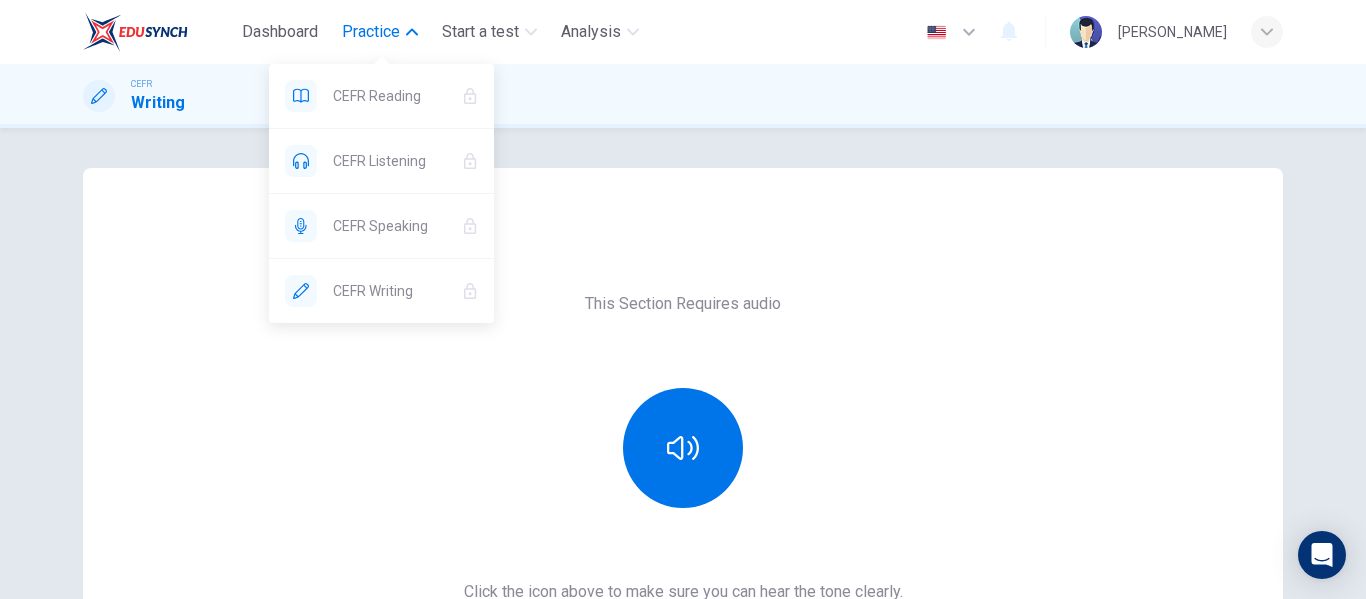 scroll, scrollTop: 0, scrollLeft: 0, axis: both 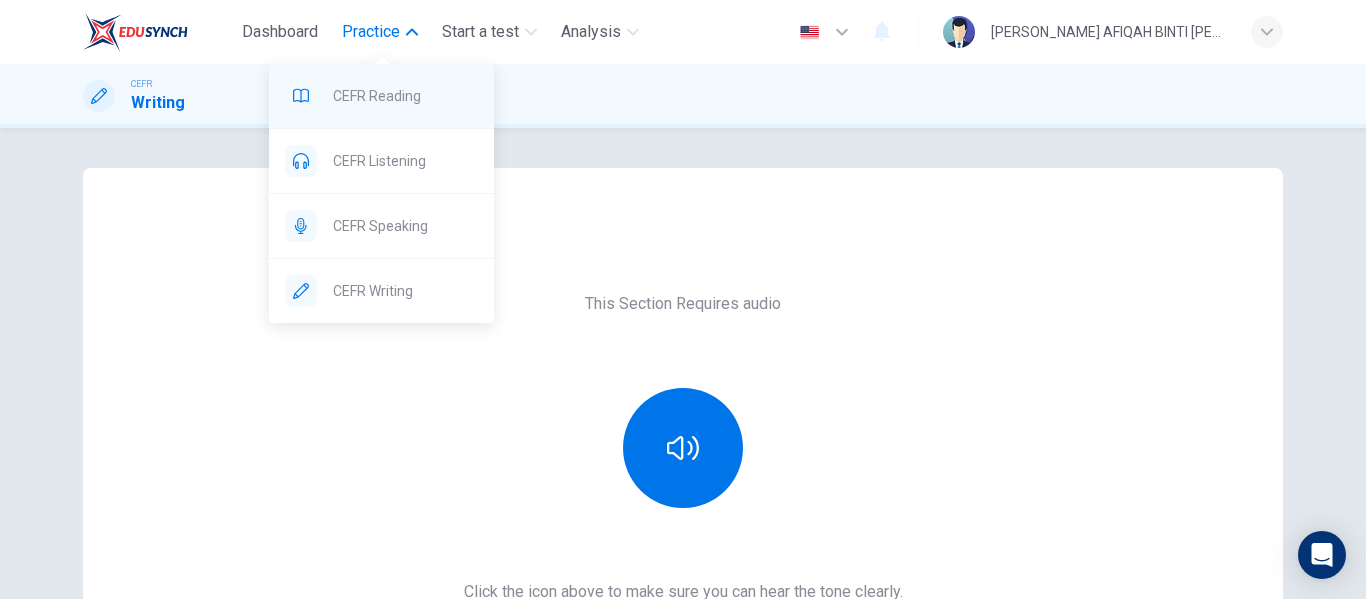 click on "CEFR Reading" at bounding box center [381, 96] 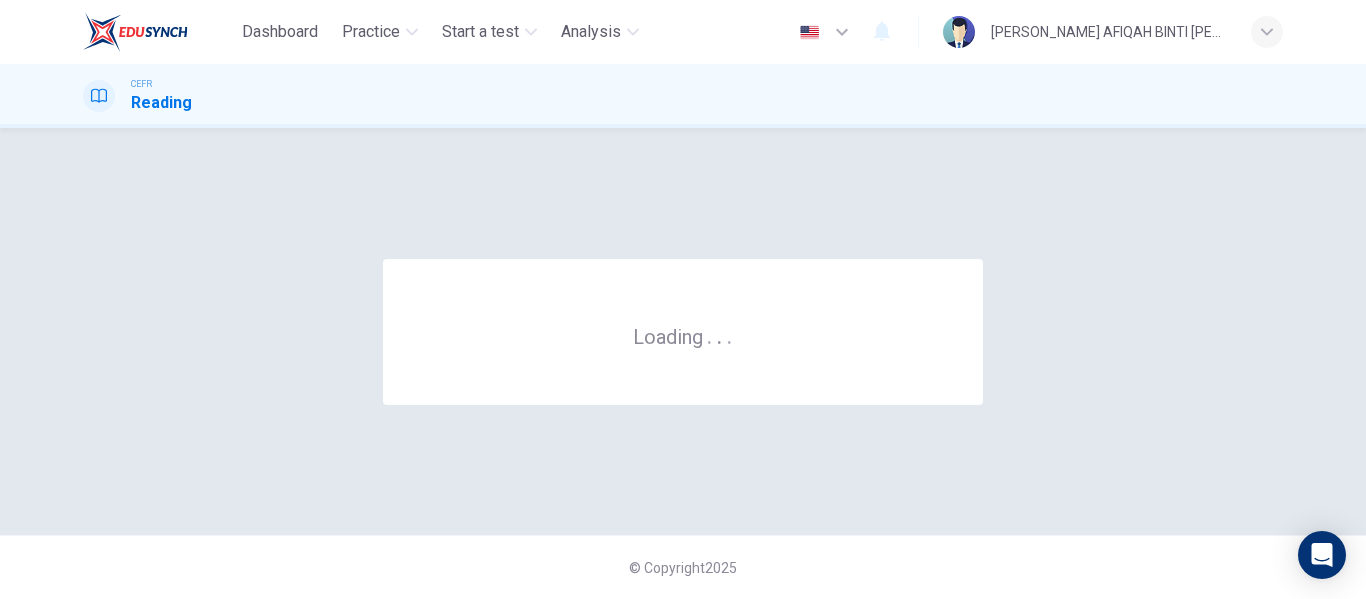 scroll, scrollTop: 0, scrollLeft: 0, axis: both 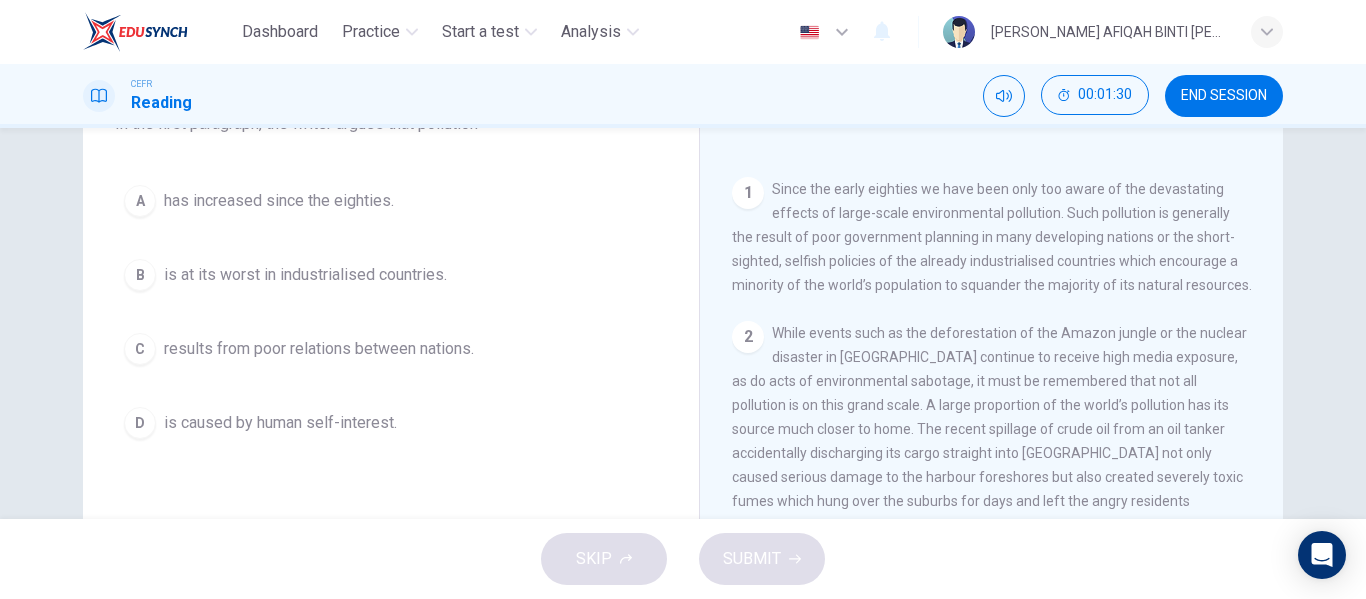 click on "has increased since the eighties." at bounding box center [279, 201] 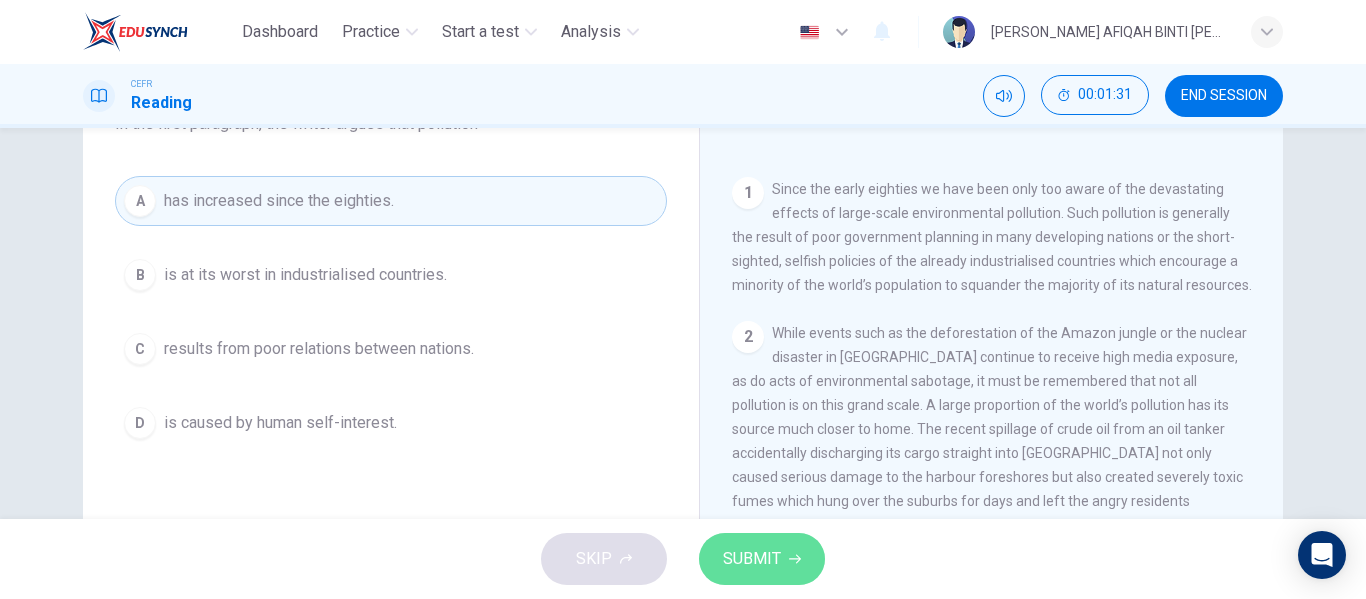 click on "SUBMIT" at bounding box center [752, 559] 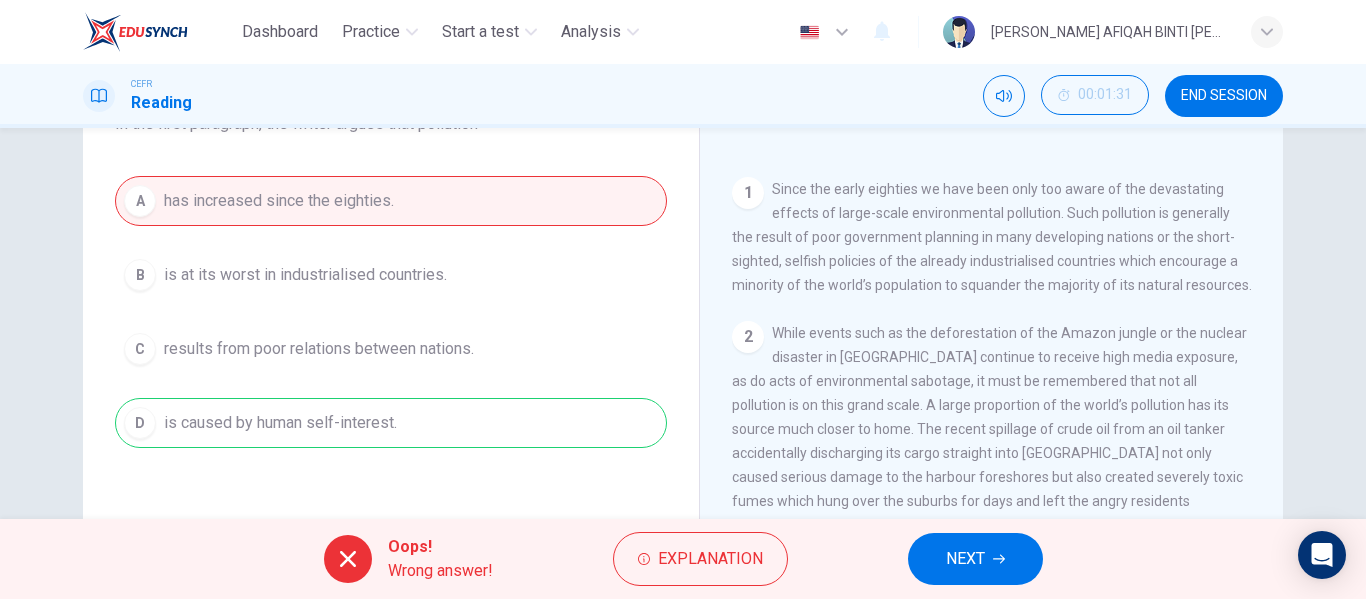 drag, startPoint x: 1099, startPoint y: 272, endPoint x: 1084, endPoint y: 300, distance: 31.764761 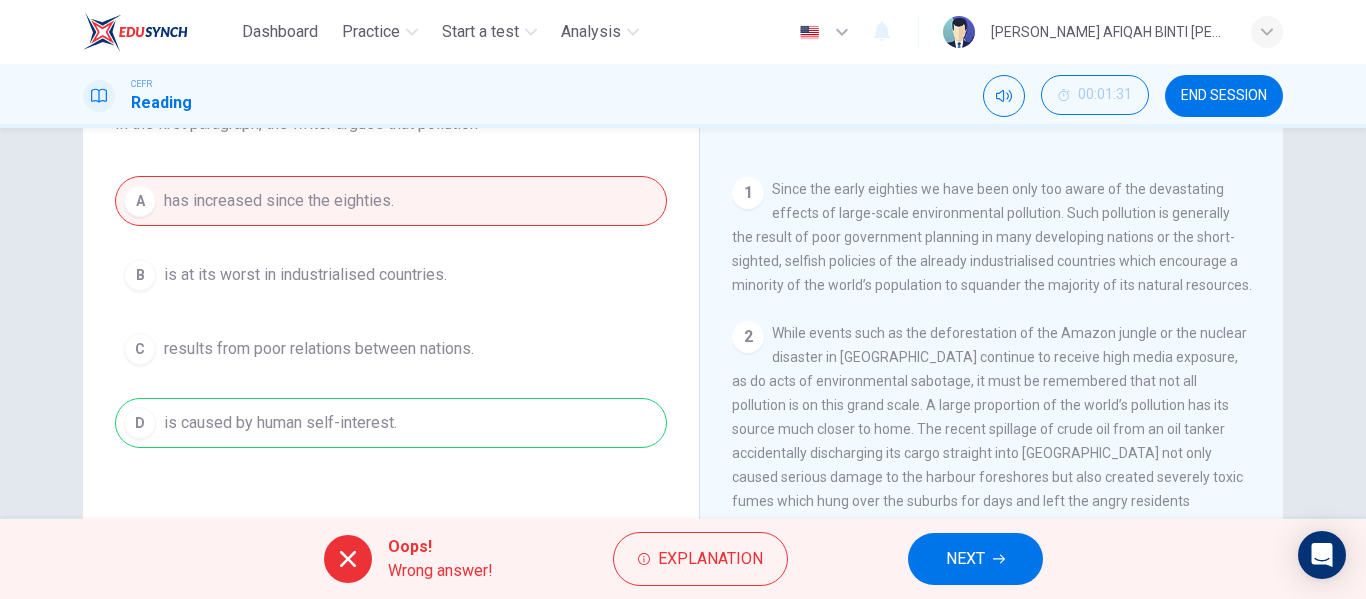 drag, startPoint x: 797, startPoint y: 265, endPoint x: 922, endPoint y: 264, distance: 125.004 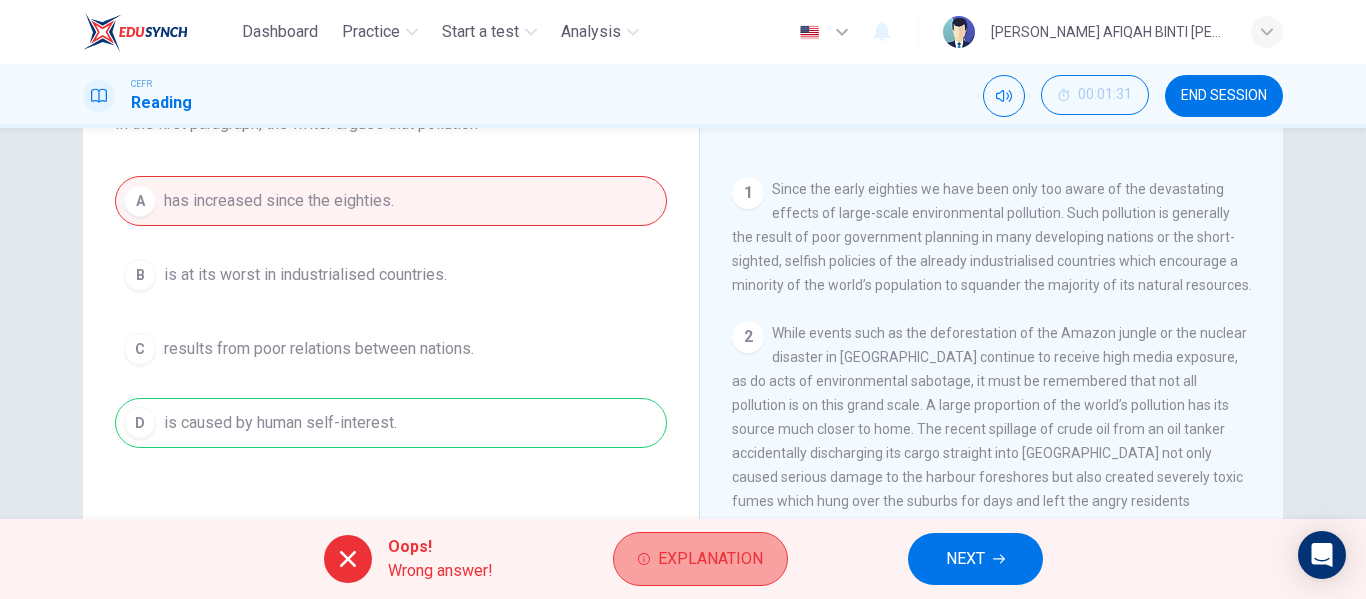 click on "Explanation" at bounding box center (700, 559) 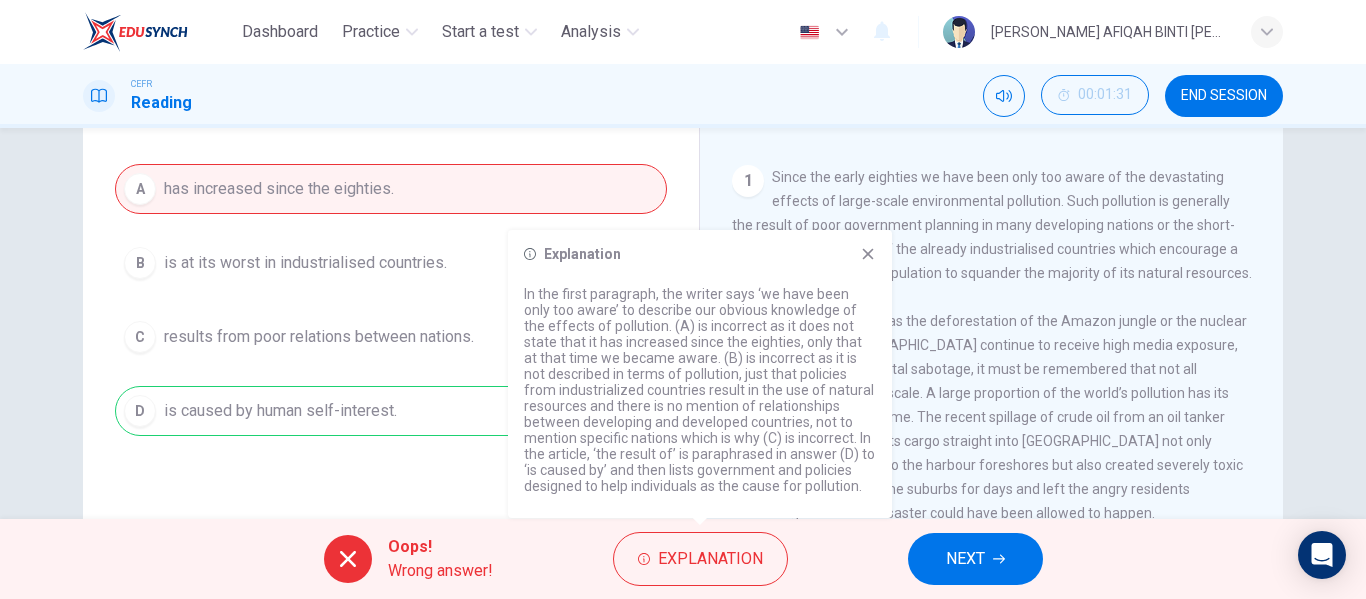 scroll, scrollTop: 184, scrollLeft: 0, axis: vertical 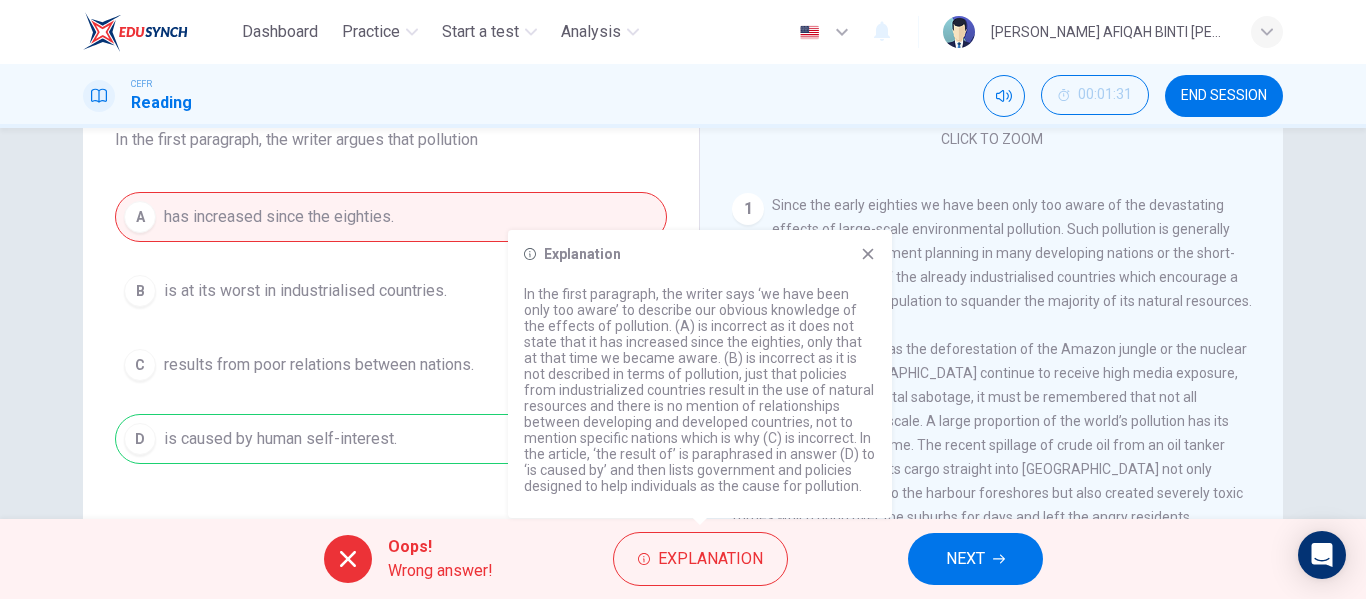 click 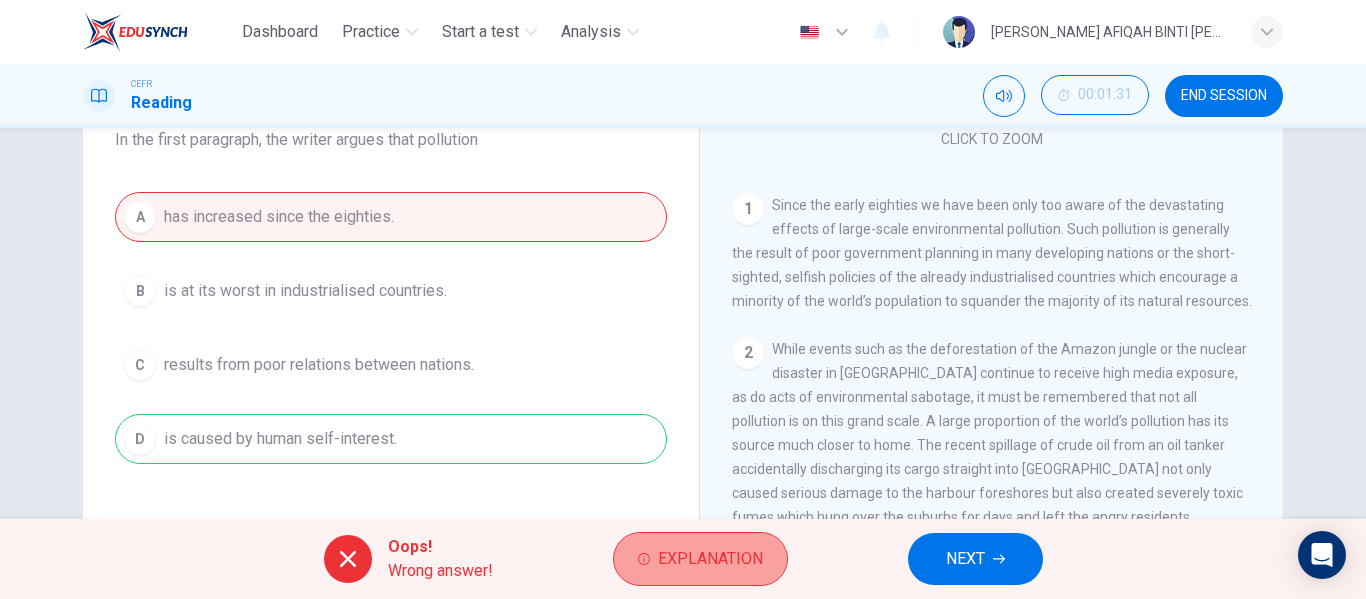 click on "Explanation" at bounding box center [700, 559] 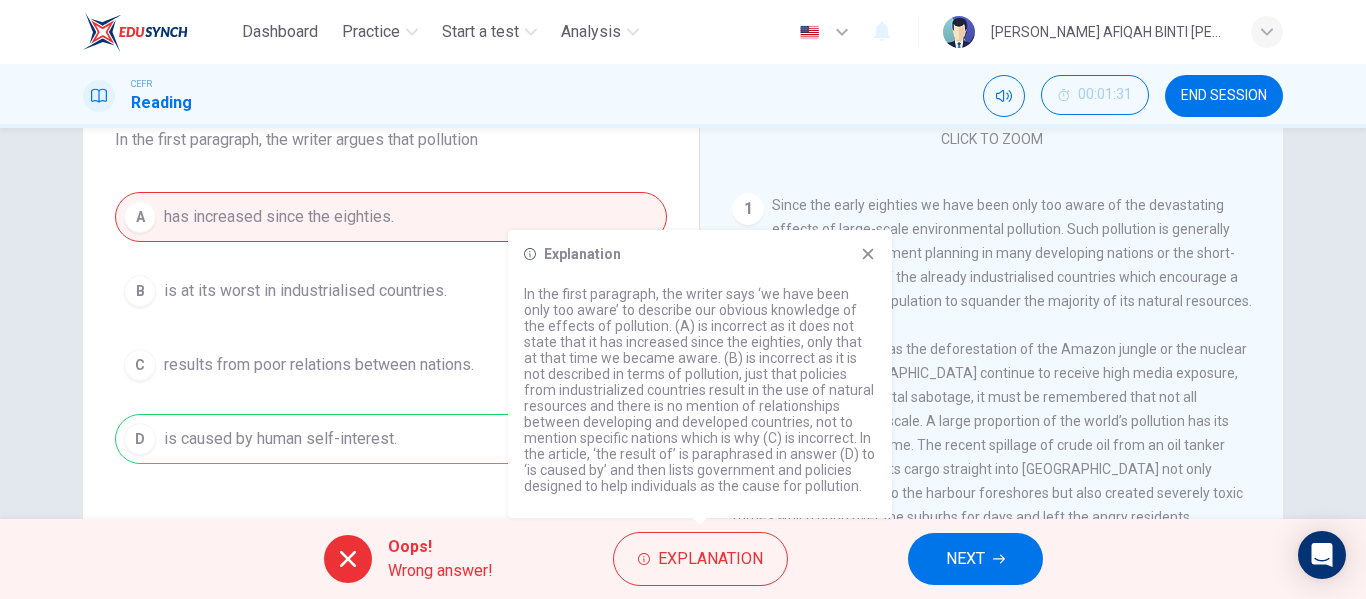 click 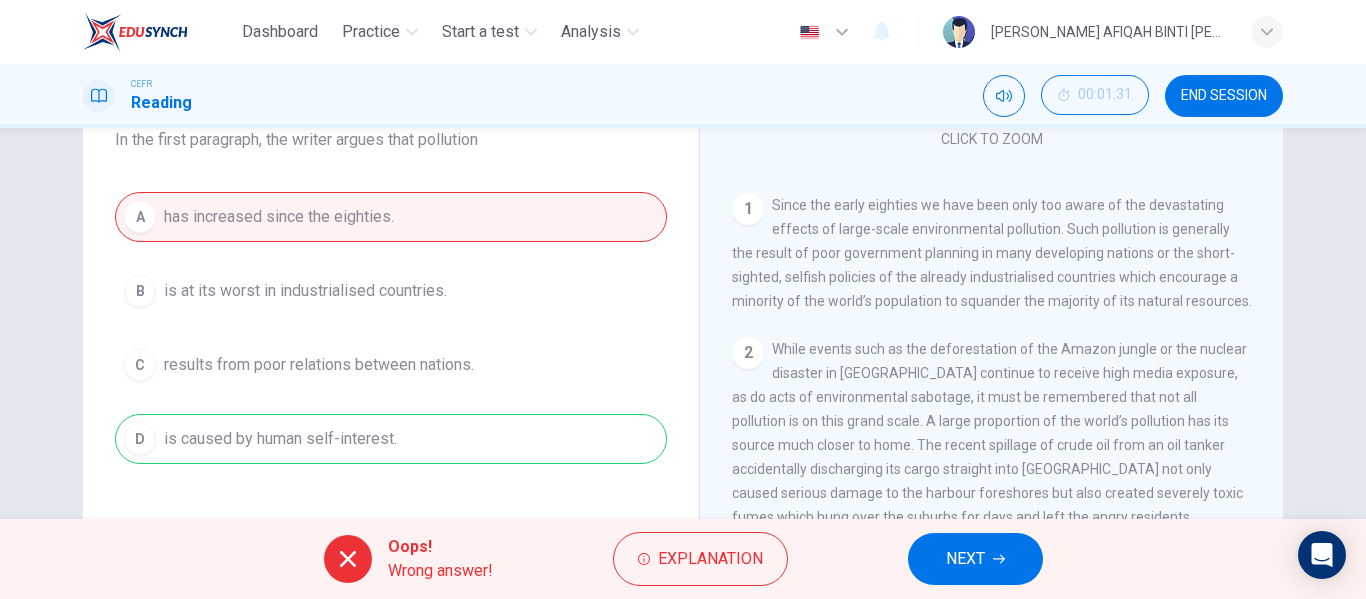 click on "NEXT" at bounding box center (975, 559) 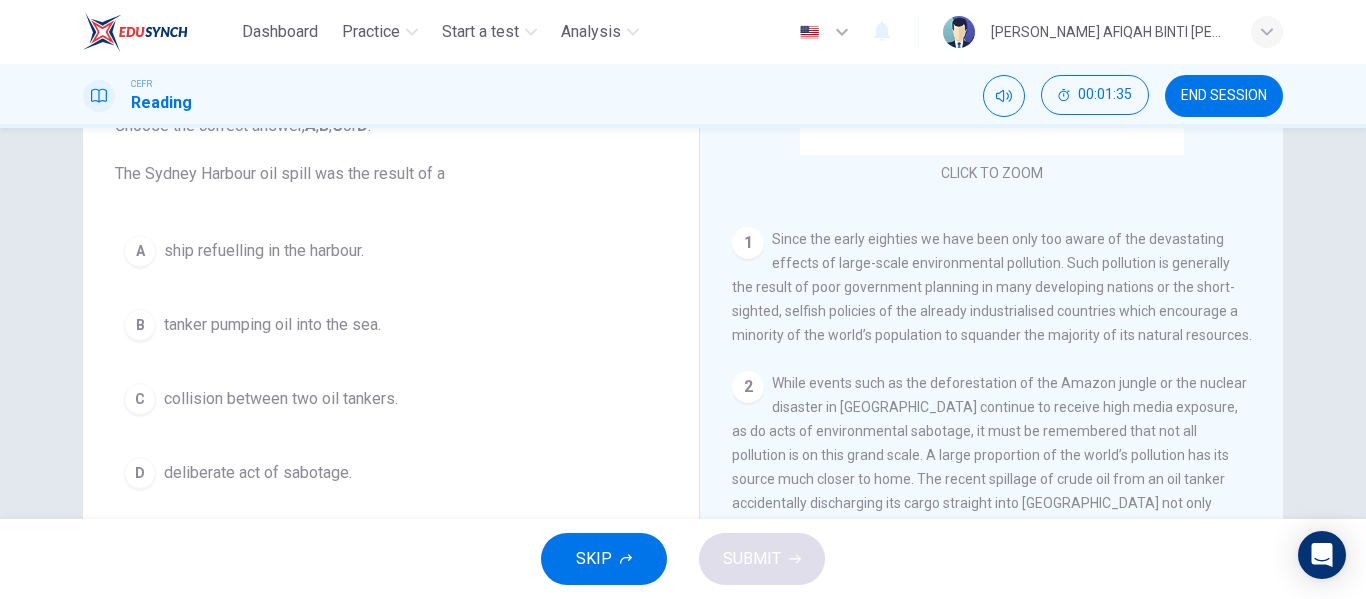 scroll, scrollTop: 184, scrollLeft: 0, axis: vertical 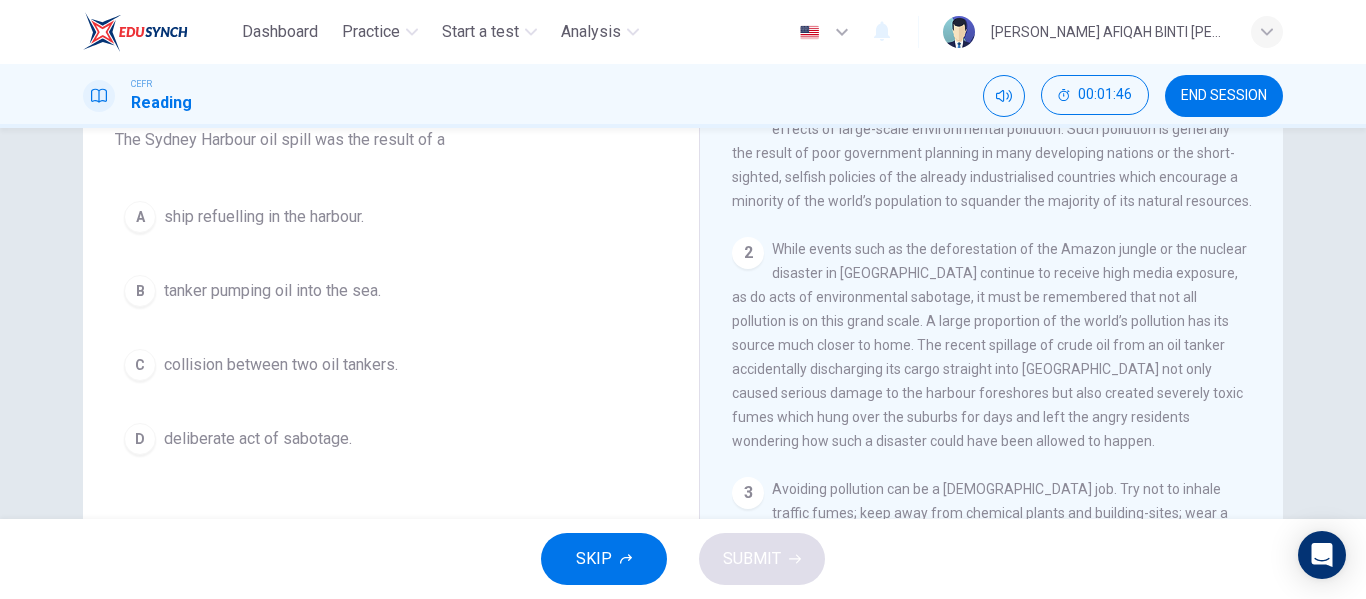 drag, startPoint x: 832, startPoint y: 302, endPoint x: 877, endPoint y: 347, distance: 63.63961 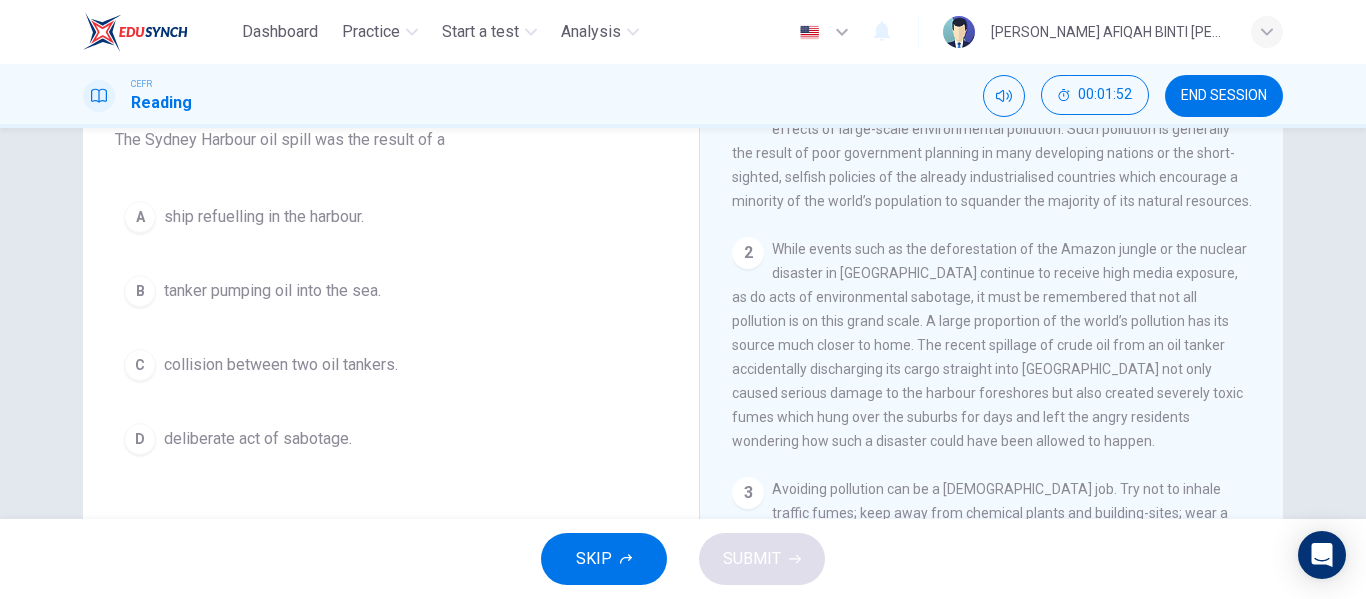 scroll, scrollTop: 500, scrollLeft: 0, axis: vertical 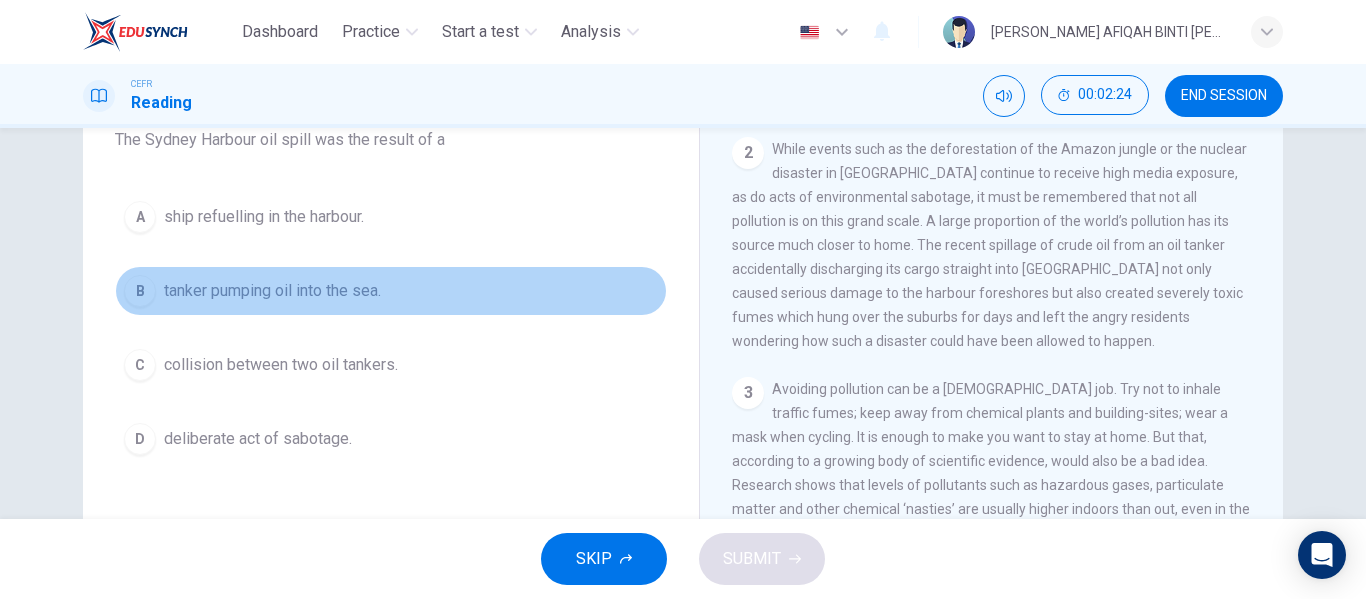click on "B tanker pumping oil into the sea." at bounding box center (391, 291) 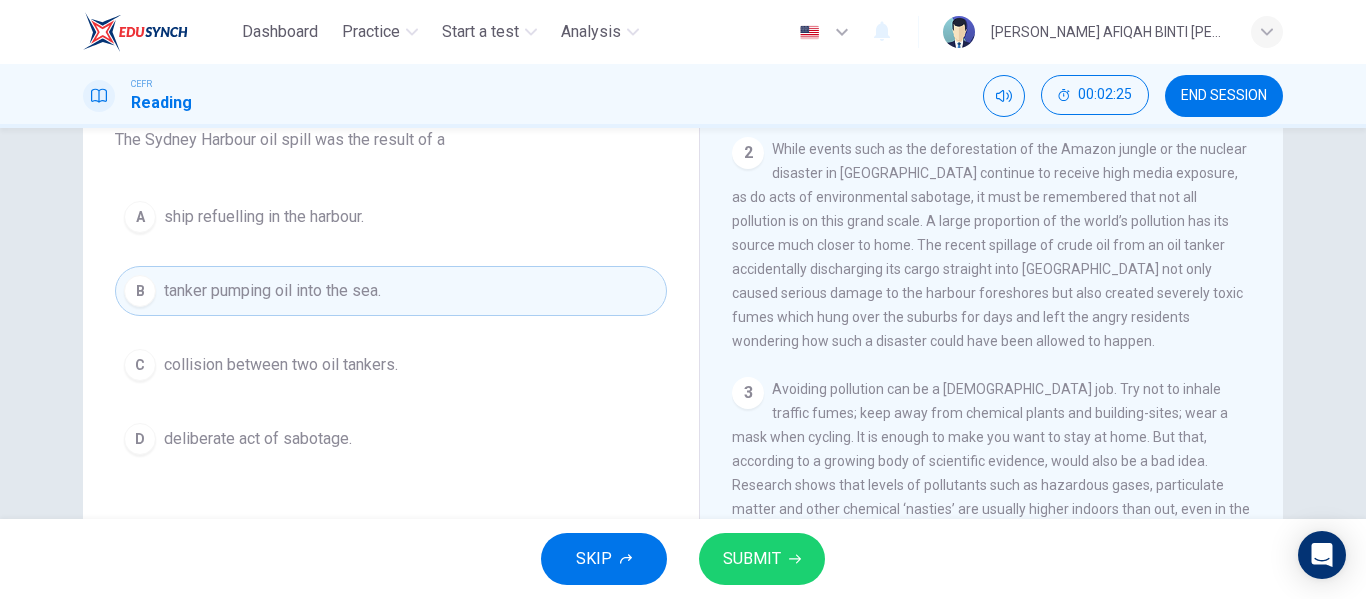 click on "SUBMIT" at bounding box center [752, 559] 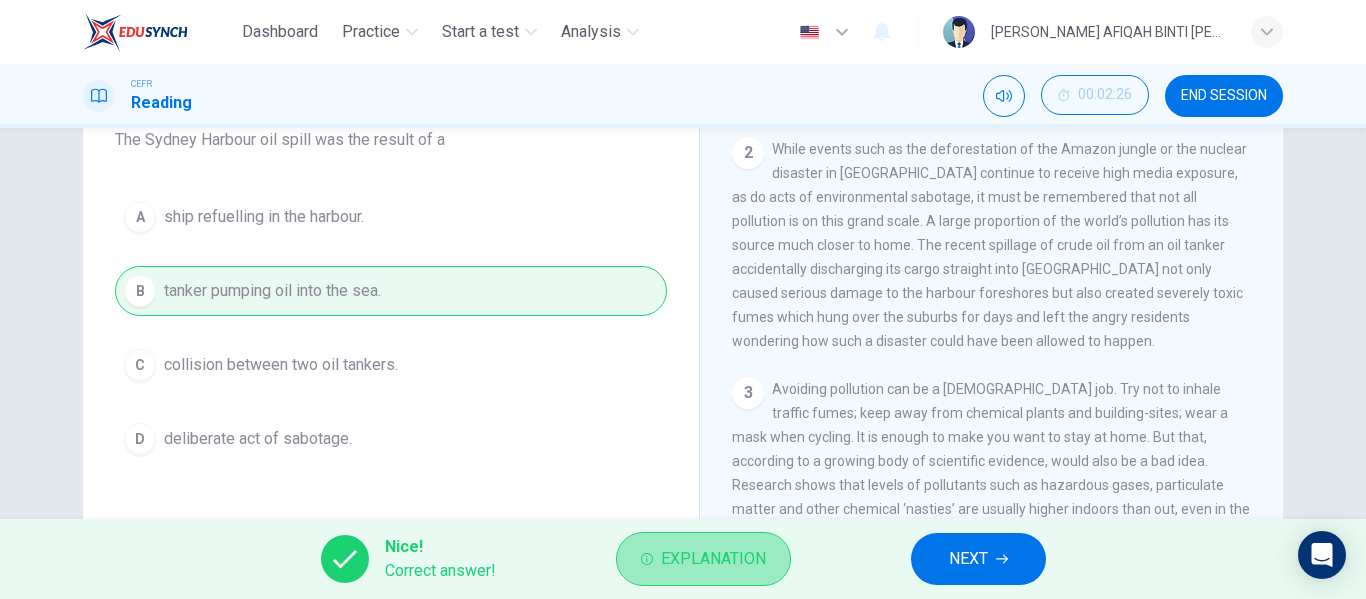 click on "Explanation" at bounding box center (703, 559) 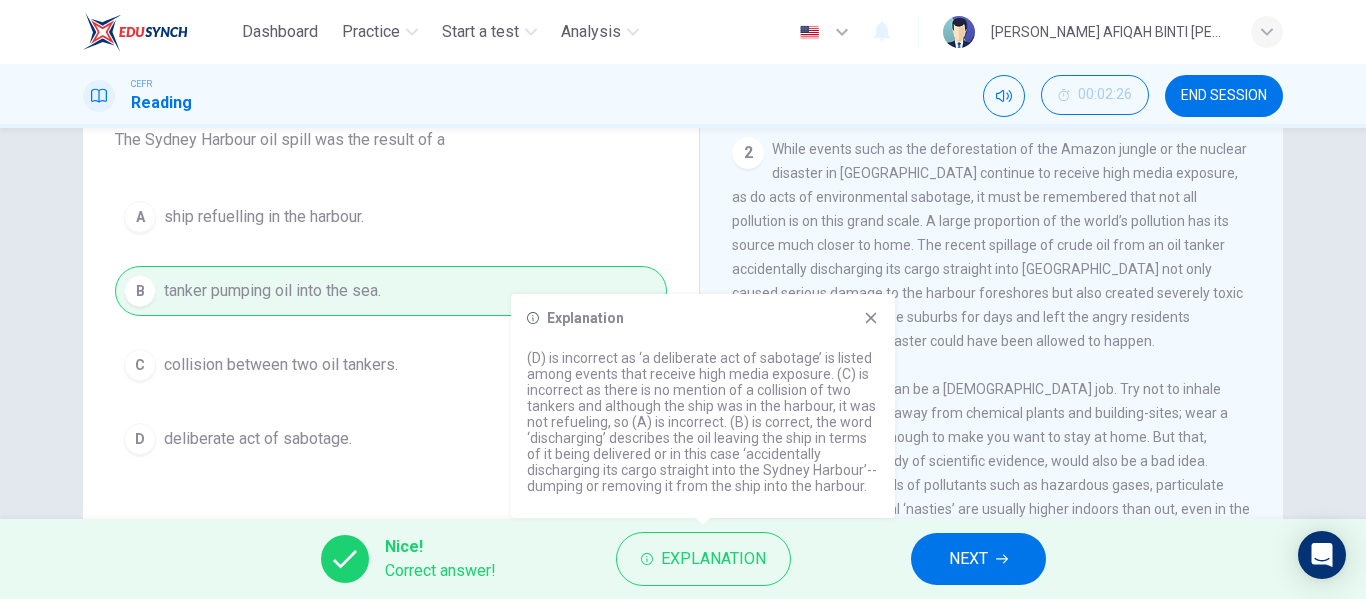 click 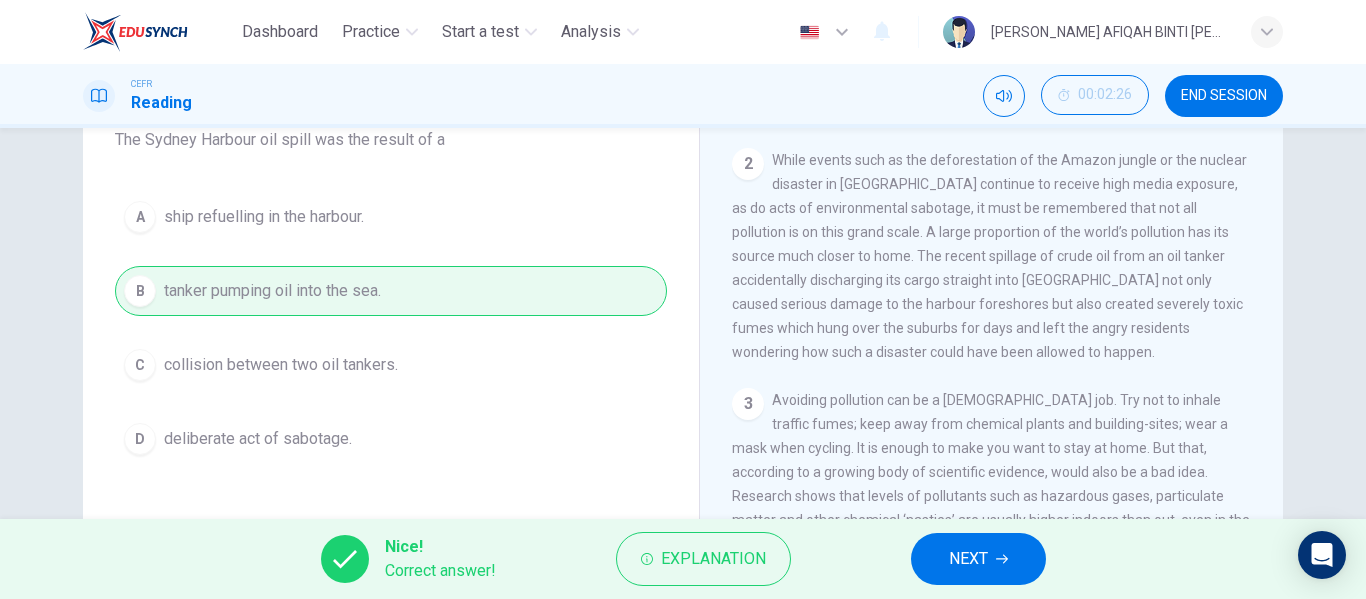 scroll, scrollTop: 500, scrollLeft: 0, axis: vertical 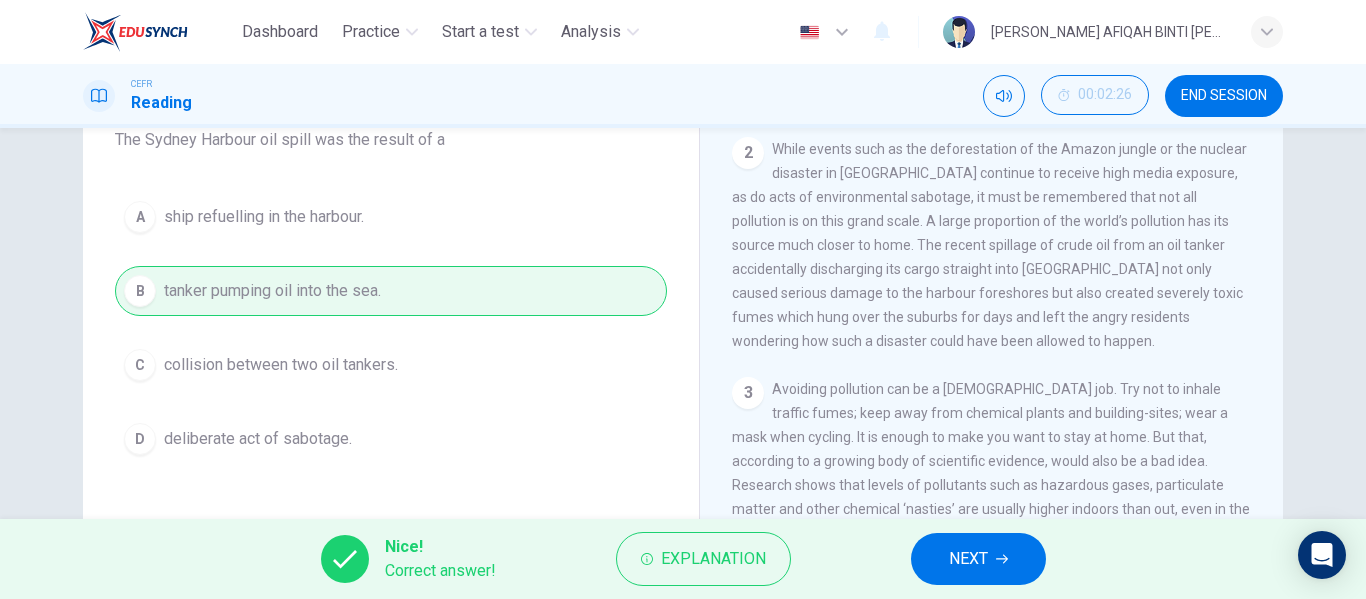 click on "NEXT" at bounding box center [978, 559] 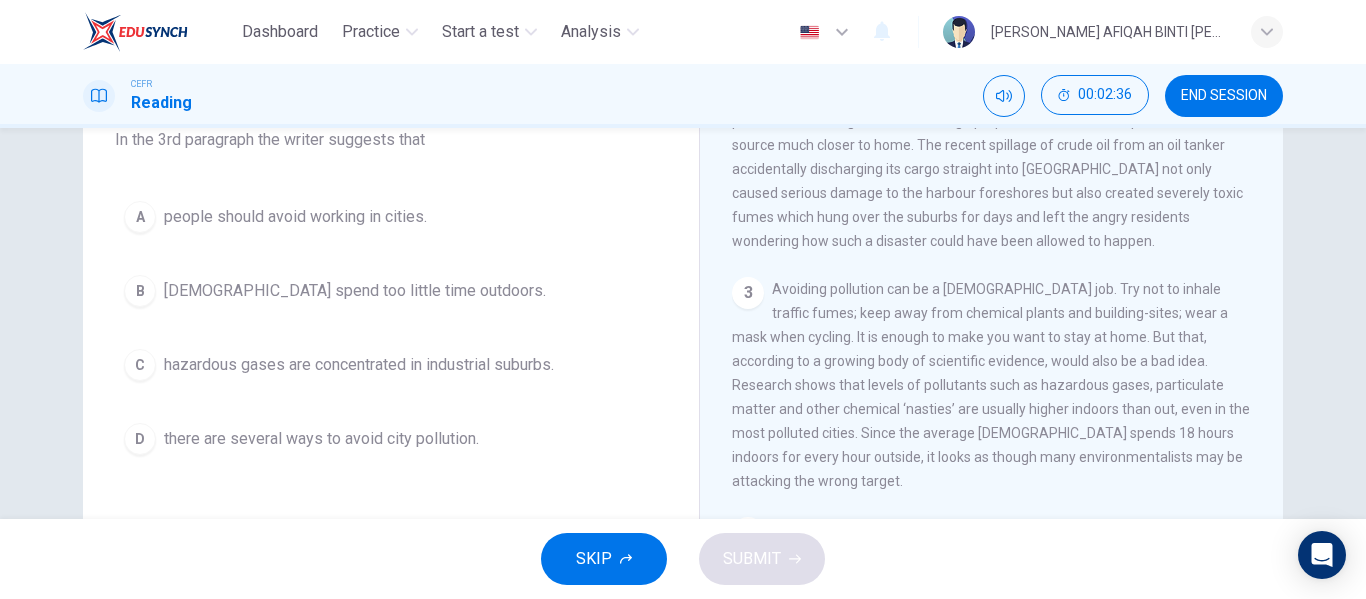 scroll, scrollTop: 700, scrollLeft: 0, axis: vertical 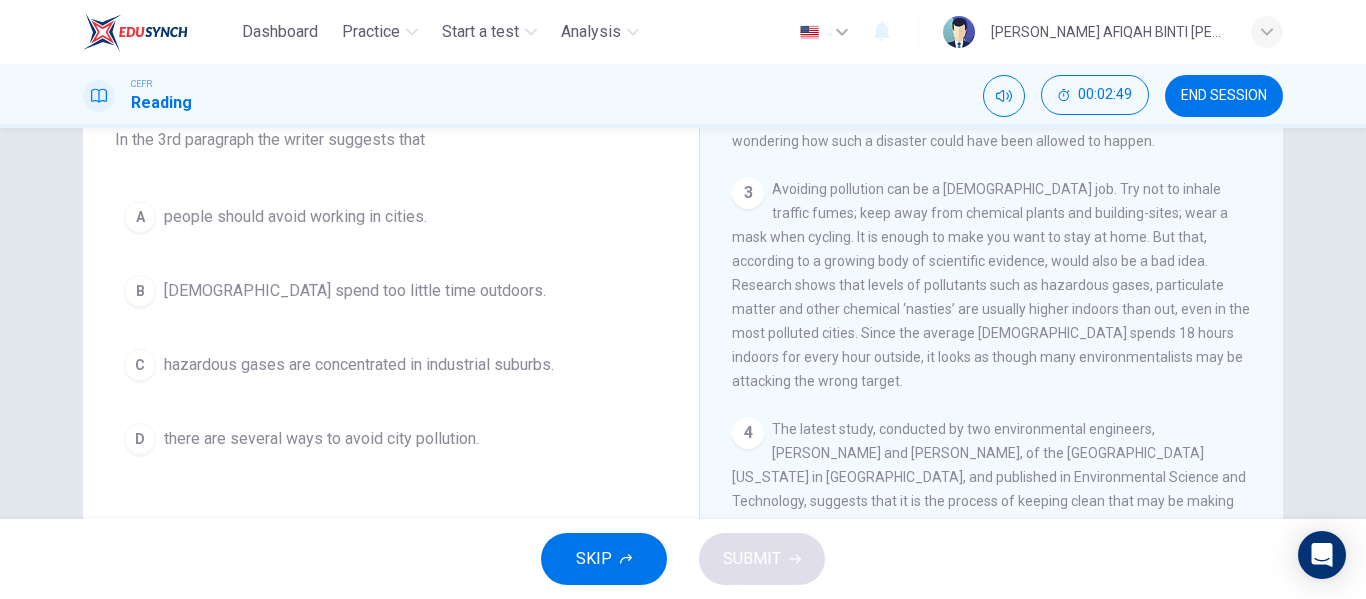 drag, startPoint x: 994, startPoint y: 259, endPoint x: 1096, endPoint y: 257, distance: 102.01961 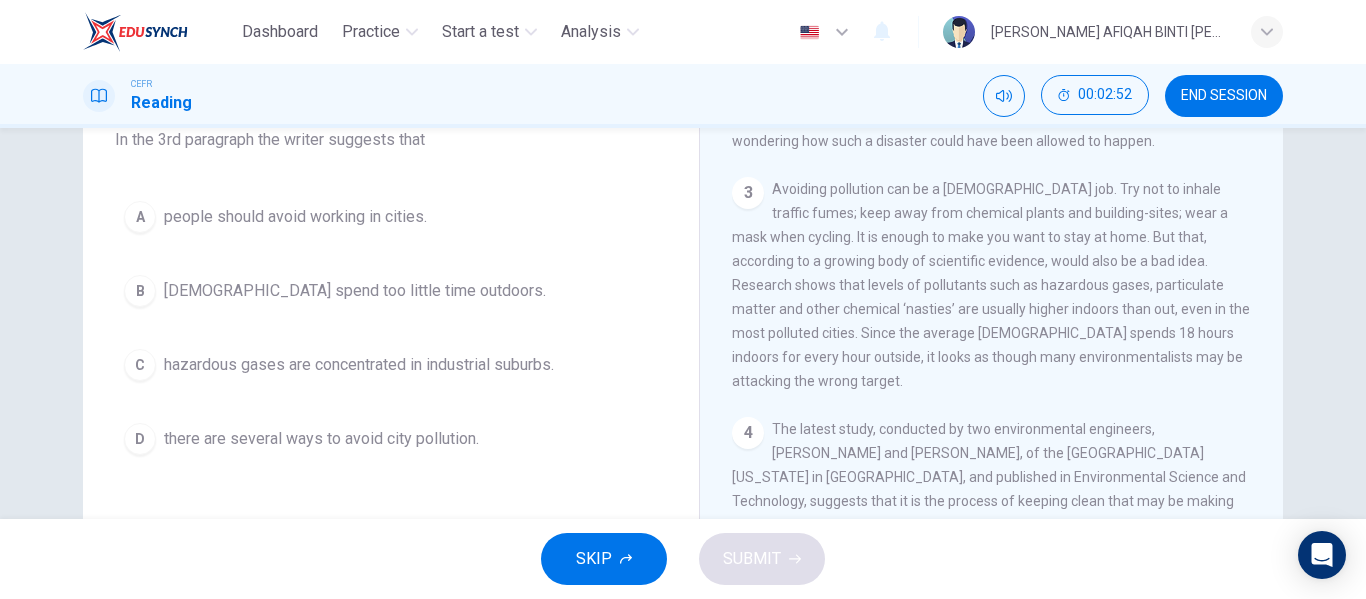 drag, startPoint x: 895, startPoint y: 282, endPoint x: 996, endPoint y: 282, distance: 101 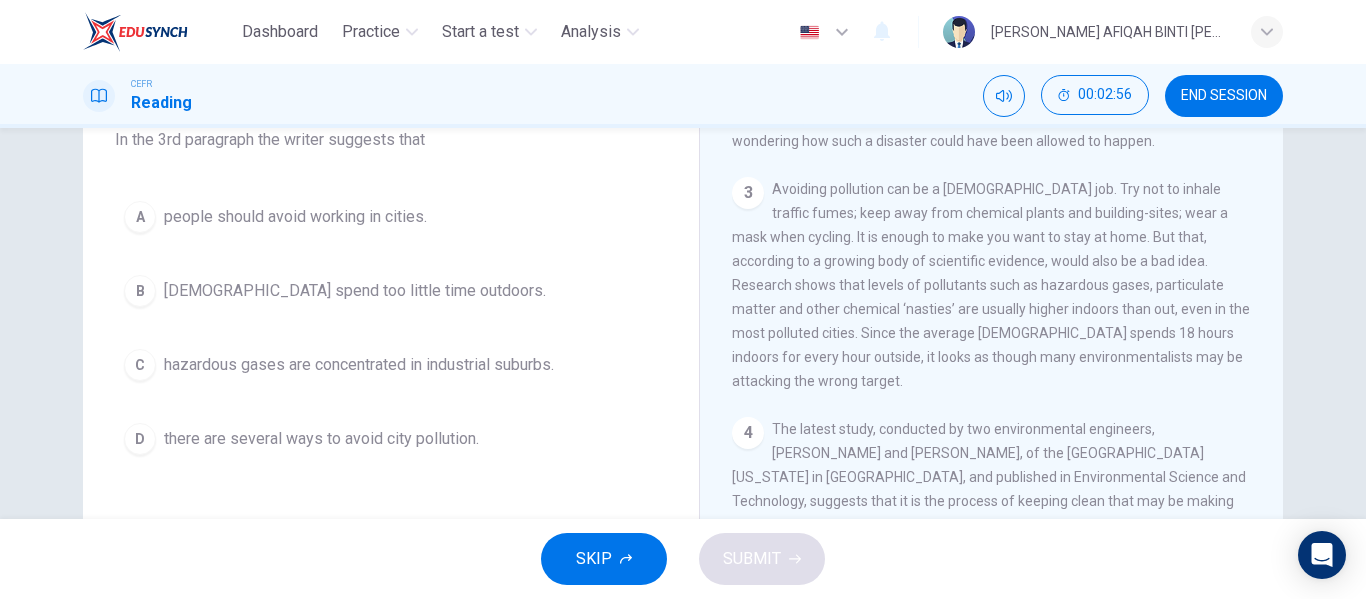 drag, startPoint x: 851, startPoint y: 304, endPoint x: 1029, endPoint y: 305, distance: 178.0028 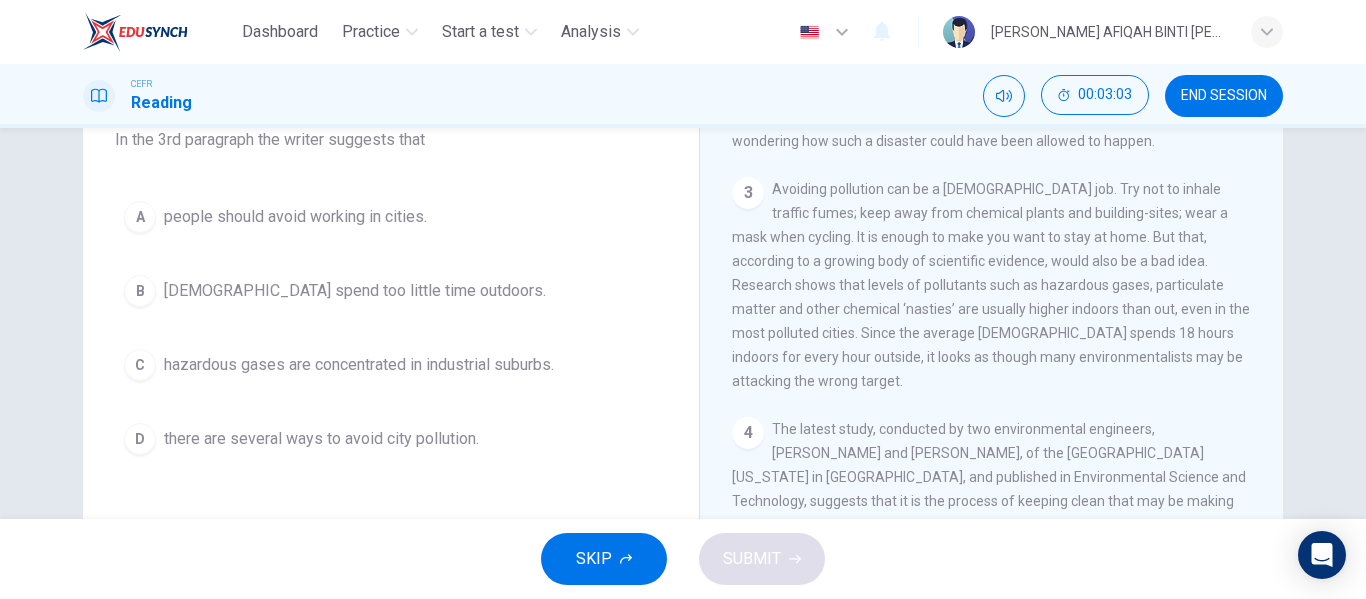 click on "Avoiding pollution can be a full time job. Try not to inhale traffic fumes; keep away from chemical plants and building-sites; wear a mask when cycling. It is enough to make you want to stay at home. But that, according to a growing body of scientific evidence, would also be a bad idea. Research shows that levels of pollutants such as hazardous gases, particulate matter and other chemical ‘nasties’ are usually higher indoors than out, even in the most polluted cities. Since the average American spends 18 hours indoors for every hour outside, it looks as though many environmentalists may be attacking the wrong target." at bounding box center (991, 285) 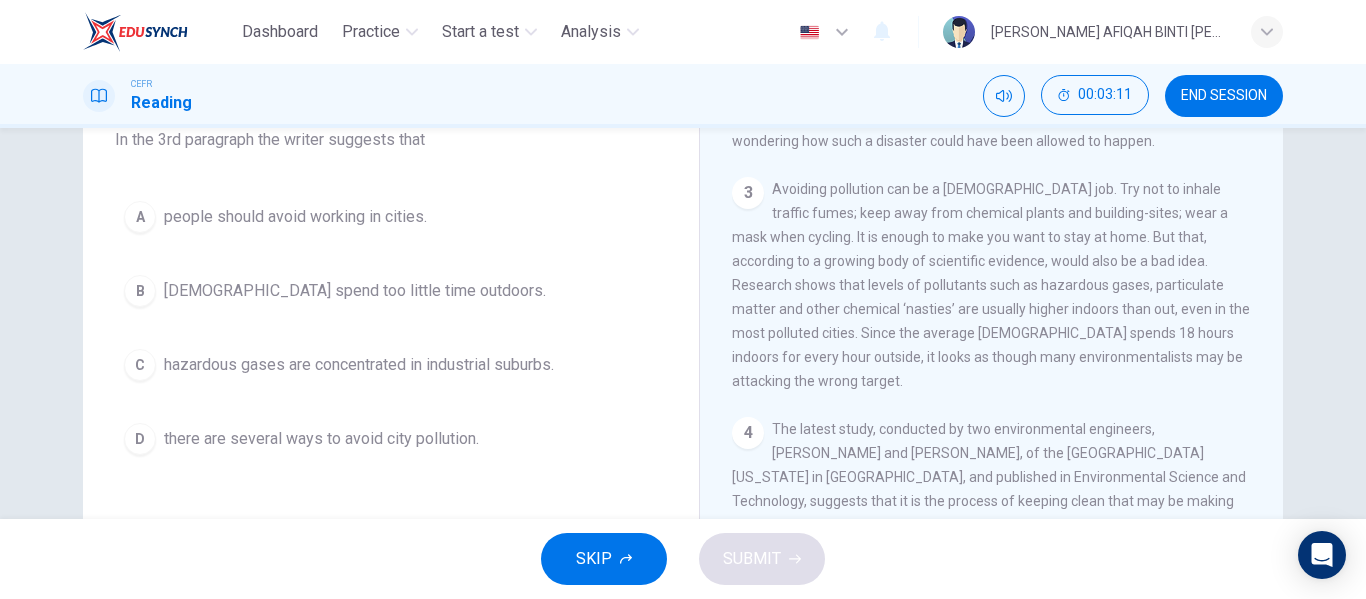 drag, startPoint x: 903, startPoint y: 374, endPoint x: 1007, endPoint y: 378, distance: 104.0769 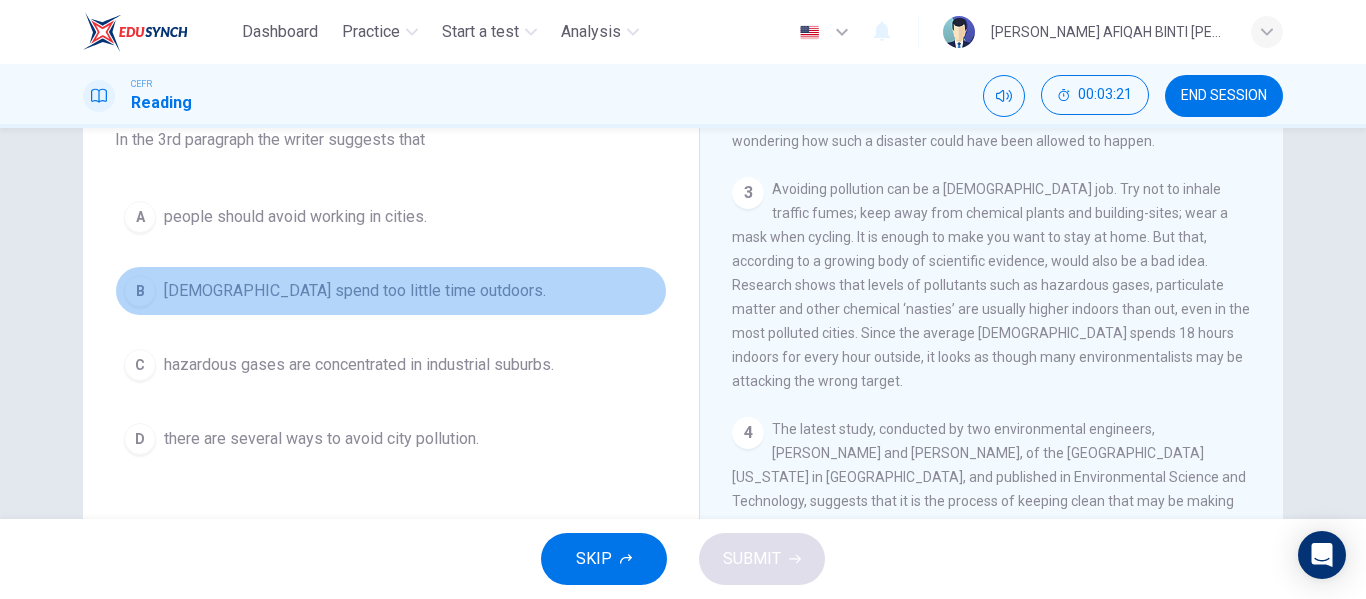 click on "Americans spend too little time outdoors." at bounding box center (355, 291) 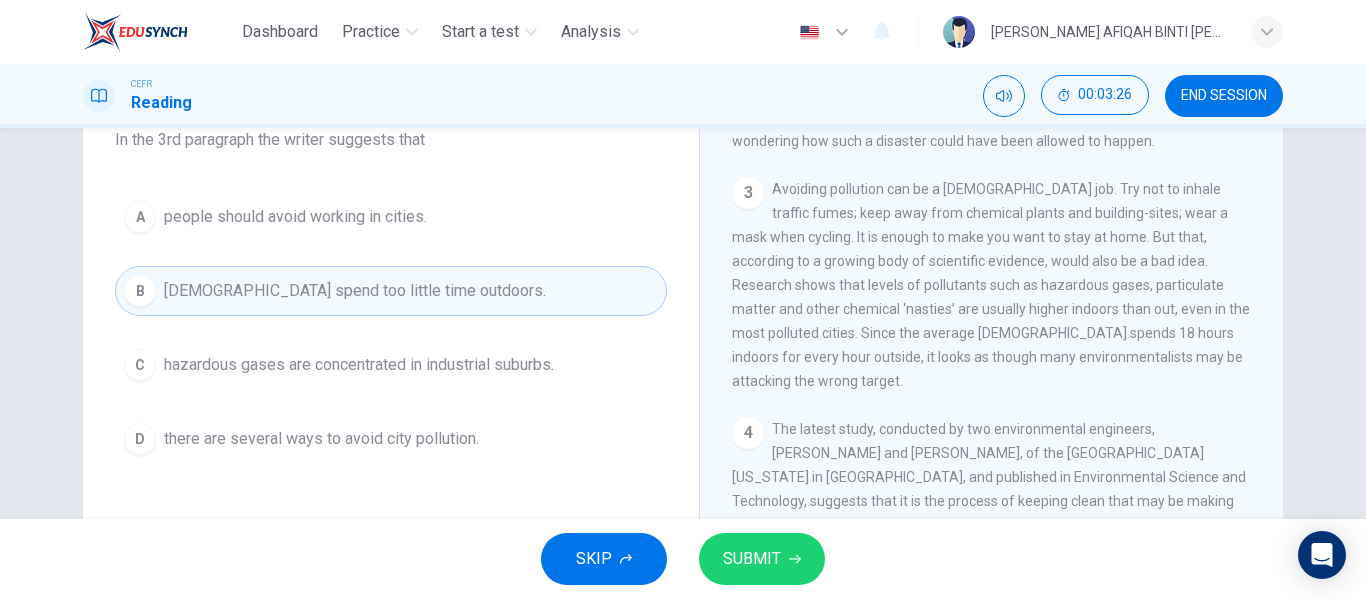 click on "there are several ways to avoid city pollution." at bounding box center [321, 439] 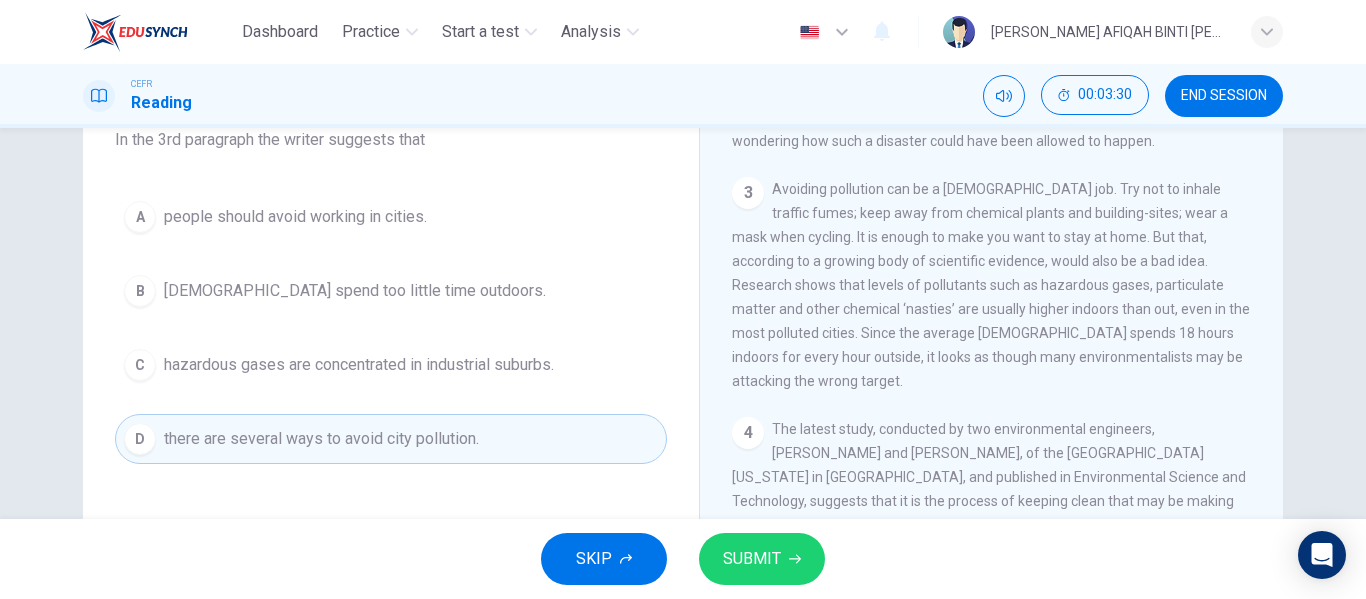 click on "B Americans spend too little time outdoors." at bounding box center [391, 291] 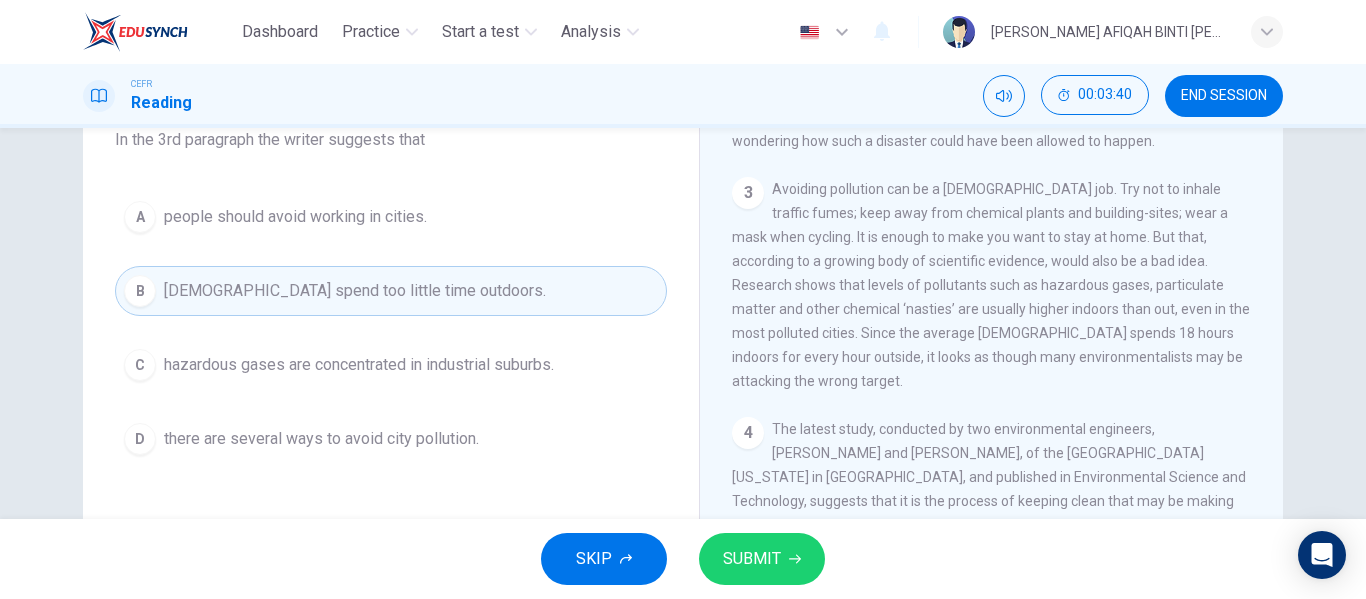 click on "SUBMIT" at bounding box center [752, 559] 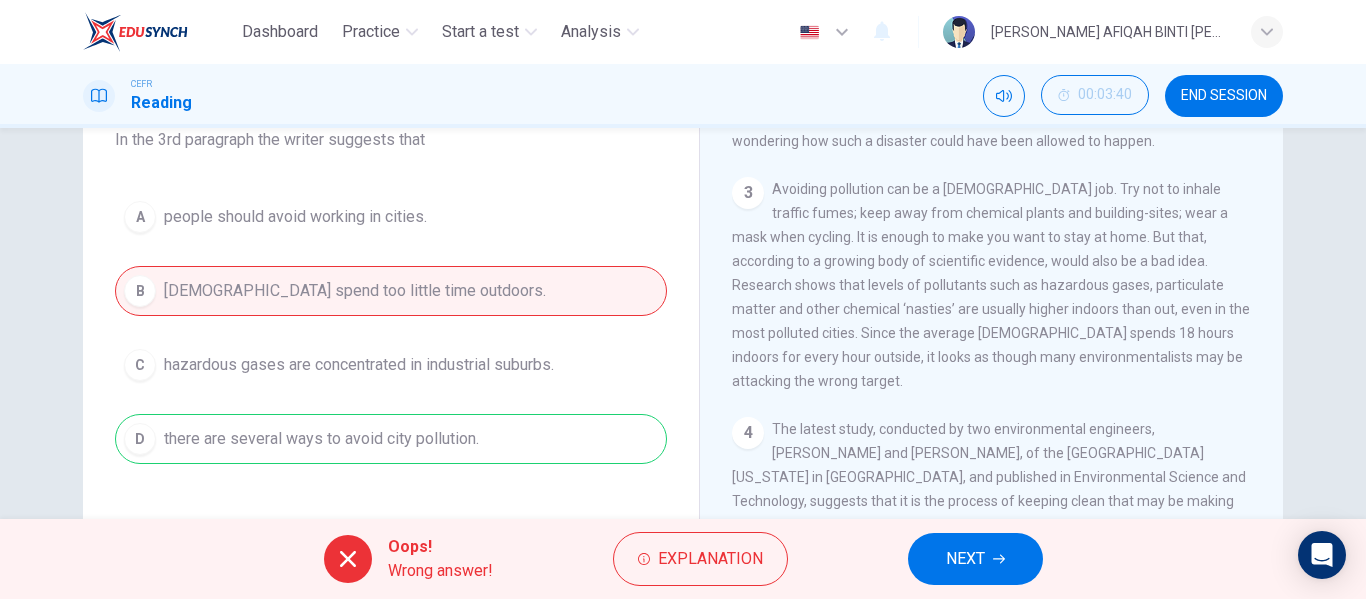 click on "Explanation" at bounding box center [710, 559] 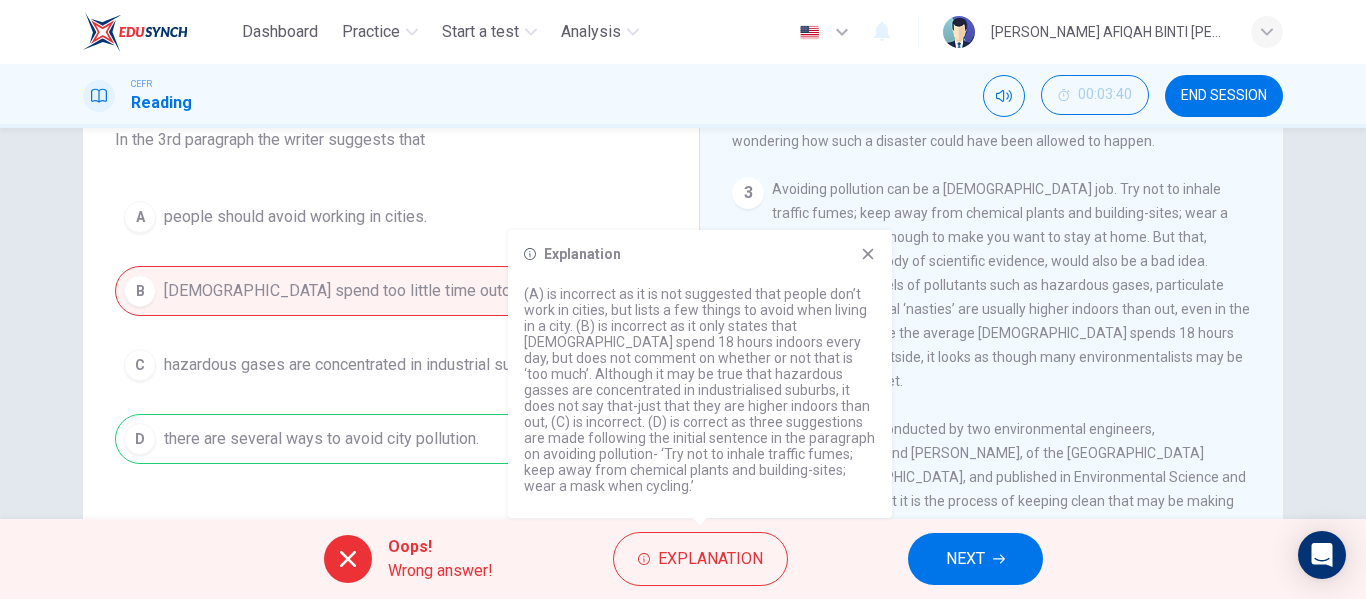 click 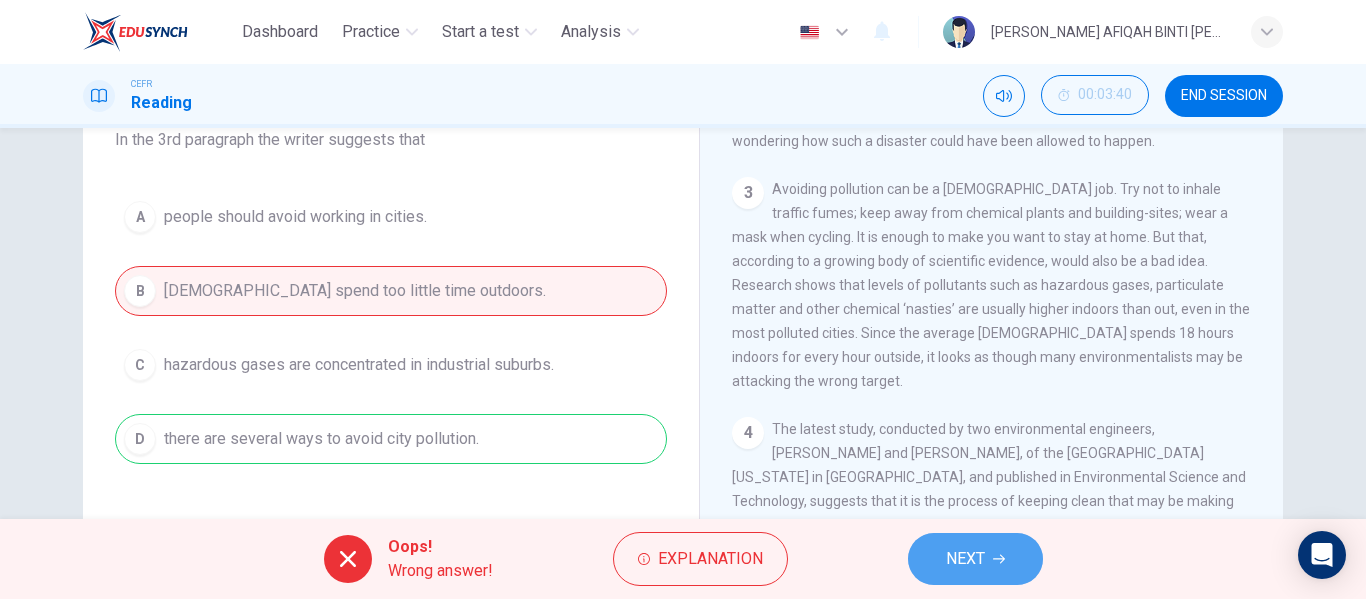 click on "NEXT" at bounding box center [975, 559] 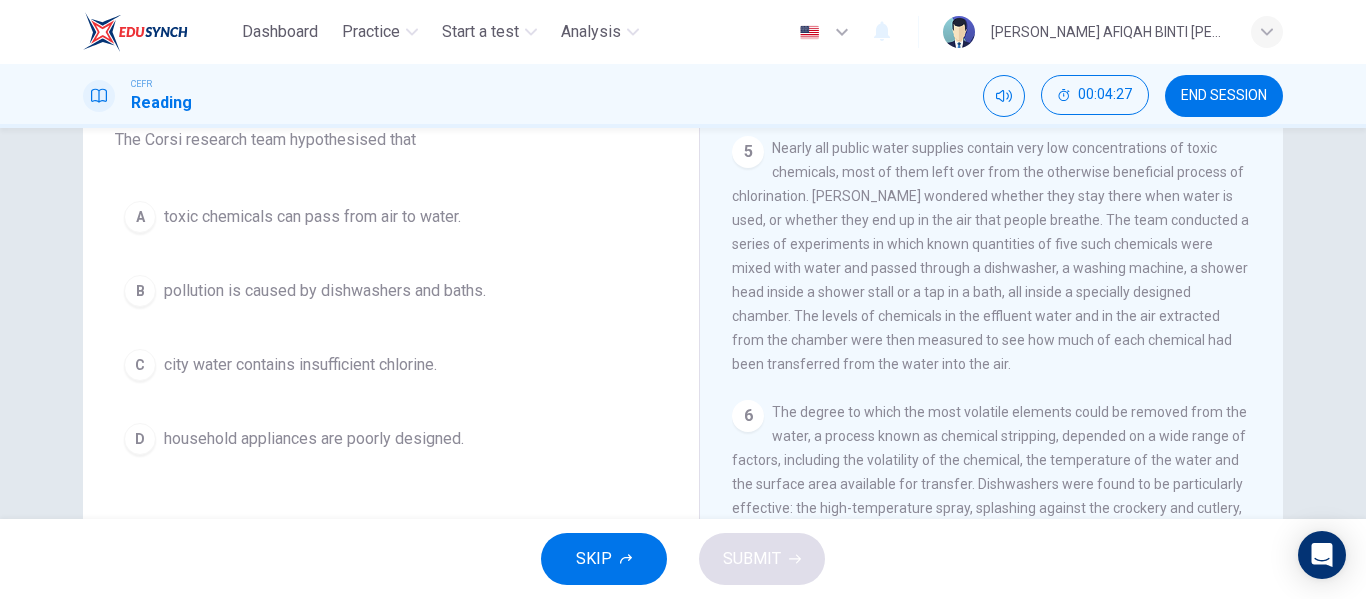scroll, scrollTop: 1200, scrollLeft: 0, axis: vertical 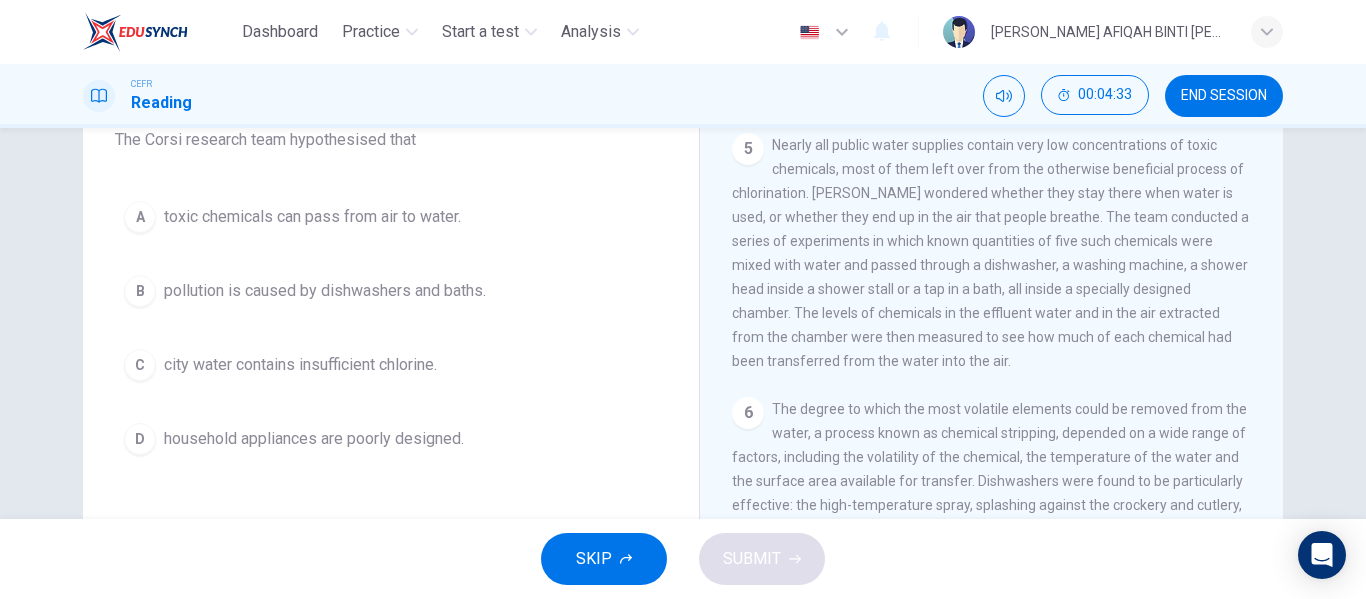 drag, startPoint x: 904, startPoint y: 174, endPoint x: 904, endPoint y: 211, distance: 37 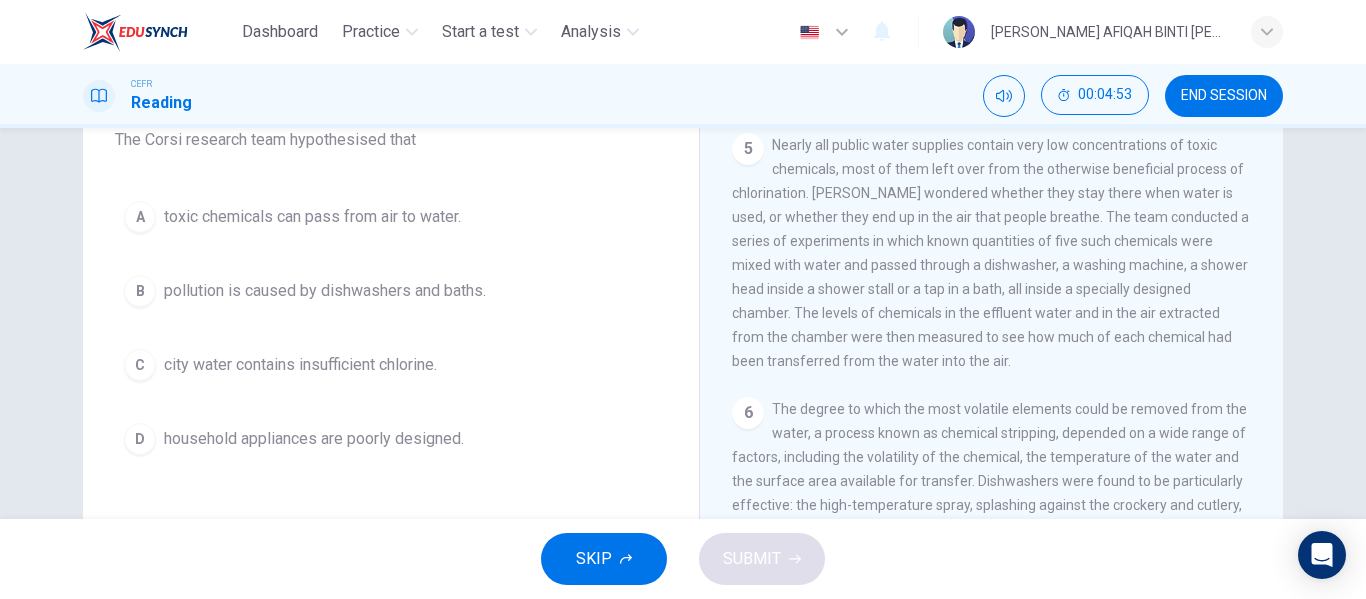 drag, startPoint x: 937, startPoint y: 258, endPoint x: 1054, endPoint y: 263, distance: 117.10679 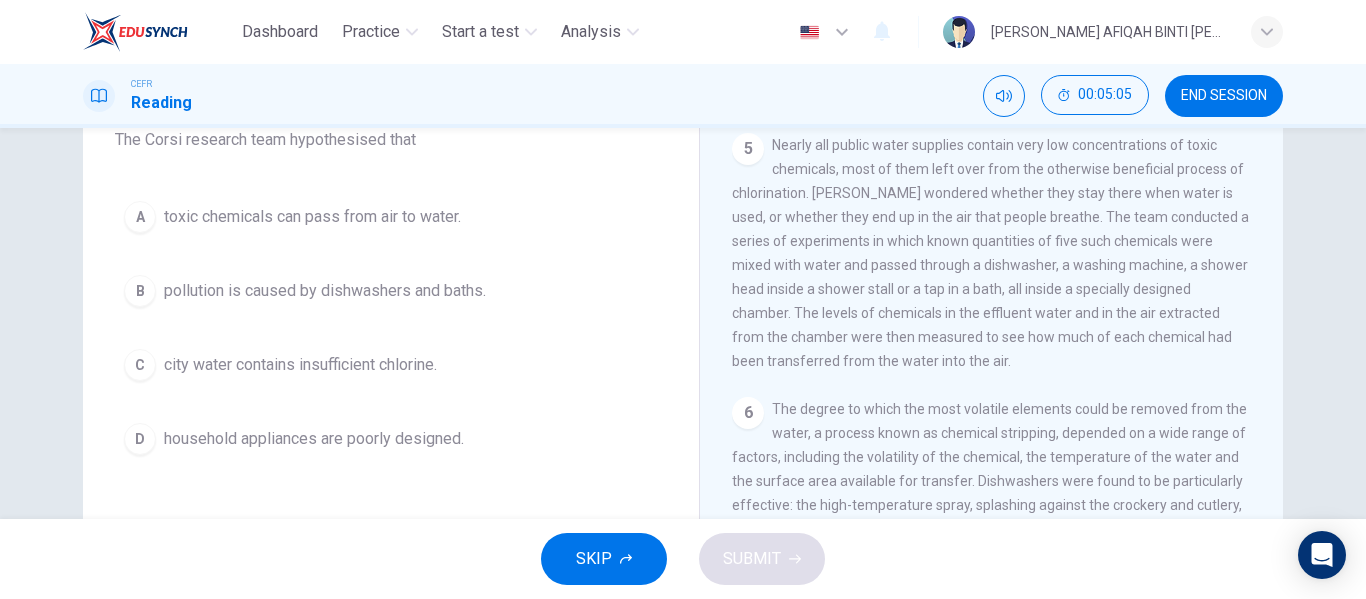 drag, startPoint x: 1066, startPoint y: 332, endPoint x: 973, endPoint y: 354, distance: 95.566734 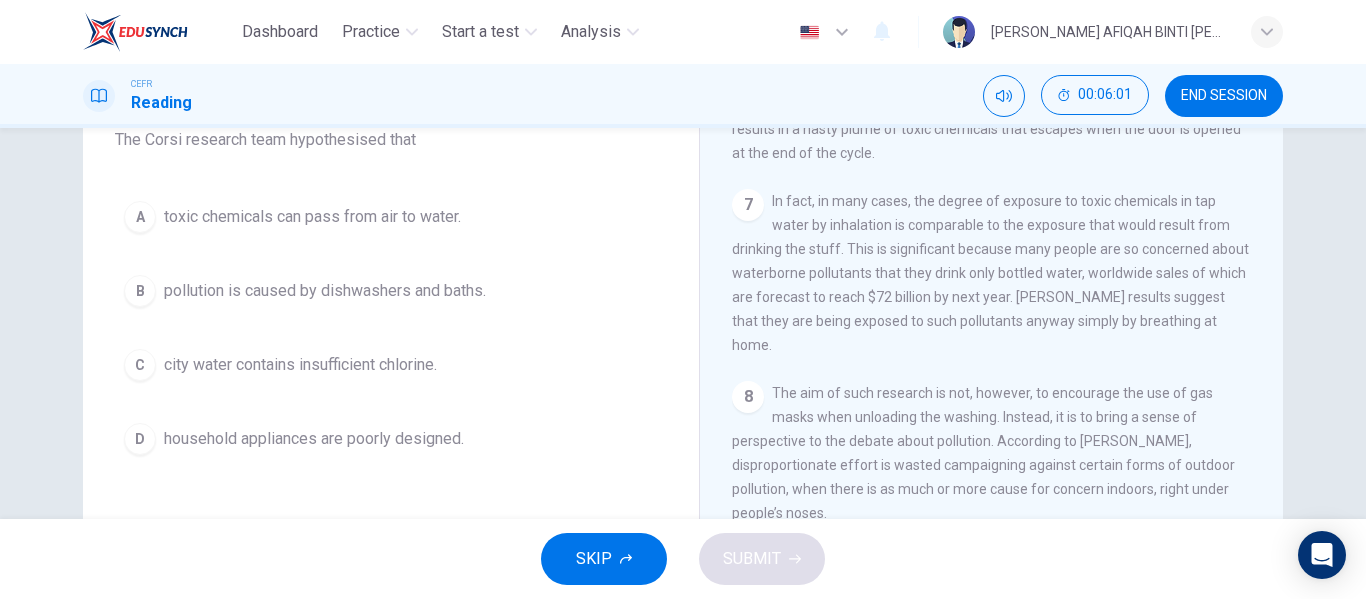 scroll, scrollTop: 1700, scrollLeft: 0, axis: vertical 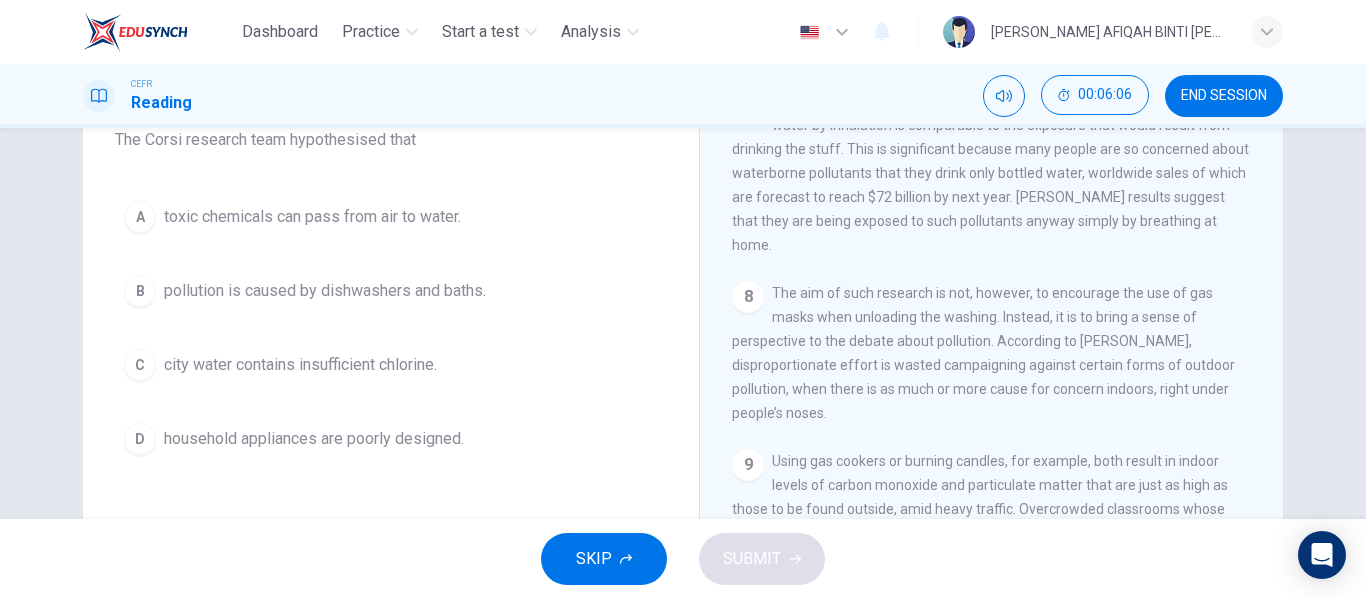 drag, startPoint x: 978, startPoint y: 317, endPoint x: 947, endPoint y: 355, distance: 49.0408 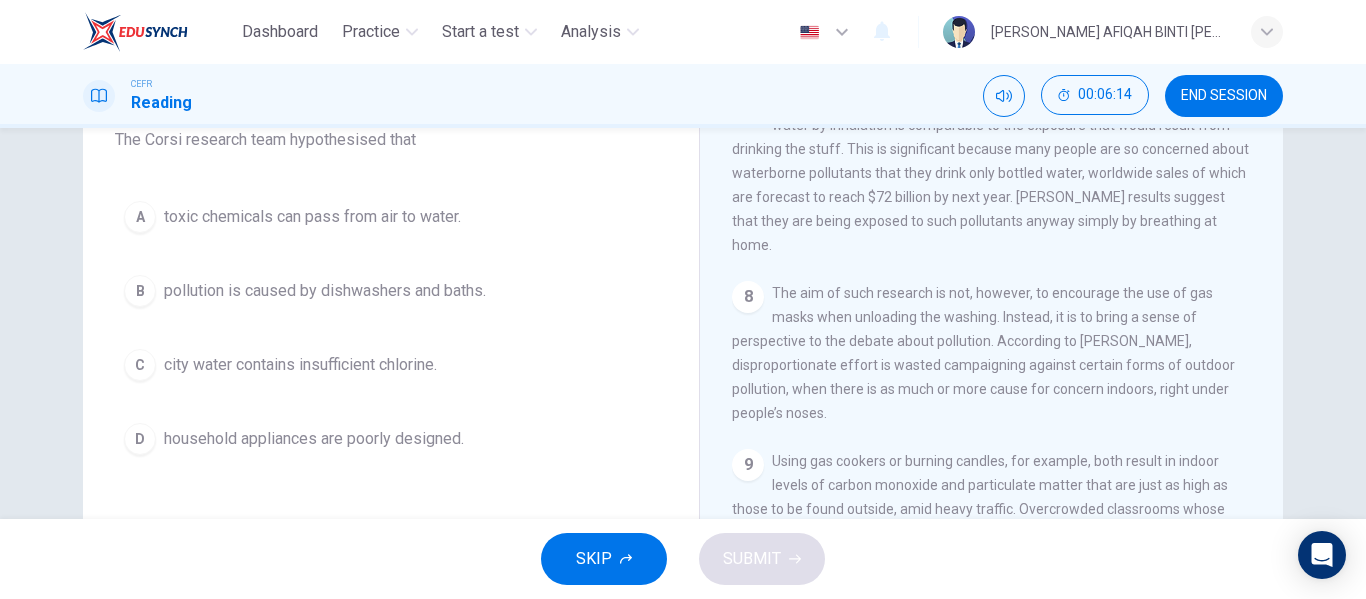 scroll, scrollTop: 1854, scrollLeft: 0, axis: vertical 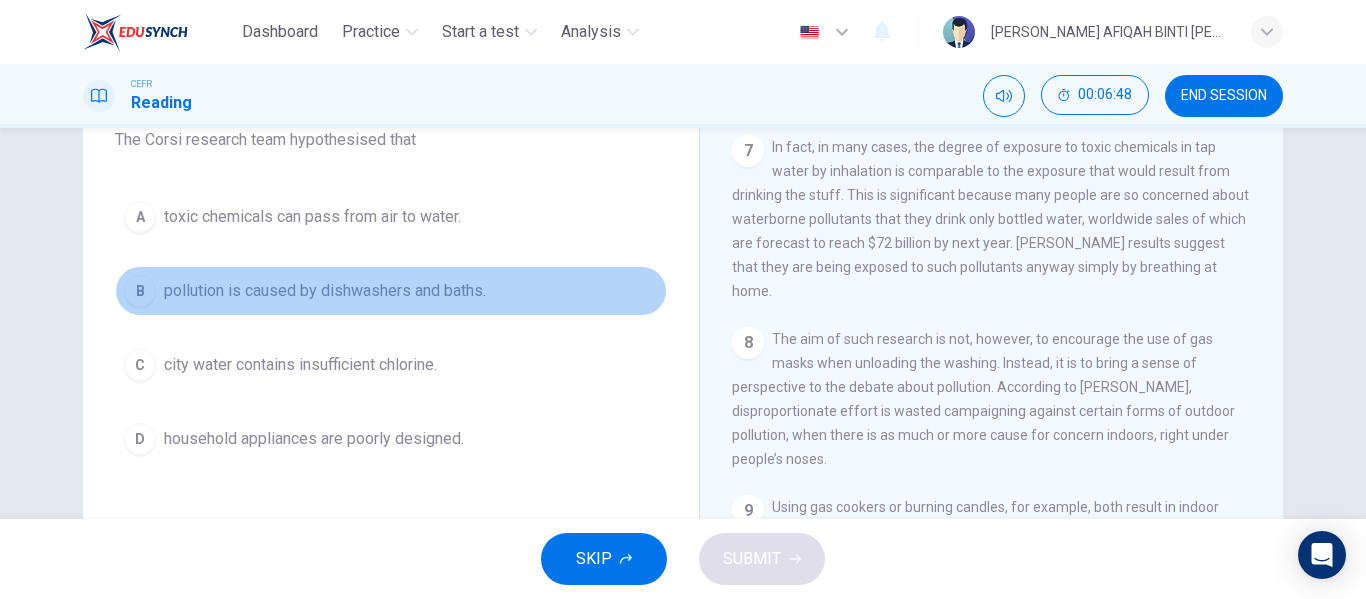 click on "pollution is caused by dishwashers and baths." at bounding box center [325, 291] 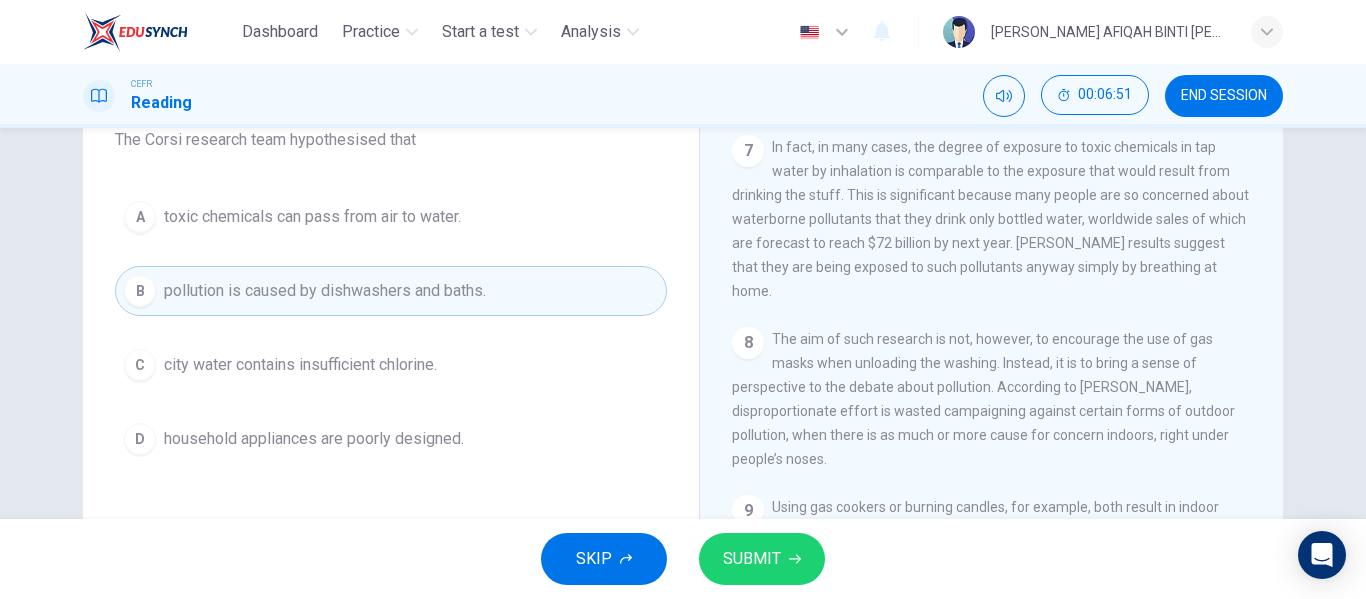 click on "SKIP SUBMIT" at bounding box center [683, 559] 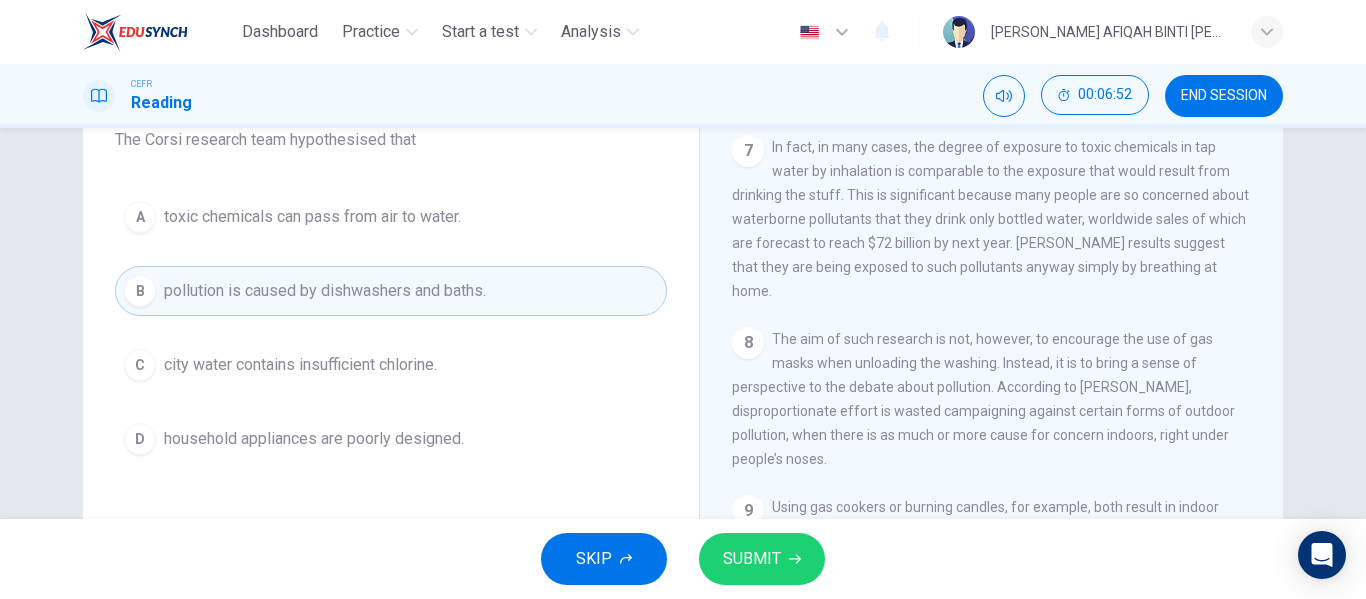 click on "SUBMIT" at bounding box center [752, 559] 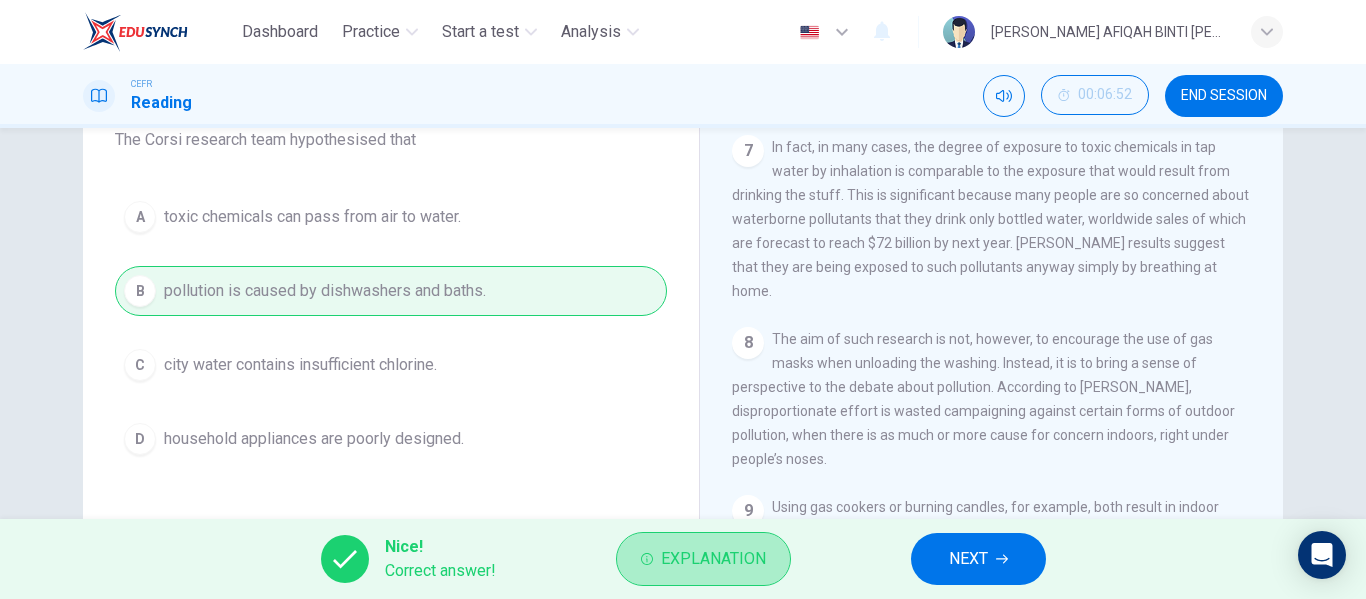 click on "Explanation" at bounding box center (713, 559) 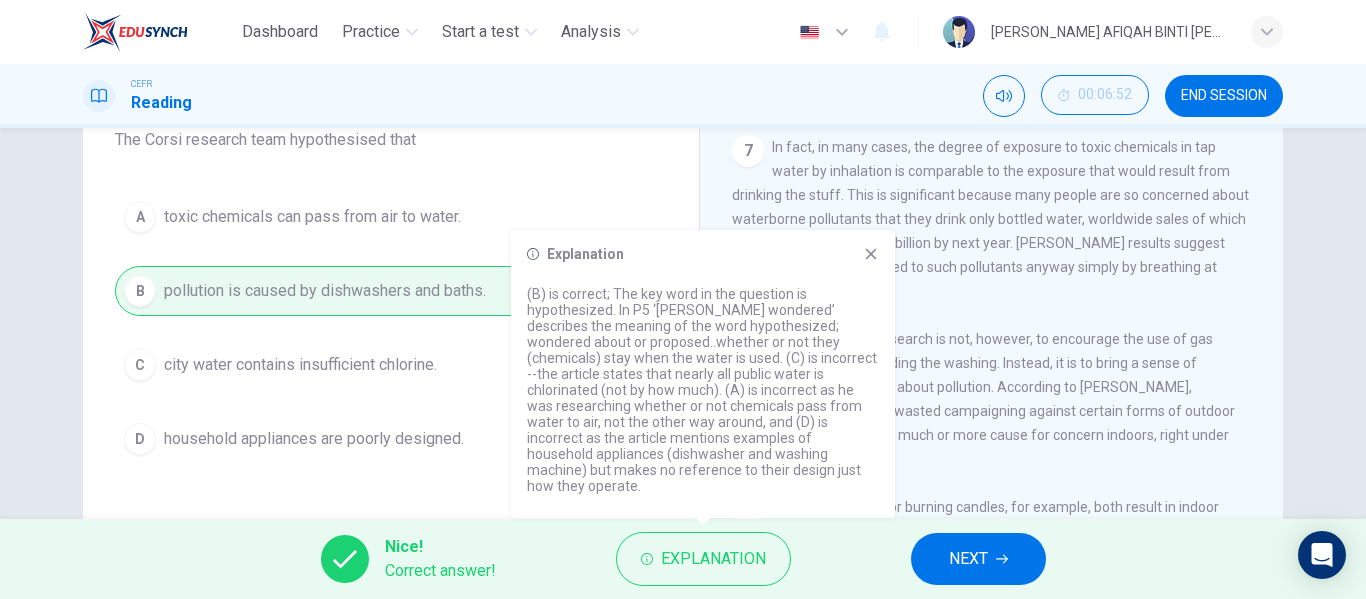 drag, startPoint x: 772, startPoint y: 336, endPoint x: 761, endPoint y: 372, distance: 37.64306 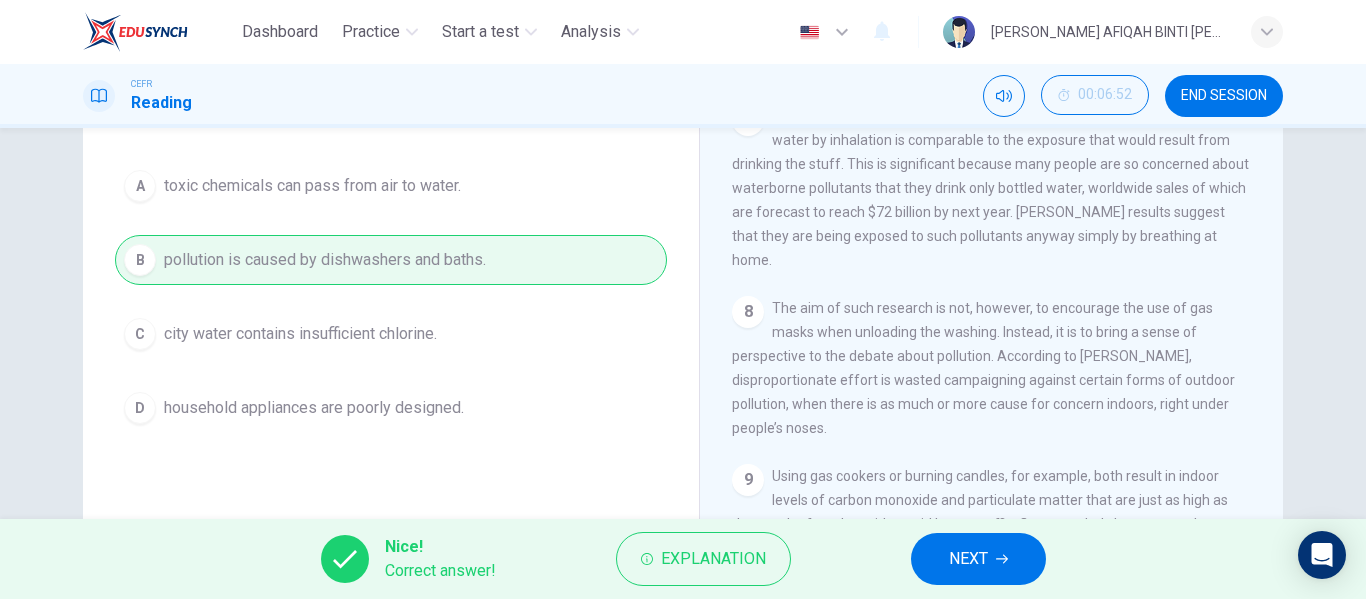scroll, scrollTop: 384, scrollLeft: 0, axis: vertical 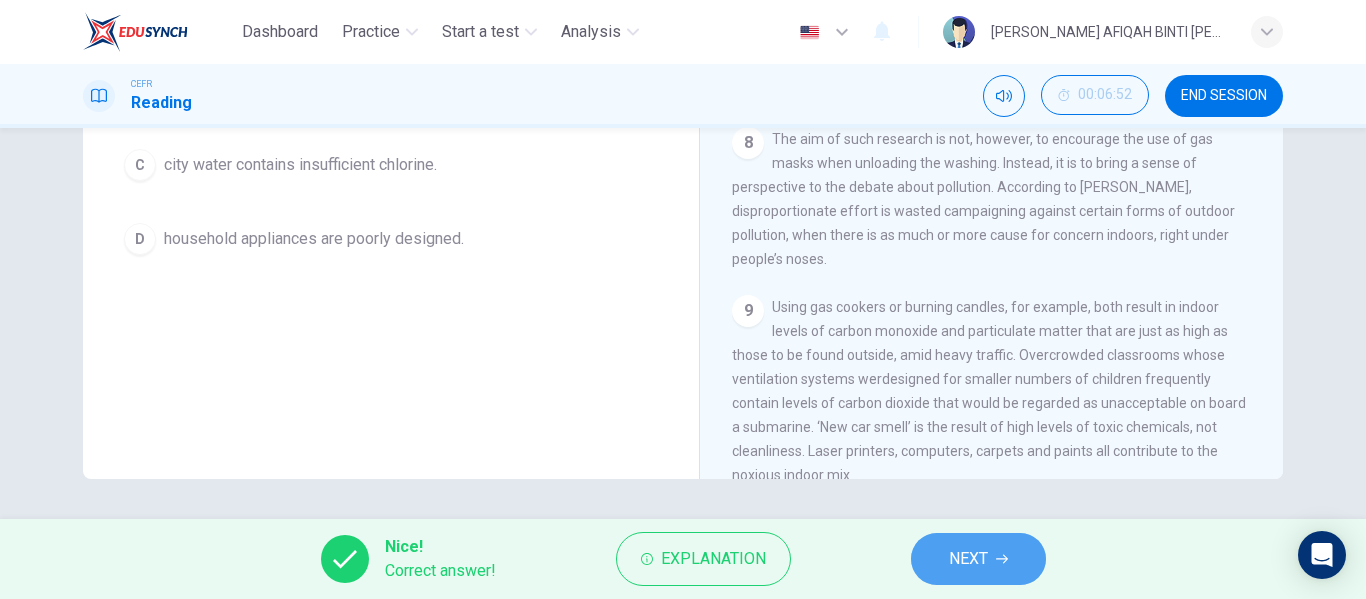 click on "NEXT" at bounding box center (978, 559) 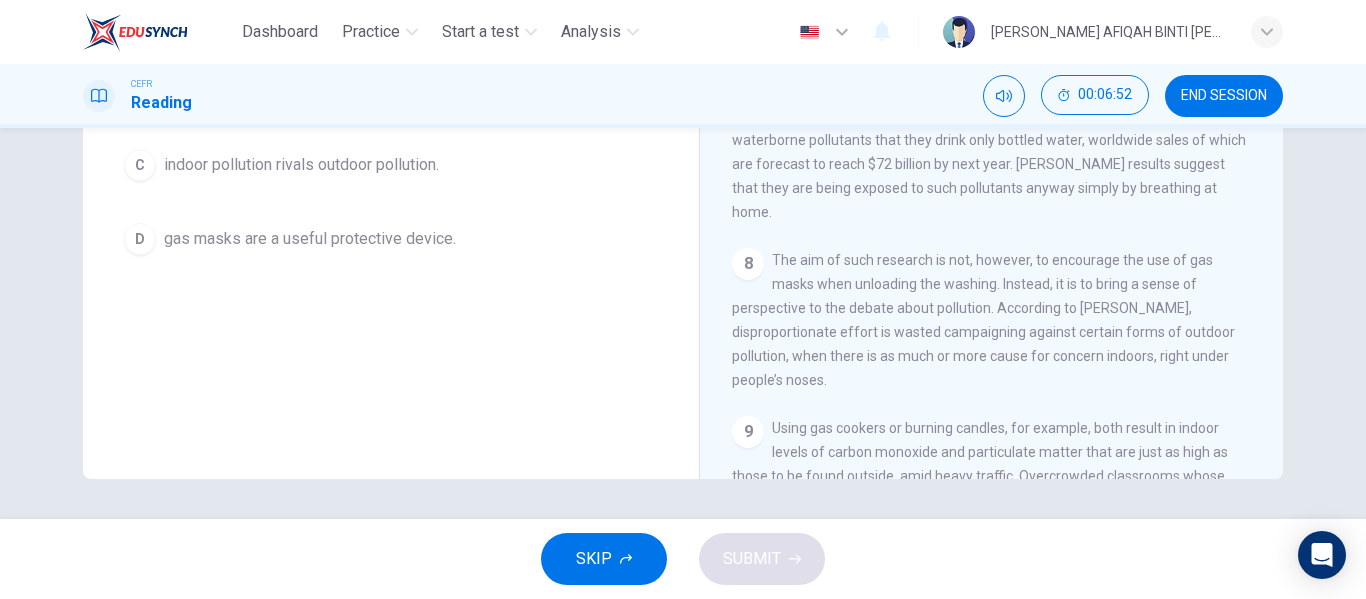 scroll, scrollTop: 1454, scrollLeft: 0, axis: vertical 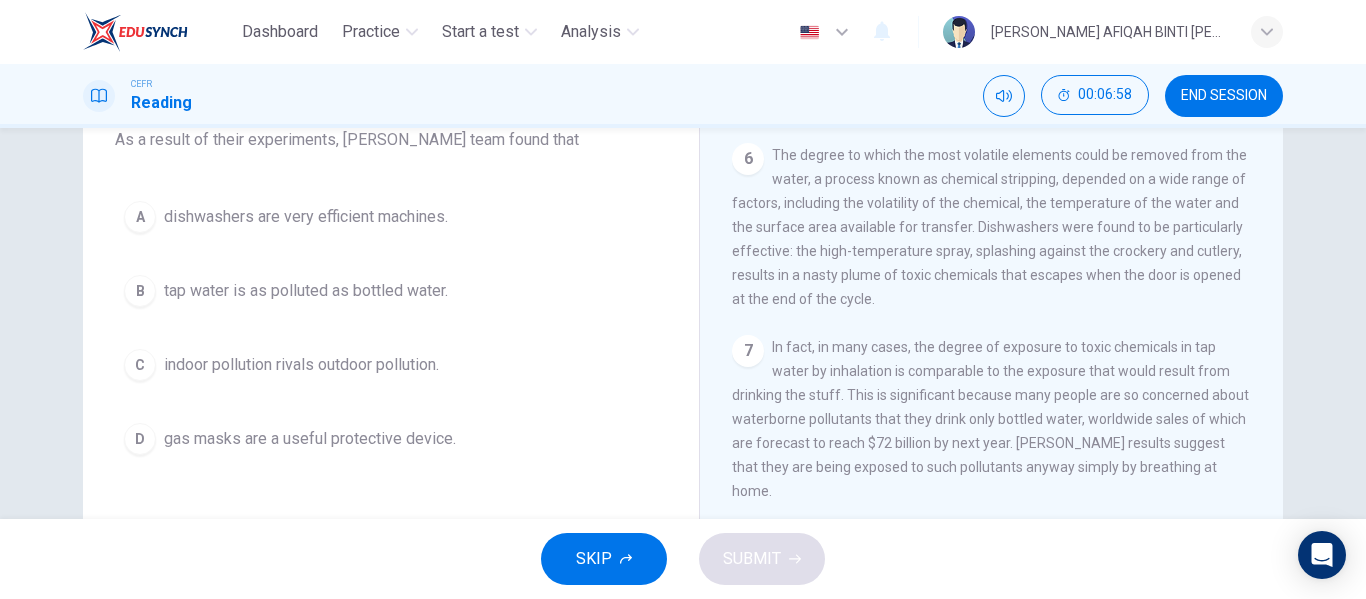click on "tap water is as polluted as bottled water." at bounding box center [306, 291] 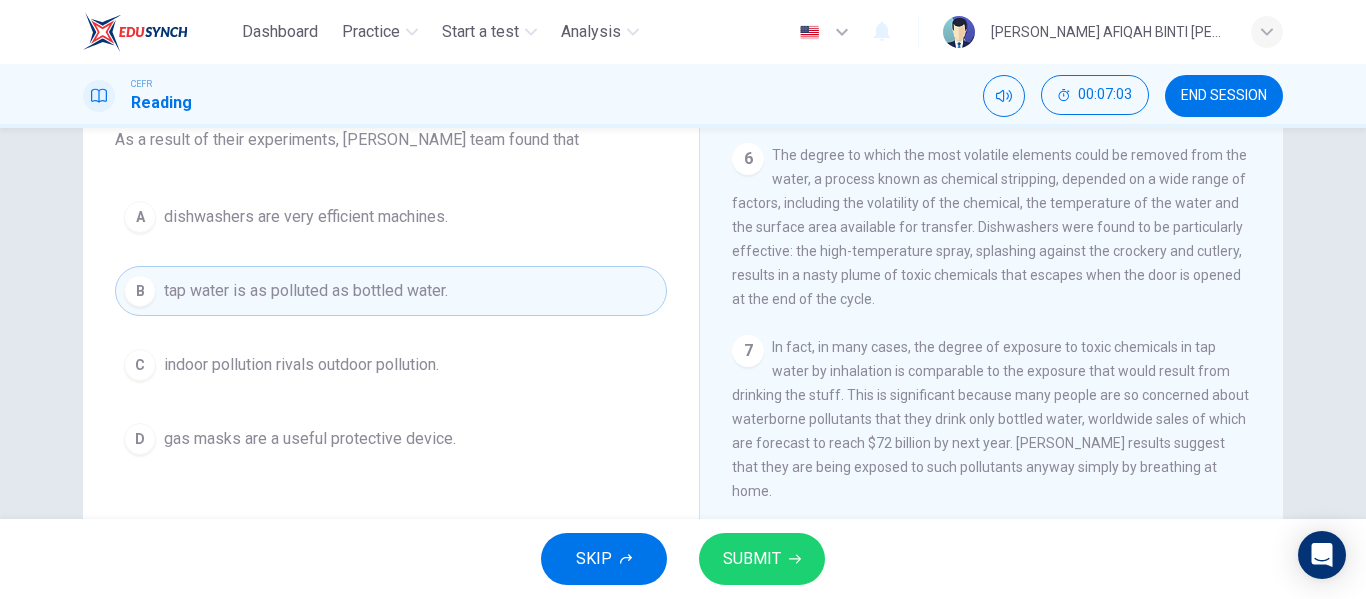 click on "indoor pollution rivals outdoor pollution." at bounding box center [301, 365] 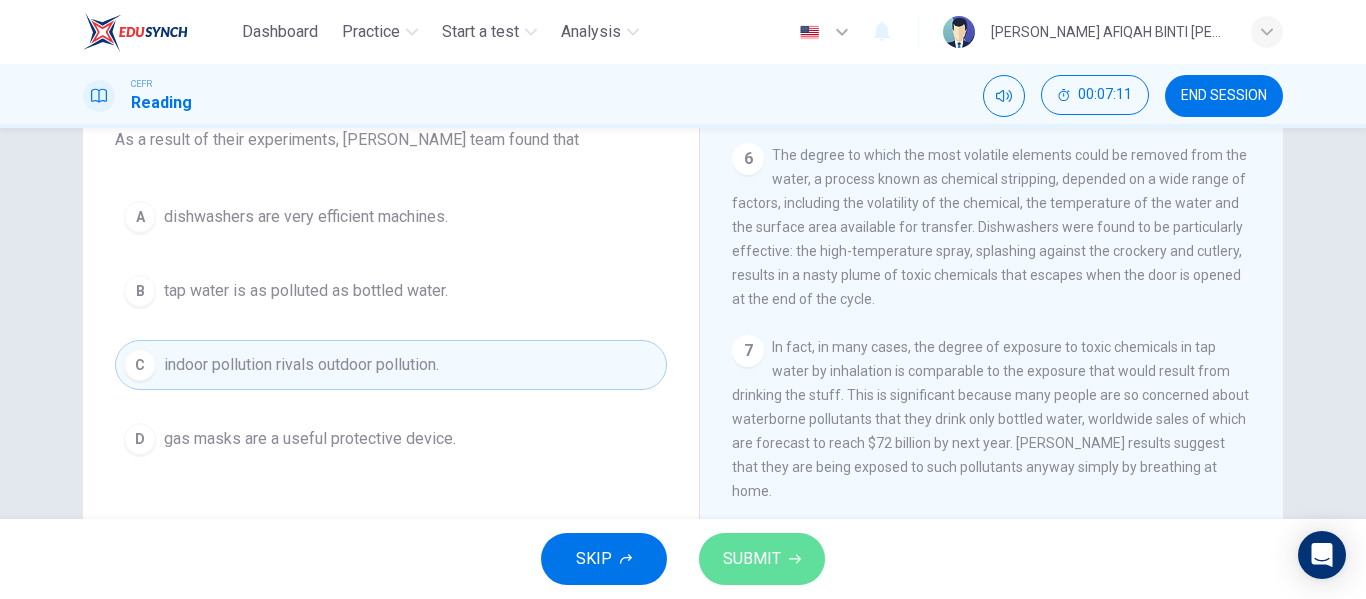 click on "SUBMIT" at bounding box center [752, 559] 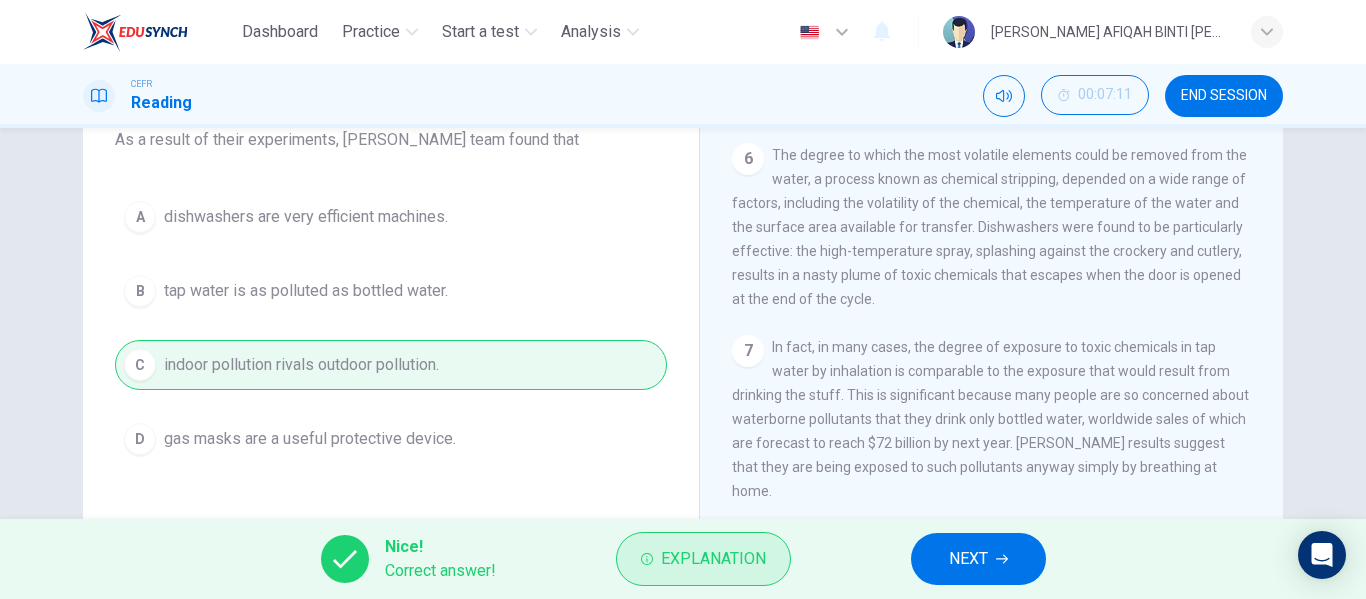 click on "Explanation" at bounding box center (713, 559) 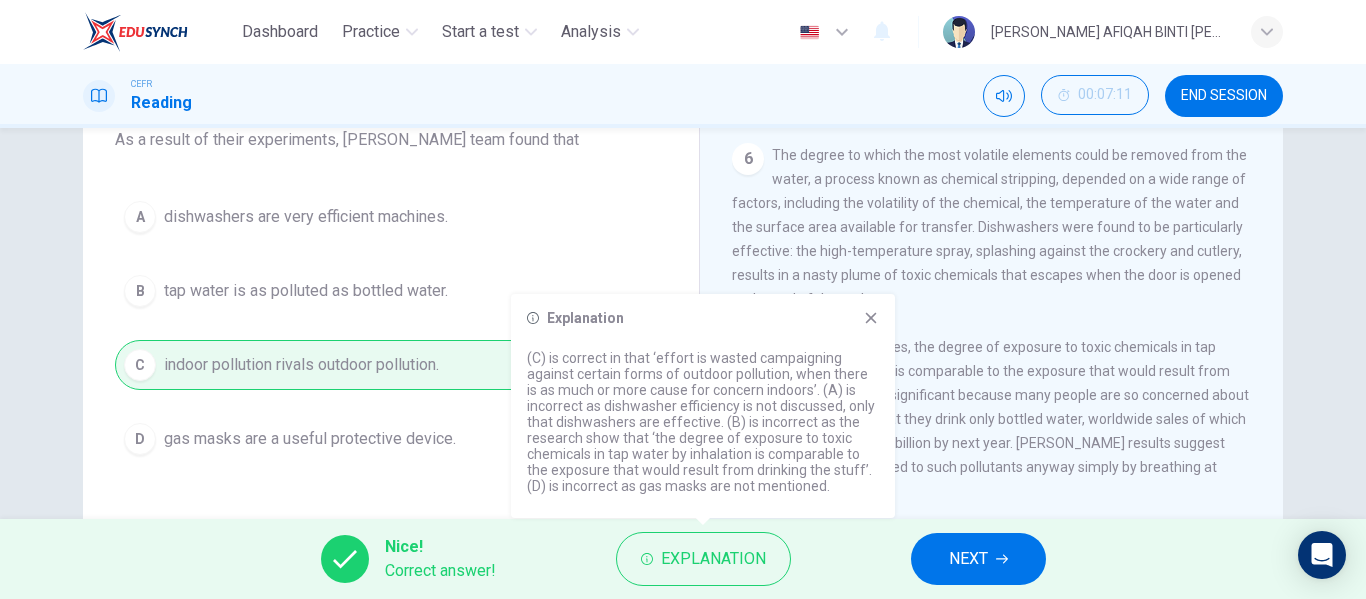 click on "Explanation (C) is correct in that ‘effort is wasted campaigning against certain forms of outdoor pollution, when there is as much or more cause for concern indoors’. (A) is incorrect as dishwasher efficiency is not discussed, only that dishwashers are effective. (B) is incorrect as the research show that ‘the degree of exposure to toxic chemicals in tap water by inhalation is comparable to the exposure that would result from drinking the stuff’. (D) is incorrect as gas masks are not mentioned." at bounding box center [703, 406] 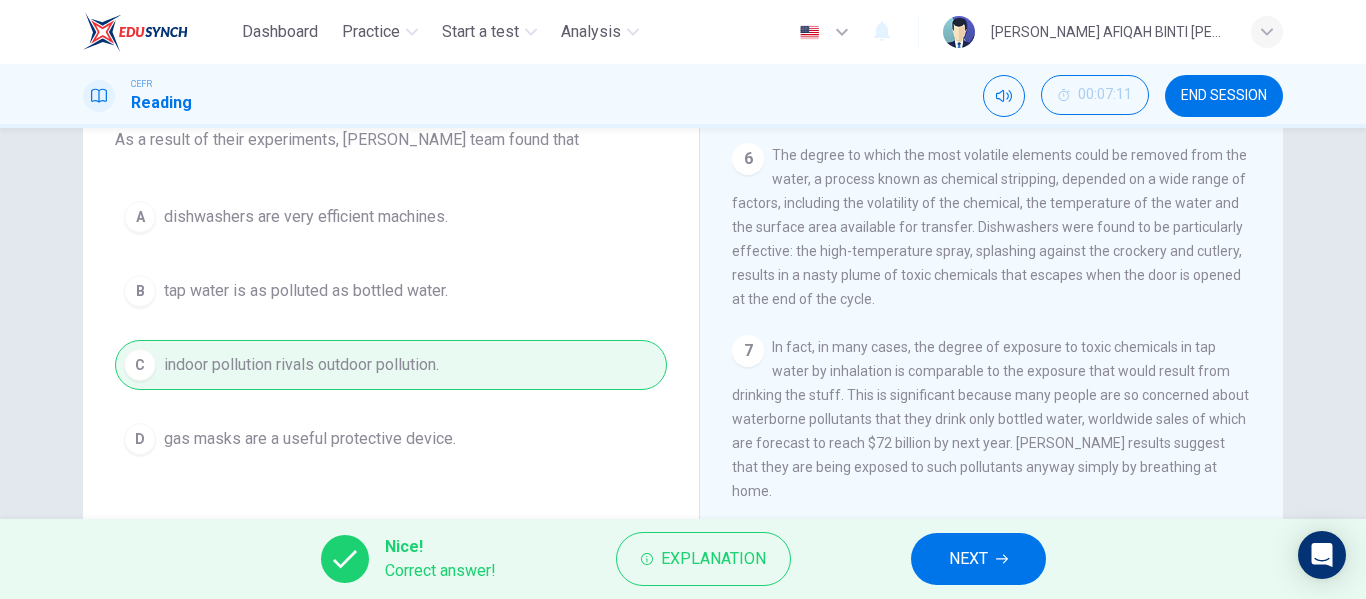 scroll, scrollTop: 1154, scrollLeft: 0, axis: vertical 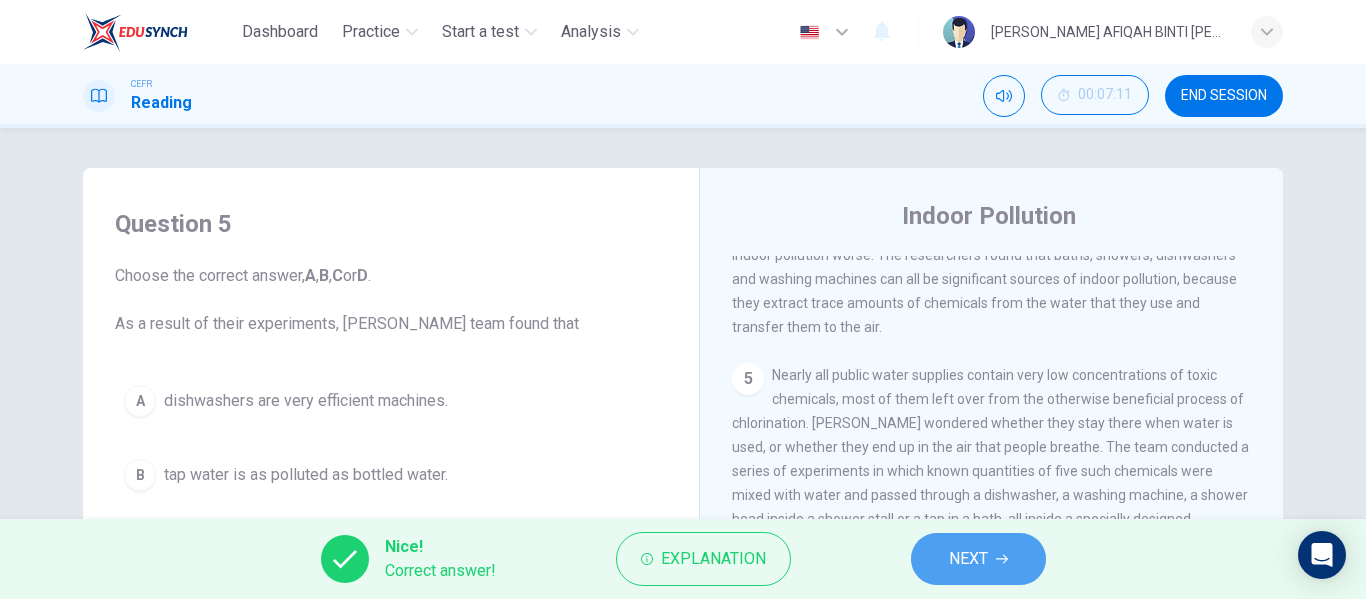 click on "NEXT" at bounding box center (968, 559) 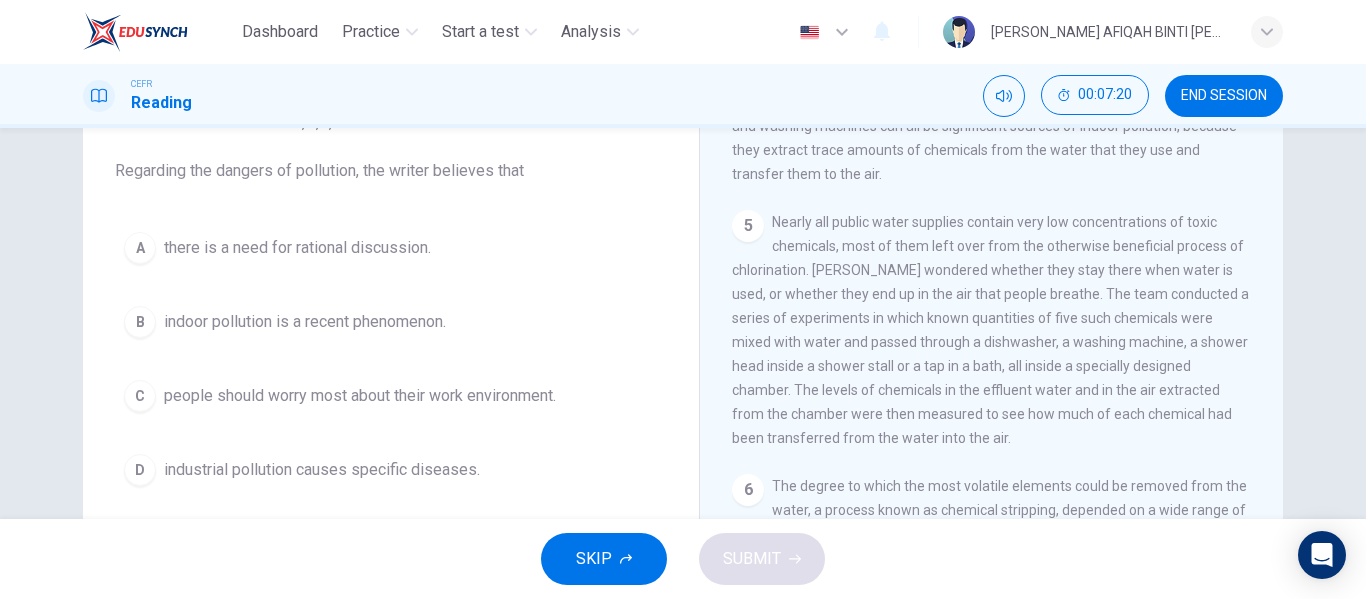 scroll, scrollTop: 155, scrollLeft: 0, axis: vertical 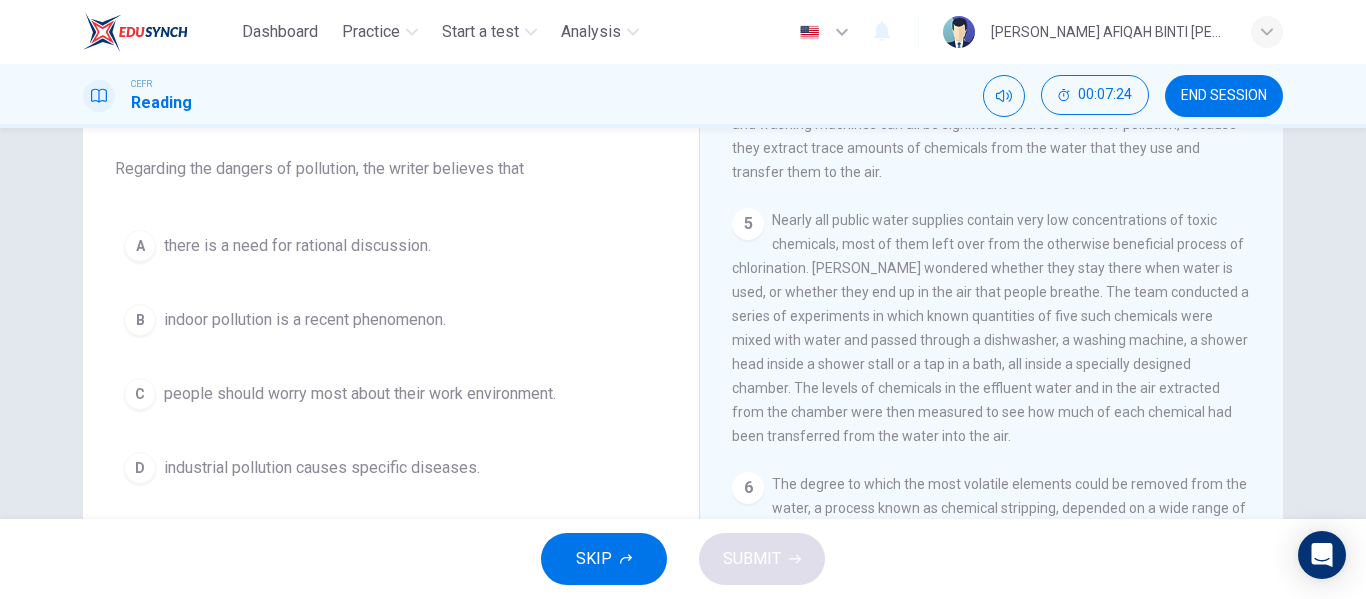 click on "A there is a need for rational discussion." at bounding box center [391, 246] 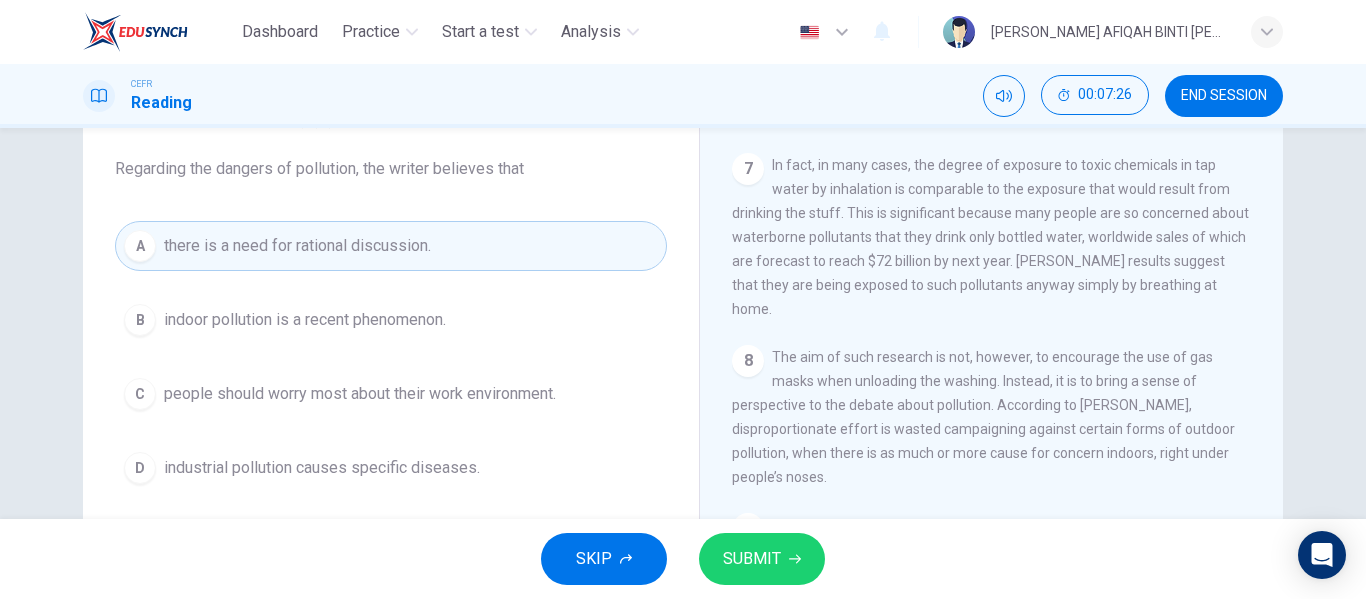 scroll, scrollTop: 1854, scrollLeft: 0, axis: vertical 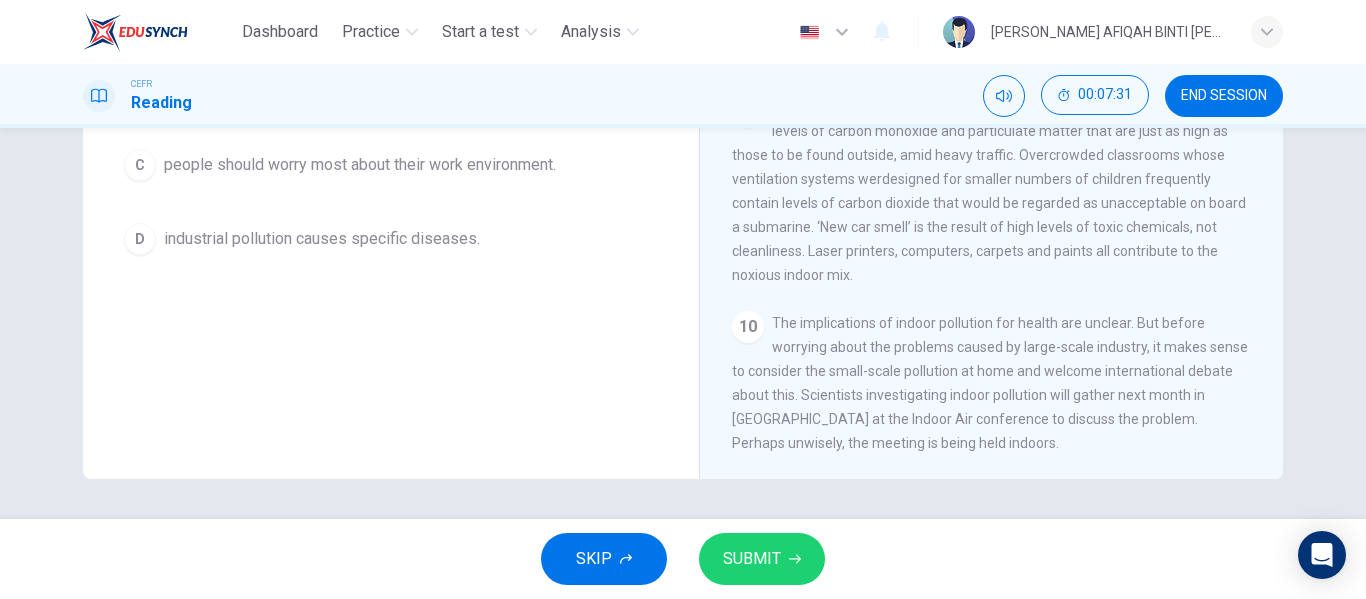 drag, startPoint x: 816, startPoint y: 386, endPoint x: 855, endPoint y: 392, distance: 39.45884 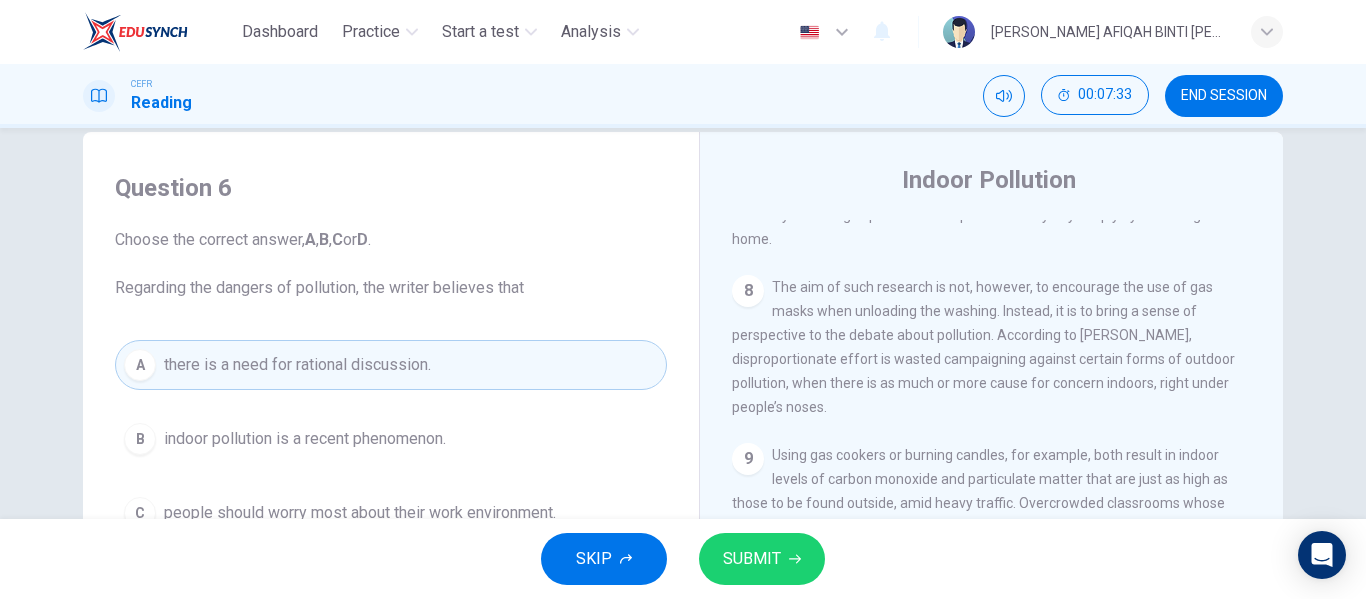 scroll, scrollTop: 0, scrollLeft: 0, axis: both 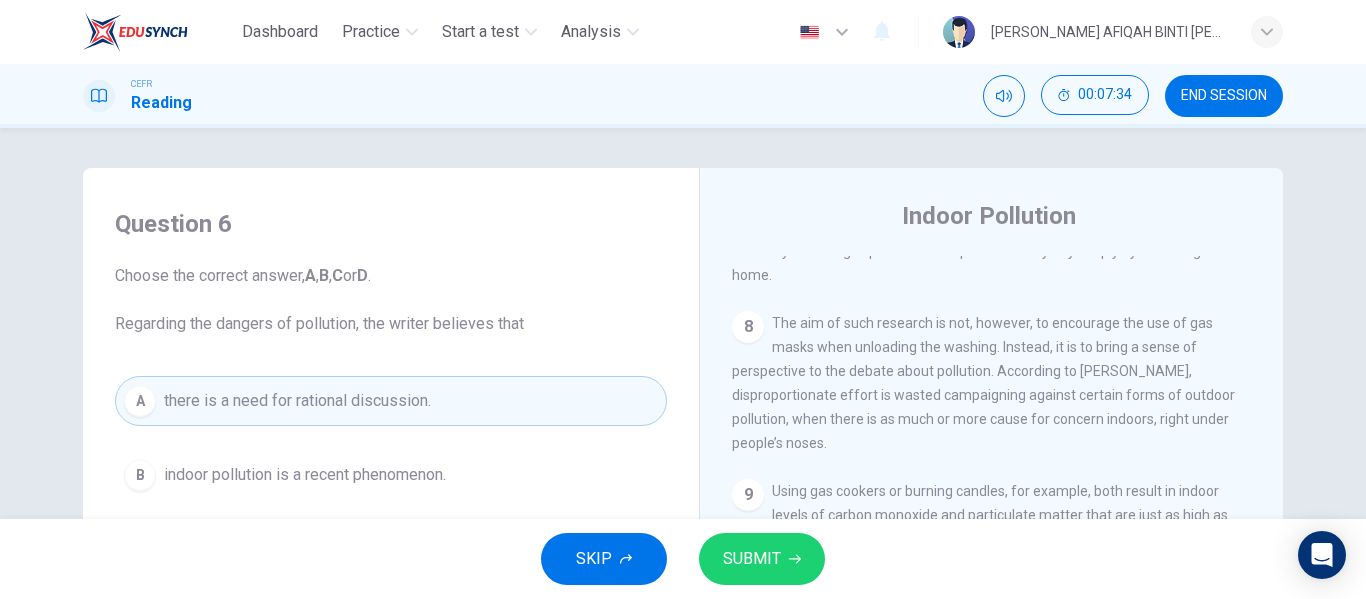 click on "SUBMIT" at bounding box center [752, 559] 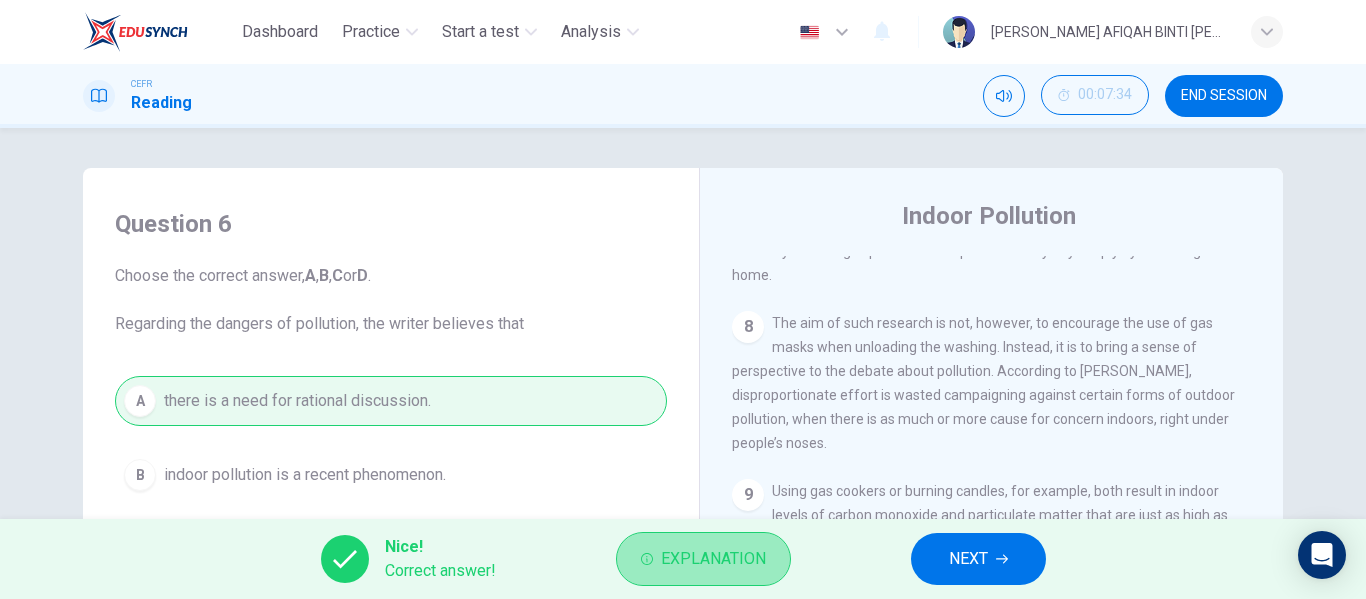 click on "Explanation" at bounding box center [703, 559] 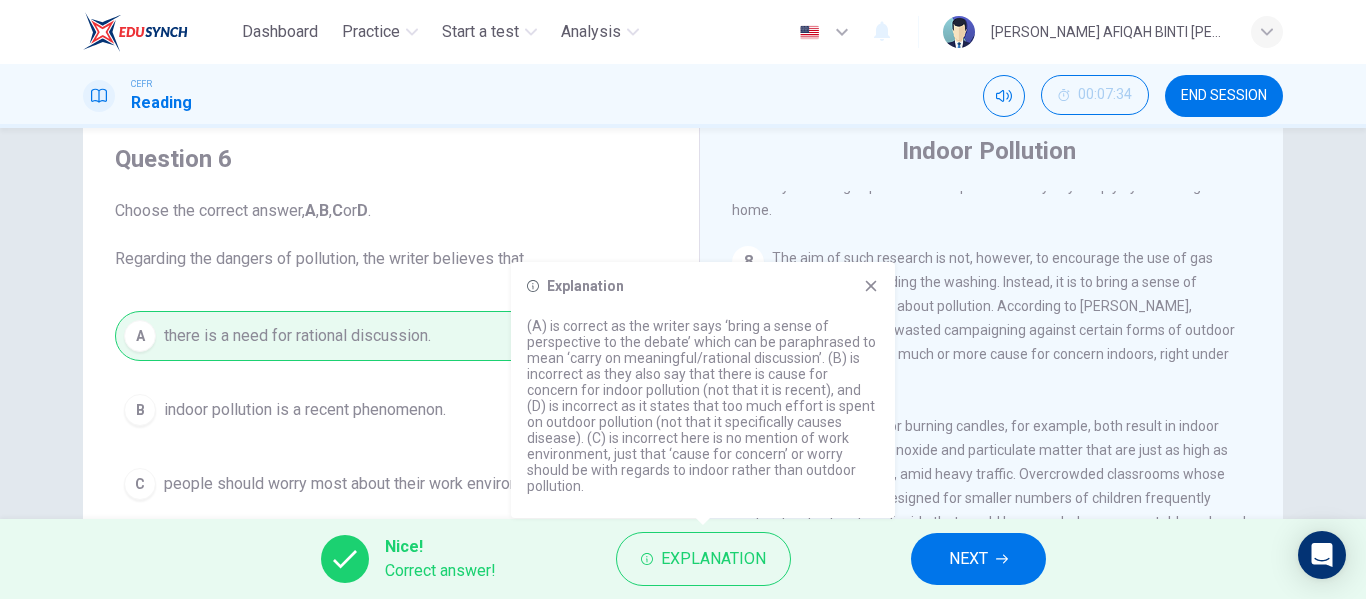 scroll, scrollTop: 100, scrollLeft: 0, axis: vertical 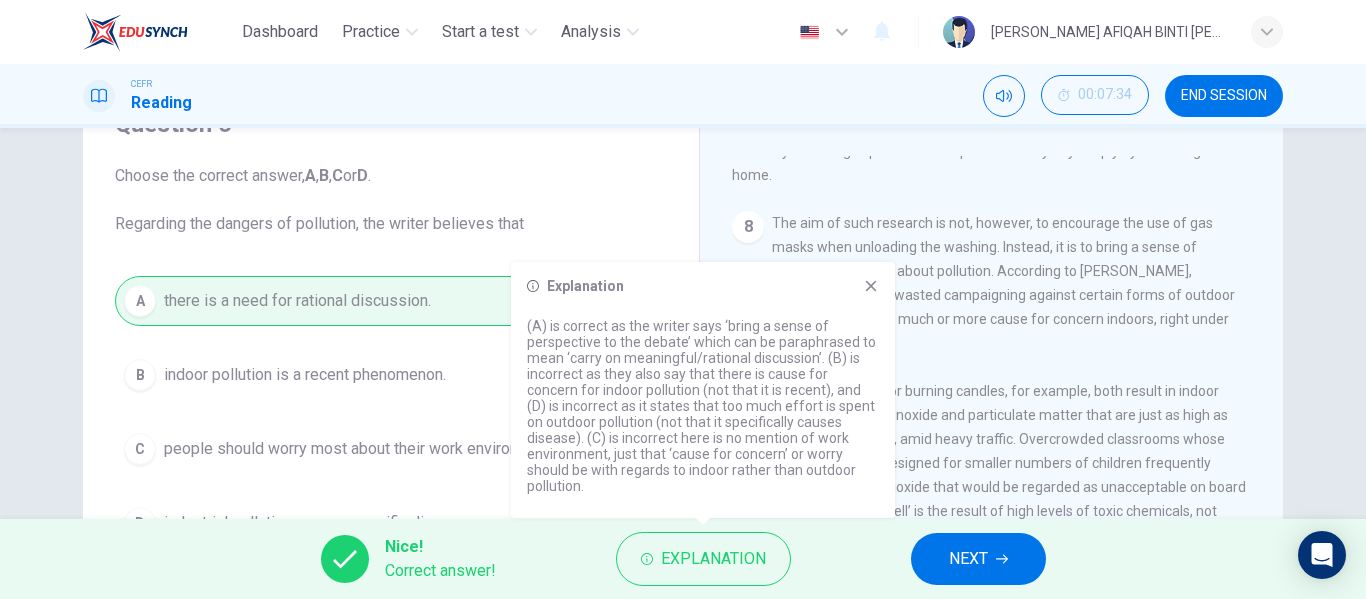 click on "(A) is correct as the writer says ‘bring a sense of perspective to the debate’ which can be paraphrased to mean ‘carry on meaningful/rational  discussion’. (B) is incorrect as they also say that there is cause for concern for indoor pollution (not that it is recent), and (D) is incorrect as it states that too much effort is spent on outdoor pollution (not that it specifically causes disease). (C) is incorrect here is no mention of work environment, just that ‘cause for concern’ or worry should be with regards to indoor rather than outdoor pollution." at bounding box center [703, 406] 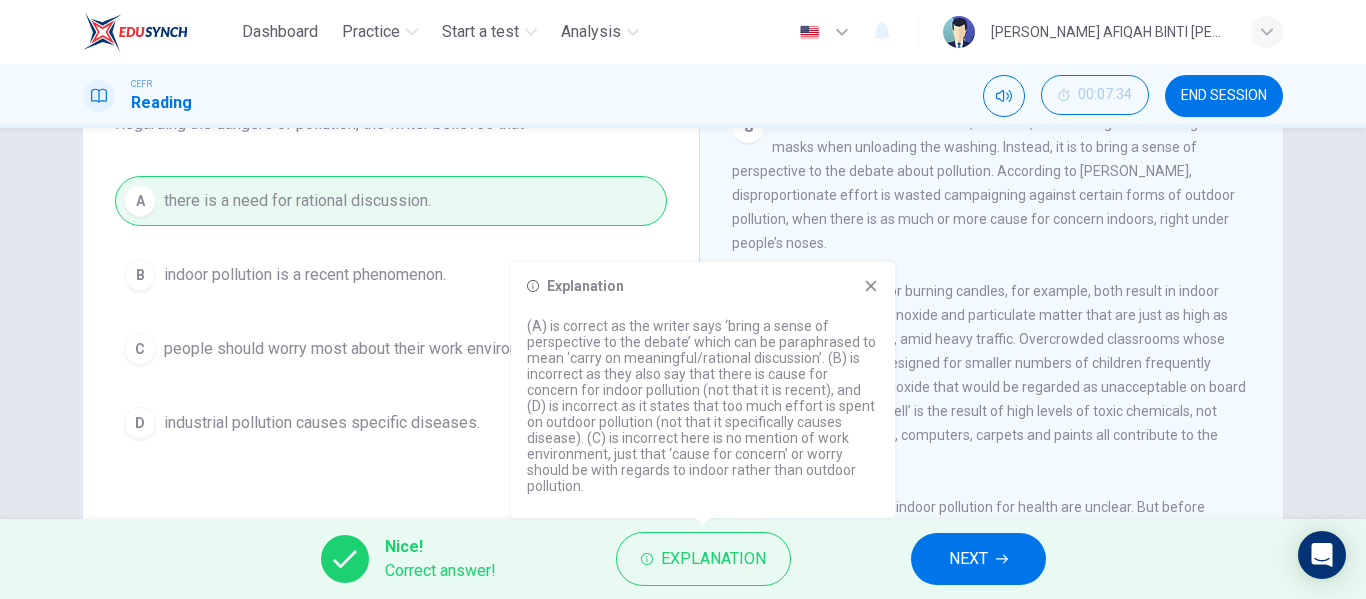 click 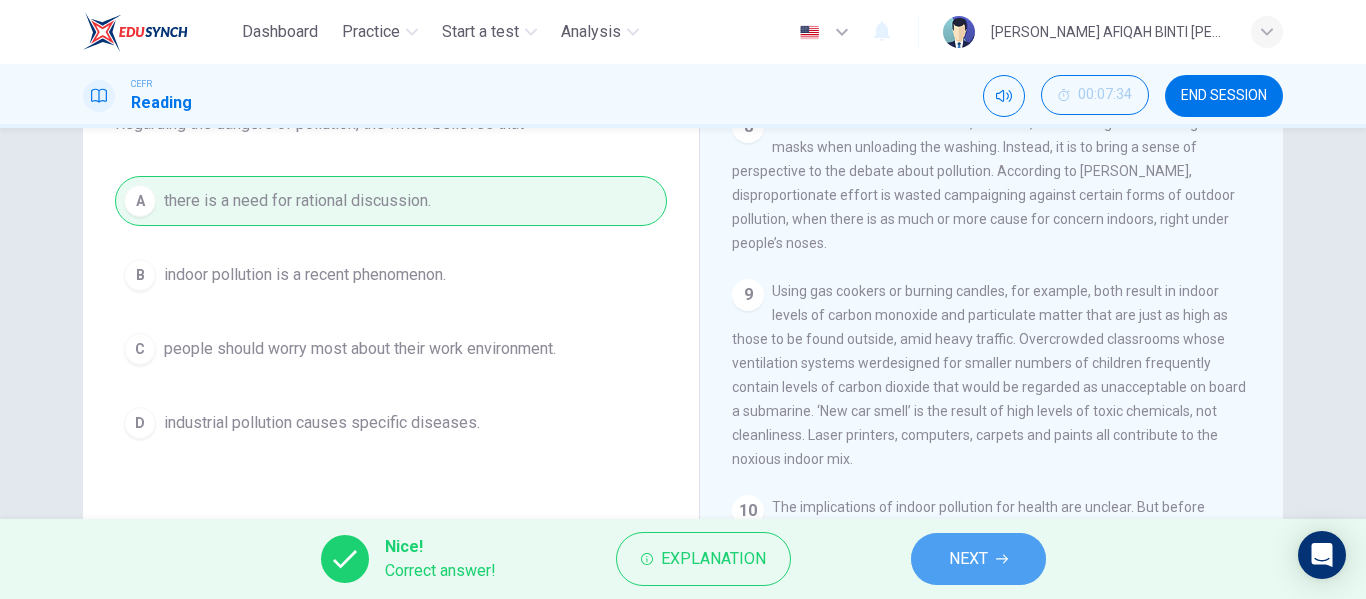 click on "NEXT" at bounding box center [978, 559] 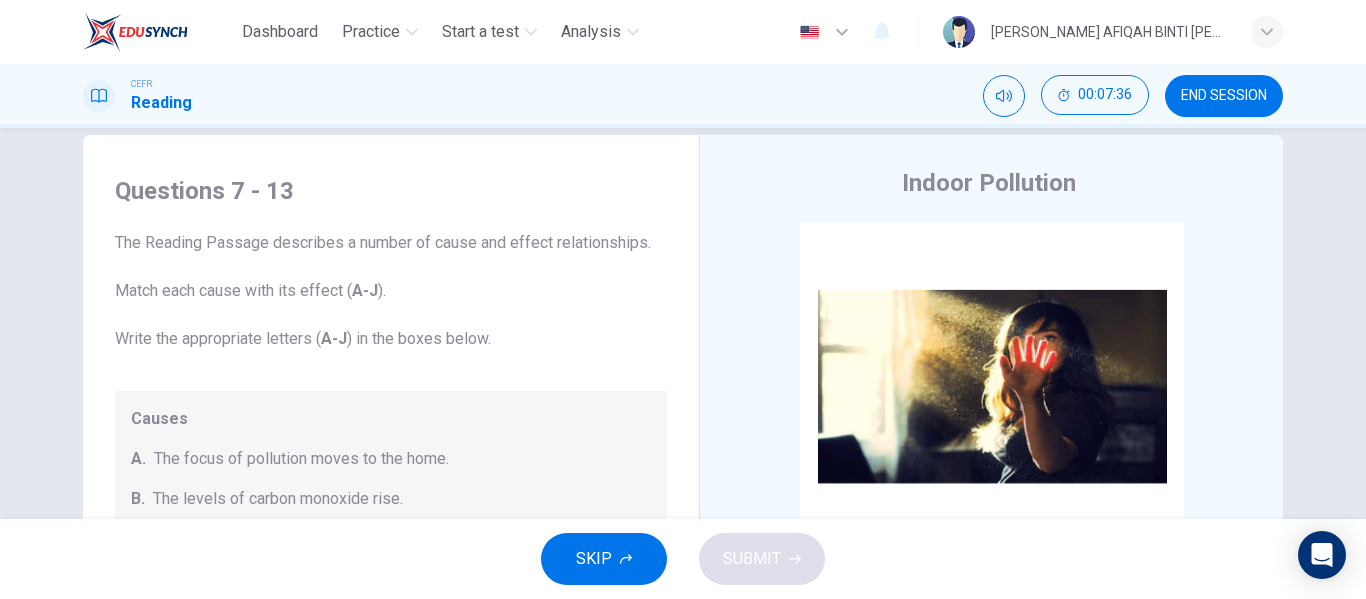 scroll, scrollTop: 0, scrollLeft: 0, axis: both 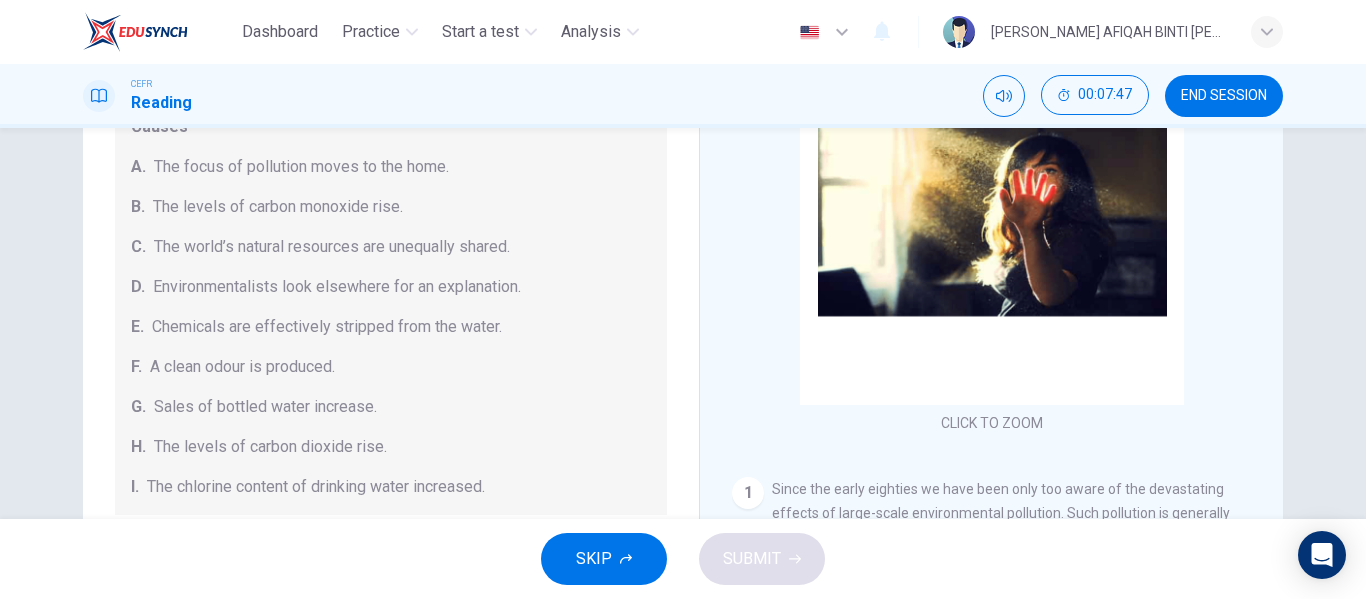 drag, startPoint x: 357, startPoint y: 245, endPoint x: 359, endPoint y: 303, distance: 58.034473 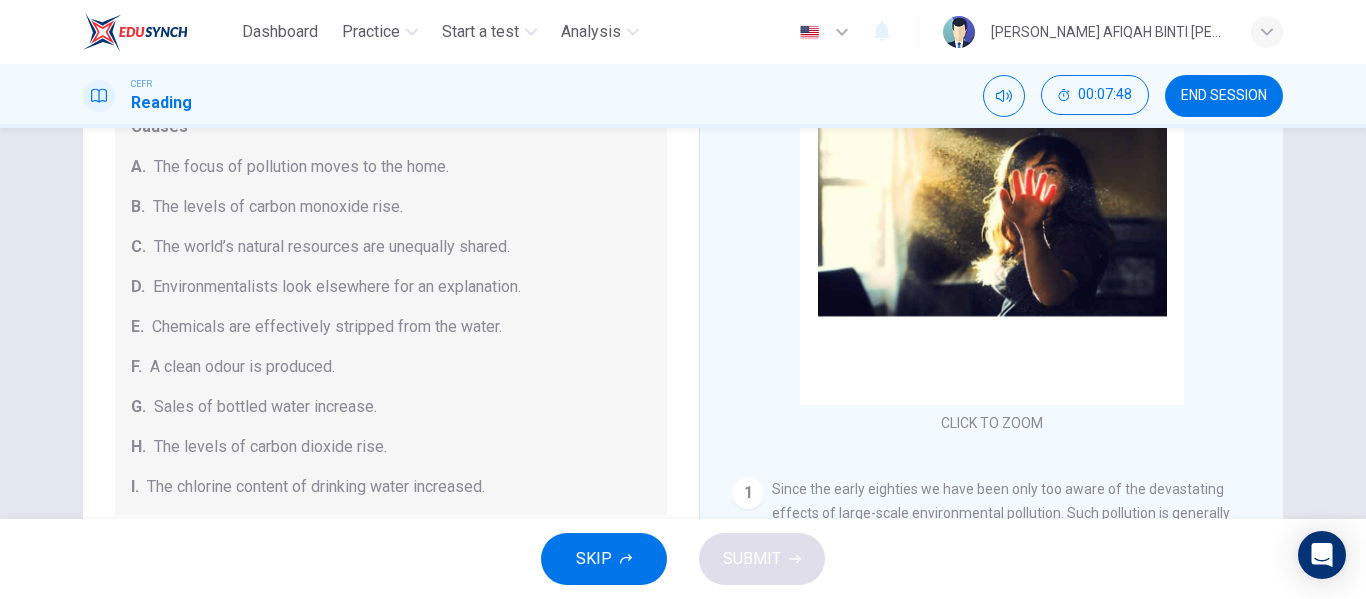 drag, startPoint x: 338, startPoint y: 342, endPoint x: 332, endPoint y: 354, distance: 13.416408 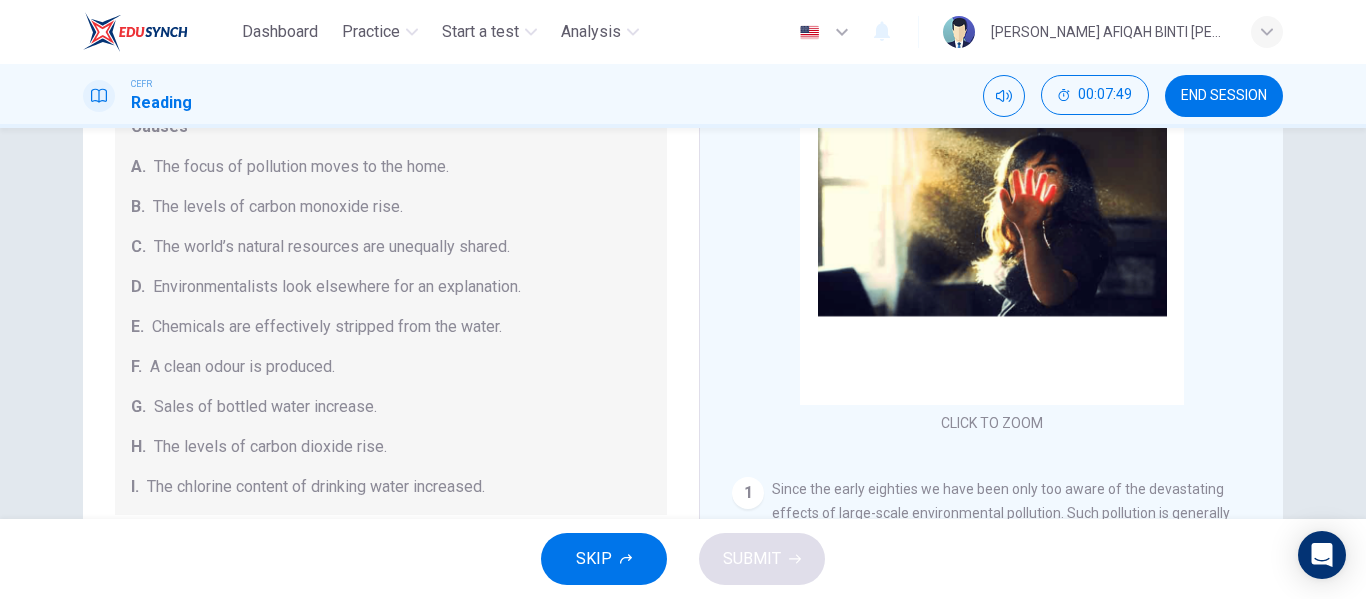 click on "A clean odour is produced." at bounding box center [242, 367] 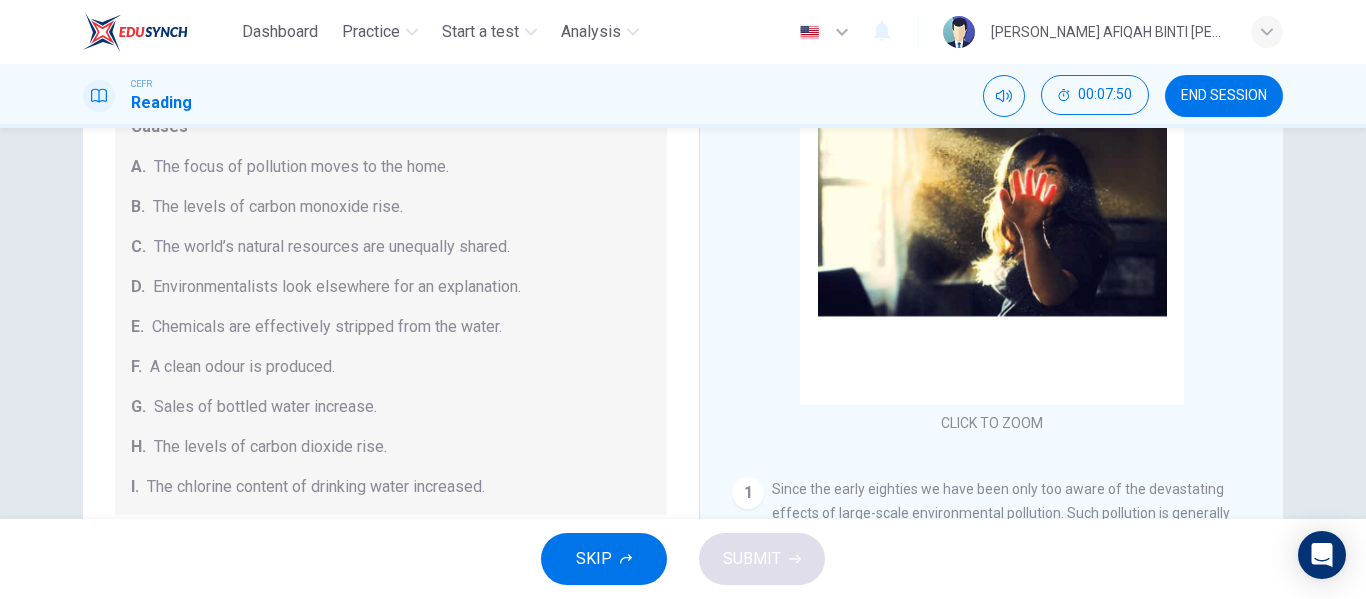 drag, startPoint x: 330, startPoint y: 357, endPoint x: 352, endPoint y: 425, distance: 71.470276 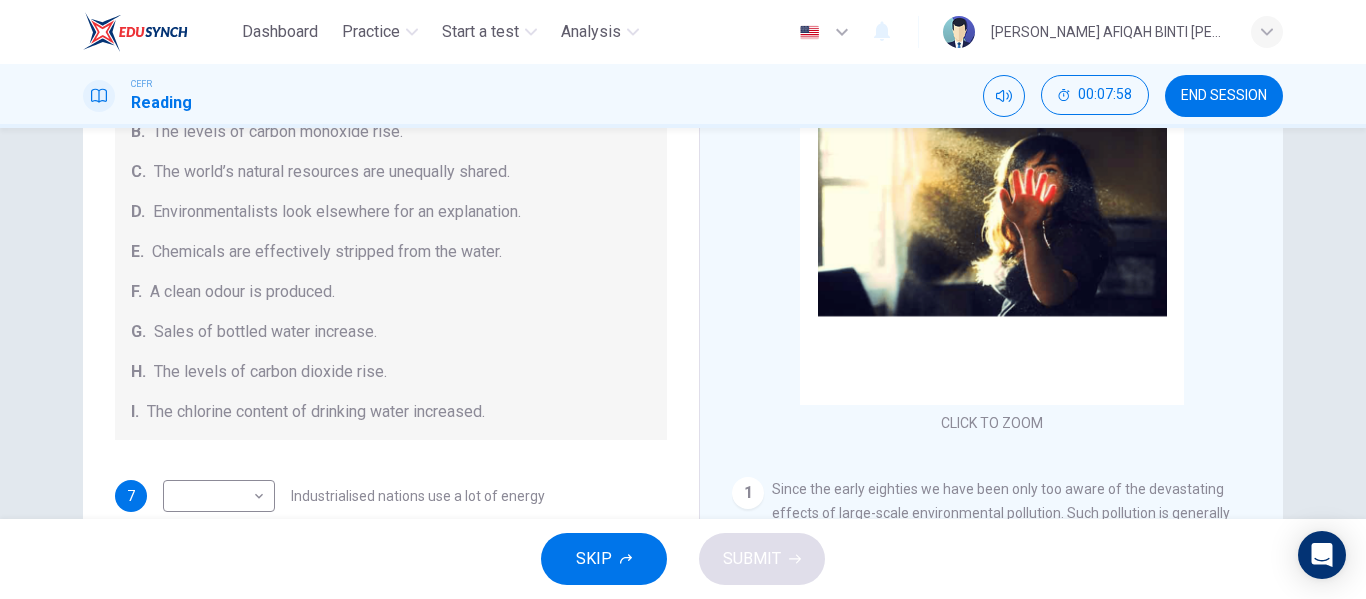 scroll, scrollTop: 125, scrollLeft: 0, axis: vertical 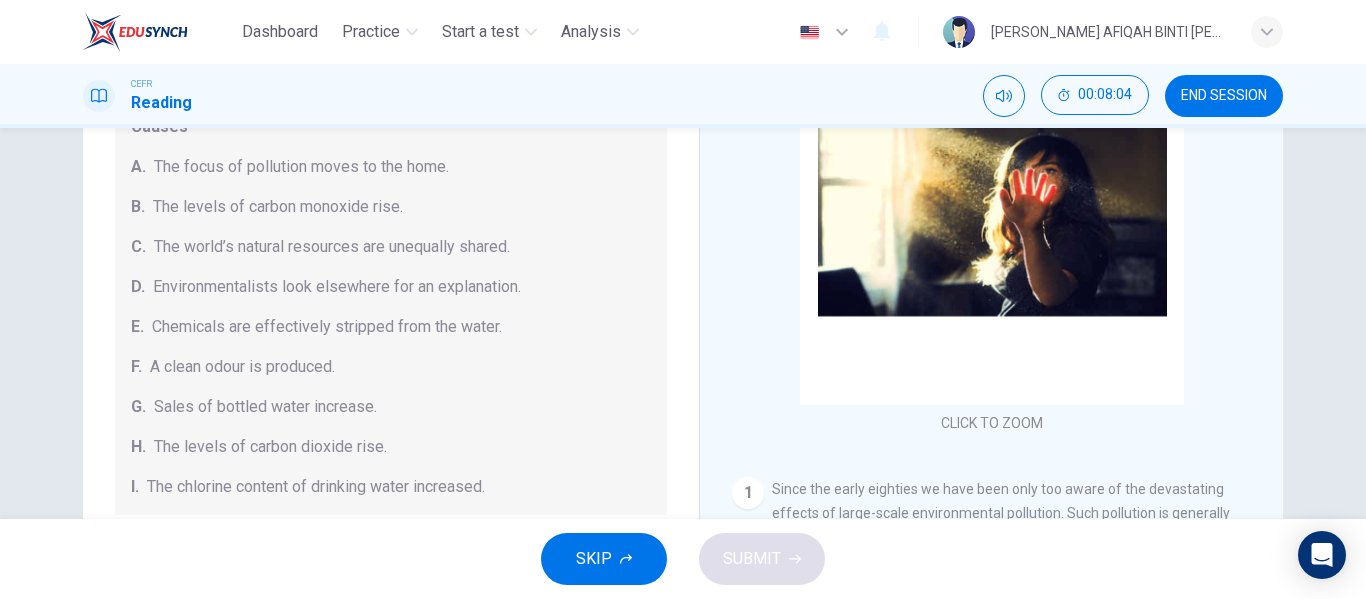 drag, startPoint x: 359, startPoint y: 254, endPoint x: 374, endPoint y: 361, distance: 108.04629 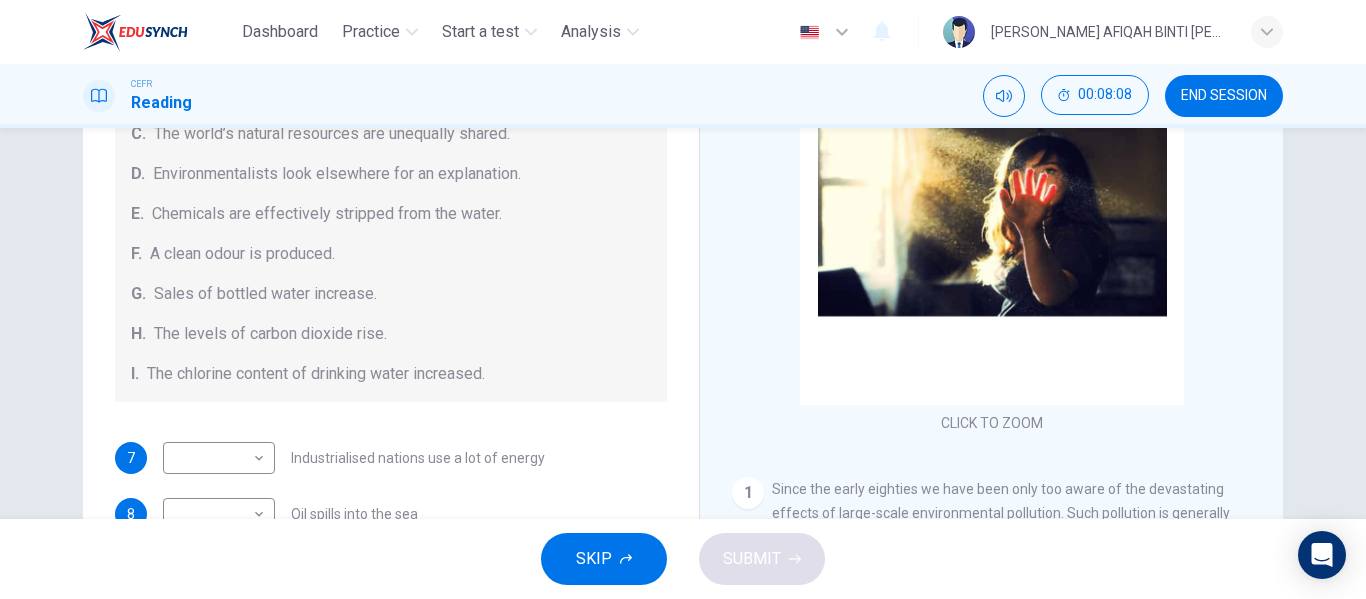 scroll, scrollTop: 425, scrollLeft: 0, axis: vertical 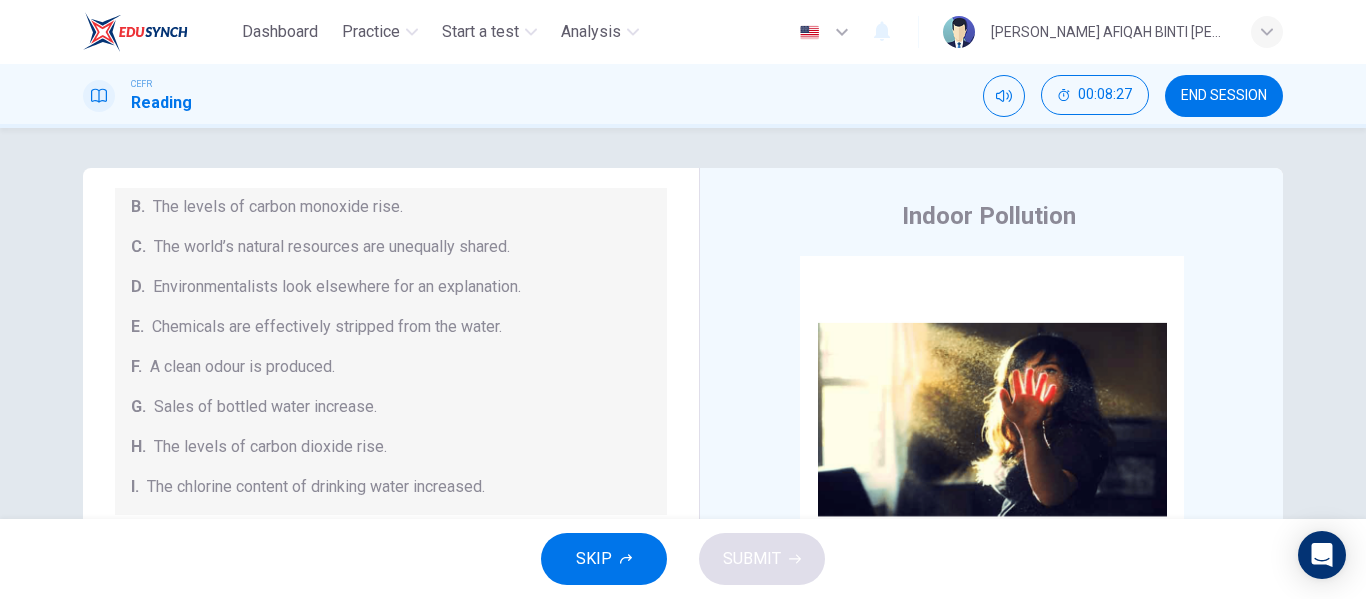 click on "A clean odour is produced." at bounding box center (242, 367) 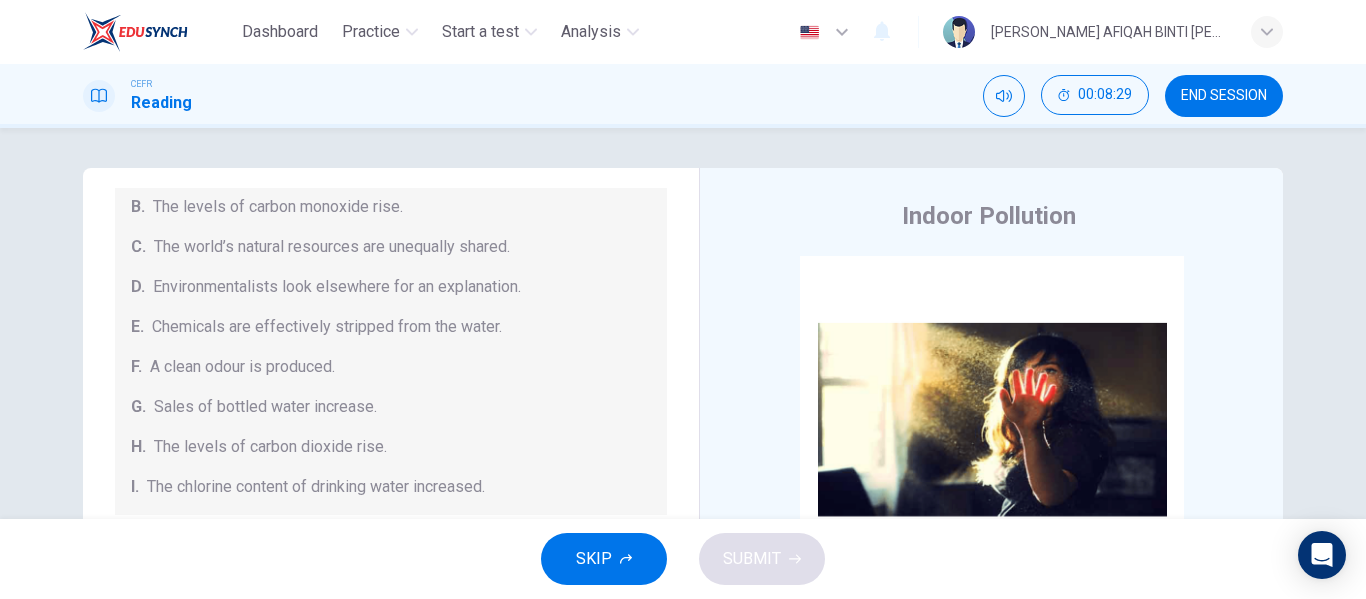 drag, startPoint x: 323, startPoint y: 345, endPoint x: 335, endPoint y: 343, distance: 12.165525 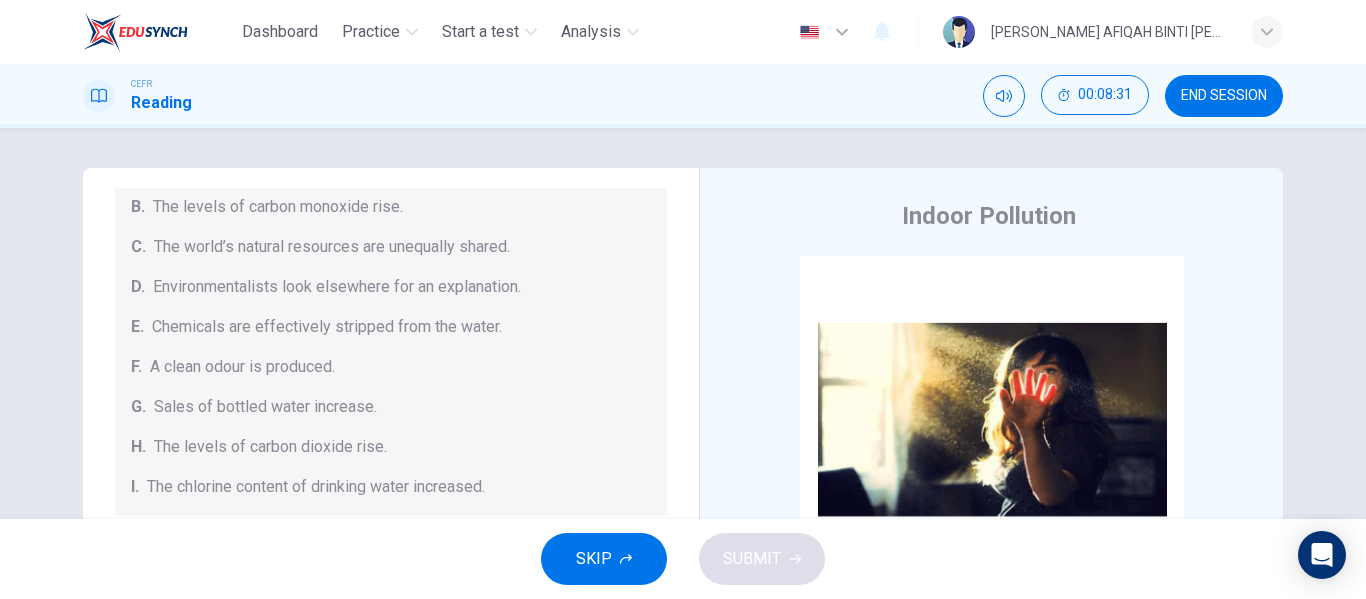 drag, startPoint x: 317, startPoint y: 211, endPoint x: 325, endPoint y: 230, distance: 20.615528 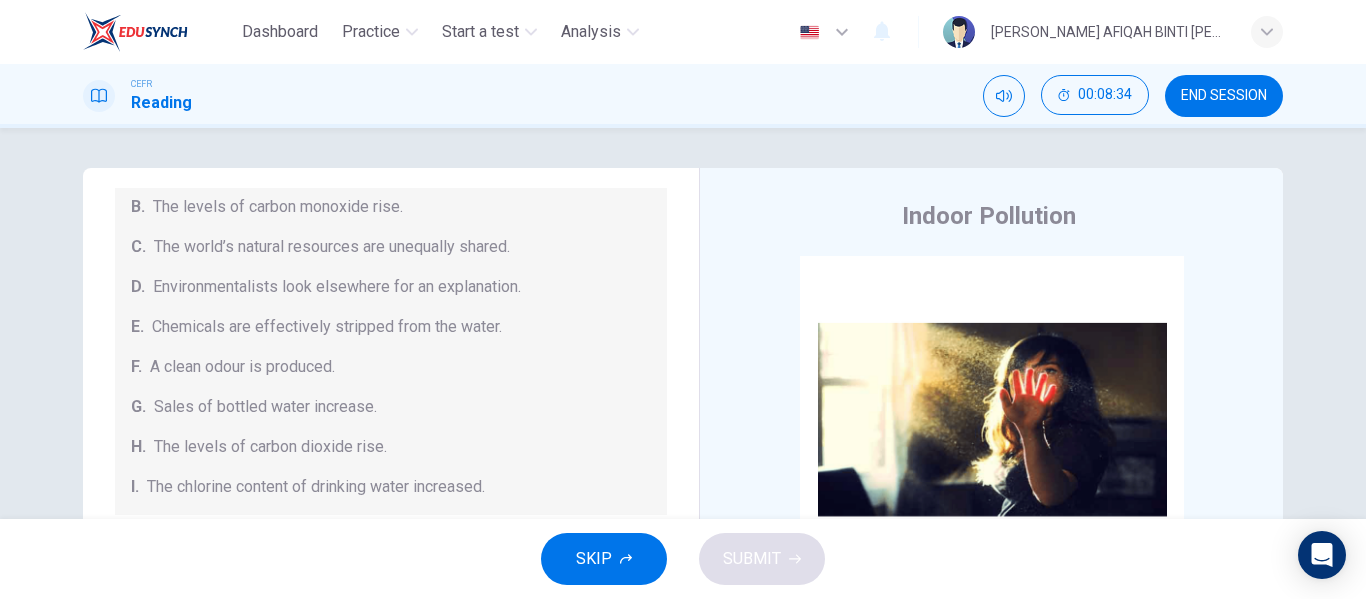 drag, startPoint x: 326, startPoint y: 252, endPoint x: 323, endPoint y: 287, distance: 35.128338 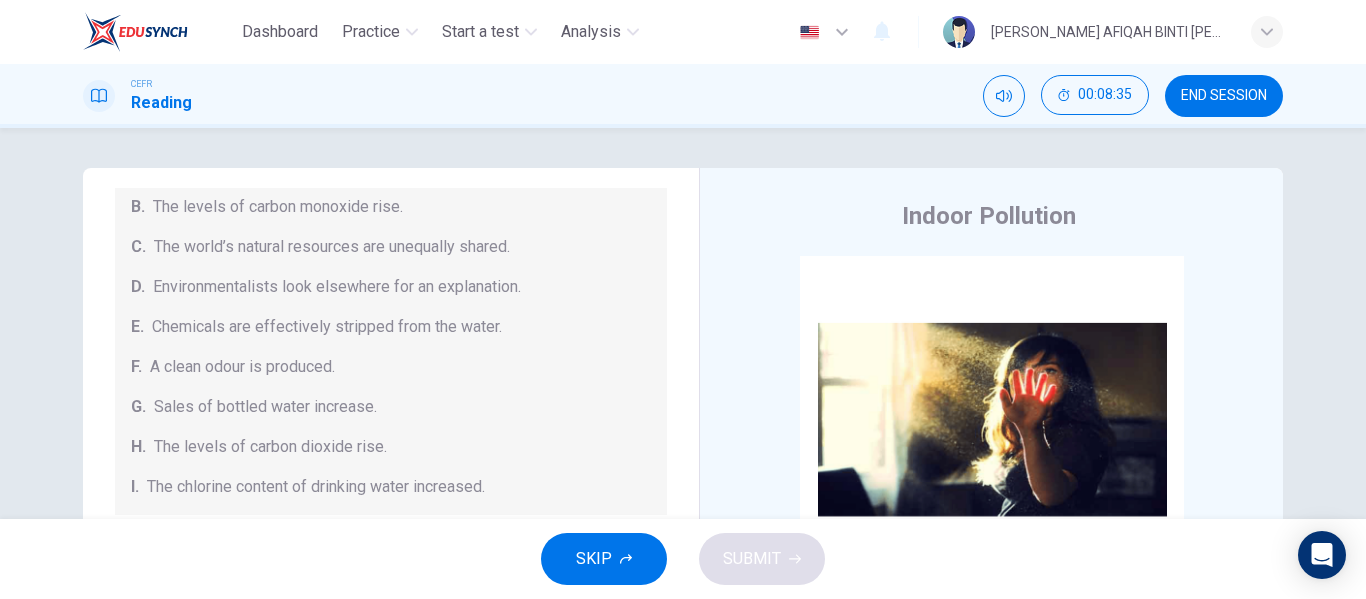 drag, startPoint x: 323, startPoint y: 287, endPoint x: 333, endPoint y: 294, distance: 12.206555 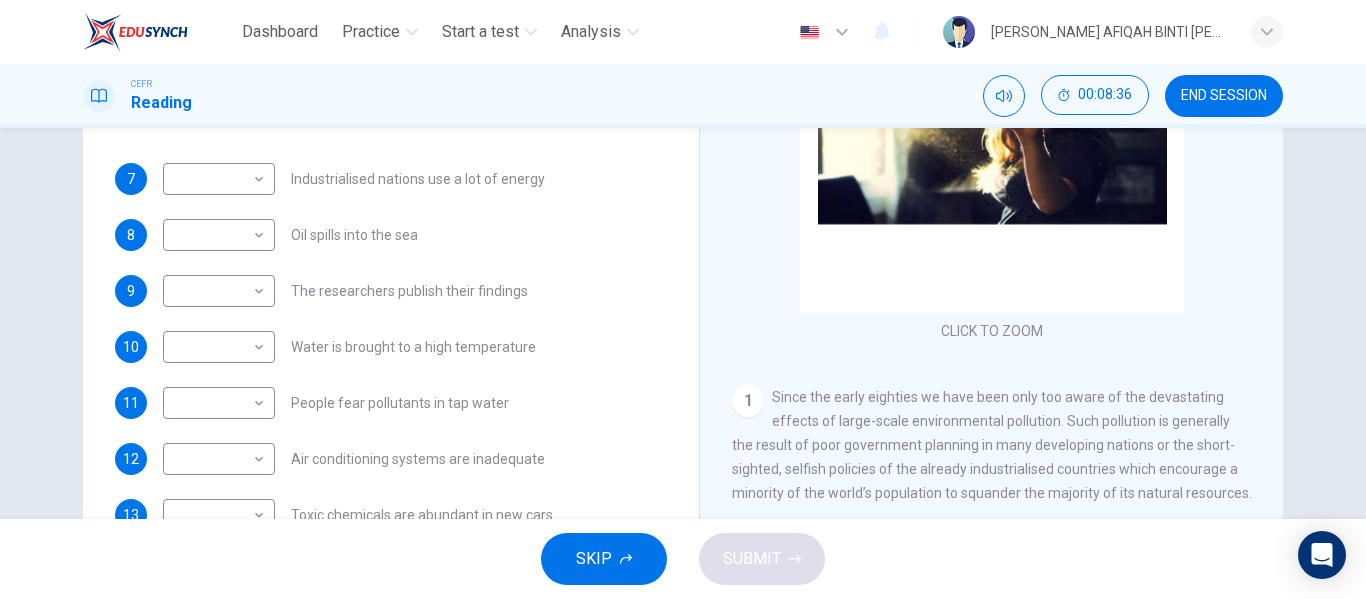scroll, scrollTop: 384, scrollLeft: 0, axis: vertical 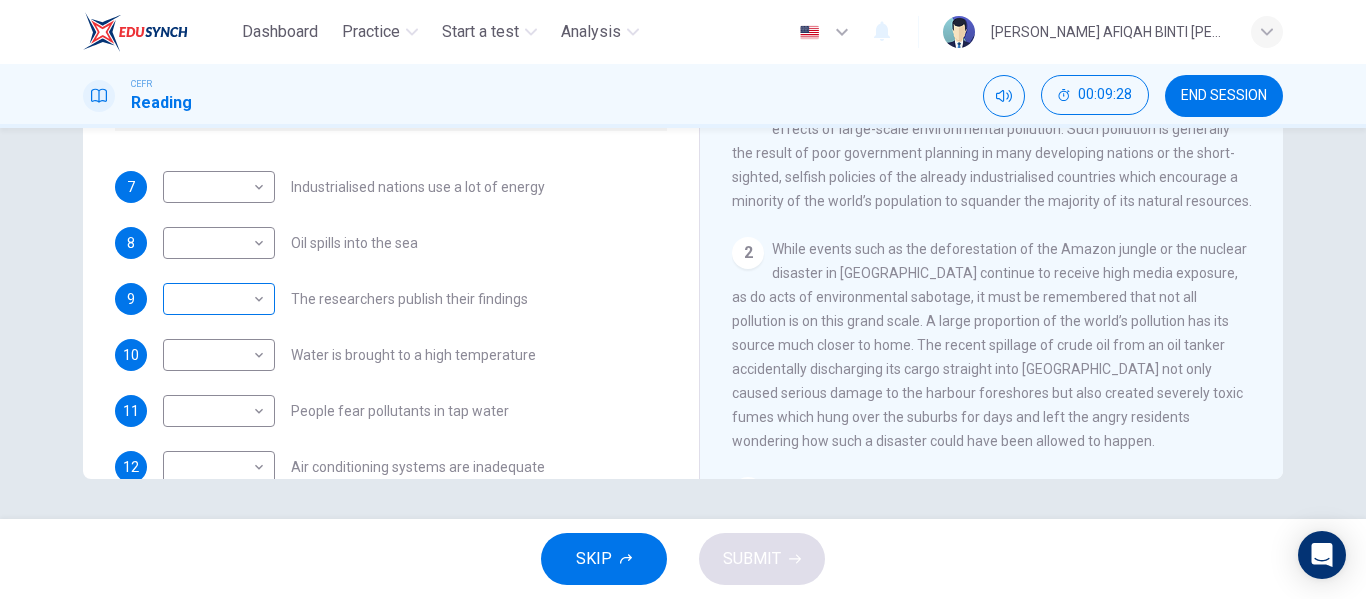 click on "Dashboard Practice Start a test Analysis English en ​ WAN HANIS AFIQAH BINTI WAN MUHAMMAD CEFR Reading 00:09:28 END SESSION Questions 7 - 13 The Reading Passage describes a number of cause and effect relationships.
Match each cause with its effect ( A-J ).
Write the appropriate letters ( A-J ) in the boxes below. Causes A. The focus of pollution moves to the home. B. The levels of carbon monoxide rise. C. The world’s natural resources are unequally shared. D. Environmentalists look elsewhere for an explanation. E. Chemicals are effectively stripped from the water. F. A clean odour is produced. G. Sales of bottled water increase. H. The levels of carbon dioxide rise. I. The chlorine content of drinking water increased. 7 ​ ​ Industrialised nations use a lot of energy 8 ​ ​ Oil spills into the sea 9 ​ ​ The researchers publish their findings 10 ​ ​ Water is brought to a high temperature 11 ​ ​ People fear pollutants in tap water 12 ​ ​ Air conditioning systems are inadequate 13 ​" at bounding box center [683, 299] 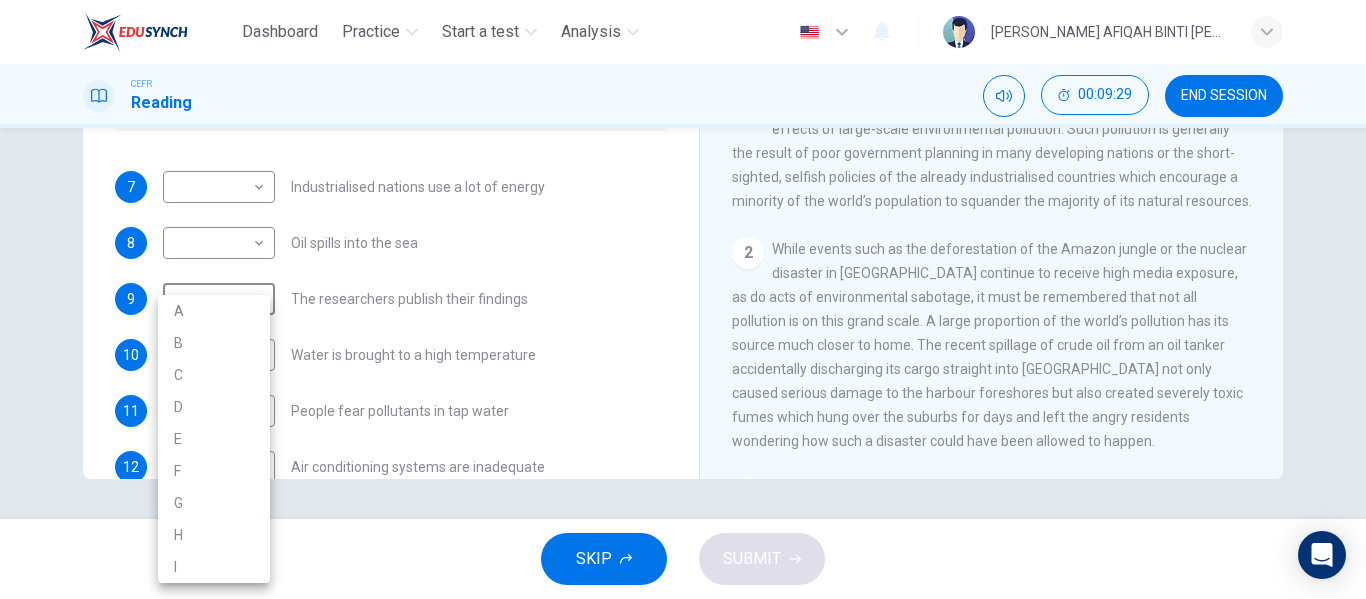 click on "D" at bounding box center (214, 407) 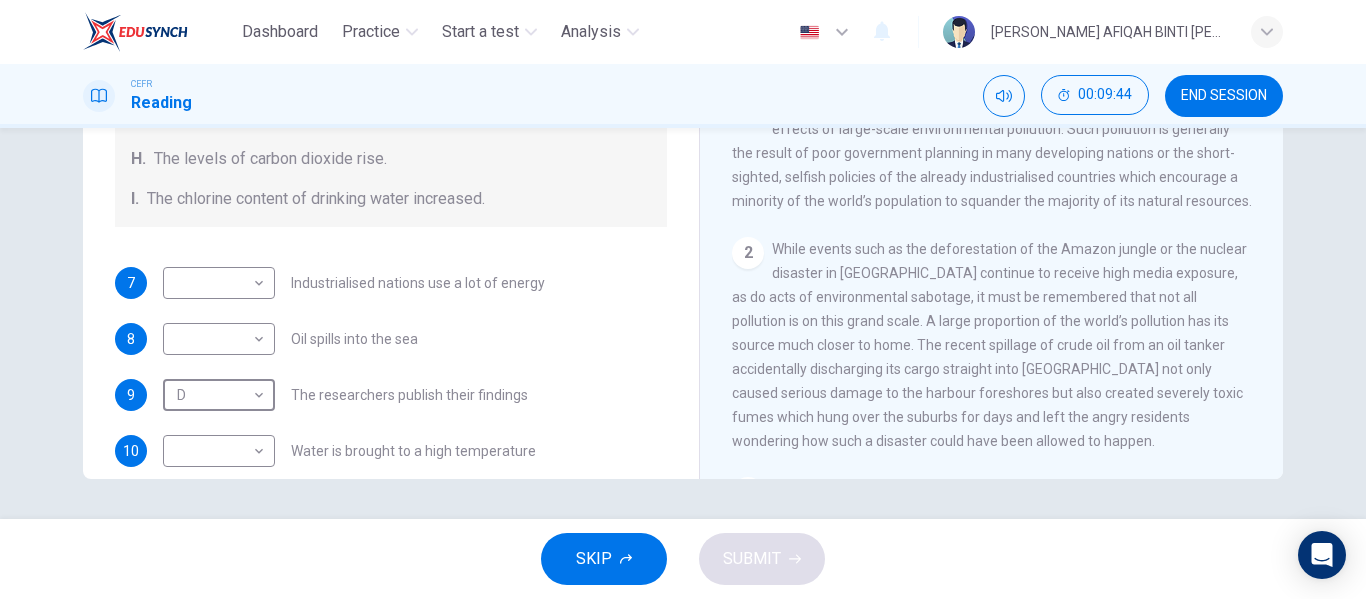 scroll, scrollTop: 225, scrollLeft: 0, axis: vertical 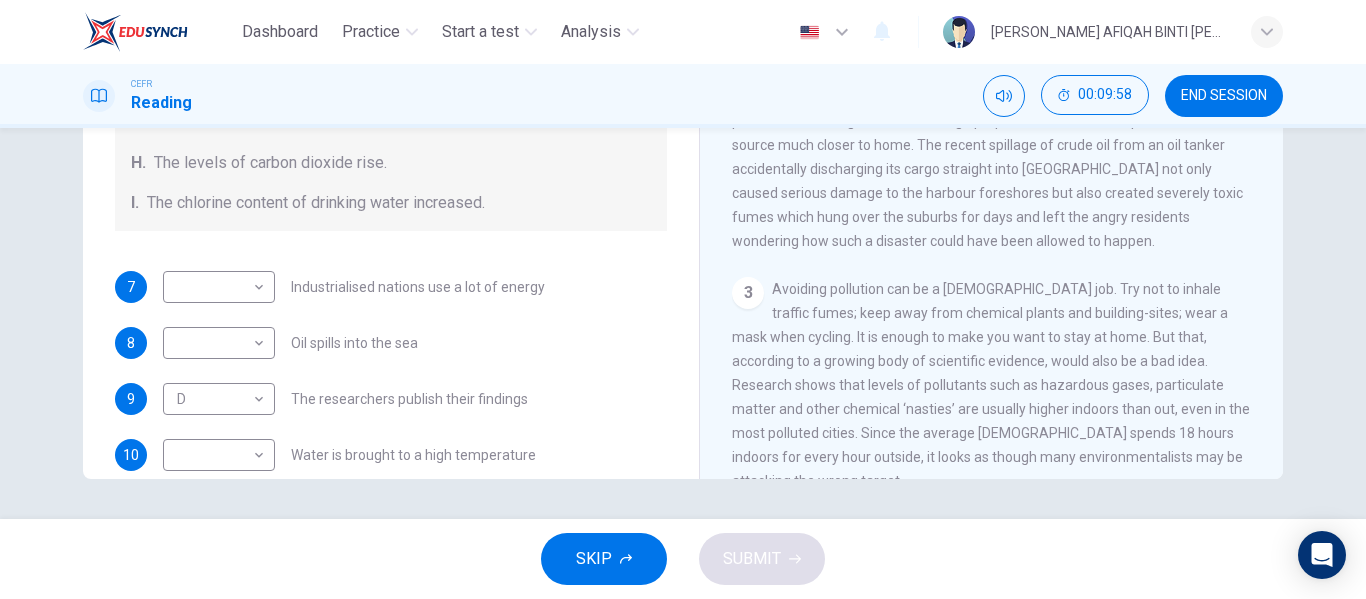 drag, startPoint x: 948, startPoint y: 183, endPoint x: 1080, endPoint y: 186, distance: 132.03409 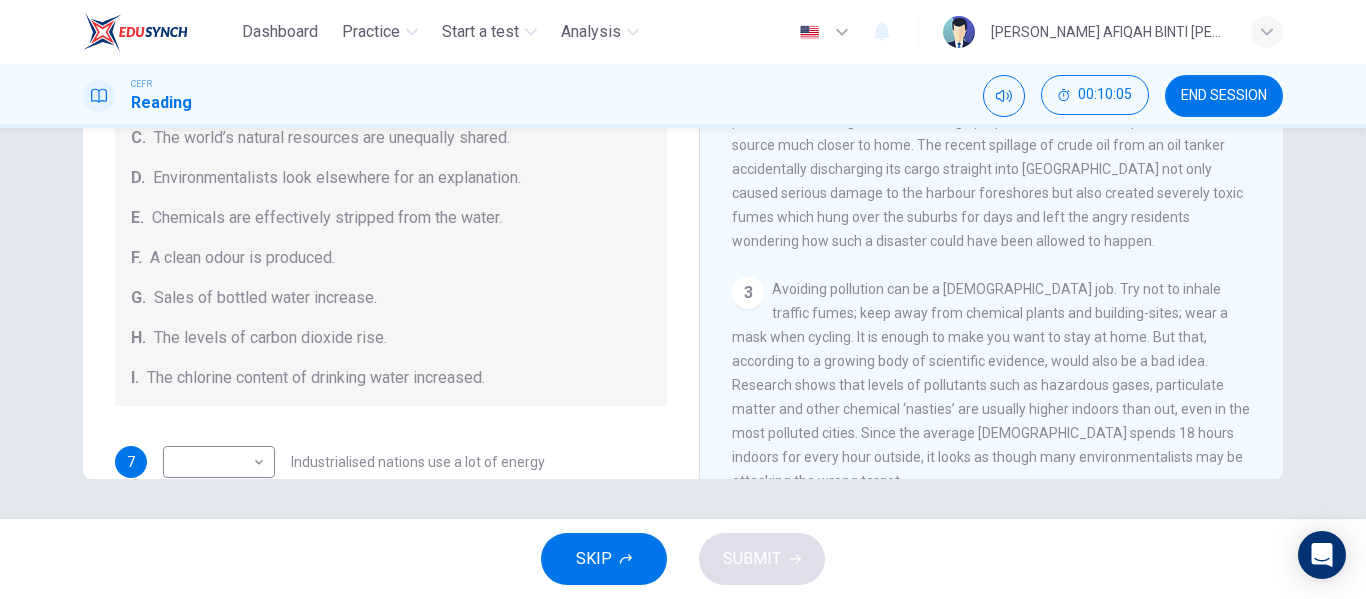 scroll, scrollTop: 25, scrollLeft: 0, axis: vertical 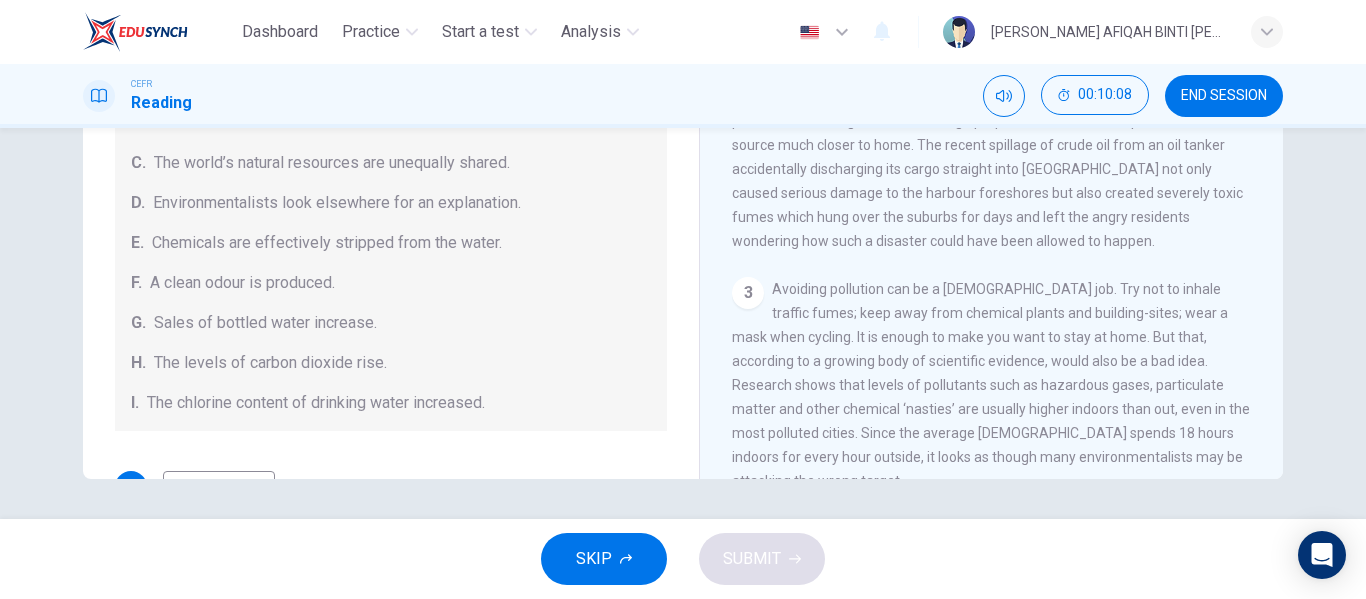 drag, startPoint x: 472, startPoint y: 247, endPoint x: 443, endPoint y: 246, distance: 29.017237 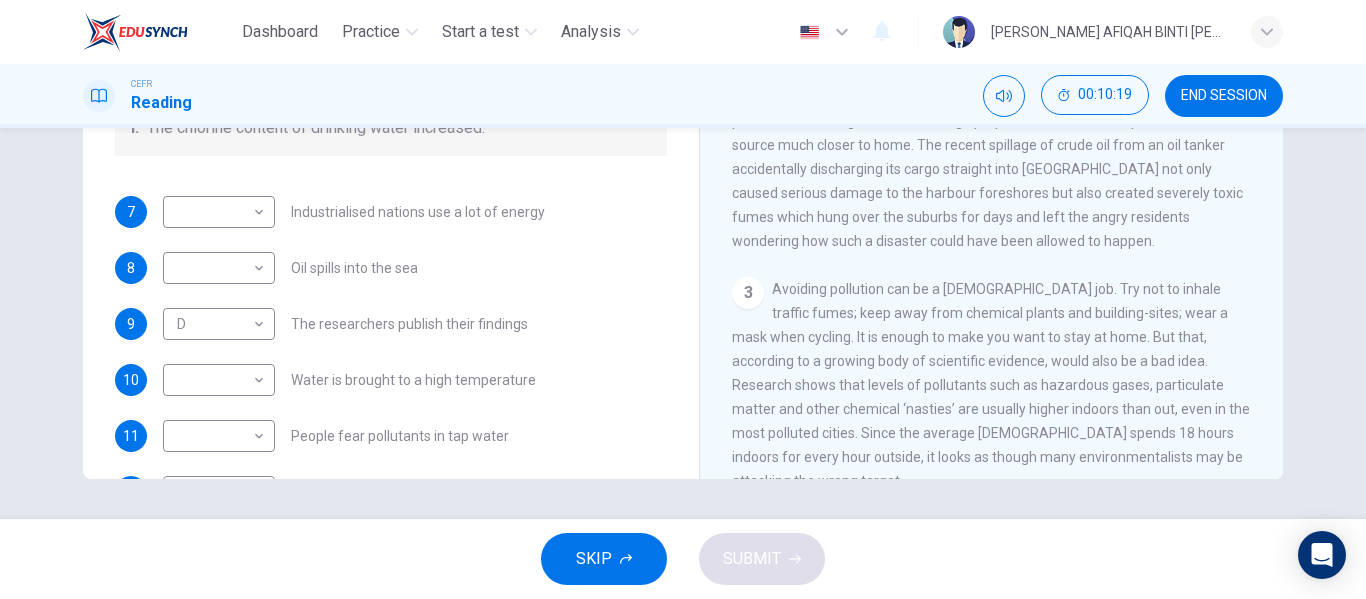 scroll, scrollTop: 0, scrollLeft: 0, axis: both 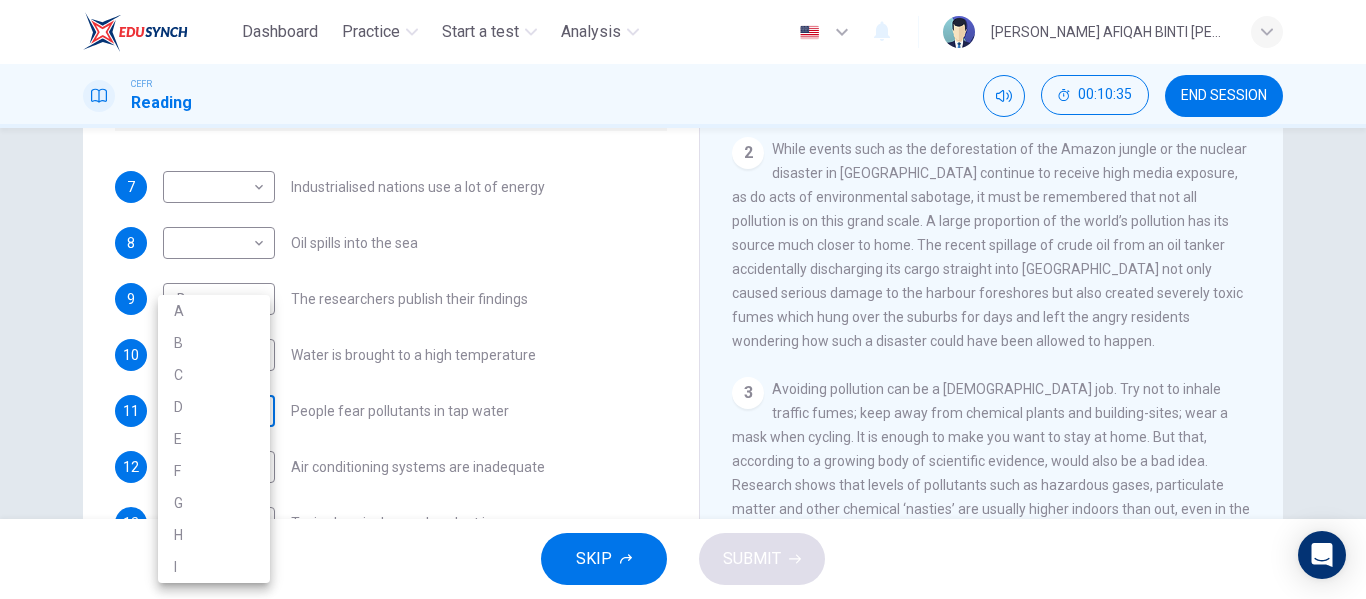 click on "Dashboard Practice Start a test Analysis English en ​ WAN HANIS AFIQAH BINTI WAN MUHAMMAD CEFR Reading 00:10:35 END SESSION Questions 7 - 13 The Reading Passage describes a number of cause and effect relationships.
Match each cause with its effect ( A-J ).
Write the appropriate letters ( A-J ) in the boxes below. Causes A. The focus of pollution moves to the home. B. The levels of carbon monoxide rise. C. The world’s natural resources are unequally shared. D. Environmentalists look elsewhere for an explanation. E. Chemicals are effectively stripped from the water. F. A clean odour is produced. G. Sales of bottled water increase. H. The levels of carbon dioxide rise. I. The chlorine content of drinking water increased. 7 ​ ​ Industrialised nations use a lot of energy 8 ​ ​ Oil spills into the sea 9 D D ​ The researchers publish their findings 10 ​ ​ Water is brought to a high temperature 11 ​ ​ People fear pollutants in tap water 12 ​ ​ Air conditioning systems are inadequate 13 ​" at bounding box center [683, 299] 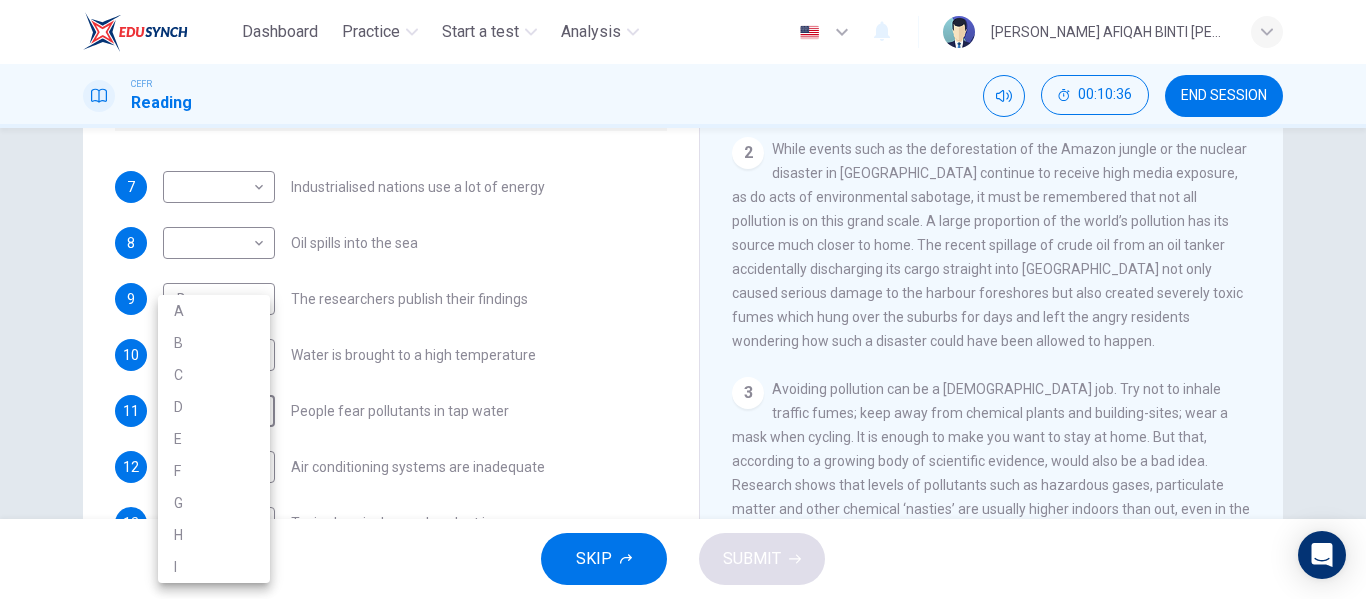 click on "A" at bounding box center [214, 311] 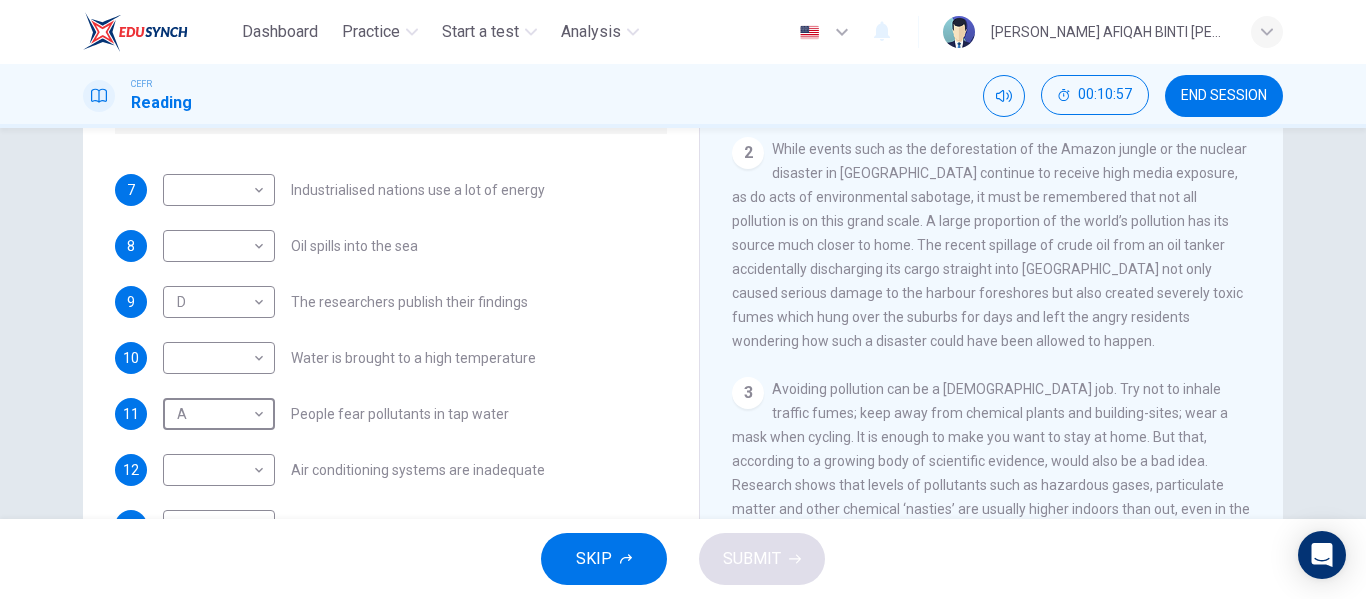 scroll, scrollTop: 425, scrollLeft: 0, axis: vertical 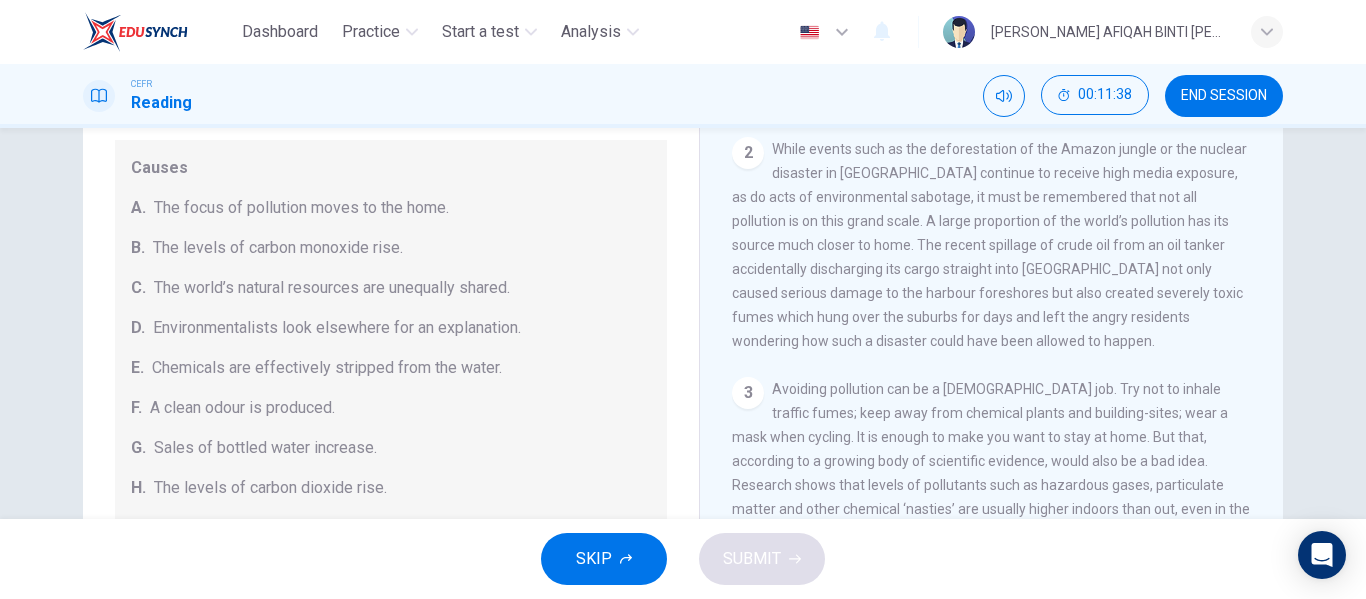 drag, startPoint x: 315, startPoint y: 250, endPoint x: 324, endPoint y: 261, distance: 14.21267 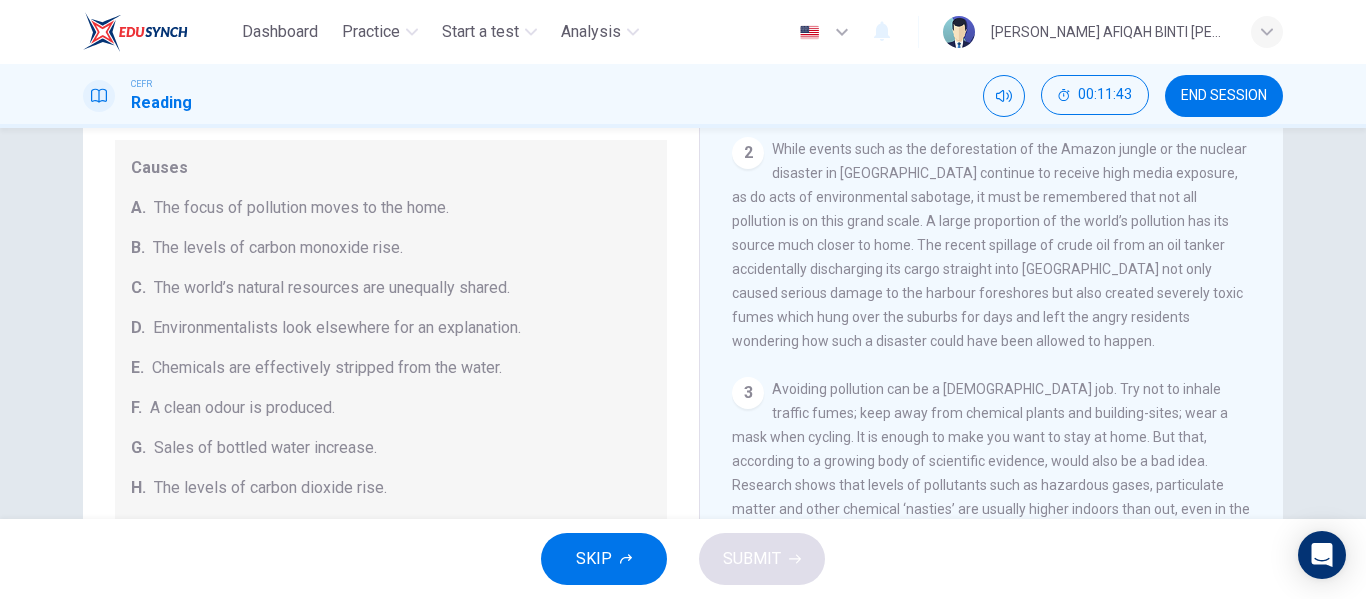 scroll, scrollTop: 100, scrollLeft: 0, axis: vertical 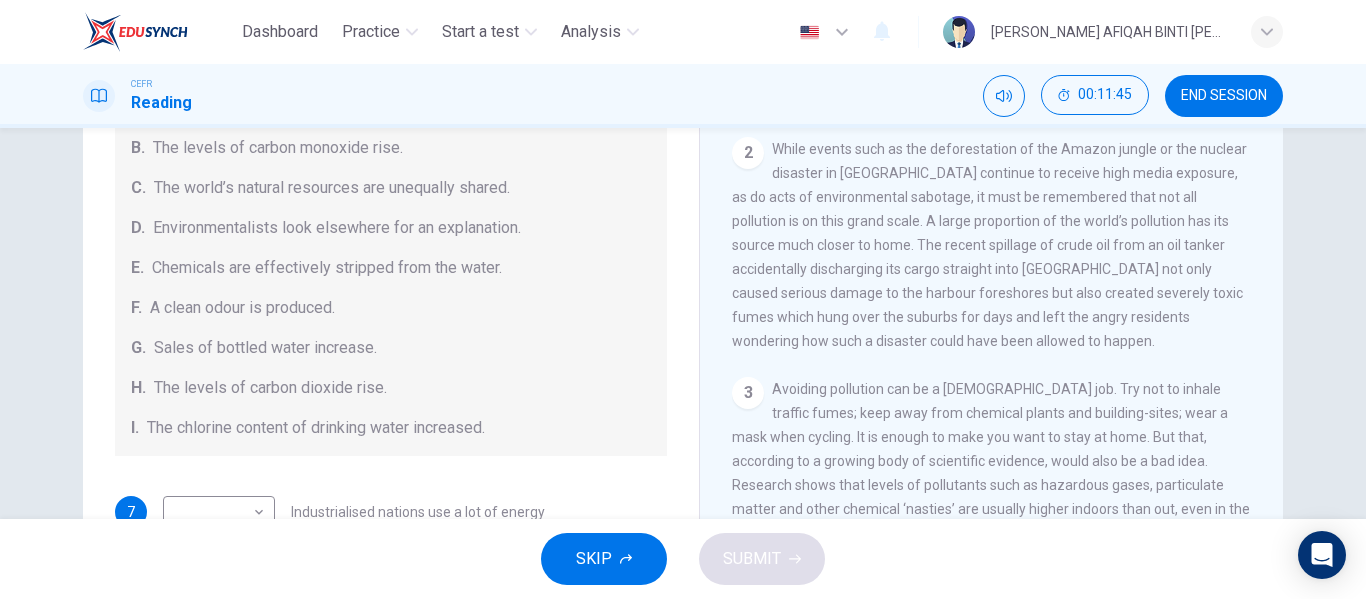 drag, startPoint x: 325, startPoint y: 267, endPoint x: 424, endPoint y: 263, distance: 99.08077 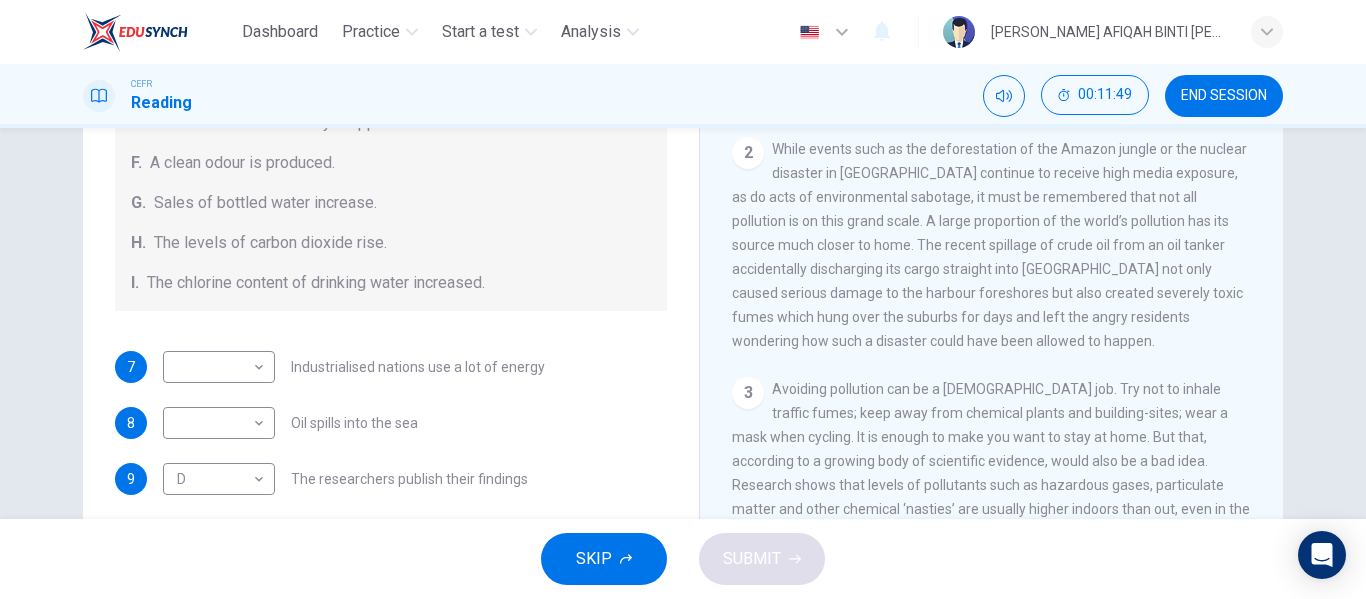 scroll, scrollTop: 425, scrollLeft: 0, axis: vertical 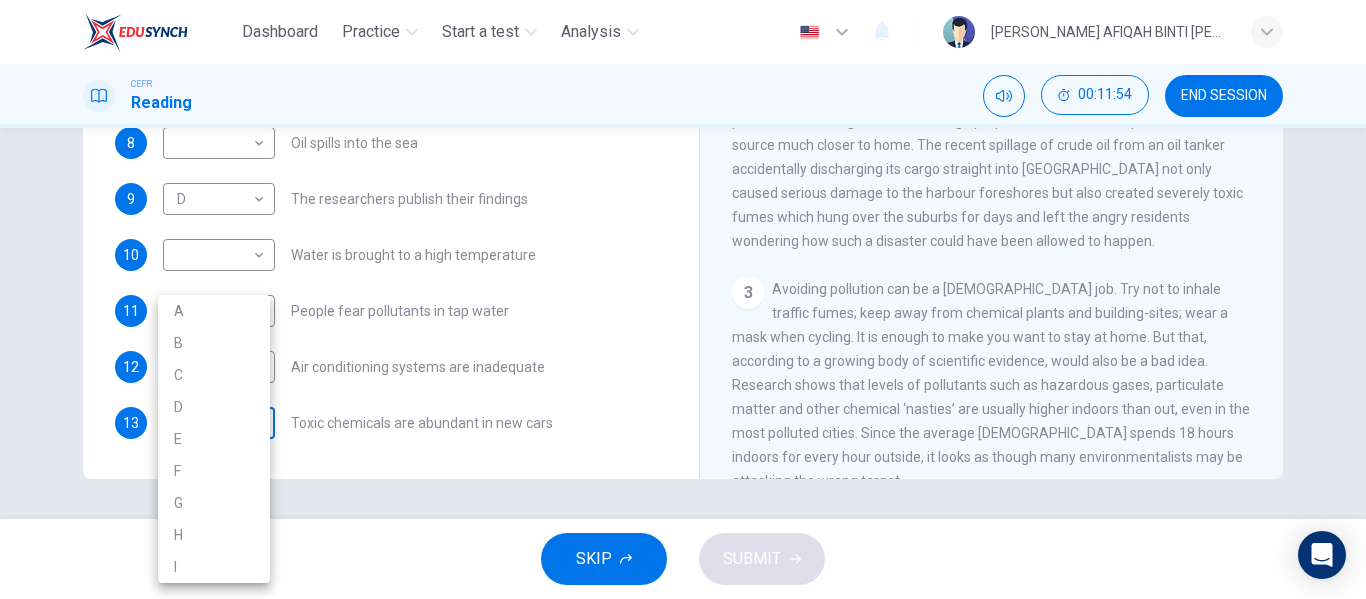 click on "Dashboard Practice Start a test Analysis English en ​ WAN HANIS AFIQAH BINTI WAN MUHAMMAD CEFR Reading 00:11:54 END SESSION Questions 7 - 13 The Reading Passage describes a number of cause and effect relationships.
Match each cause with its effect ( A-J ).
Write the appropriate letters ( A-J ) in the boxes below. Causes A. The focus of pollution moves to the home. B. The levels of carbon monoxide rise. C. The world’s natural resources are unequally shared. D. Environmentalists look elsewhere for an explanation. E. Chemicals are effectively stripped from the water. F. A clean odour is produced. G. Sales of bottled water increase. H. The levels of carbon dioxide rise. I. The chlorine content of drinking water increased. 7 ​ ​ Industrialised nations use a lot of energy 8 ​ ​ Oil spills into the sea 9 D D ​ The researchers publish their findings 10 ​ ​ Water is brought to a high temperature 11 A A ​ People fear pollutants in tap water 12 ​ ​ Air conditioning systems are inadequate 13 ​" at bounding box center [683, 299] 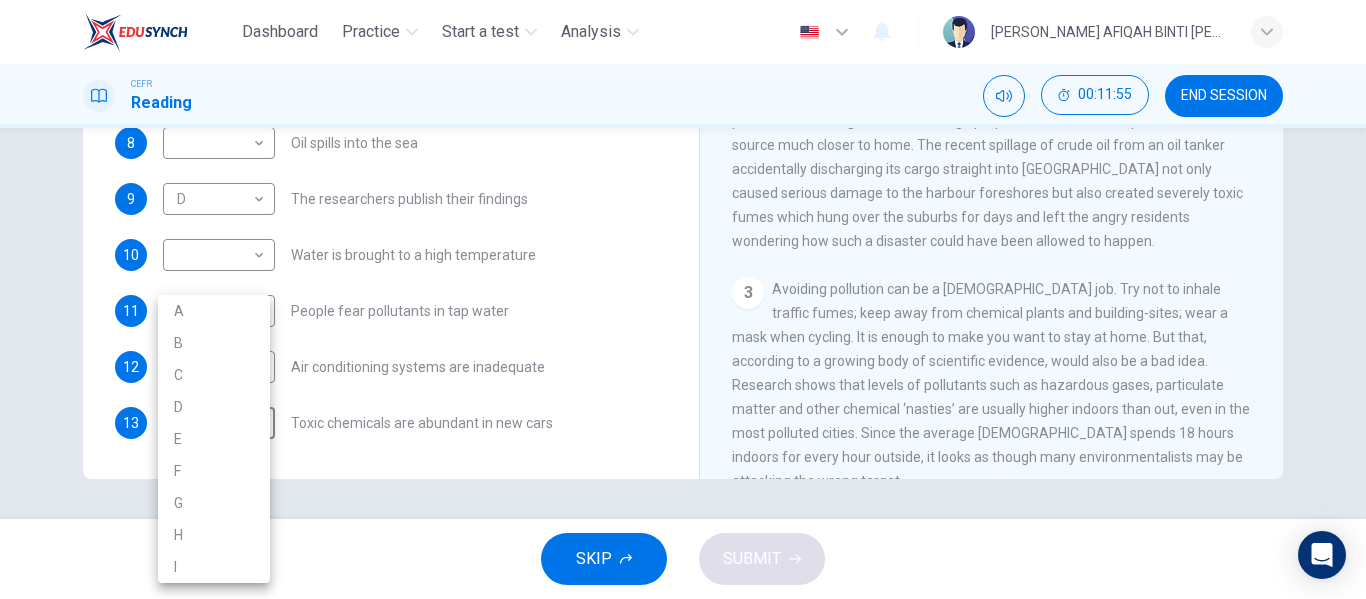 click on "F" at bounding box center [214, 471] 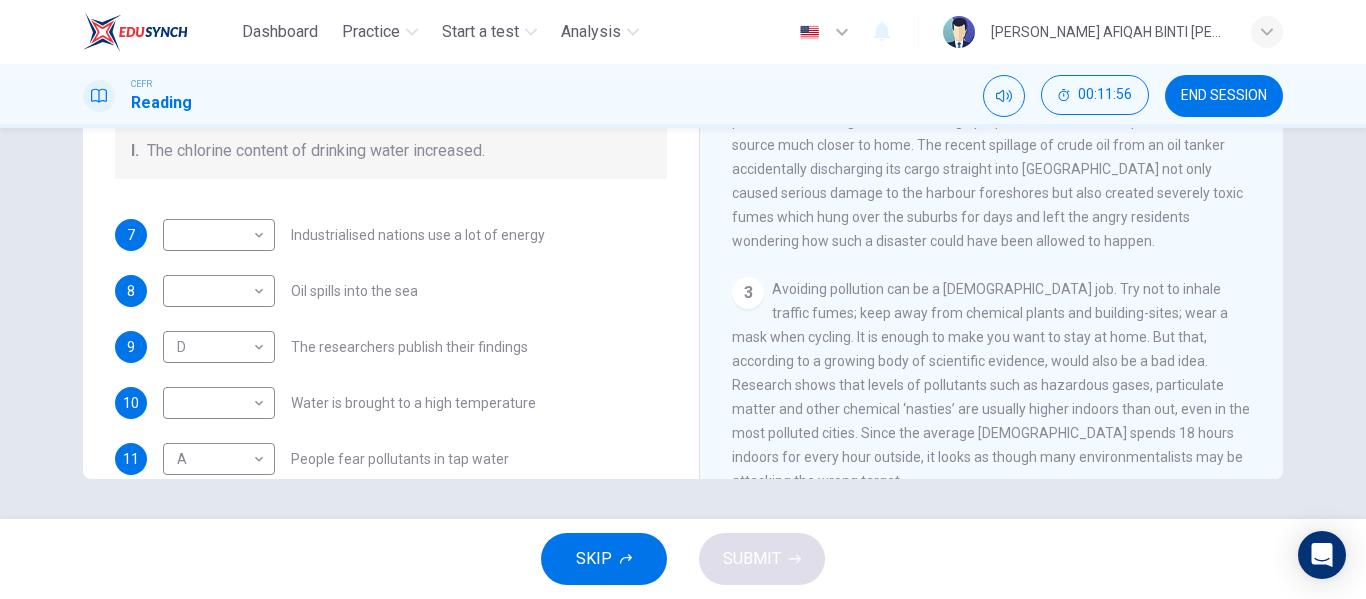 scroll, scrollTop: 21, scrollLeft: 0, axis: vertical 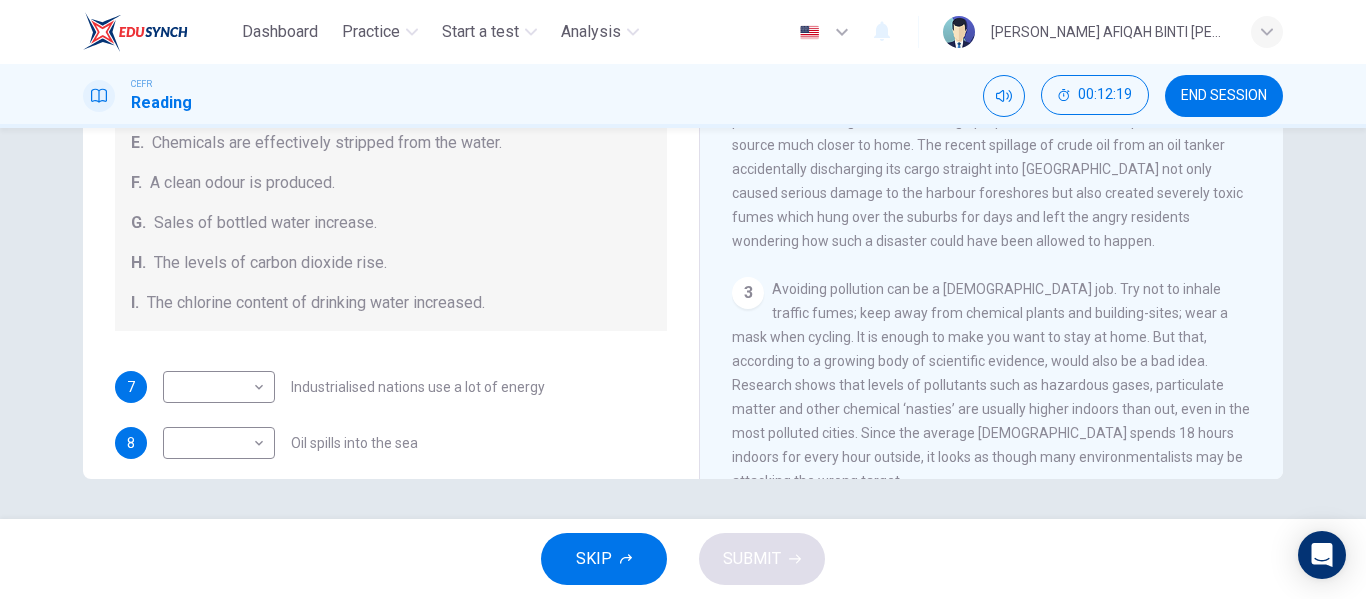 drag, startPoint x: 261, startPoint y: 271, endPoint x: 220, endPoint y: 277, distance: 41.4367 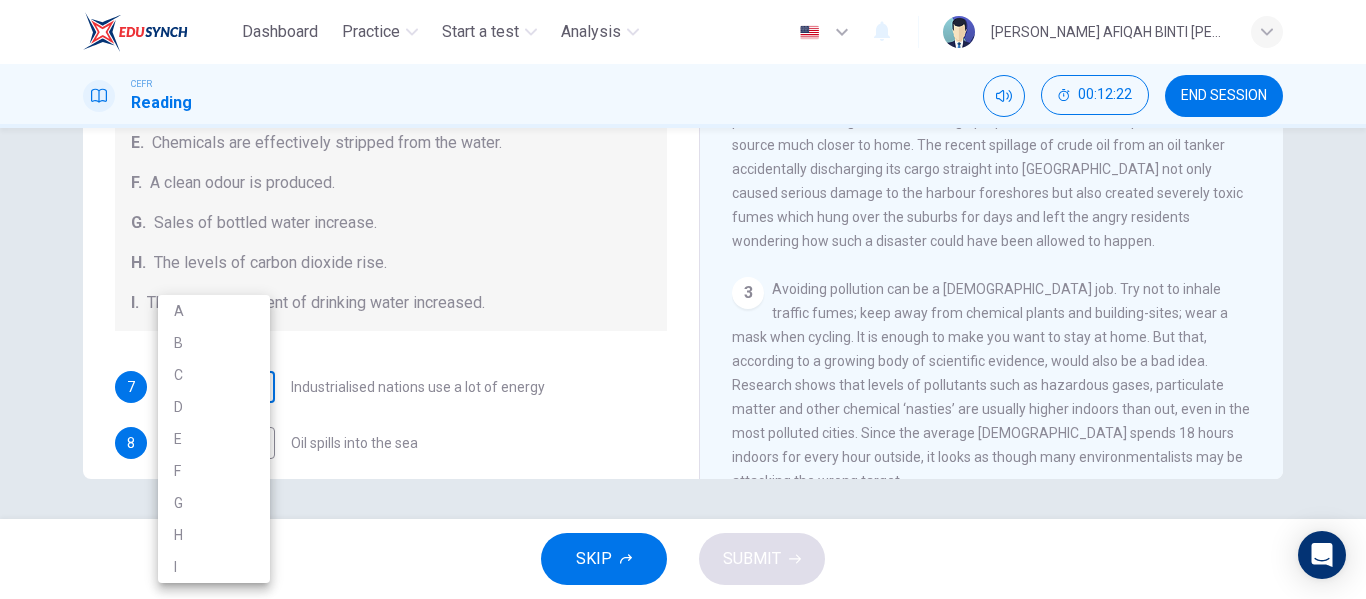 click on "Dashboard Practice Start a test Analysis English en ​ WAN HANIS AFIQAH BINTI WAN MUHAMMAD CEFR Reading 00:12:22 END SESSION Questions 7 - 13 The Reading Passage describes a number of cause and effect relationships.
Match each cause with its effect ( A-J ).
Write the appropriate letters ( A-J ) in the boxes below. Causes A. The focus of pollution moves to the home. B. The levels of carbon monoxide rise. C. The world’s natural resources are unequally shared. D. Environmentalists look elsewhere for an explanation. E. Chemicals are effectively stripped from the water. F. A clean odour is produced. G. Sales of bottled water increase. H. The levels of carbon dioxide rise. I. The chlorine content of drinking water increased. 7 ​ ​ Industrialised nations use a lot of energy 8 ​ ​ Oil spills into the sea 9 D D ​ The researchers publish their findings 10 ​ ​ Water is brought to a high temperature 11 A A ​ People fear pollutants in tap water 12 ​ ​ Air conditioning systems are inadequate 13 F F" at bounding box center [683, 299] 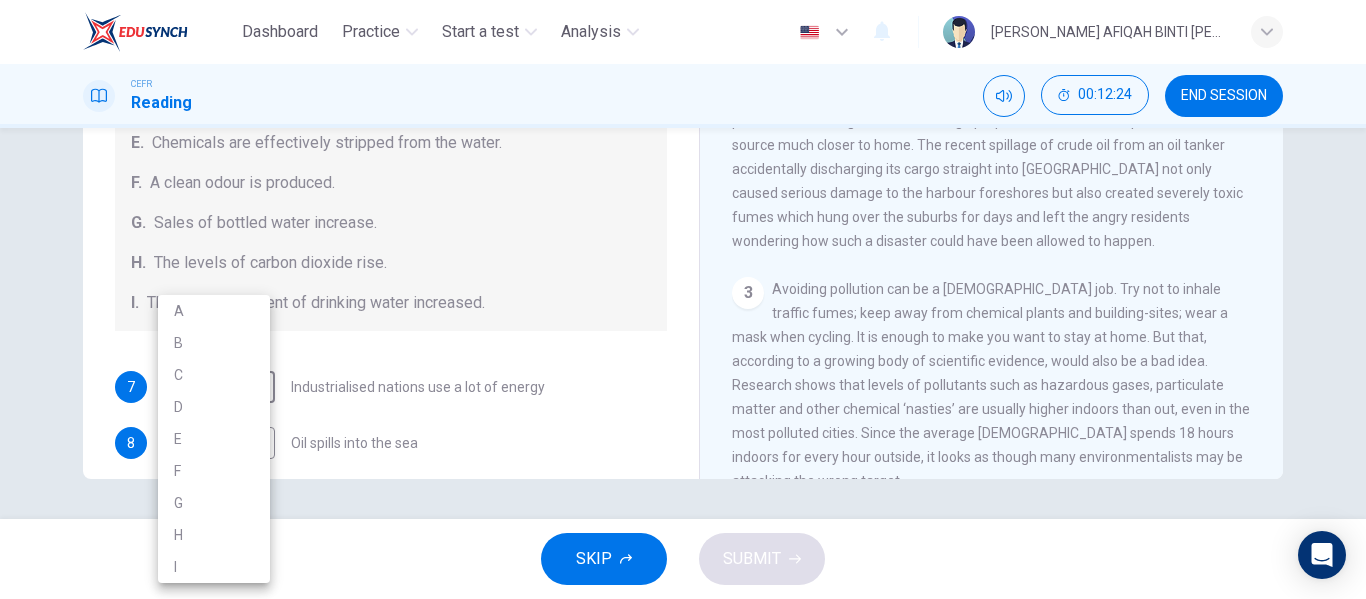 click on "H" at bounding box center [214, 535] 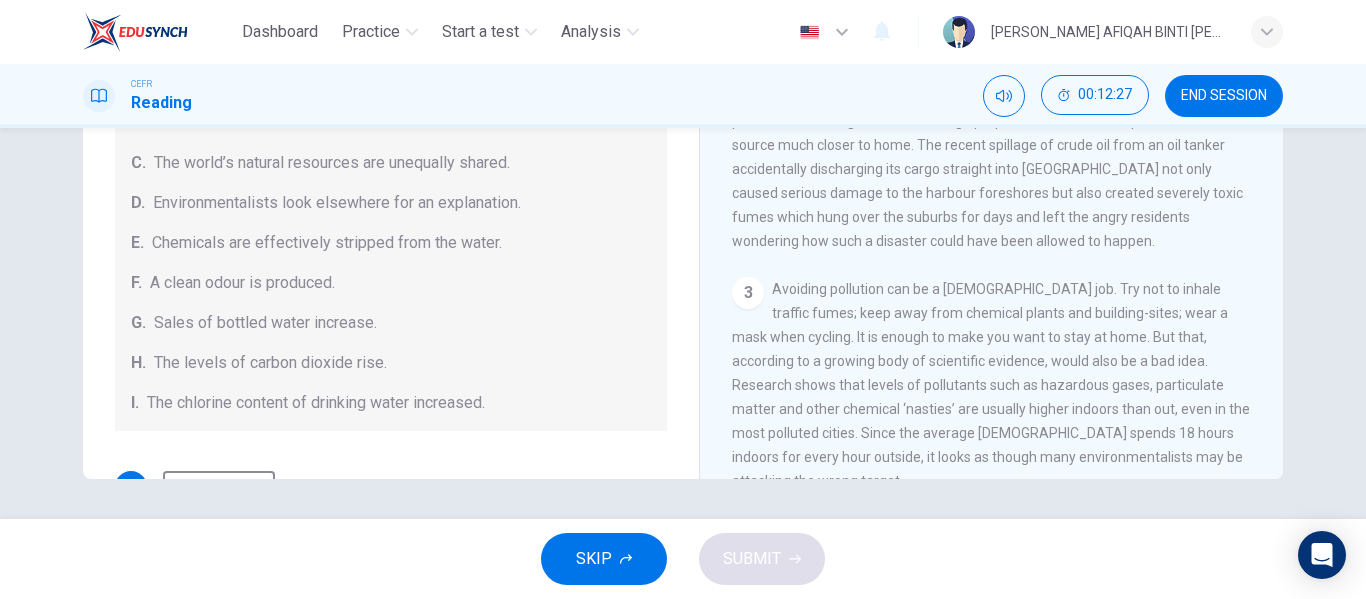 scroll, scrollTop: 0, scrollLeft: 0, axis: both 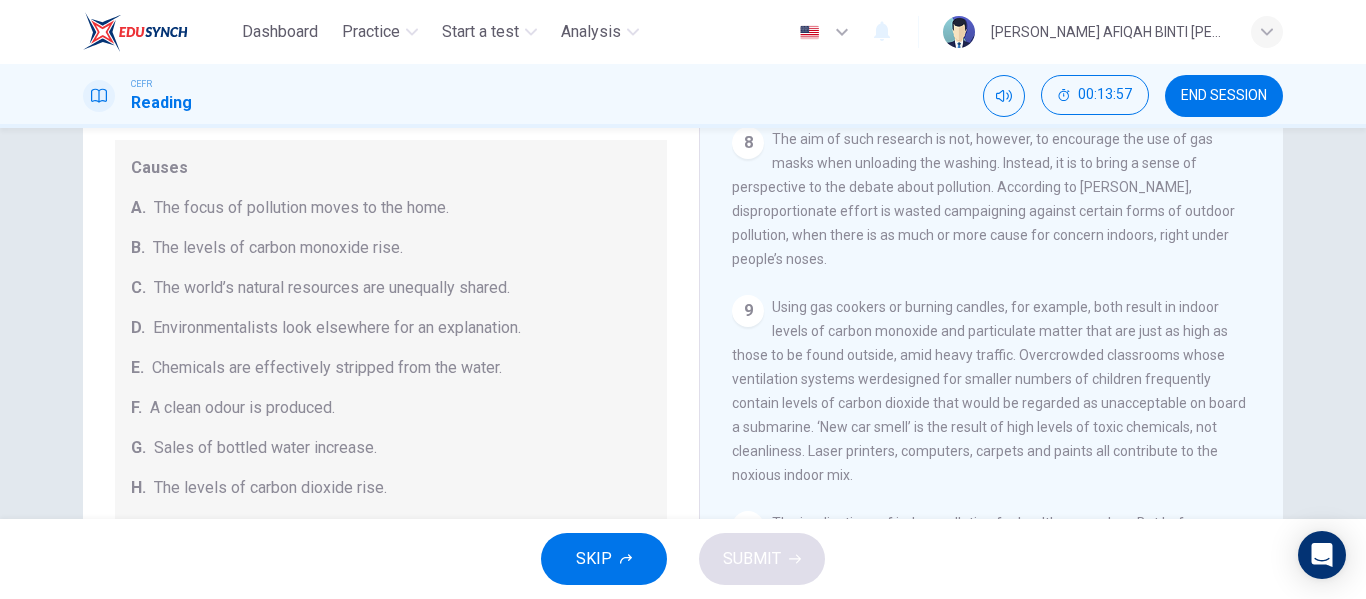 drag, startPoint x: 859, startPoint y: 297, endPoint x: 851, endPoint y: 337, distance: 40.792156 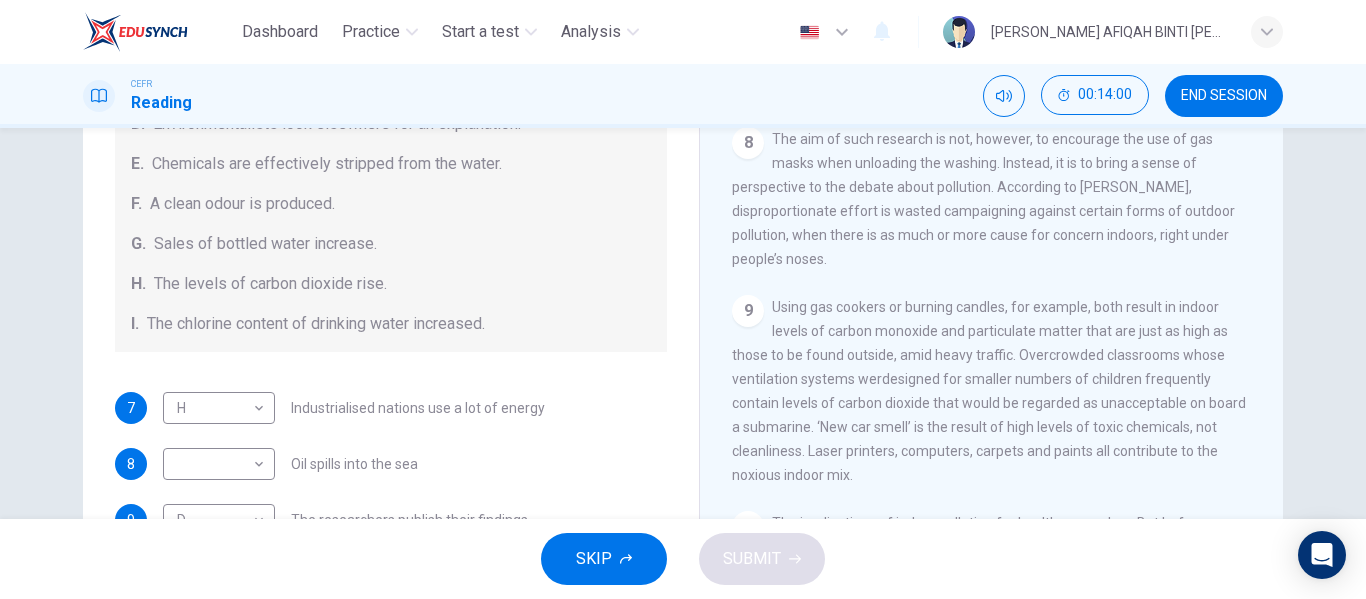 scroll, scrollTop: 100, scrollLeft: 0, axis: vertical 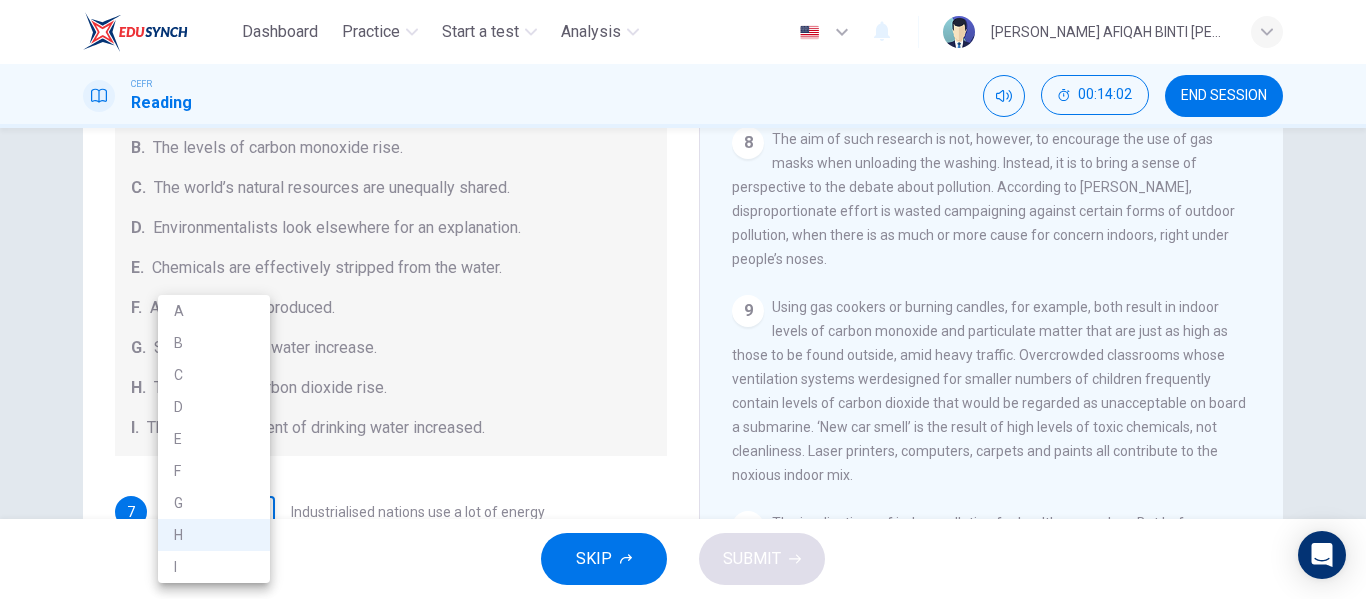 click on "Dashboard Practice Start a test Analysis English en ​ WAN HANIS AFIQAH BINTI WAN MUHAMMAD CEFR Reading 00:14:02 END SESSION Questions 7 - 13 The Reading Passage describes a number of cause and effect relationships.
Match each cause with its effect ( A-J ).
Write the appropriate letters ( A-J ) in the boxes below. Causes A. The focus of pollution moves to the home. B. The levels of carbon monoxide rise. C. The world’s natural resources are unequally shared. D. Environmentalists look elsewhere for an explanation. E. Chemicals are effectively stripped from the water. F. A clean odour is produced. G. Sales of bottled water increase. H. The levels of carbon dioxide rise. I. The chlorine content of drinking water increased. 7 H H ​ Industrialised nations use a lot of energy 8 ​ ​ Oil spills into the sea 9 D D ​ The researchers publish their findings 10 ​ ​ Water is brought to a high temperature 11 A A ​ People fear pollutants in tap water 12 ​ ​ Air conditioning systems are inadequate 13 F F" at bounding box center (683, 299) 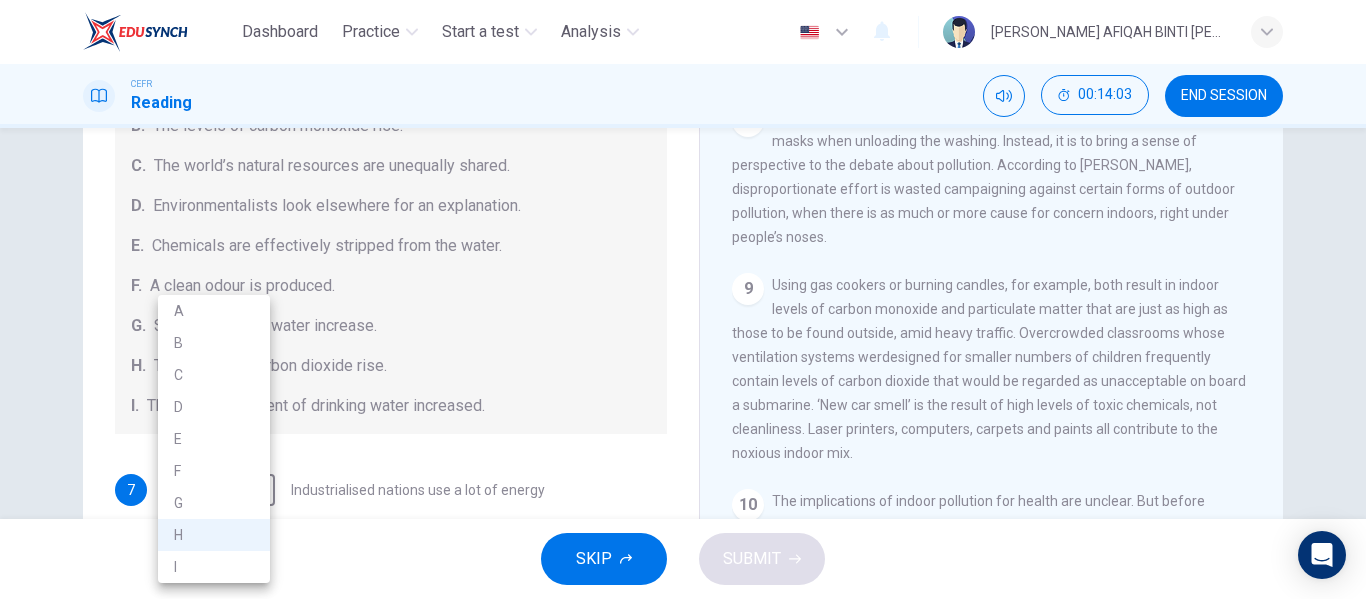click on "B" at bounding box center [214, 343] 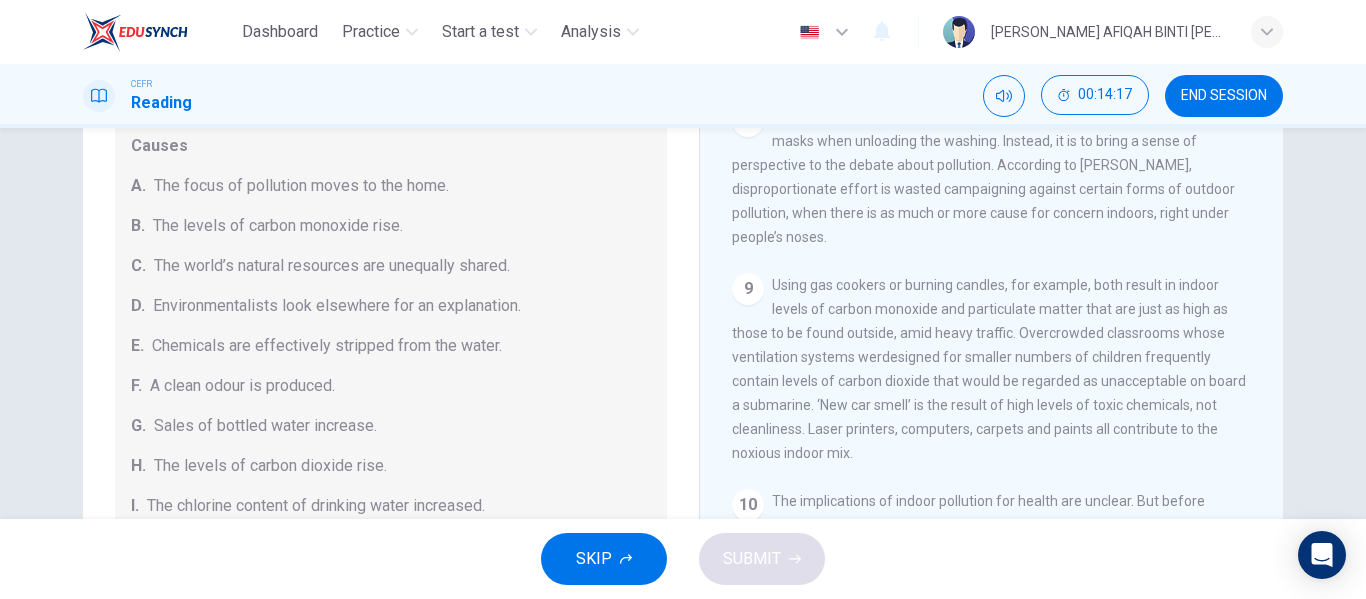 scroll, scrollTop: 400, scrollLeft: 0, axis: vertical 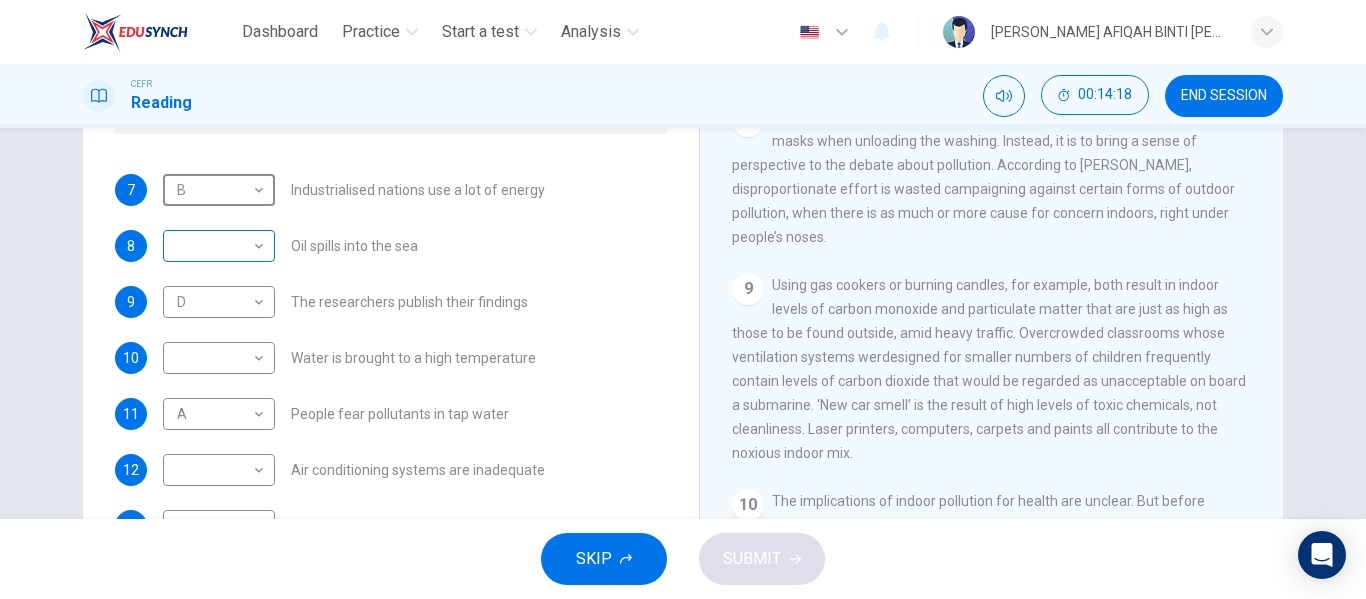 click on "Dashboard Practice Start a test Analysis English en ​ WAN HANIS AFIQAH BINTI WAN MUHAMMAD CEFR Reading 00:14:18 END SESSION Questions 7 - 13 The Reading Passage describes a number of cause and effect relationships.
Match each cause with its effect ( A-J ).
Write the appropriate letters ( A-J ) in the boxes below. Causes A. The focus of pollution moves to the home. B. The levels of carbon monoxide rise. C. The world’s natural resources are unequally shared. D. Environmentalists look elsewhere for an explanation. E. Chemicals are effectively stripped from the water. F. A clean odour is produced. G. Sales of bottled water increase. H. The levels of carbon dioxide rise. I. The chlorine content of drinking water increased. 7 B B ​ Industrialised nations use a lot of energy 8 ​ ​ Oil spills into the sea 9 D D ​ The researchers publish their findings 10 ​ ​ Water is brought to a high temperature 11 A A ​ People fear pollutants in tap water 12 ​ ​ Air conditioning systems are inadequate 13 F F" at bounding box center [683, 299] 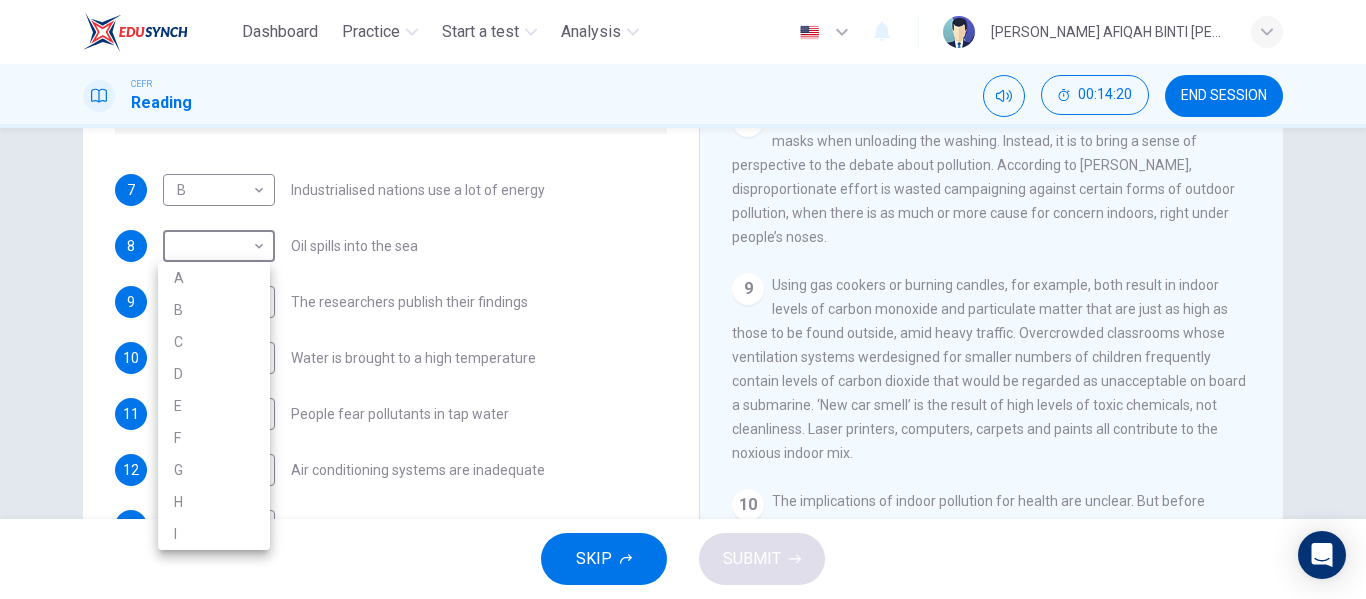 click on "E" at bounding box center (214, 406) 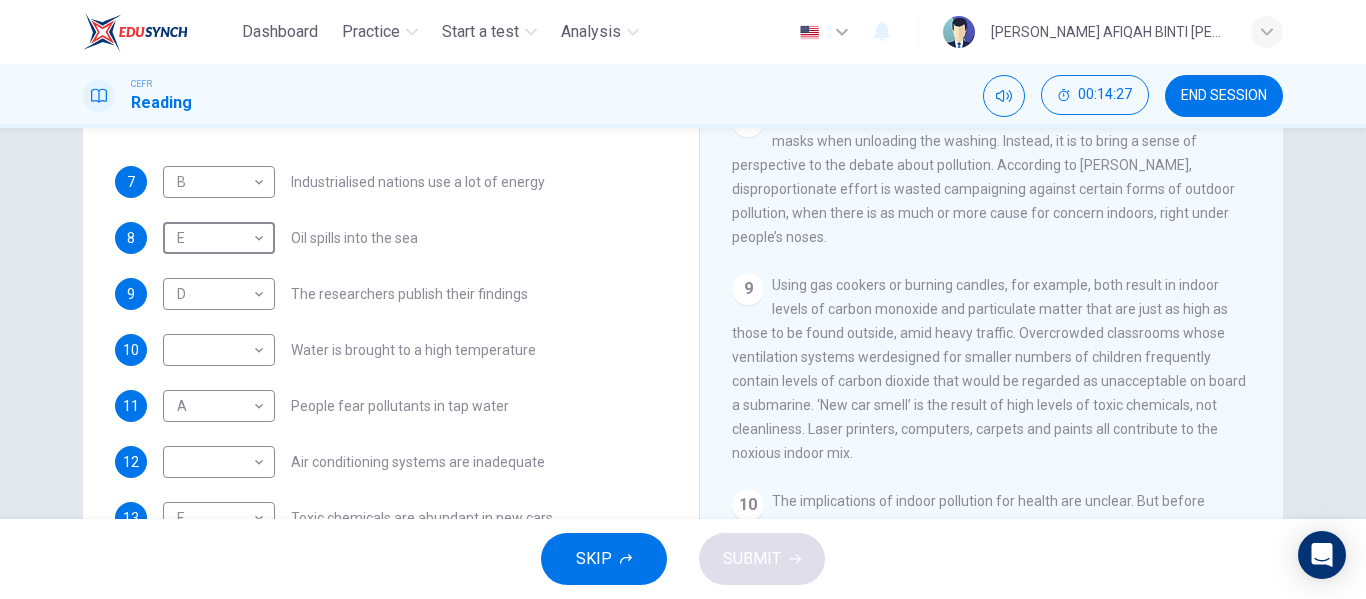 scroll, scrollTop: 425, scrollLeft: 0, axis: vertical 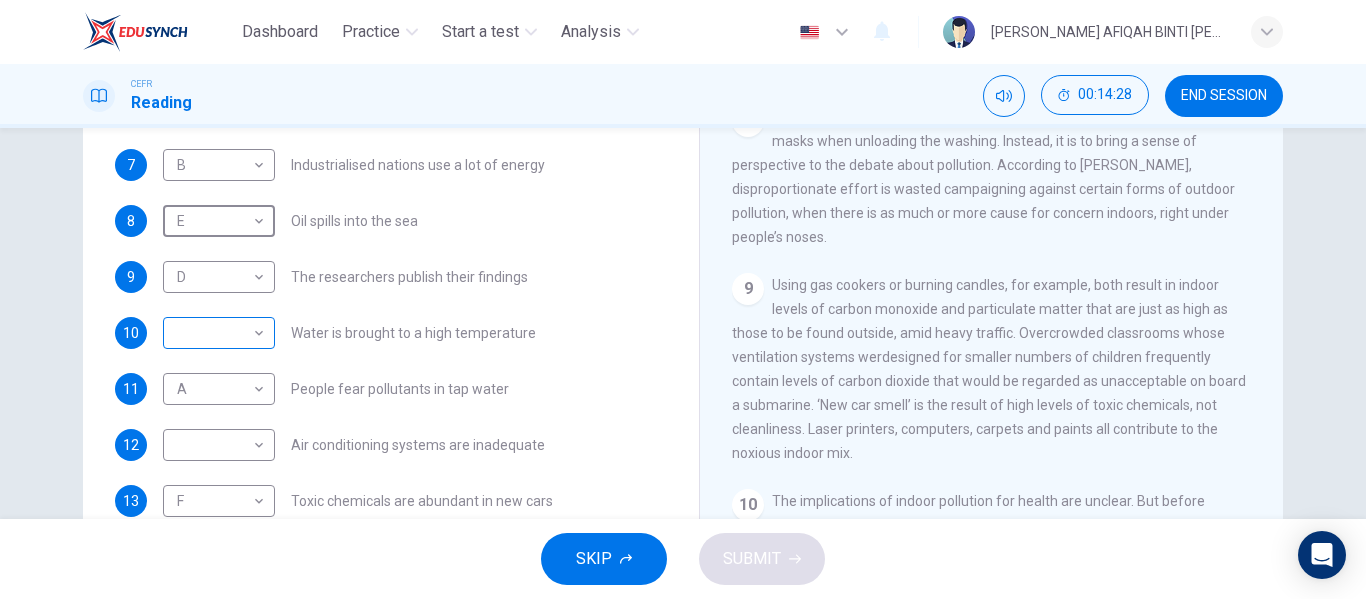 click on "Dashboard Practice Start a test Analysis English en ​ WAN HANIS AFIQAH BINTI WAN MUHAMMAD CEFR Reading 00:14:28 END SESSION Questions 7 - 13 The Reading Passage describes a number of cause and effect relationships.
Match each cause with its effect ( A-J ).
Write the appropriate letters ( A-J ) in the boxes below. Causes A. The focus of pollution moves to the home. B. The levels of carbon monoxide rise. C. The world’s natural resources are unequally shared. D. Environmentalists look elsewhere for an explanation. E. Chemicals are effectively stripped from the water. F. A clean odour is produced. G. Sales of bottled water increase. H. The levels of carbon dioxide rise. I. The chlorine content of drinking water increased. 7 B B ​ Industrialised nations use a lot of energy 8 E E ​ Oil spills into the sea 9 D D ​ The researchers publish their findings 10 ​ ​ Water is brought to a high temperature 11 A A ​ People fear pollutants in tap water 12 ​ ​ Air conditioning systems are inadequate 13 F F" at bounding box center [683, 299] 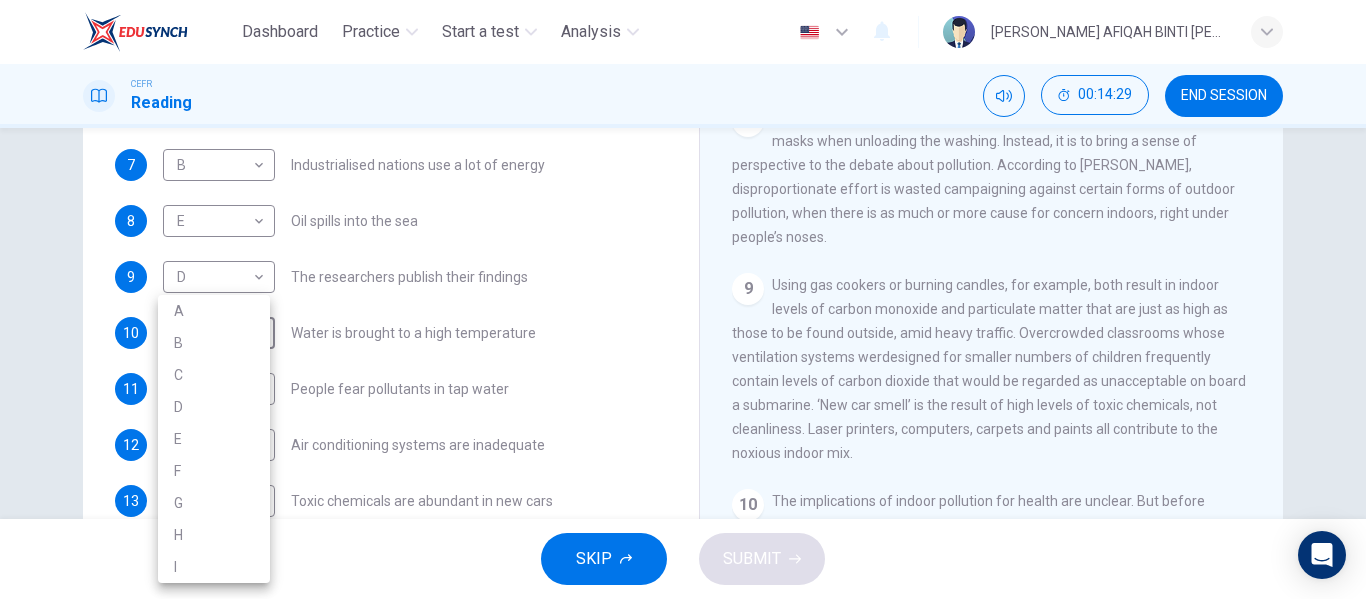 click on "E" at bounding box center [214, 439] 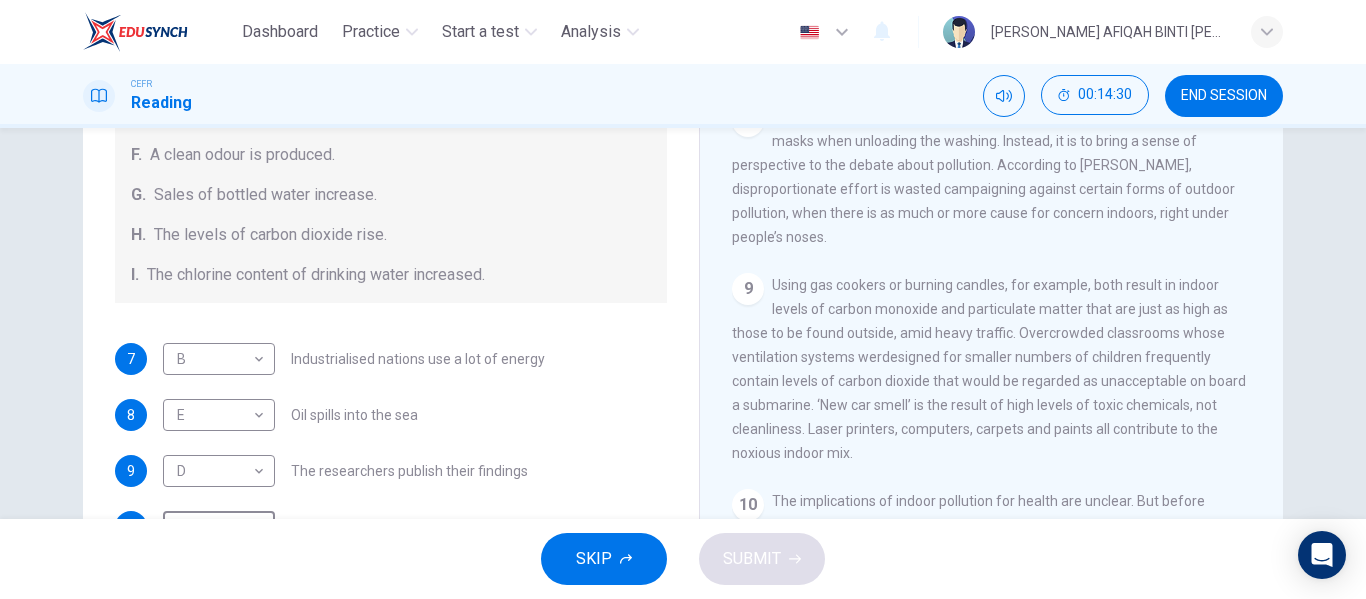 scroll, scrollTop: 225, scrollLeft: 0, axis: vertical 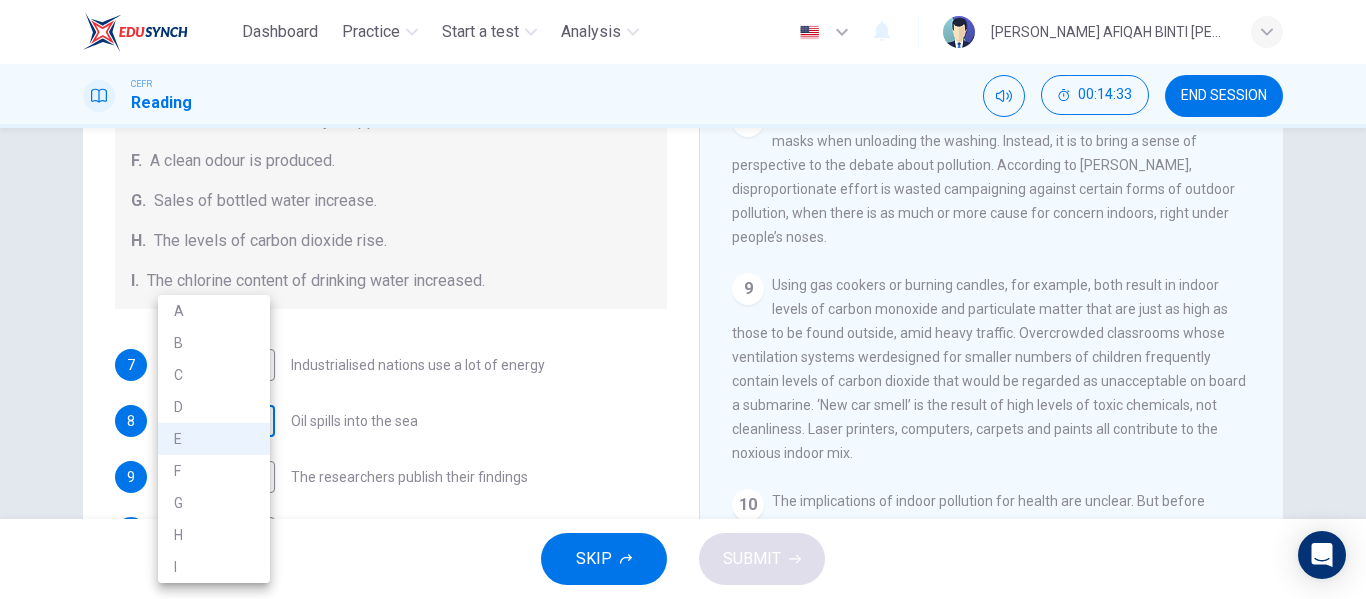 click on "Dashboard Practice Start a test Analysis English en ​ WAN HANIS AFIQAH BINTI WAN MUHAMMAD CEFR Reading 00:14:33 END SESSION Questions 7 - 13 The Reading Passage describes a number of cause and effect relationships.
Match each cause with its effect ( A-J ).
Write the appropriate letters ( A-J ) in the boxes below. Causes A. The focus of pollution moves to the home. B. The levels of carbon monoxide rise. C. The world’s natural resources are unequally shared. D. Environmentalists look elsewhere for an explanation. E. Chemicals are effectively stripped from the water. F. A clean odour is produced. G. Sales of bottled water increase. H. The levels of carbon dioxide rise. I. The chlorine content of drinking water increased. 7 B B ​ Industrialised nations use a lot of energy 8 E E ​ Oil spills into the sea 9 D D ​ The researchers publish their findings 10 E E ​ Water is brought to a high temperature 11 A A ​ People fear pollutants in tap water 12 ​ ​ Air conditioning systems are inadequate 13 F F" at bounding box center (683, 299) 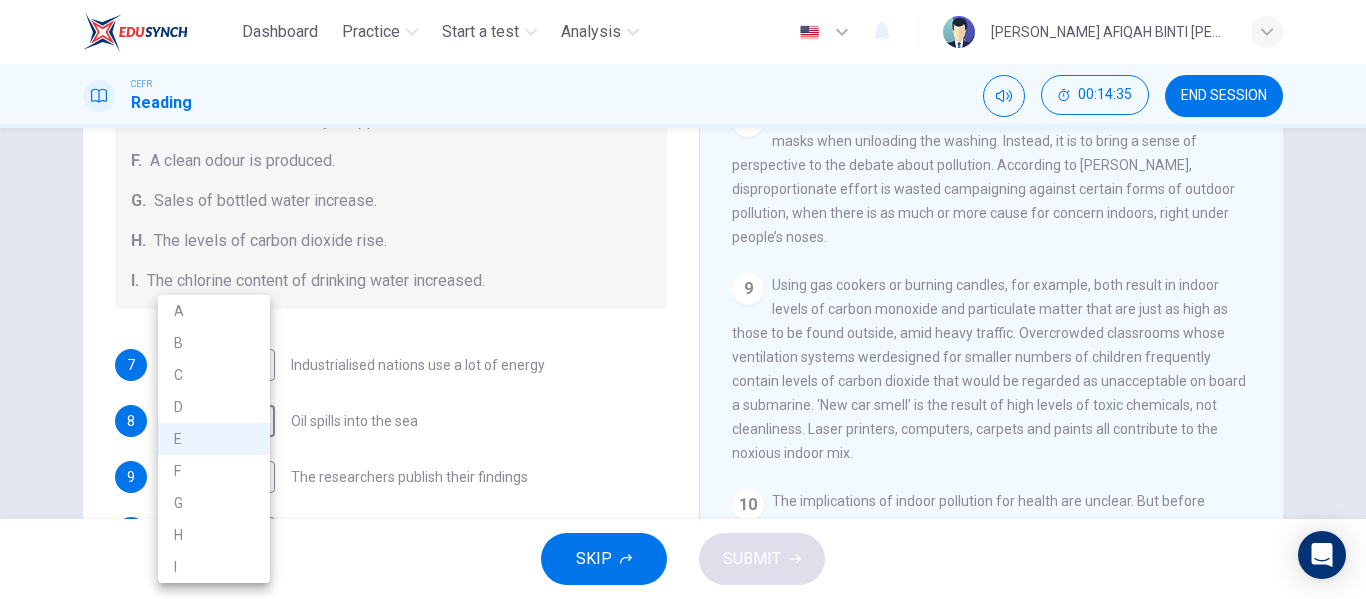 click on "I" at bounding box center (214, 567) 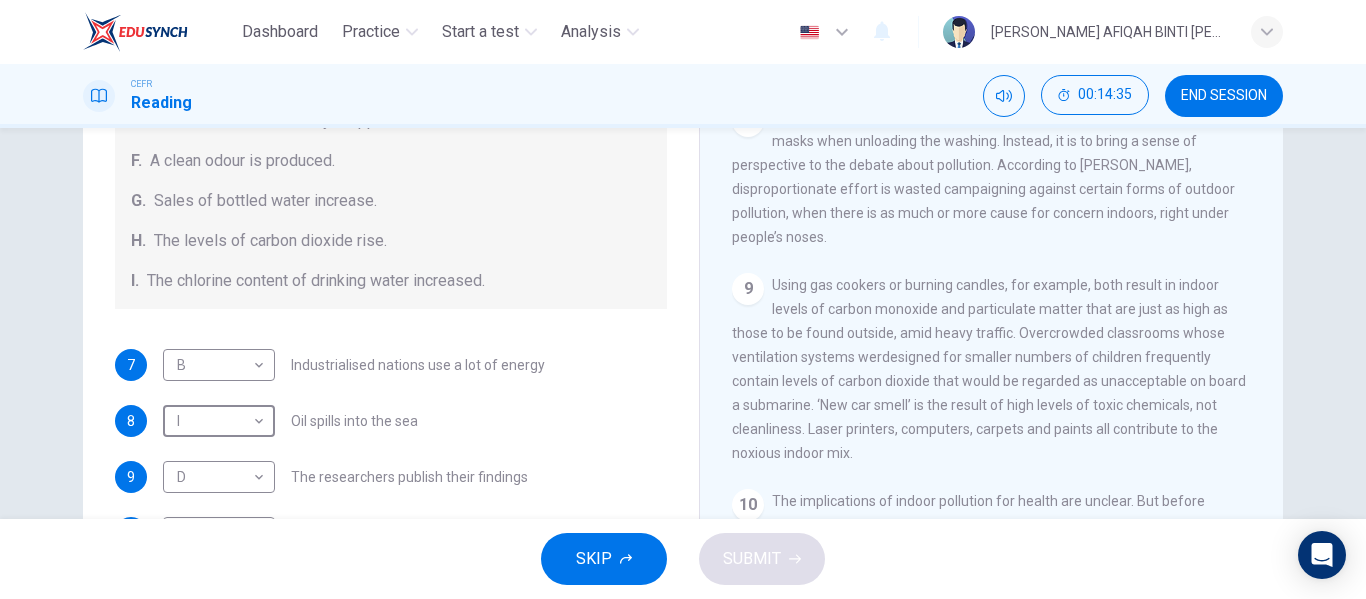 scroll, scrollTop: 425, scrollLeft: 0, axis: vertical 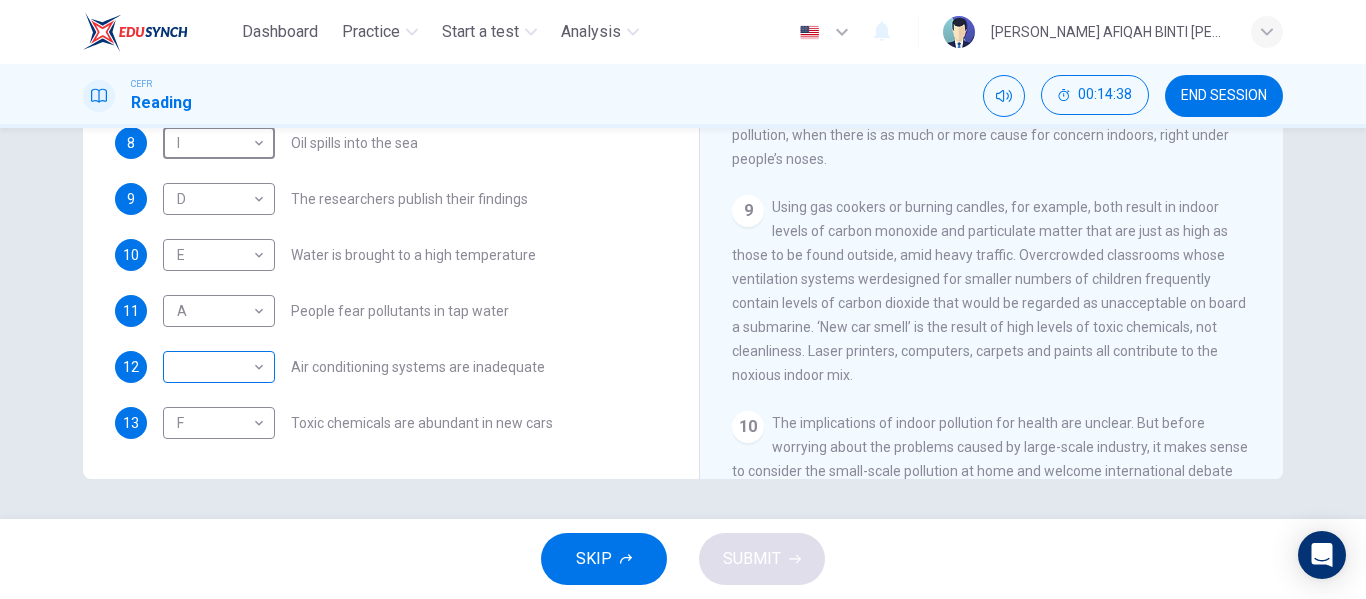 click on "Dashboard Practice Start a test Analysis English en ​ WAN HANIS AFIQAH BINTI WAN MUHAMMAD CEFR Reading 00:14:38 END SESSION Questions 7 - 13 The Reading Passage describes a number of cause and effect relationships.
Match each cause with its effect ( A-J ).
Write the appropriate letters ( A-J ) in the boxes below. Causes A. The focus of pollution moves to the home. B. The levels of carbon monoxide rise. C. The world’s natural resources are unequally shared. D. Environmentalists look elsewhere for an explanation. E. Chemicals are effectively stripped from the water. F. A clean odour is produced. G. Sales of bottled water increase. H. The levels of carbon dioxide rise. I. The chlorine content of drinking water increased. 7 B B ​ Industrialised nations use a lot of energy 8 I I ​ Oil spills into the sea 9 D D ​ The researchers publish their findings 10 E E ​ Water is brought to a high temperature 11 A A ​ People fear pollutants in tap water 12 ​ ​ Air conditioning systems are inadequate 13 F F" at bounding box center [683, 299] 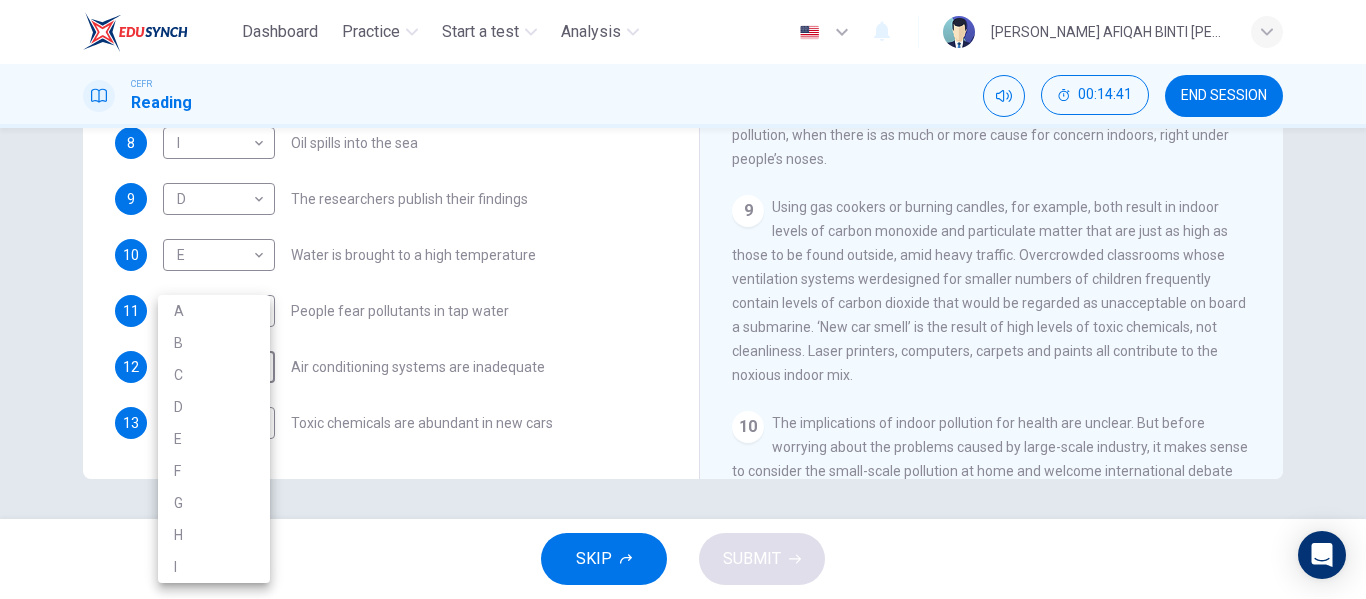 click at bounding box center (683, 299) 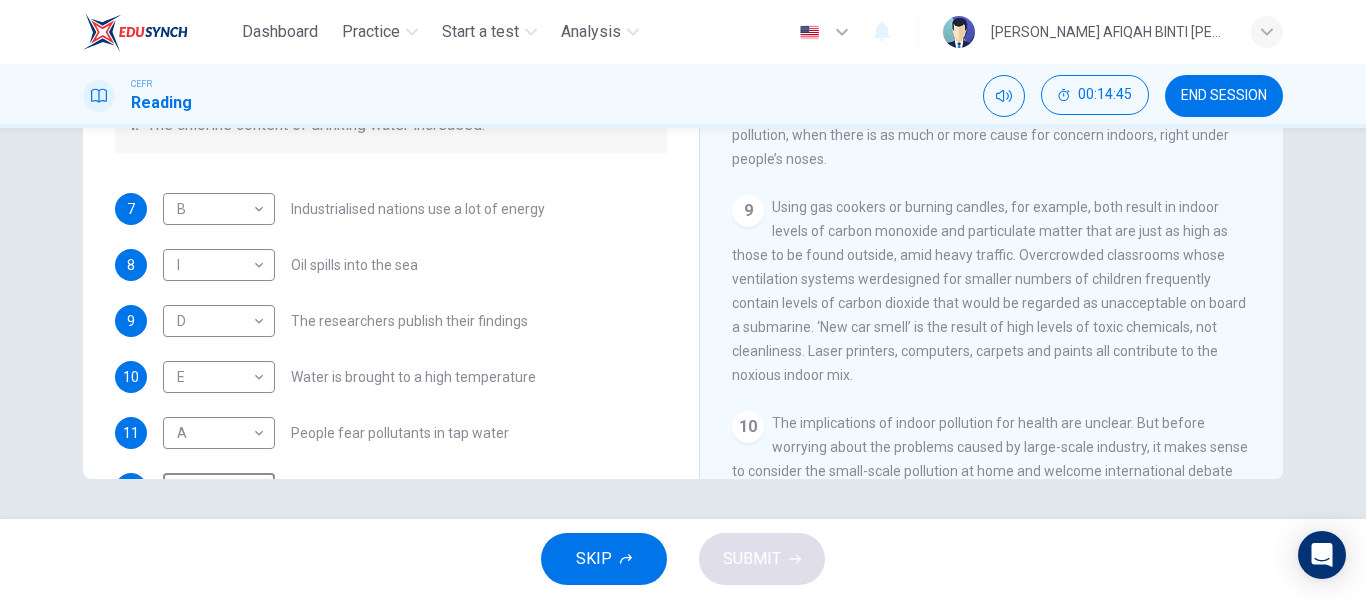 scroll, scrollTop: 425, scrollLeft: 0, axis: vertical 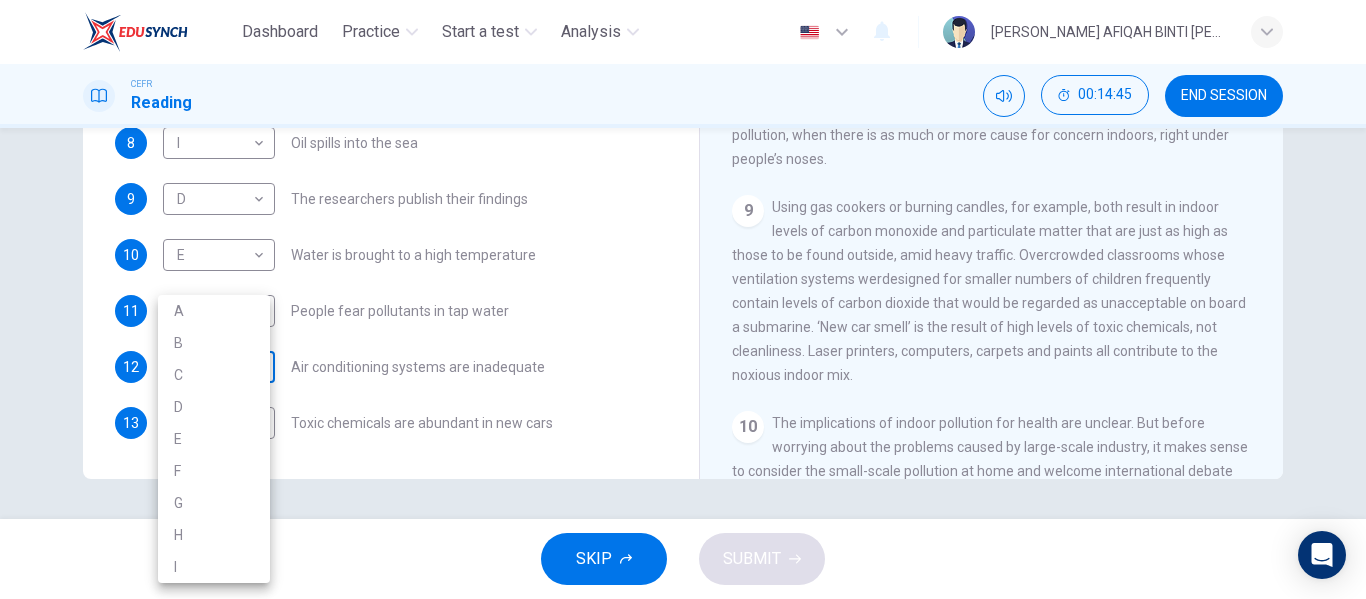 click on "Dashboard Practice Start a test Analysis English en ​ WAN HANIS AFIQAH BINTI WAN MUHAMMAD CEFR Reading 00:14:45 END SESSION Questions 7 - 13 The Reading Passage describes a number of cause and effect relationships.
Match each cause with its effect ( A-J ).
Write the appropriate letters ( A-J ) in the boxes below. Causes A. The focus of pollution moves to the home. B. The levels of carbon monoxide rise. C. The world’s natural resources are unequally shared. D. Environmentalists look elsewhere for an explanation. E. Chemicals are effectively stripped from the water. F. A clean odour is produced. G. Sales of bottled water increase. H. The levels of carbon dioxide rise. I. The chlorine content of drinking water increased. 7 B B ​ Industrialised nations use a lot of energy 8 I I ​ Oil spills into the sea 9 D D ​ The researchers publish their findings 10 E E ​ Water is brought to a high temperature 11 A A ​ People fear pollutants in tap water 12 ​ ​ Air conditioning systems are inadequate 13 F F" at bounding box center [683, 299] 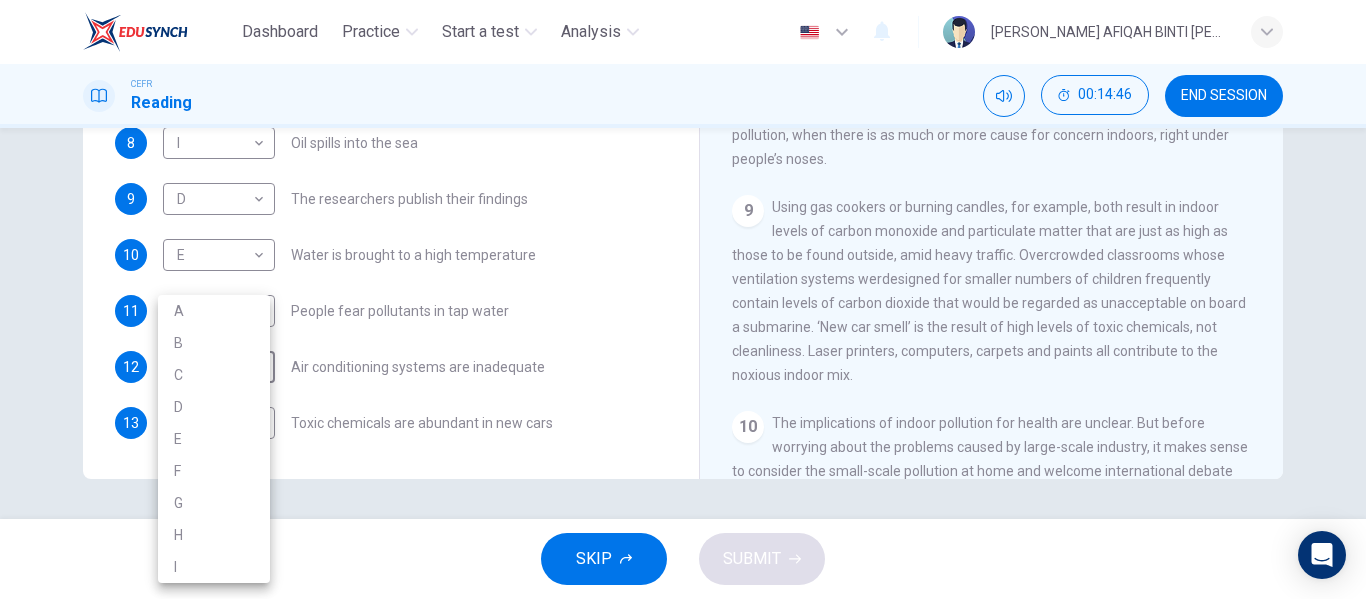 click on "G" at bounding box center [214, 503] 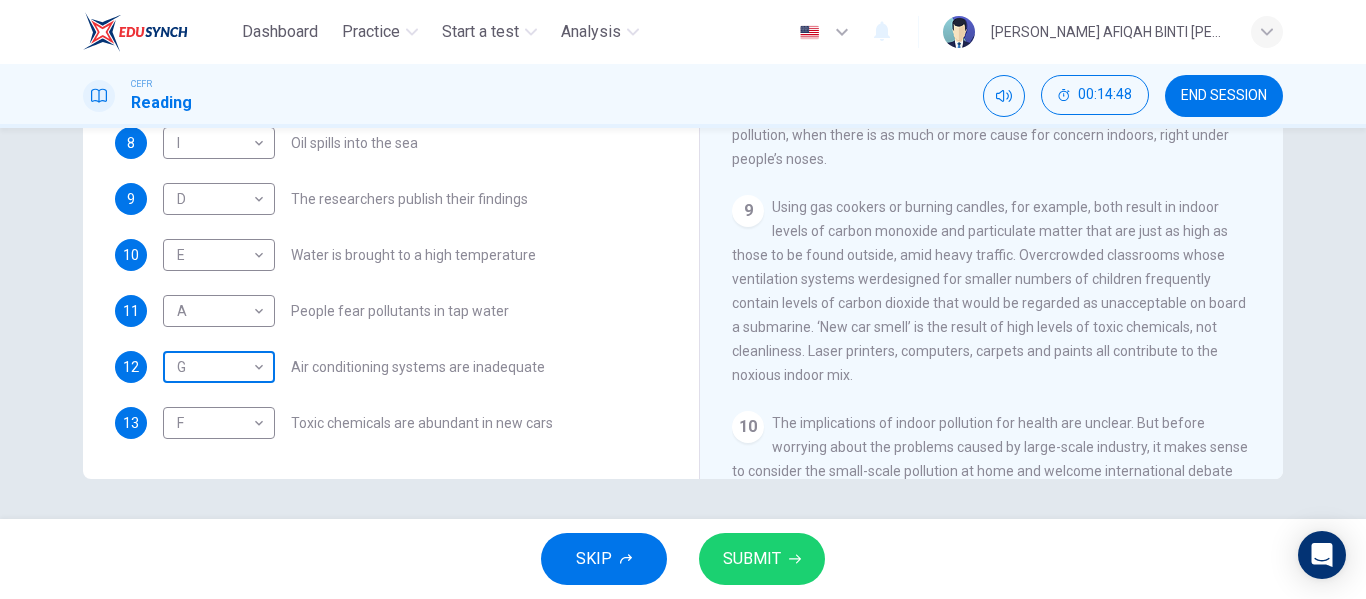click on "Dashboard Practice Start a test Analysis English en ​ WAN HANIS AFIQAH BINTI WAN MUHAMMAD CEFR Reading 00:14:48 END SESSION Questions 7 - 13 The Reading Passage describes a number of cause and effect relationships.
Match each cause with its effect ( A-J ).
Write the appropriate letters ( A-J ) in the boxes below. Causes A. The focus of pollution moves to the home. B. The levels of carbon monoxide rise. C. The world’s natural resources are unequally shared. D. Environmentalists look elsewhere for an explanation. E. Chemicals are effectively stripped from the water. F. A clean odour is produced. G. Sales of bottled water increase. H. The levels of carbon dioxide rise. I. The chlorine content of drinking water increased. 7 B B ​ Industrialised nations use a lot of energy 8 I I ​ Oil spills into the sea 9 D D ​ The researchers publish their findings 10 E E ​ Water is brought to a high temperature 11 A A ​ People fear pollutants in tap water 12 G G ​ Air conditioning systems are inadequate 13 F F" at bounding box center [683, 299] 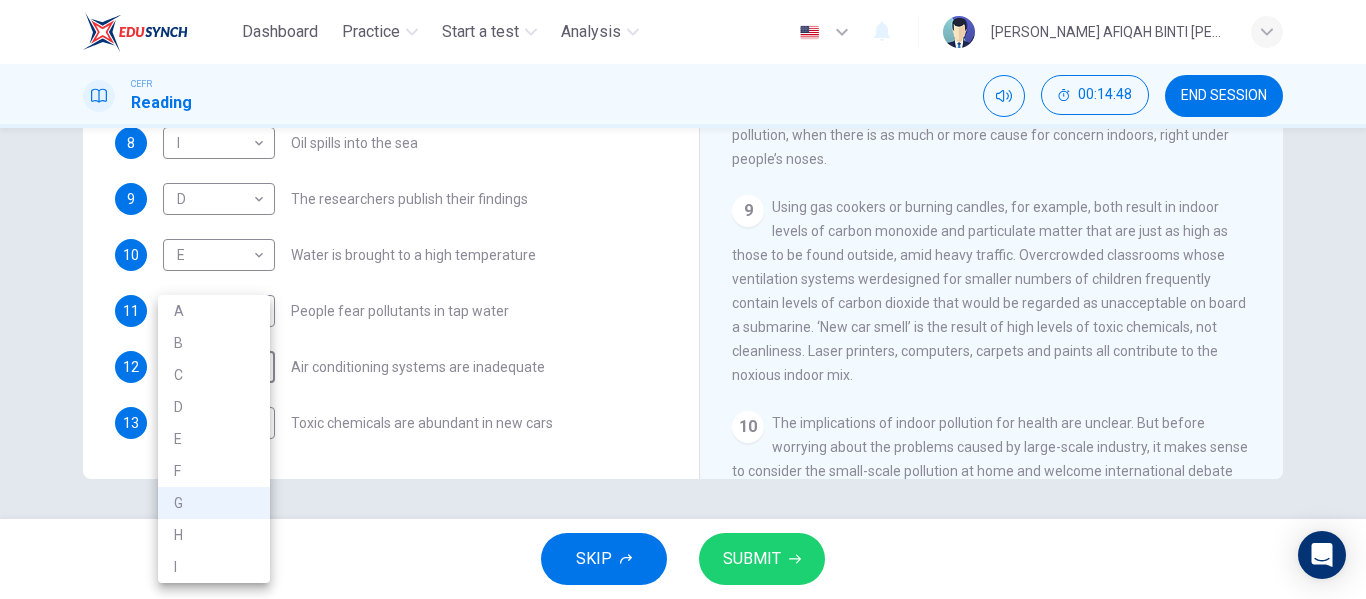 click on "H" at bounding box center [214, 535] 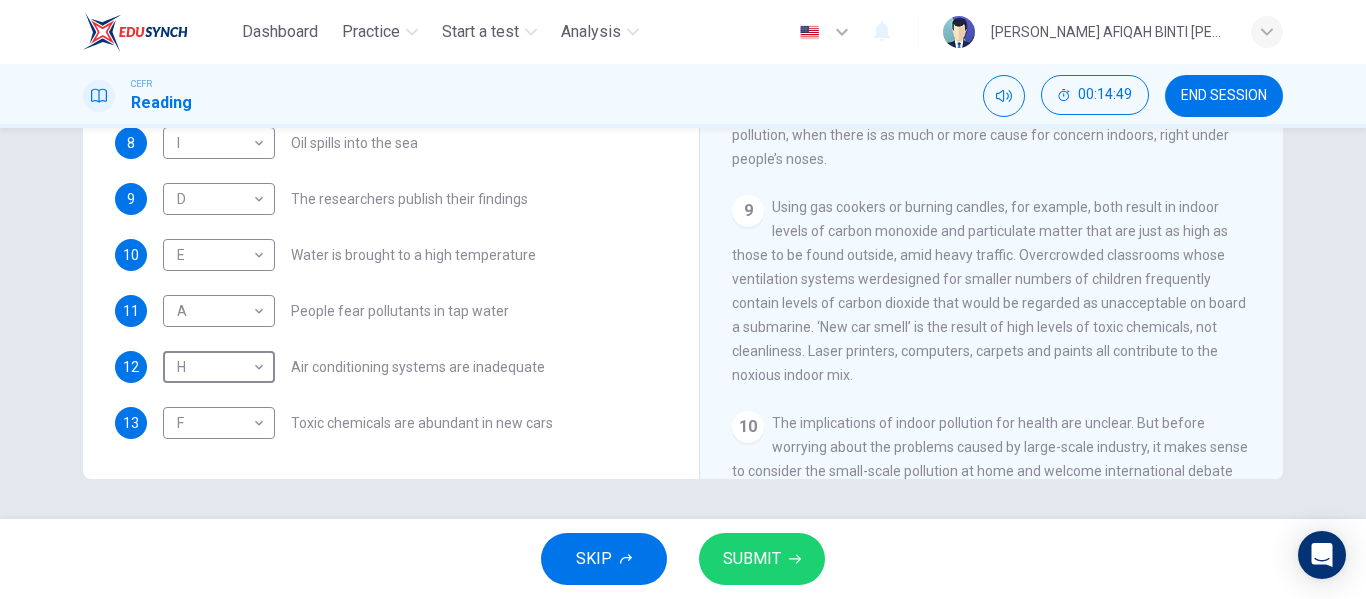 type on "H" 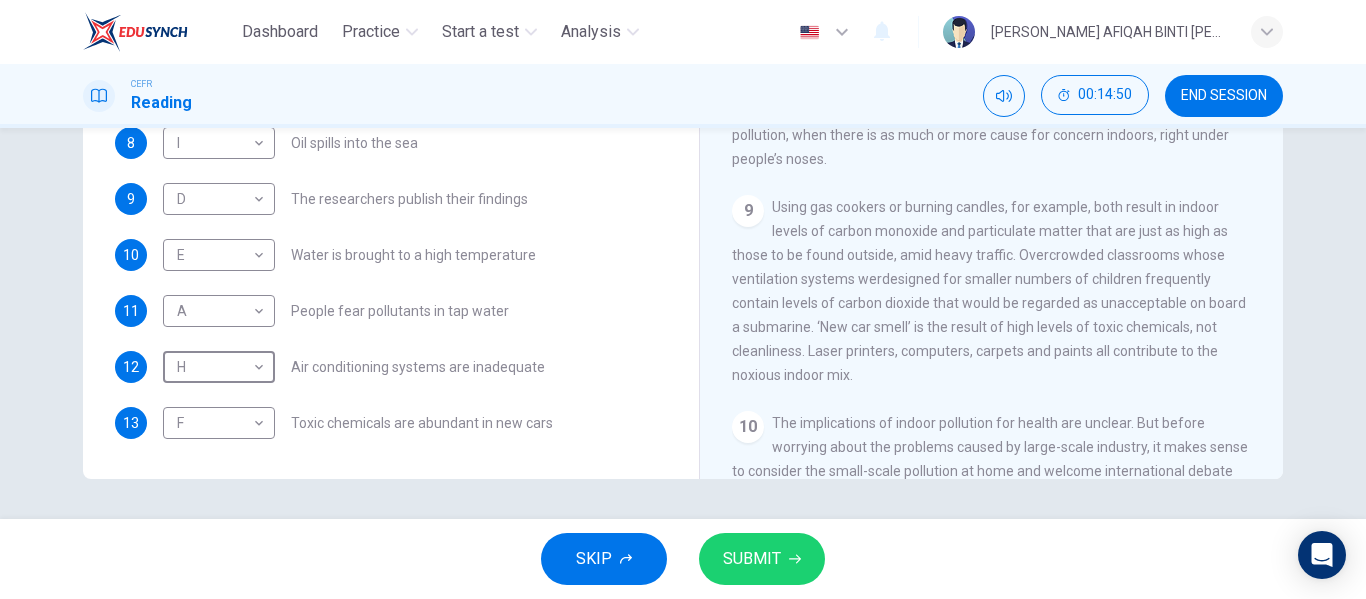 click on "SUBMIT" at bounding box center (762, 559) 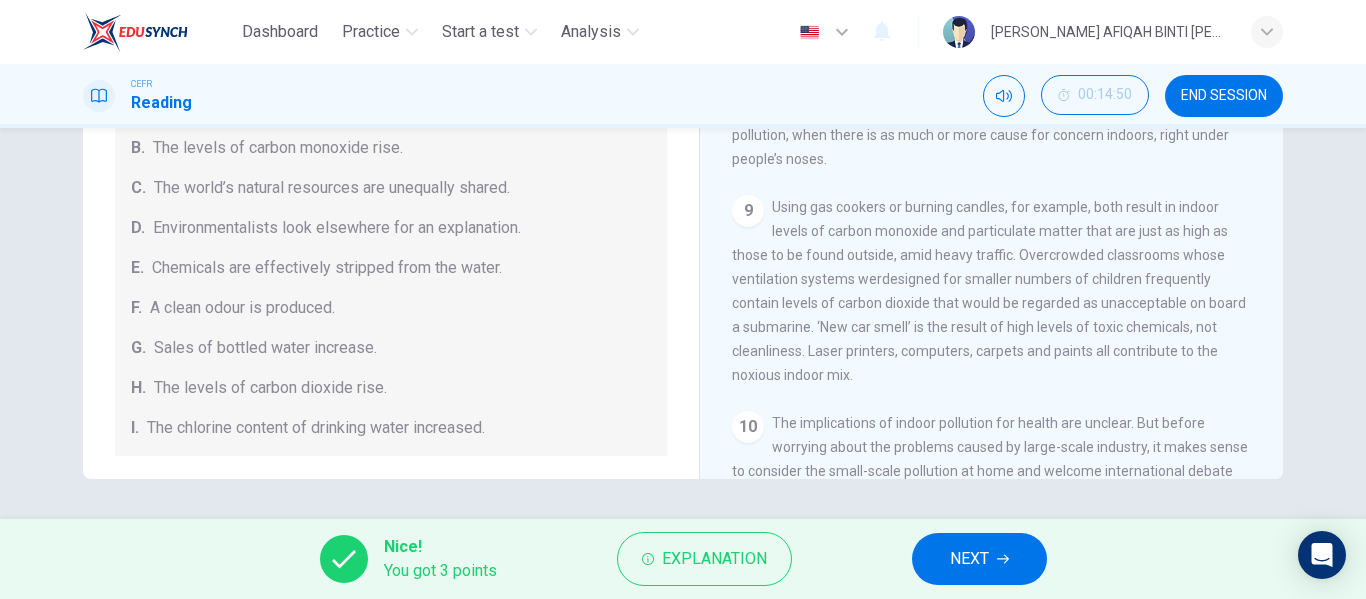 scroll, scrollTop: 200, scrollLeft: 0, axis: vertical 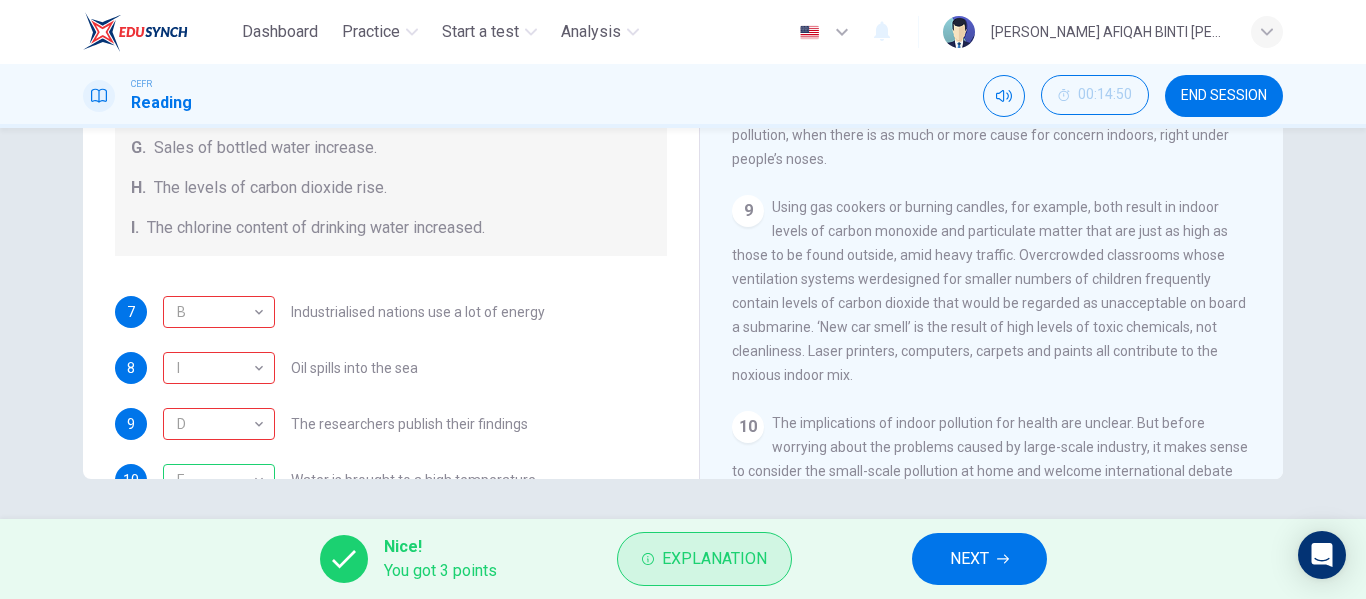 click on "Explanation" at bounding box center [714, 559] 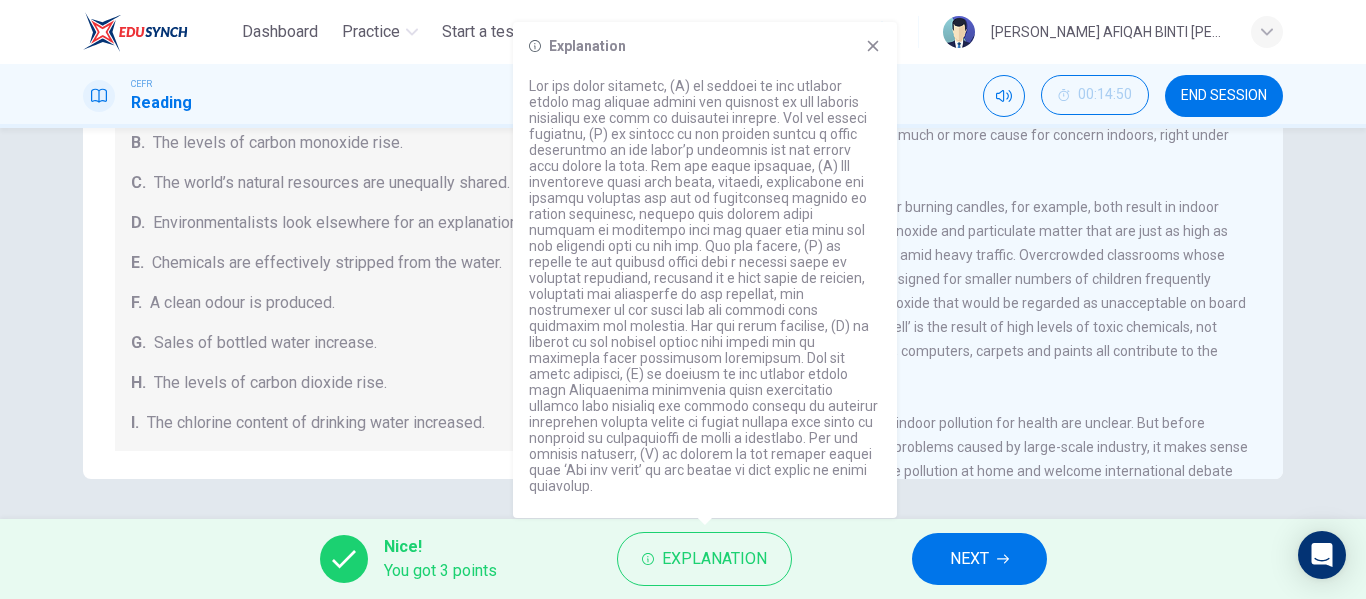 scroll, scrollTop: 0, scrollLeft: 0, axis: both 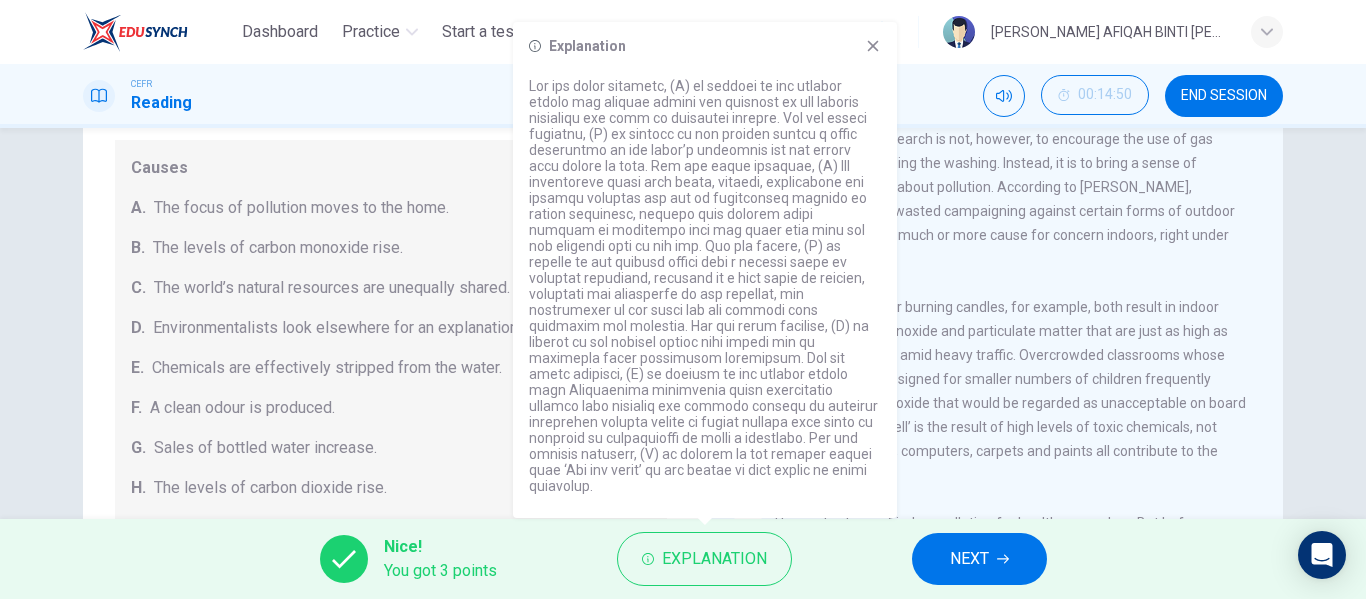 click on "Causes A. The focus of pollution moves to the home. B. The levels of carbon monoxide rise. C. The world’s natural resources are unequally shared. D. Environmentalists look elsewhere for an explanation. E. Chemicals are effectively stripped from the water. F. A clean odour is produced. G. Sales of bottled water increase. H. The levels of carbon dioxide rise. I. The chlorine content of drinking water increased." at bounding box center (391, 348) 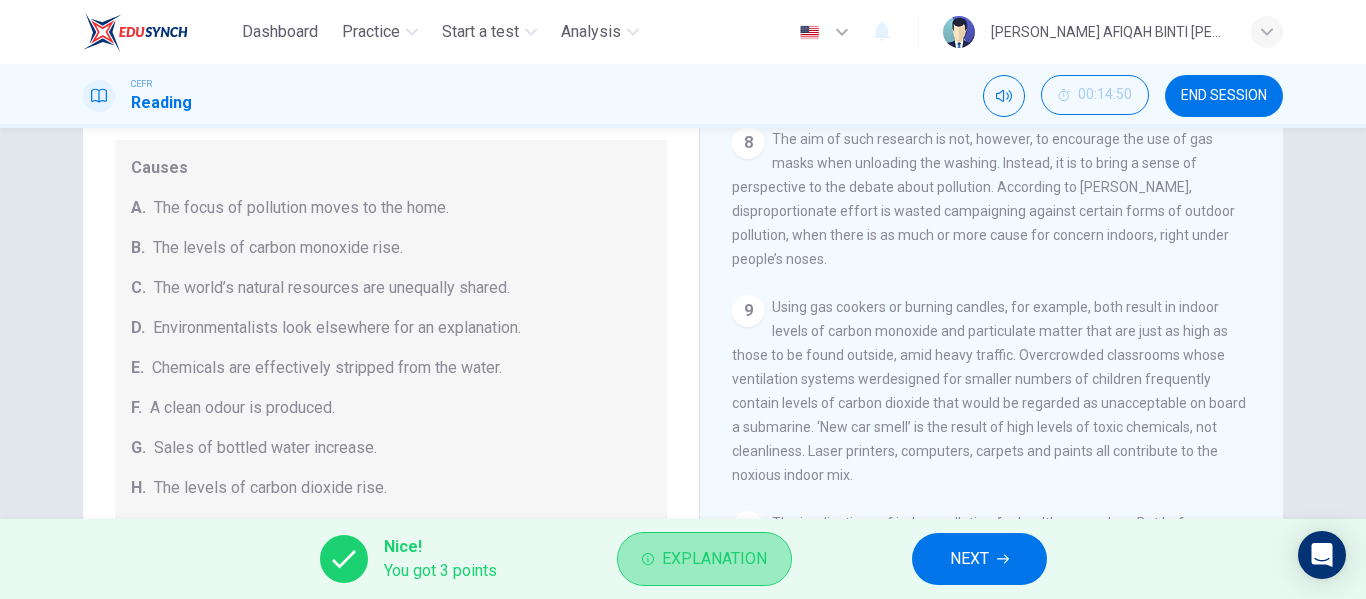 click on "Explanation" at bounding box center [714, 559] 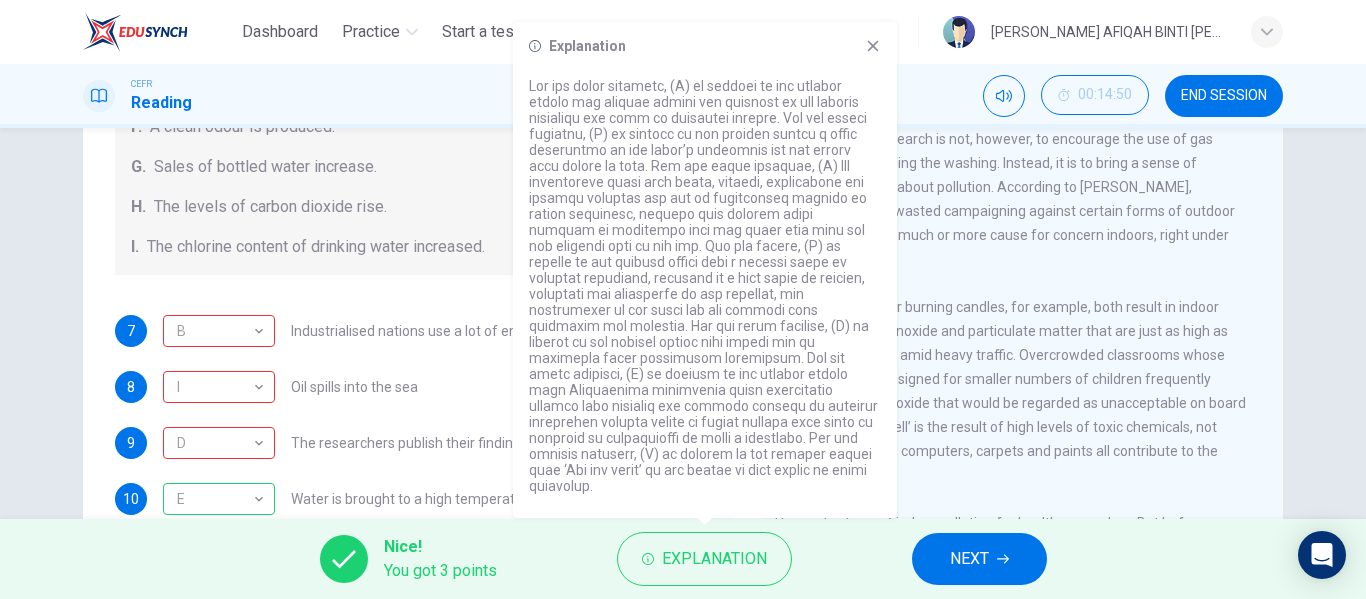 scroll, scrollTop: 425, scrollLeft: 0, axis: vertical 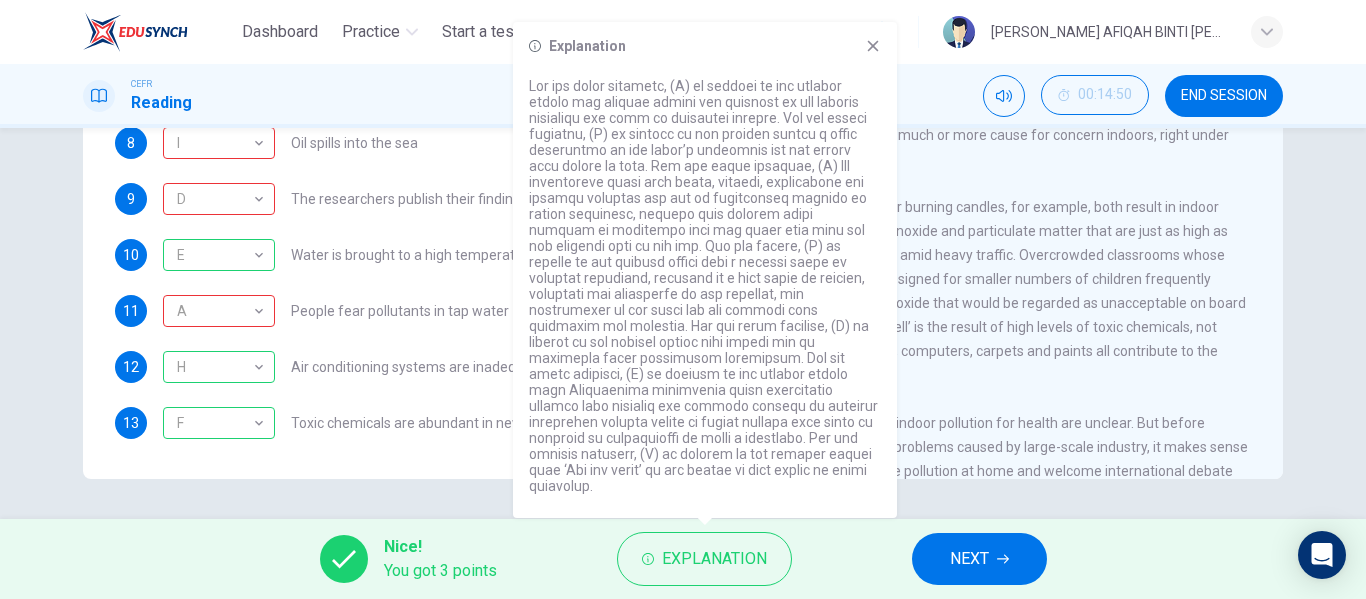 click on "Nice! You got 3
points Explanation NEXT" at bounding box center (683, 559) 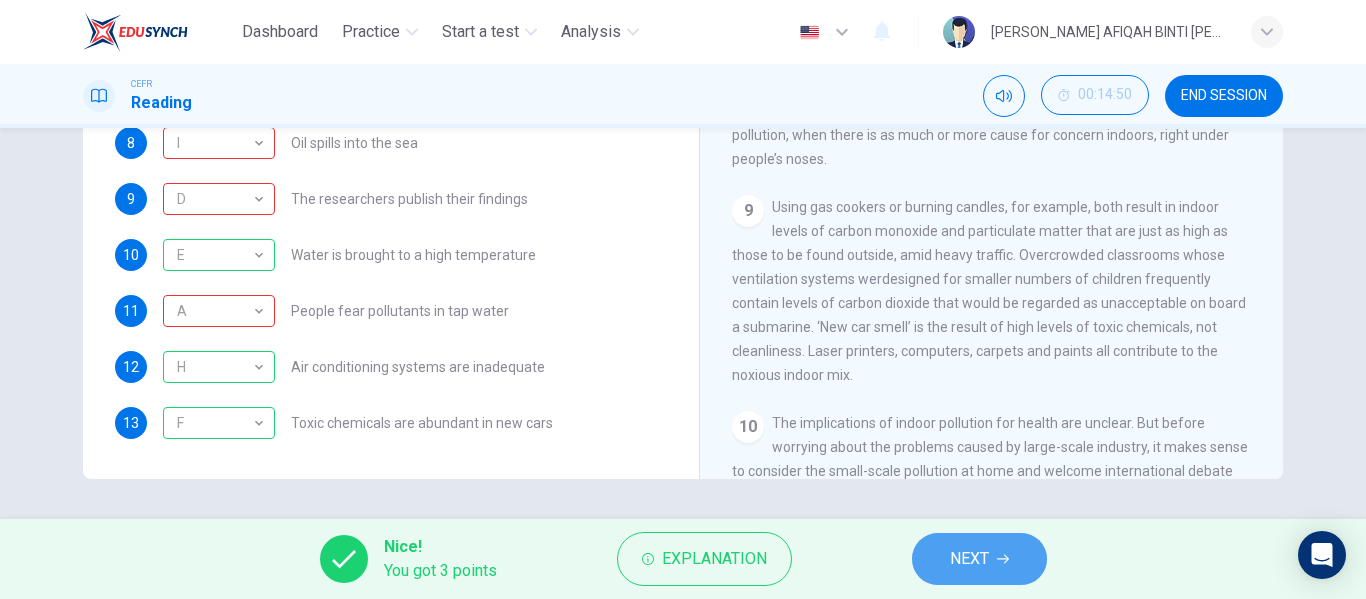 click on "NEXT" at bounding box center (979, 559) 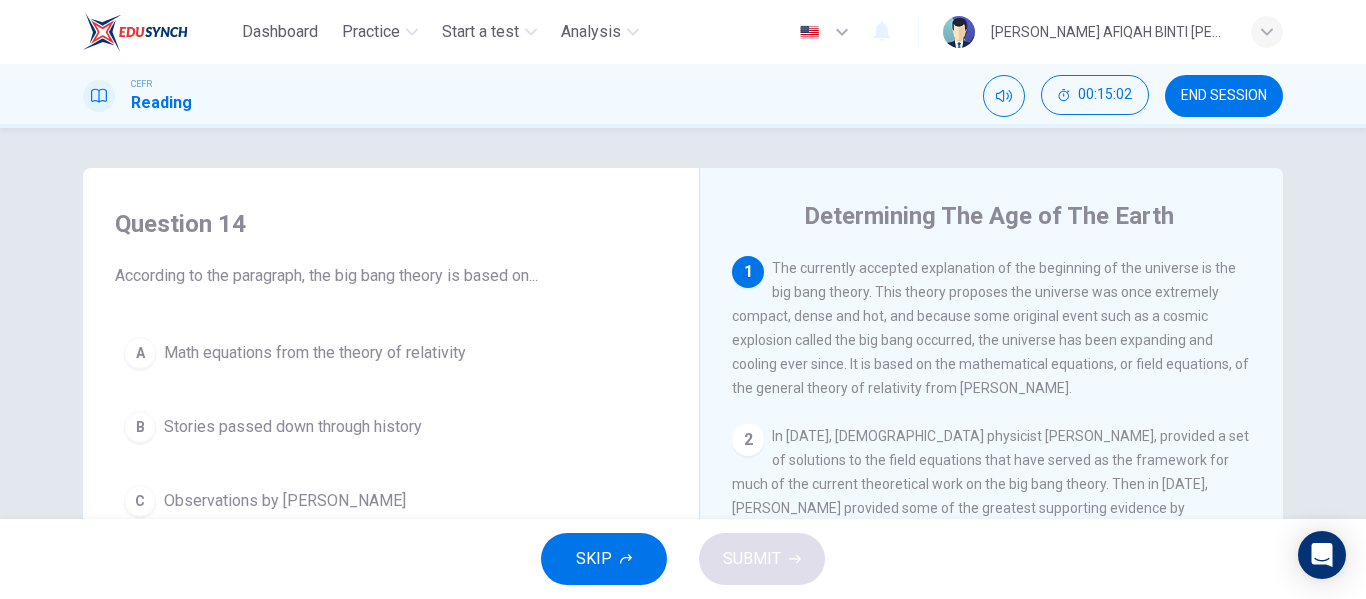 scroll, scrollTop: 100, scrollLeft: 0, axis: vertical 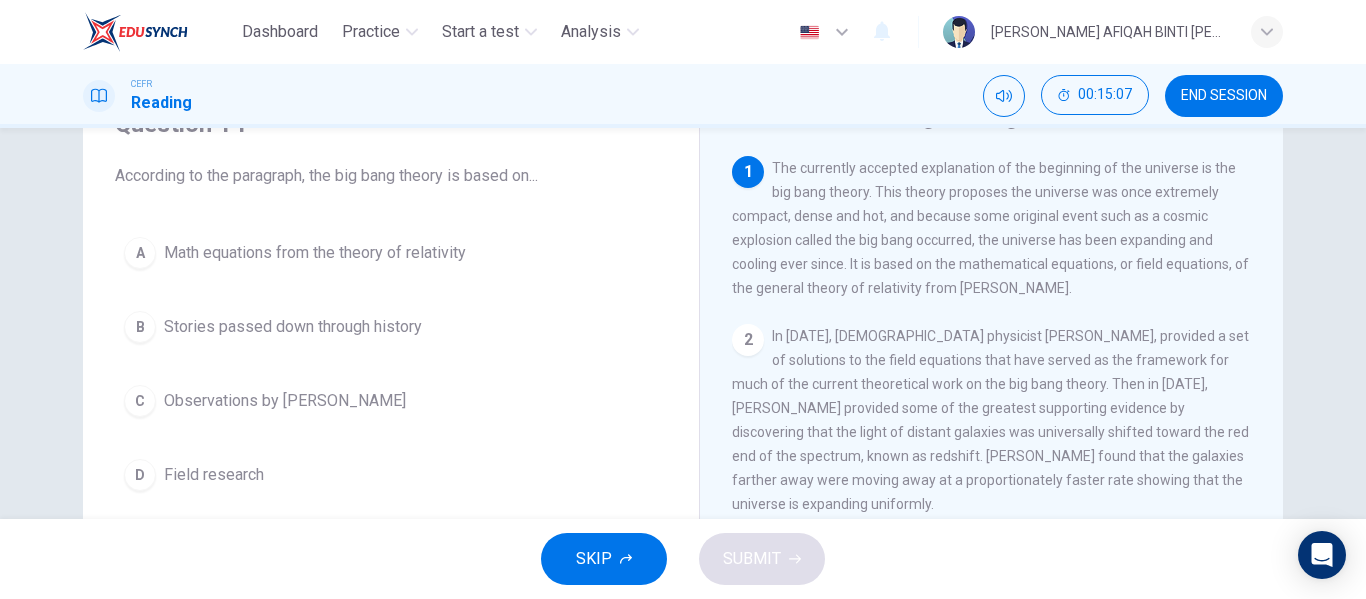 drag, startPoint x: 931, startPoint y: 170, endPoint x: 928, endPoint y: 215, distance: 45.099888 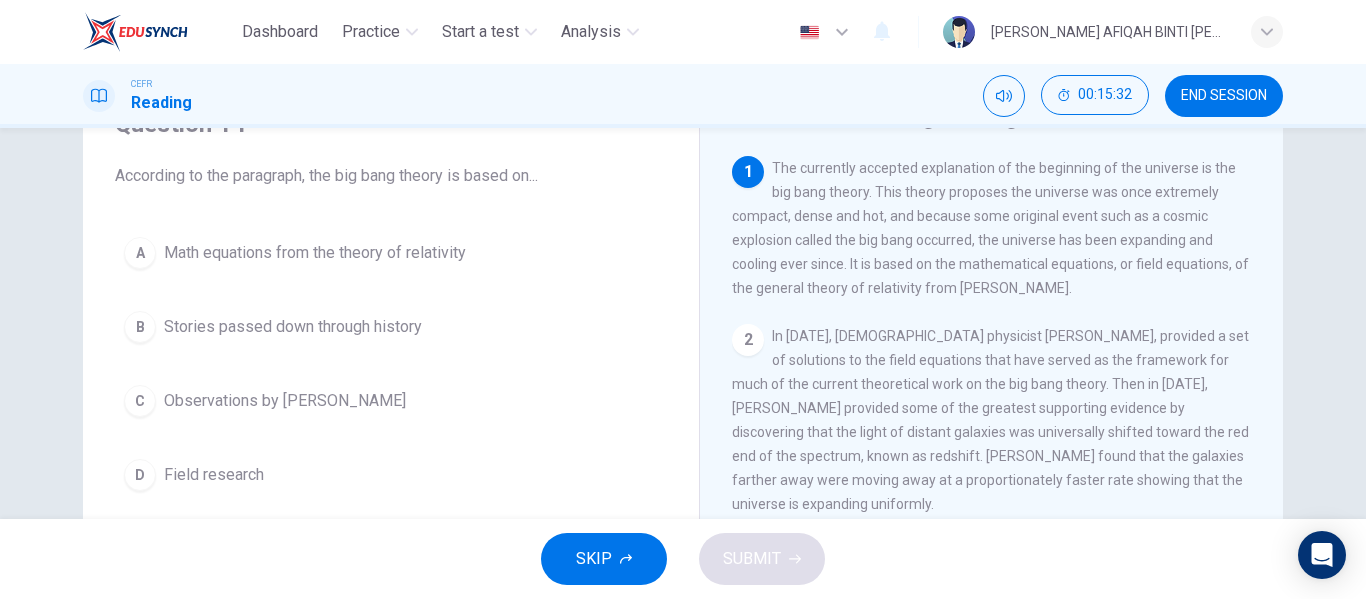 click on "Math equations from the theory of relativity" at bounding box center (315, 253) 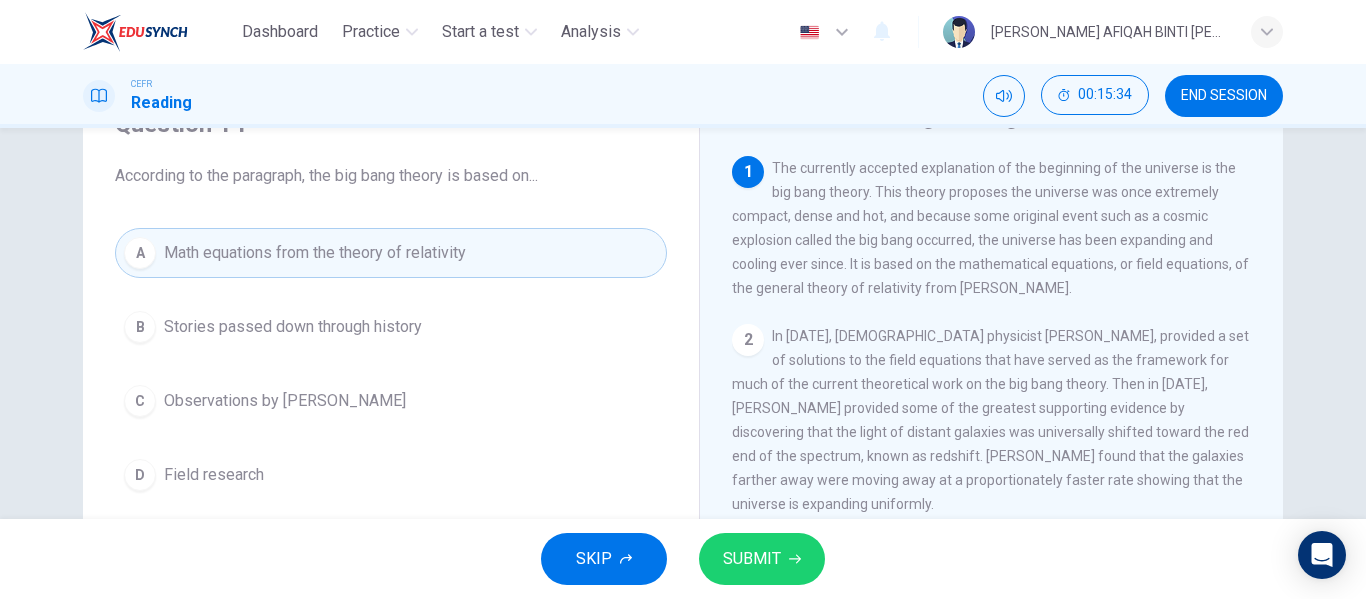 click on "SUBMIT" at bounding box center [752, 559] 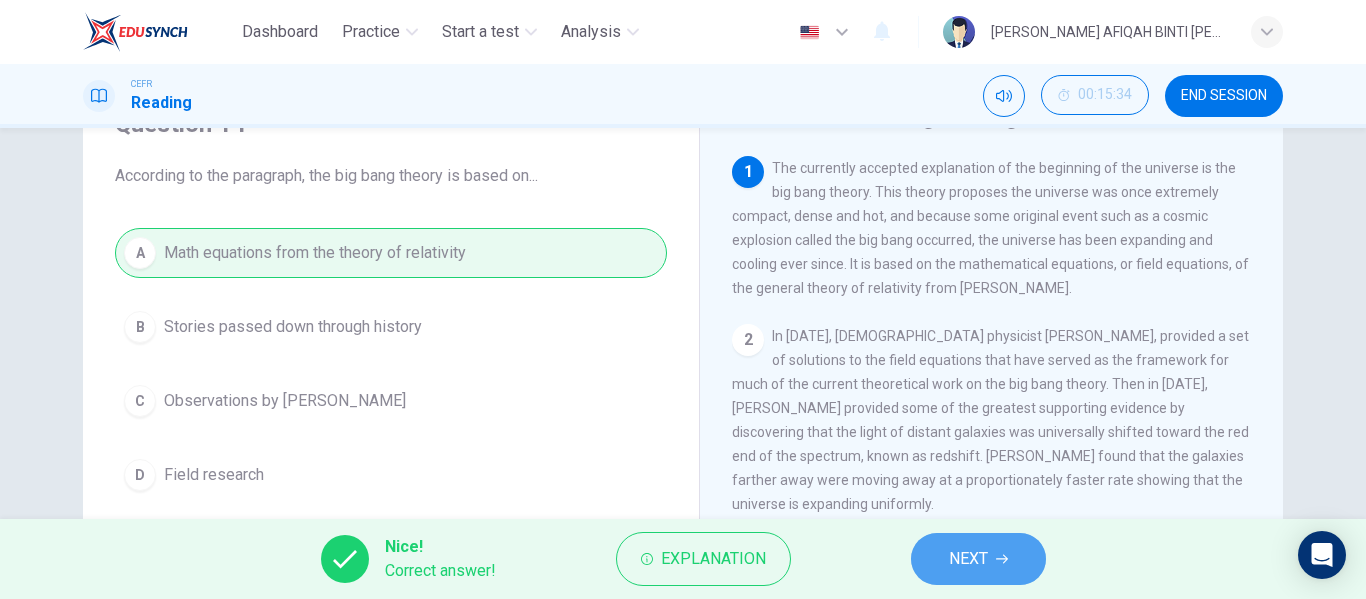 click on "NEXT" at bounding box center [968, 559] 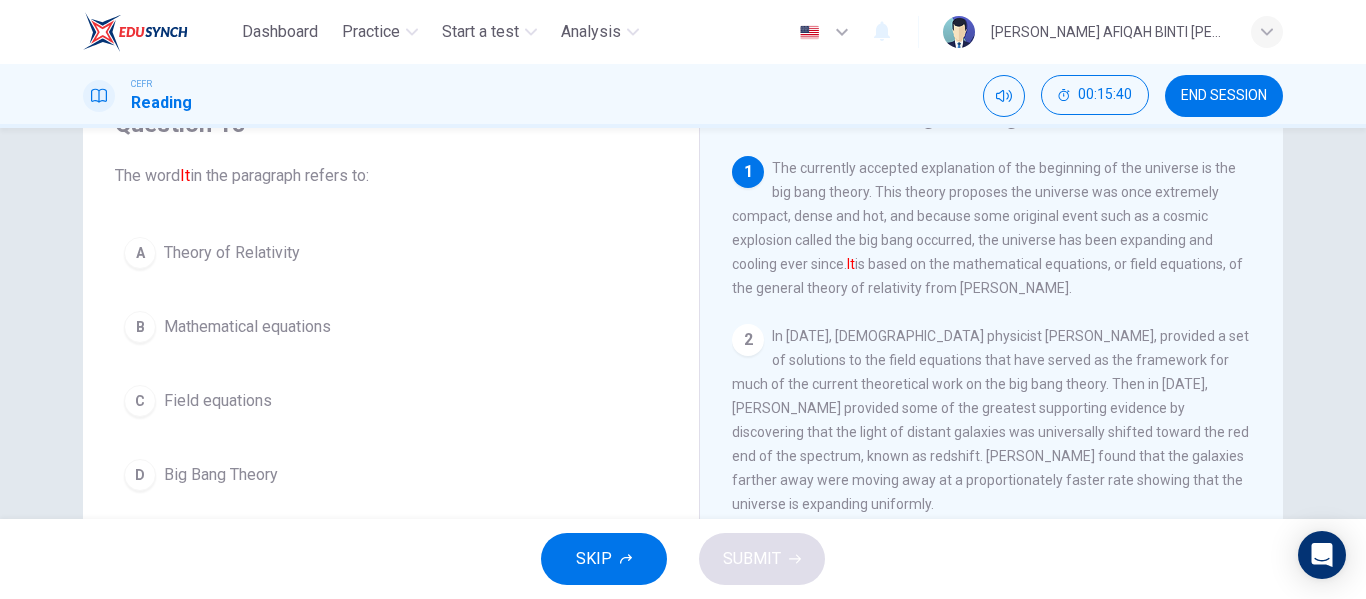 click on "The currently accepted explanation of the beginning of the universe is the big bang theory. This theory proposes the universe was once extremely compact, dense and hot, and because some original event such as a cosmic explosion called the big bang occurred, the universe has been expanding and cooling ever since.  It  is based on the mathematical equations, or field equations, of the general theory of relativity from Albert Einstein." at bounding box center (987, 228) 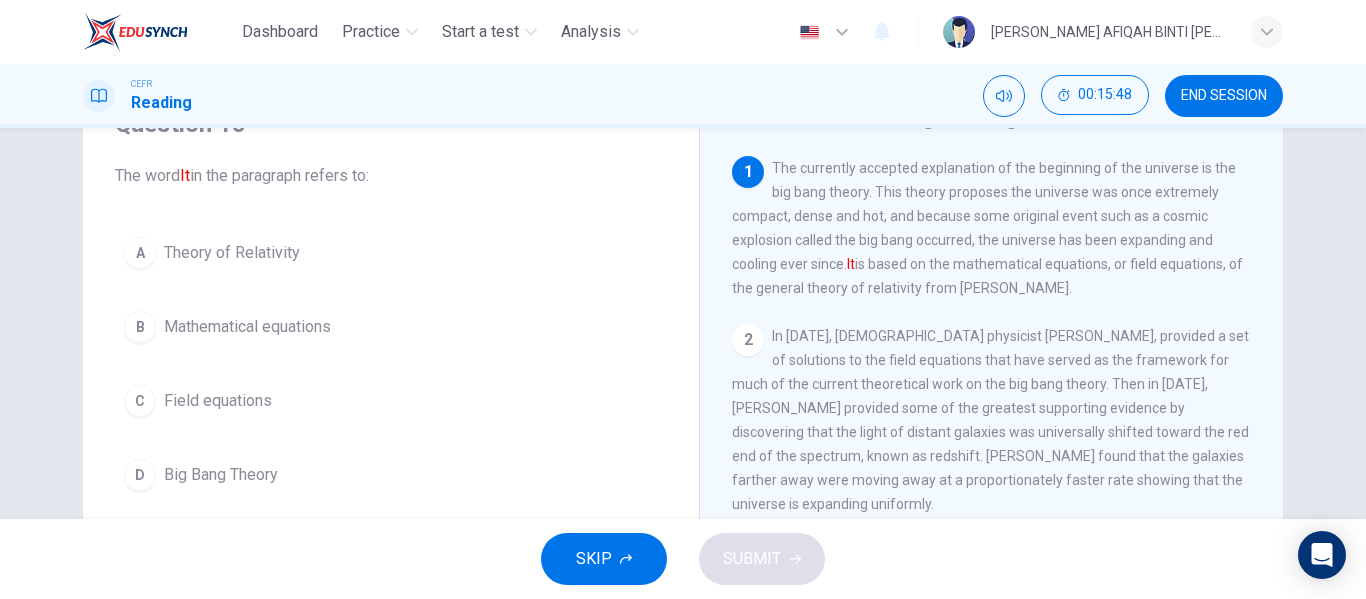 click on "D Big Bang Theory" at bounding box center (391, 475) 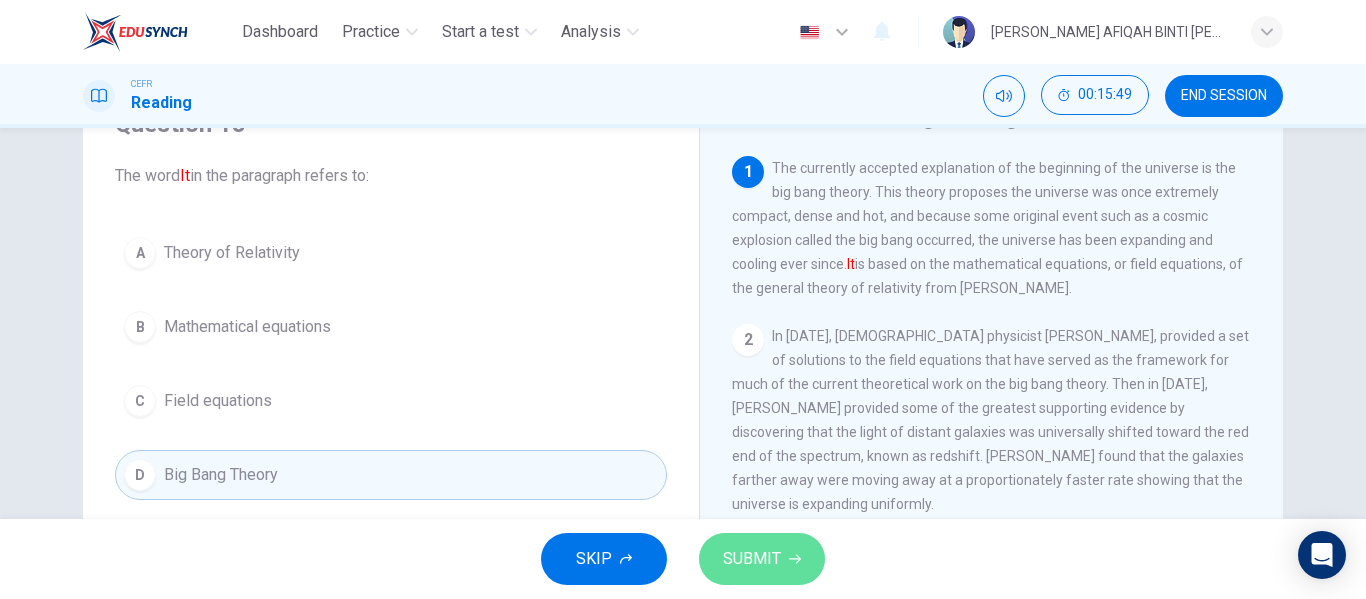 click on "SUBMIT" at bounding box center (762, 559) 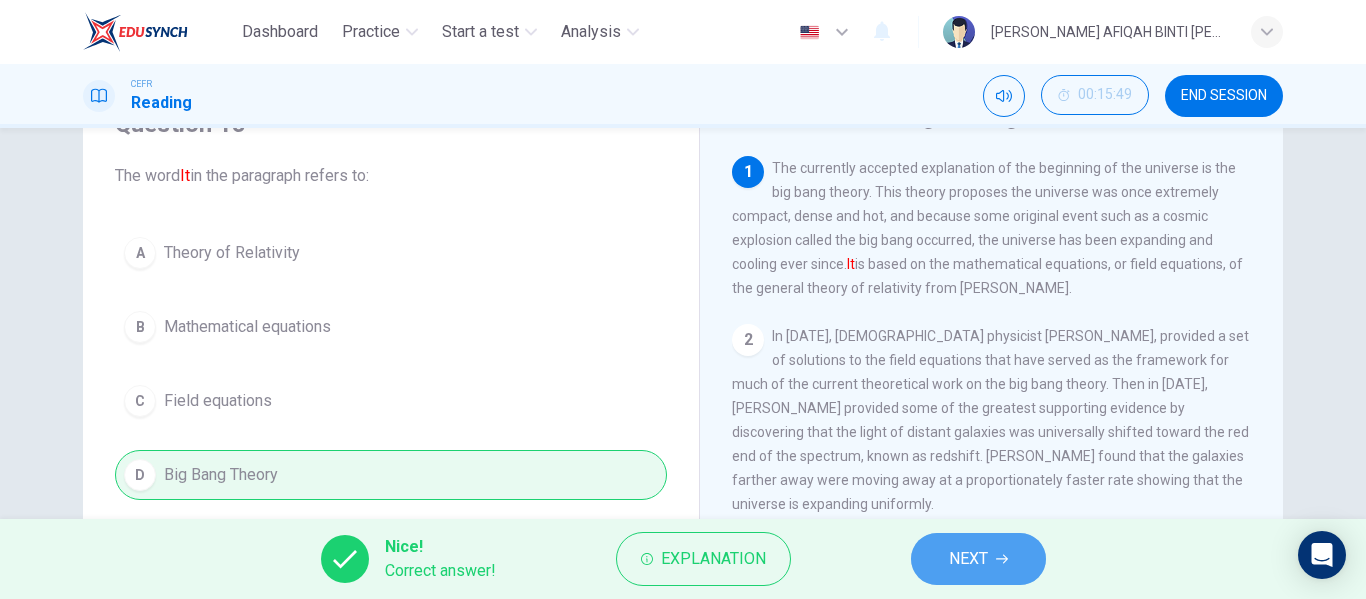 click on "NEXT" at bounding box center [978, 559] 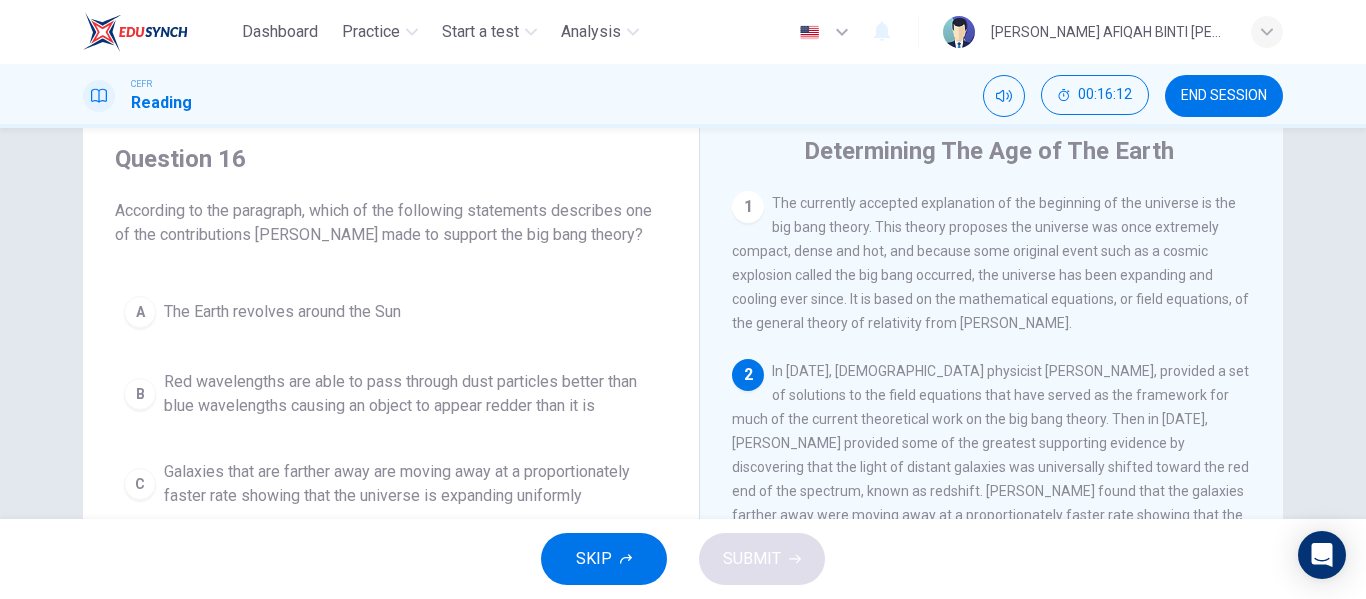 scroll, scrollTop: 100, scrollLeft: 0, axis: vertical 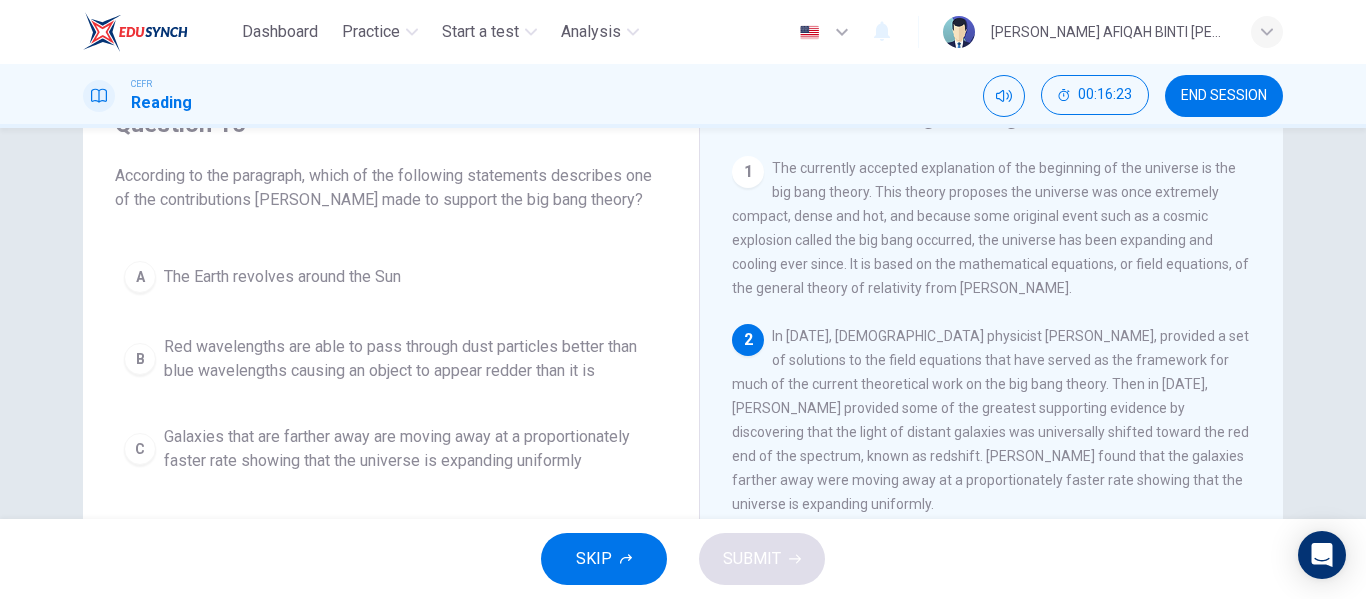 drag, startPoint x: 291, startPoint y: 201, endPoint x: 490, endPoint y: 186, distance: 199.56453 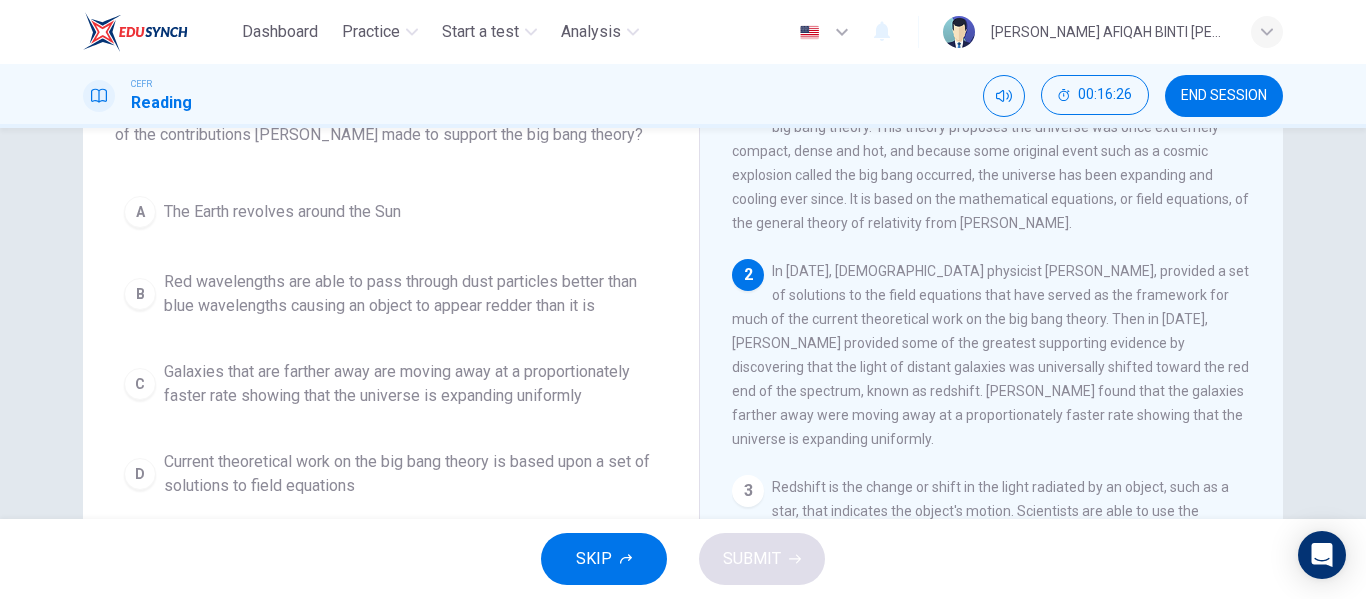 scroll, scrollTop: 200, scrollLeft: 0, axis: vertical 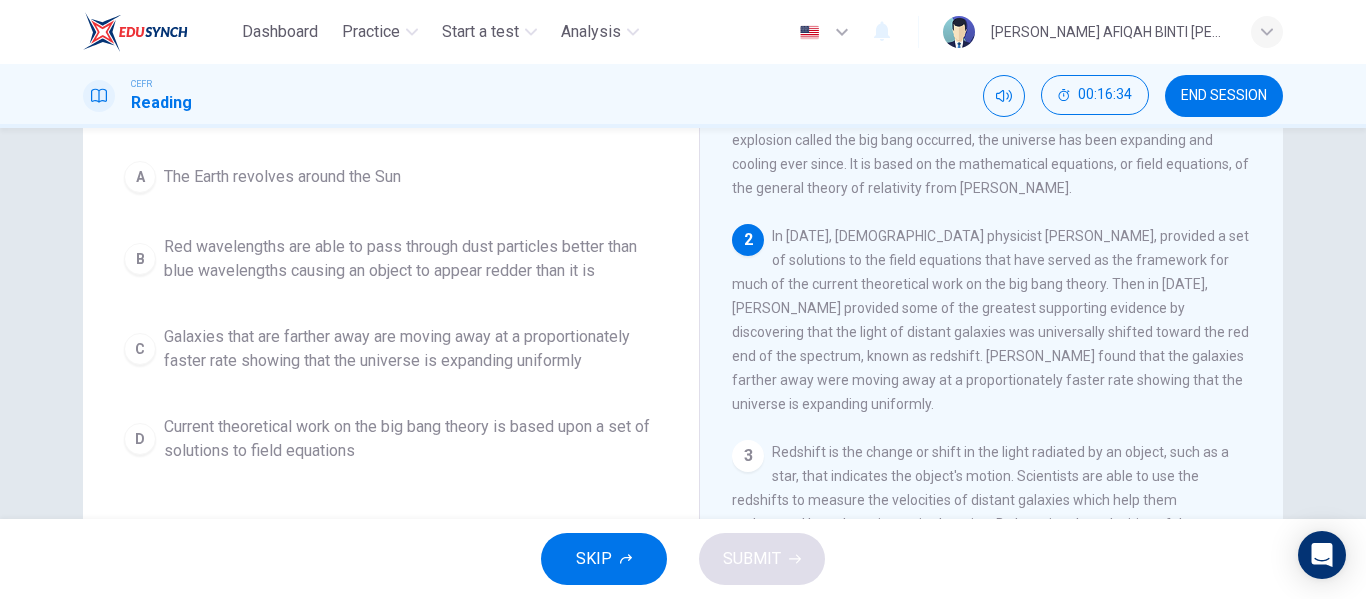 drag, startPoint x: 867, startPoint y: 345, endPoint x: 937, endPoint y: 344, distance: 70.00714 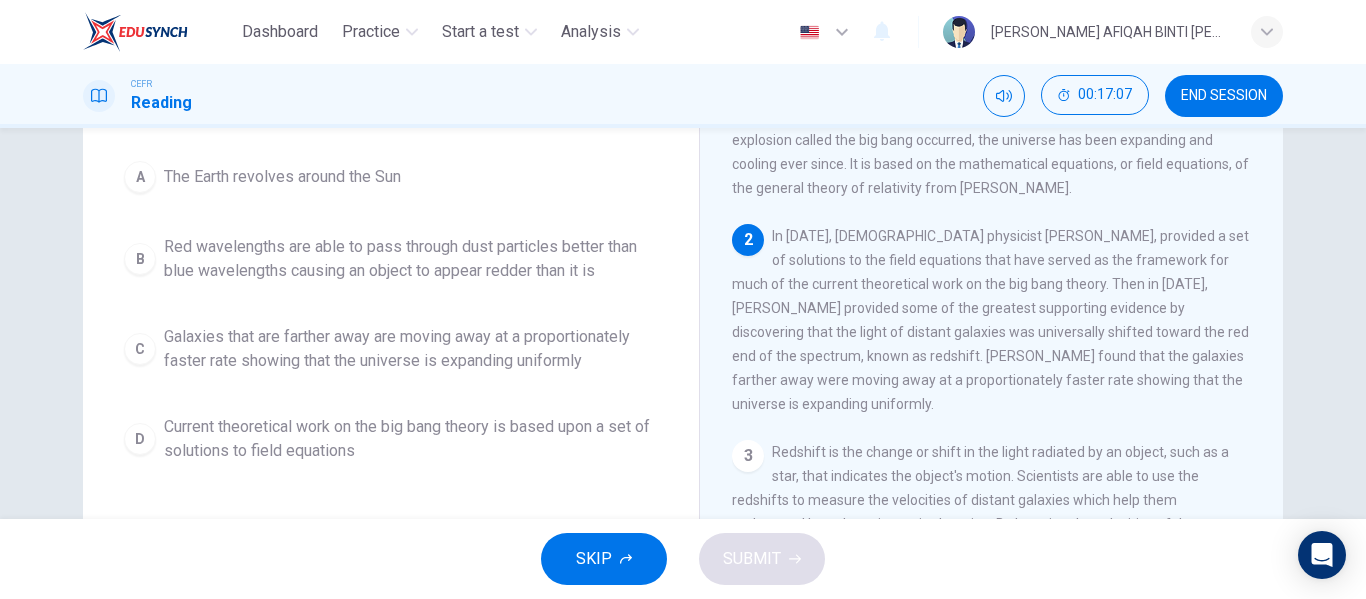 drag, startPoint x: 982, startPoint y: 335, endPoint x: 976, endPoint y: 344, distance: 10.816654 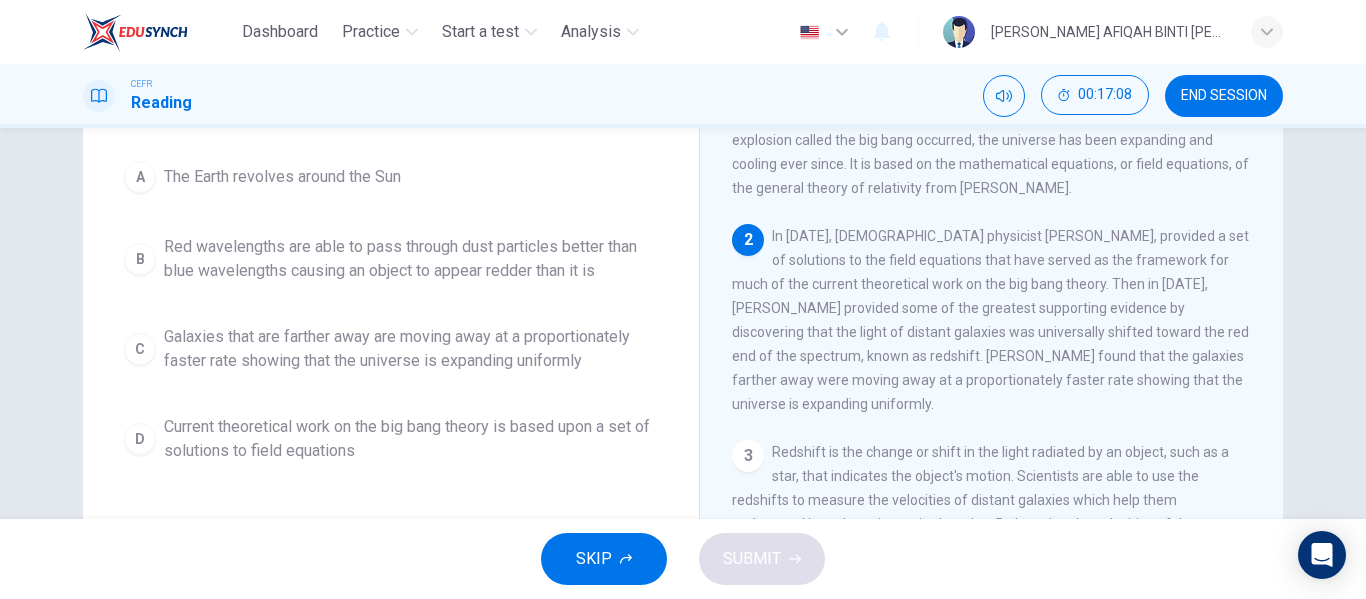 drag, startPoint x: 987, startPoint y: 345, endPoint x: 1036, endPoint y: 344, distance: 49.010204 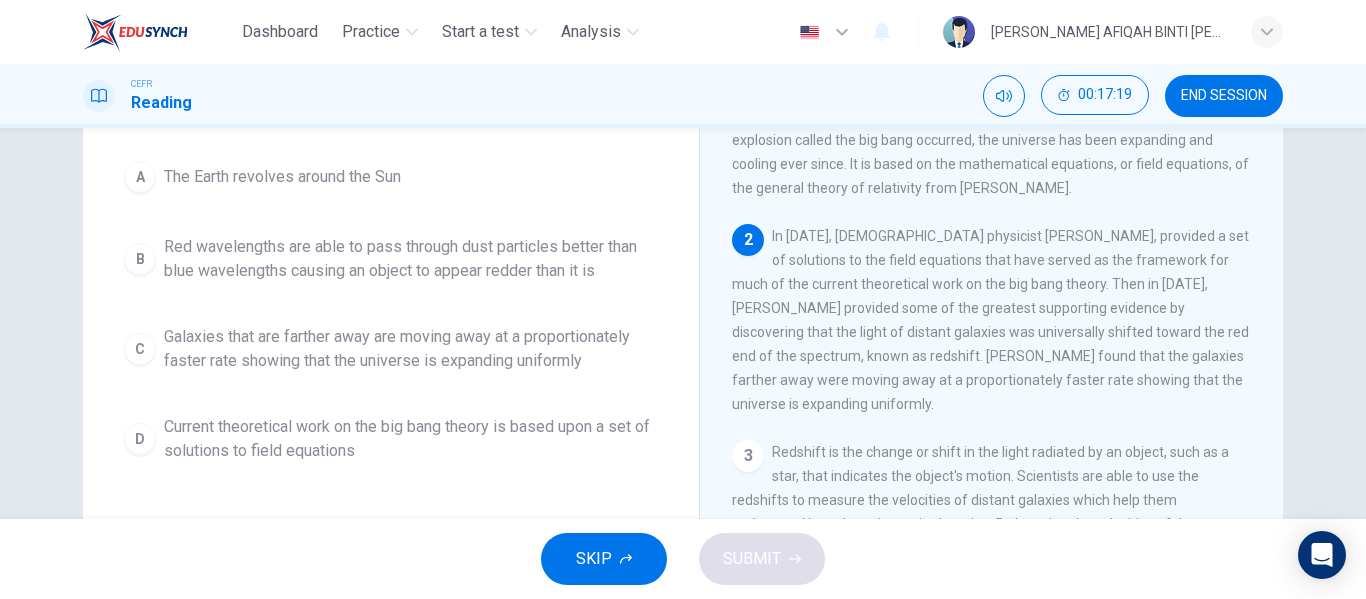 drag, startPoint x: 1036, startPoint y: 344, endPoint x: 1035, endPoint y: 357, distance: 13.038404 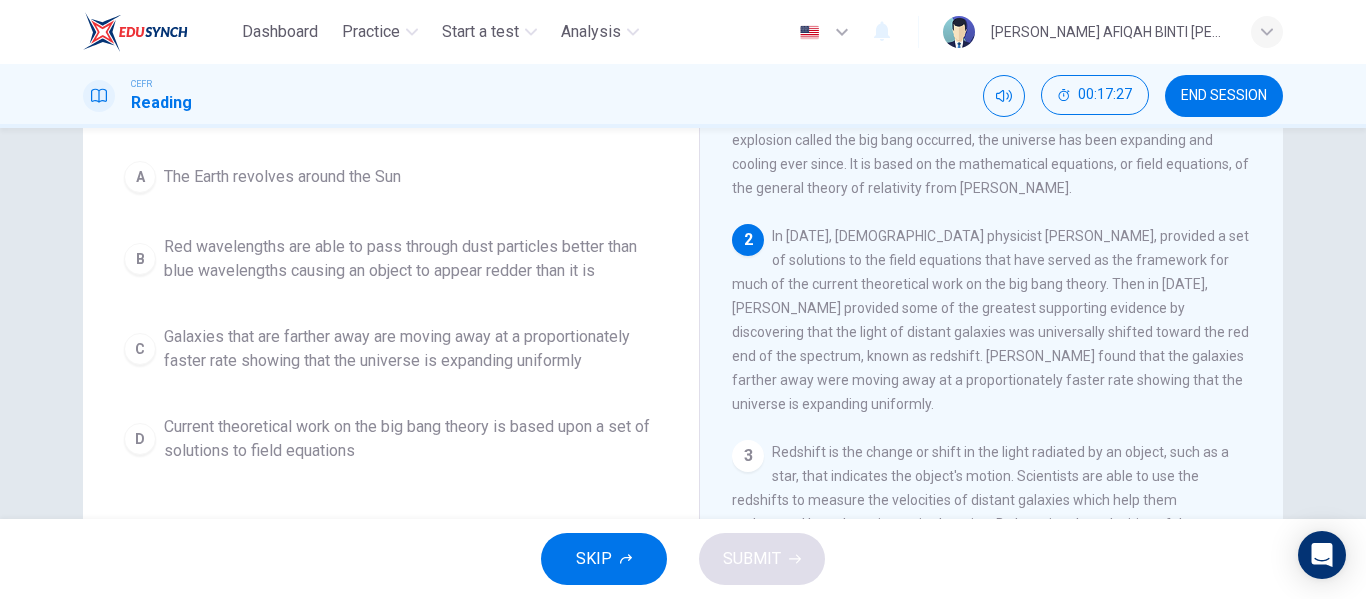scroll, scrollTop: 100, scrollLeft: 0, axis: vertical 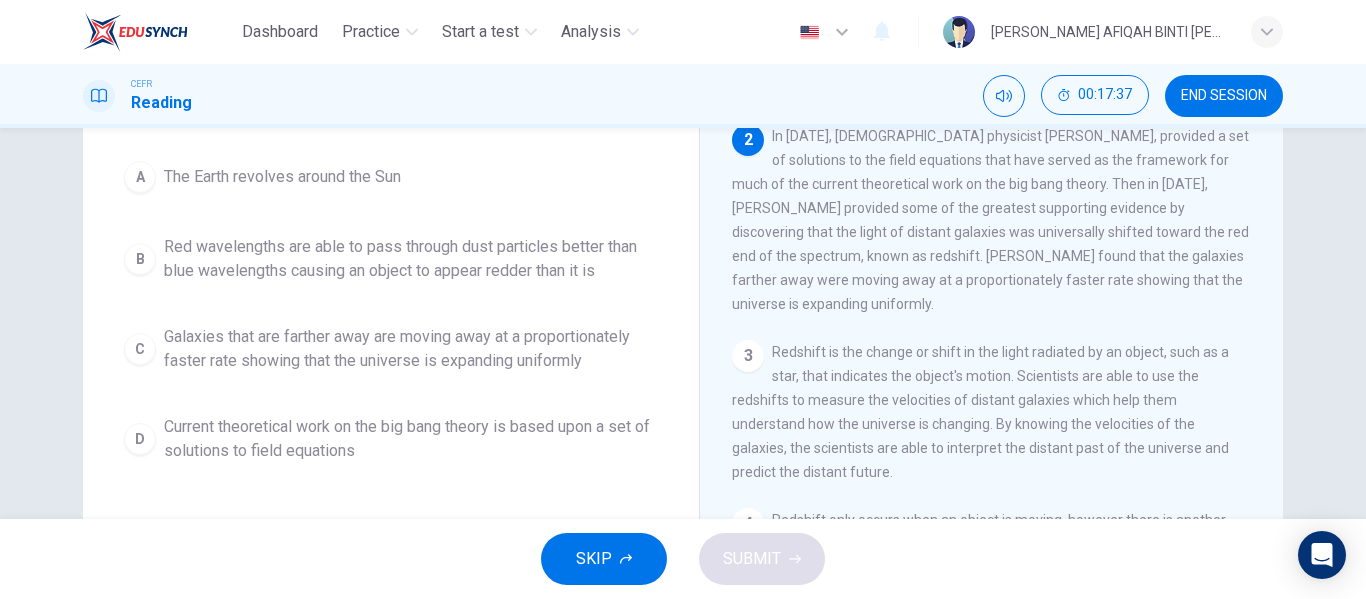 drag, startPoint x: 1031, startPoint y: 395, endPoint x: 1040, endPoint y: 437, distance: 42.953465 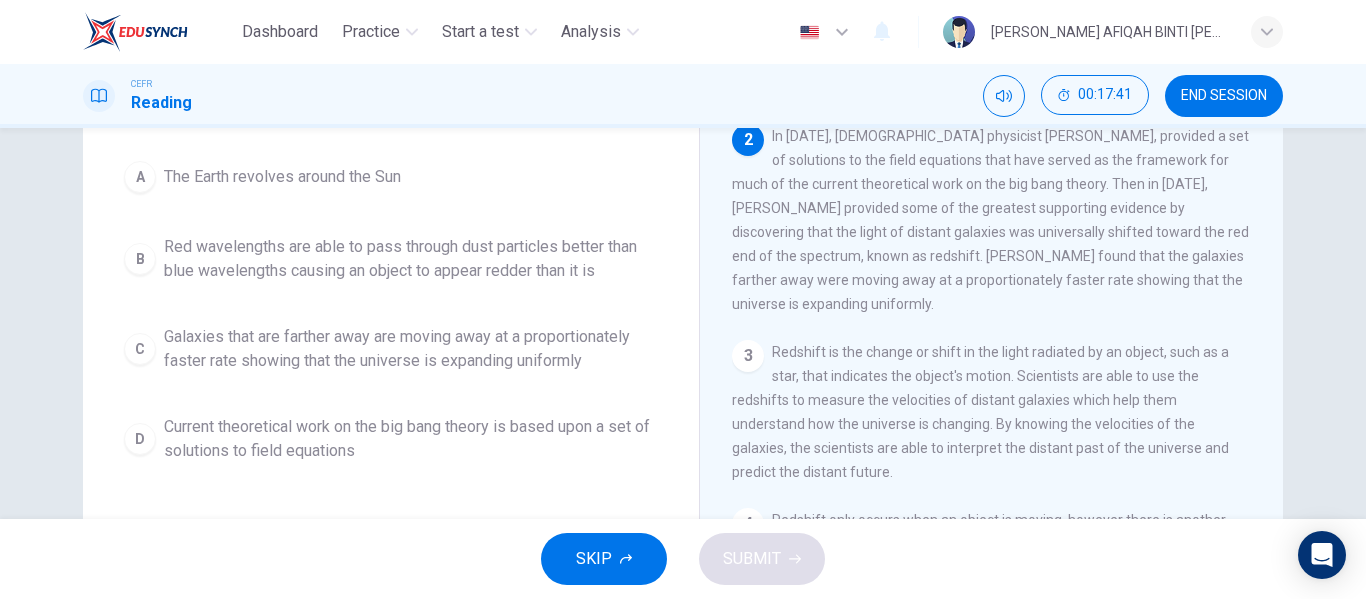 click on "Galaxies that are farther away are moving away at a proportionately faster rate showing that the universe is expanding uniformly" at bounding box center [411, 349] 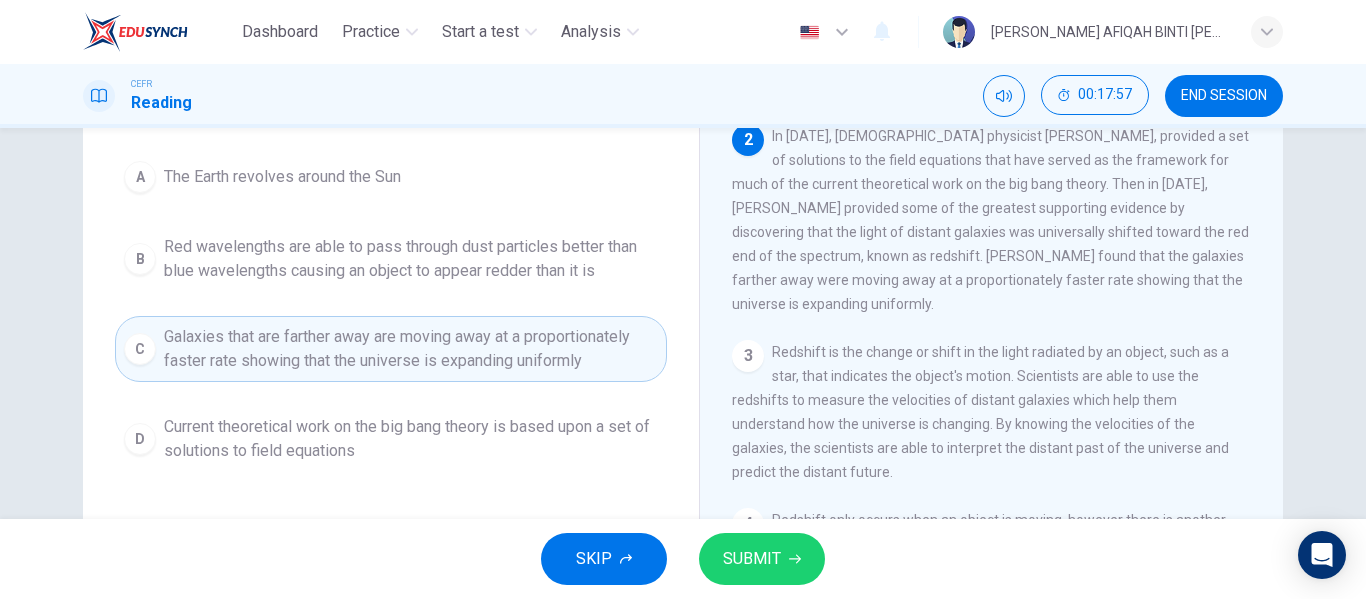 click on "SUBMIT" at bounding box center [752, 559] 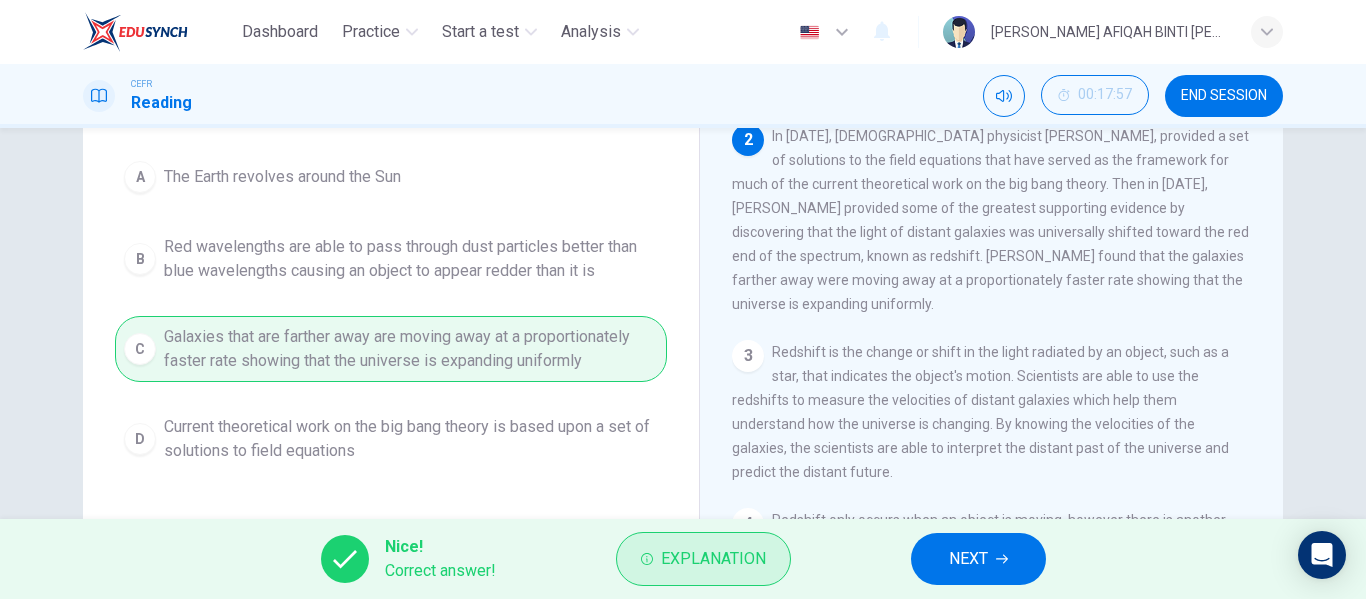 click on "Explanation" at bounding box center [713, 559] 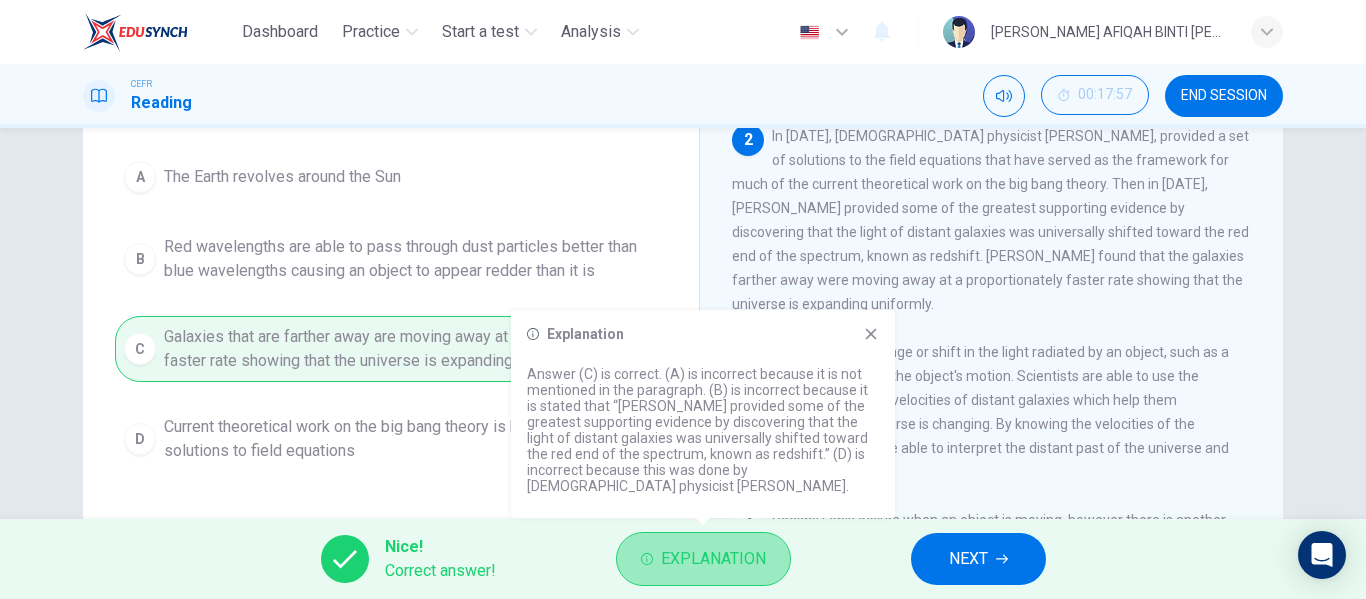 click on "Explanation" at bounding box center (713, 559) 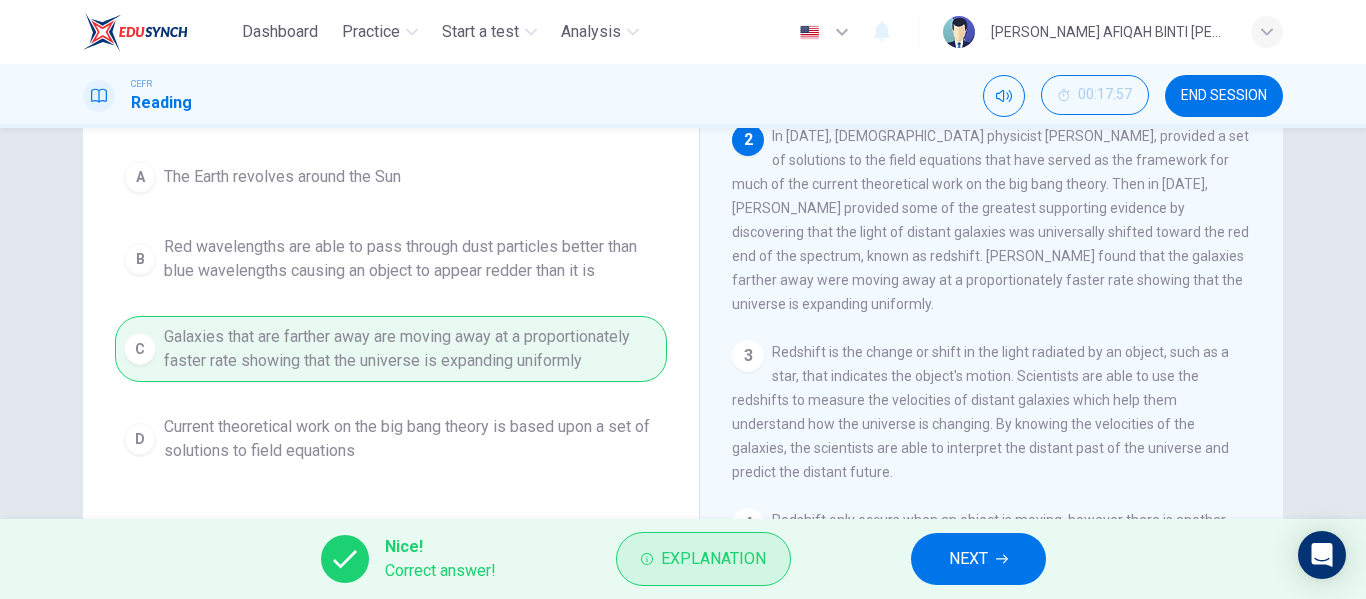 click on "Explanation" at bounding box center (713, 559) 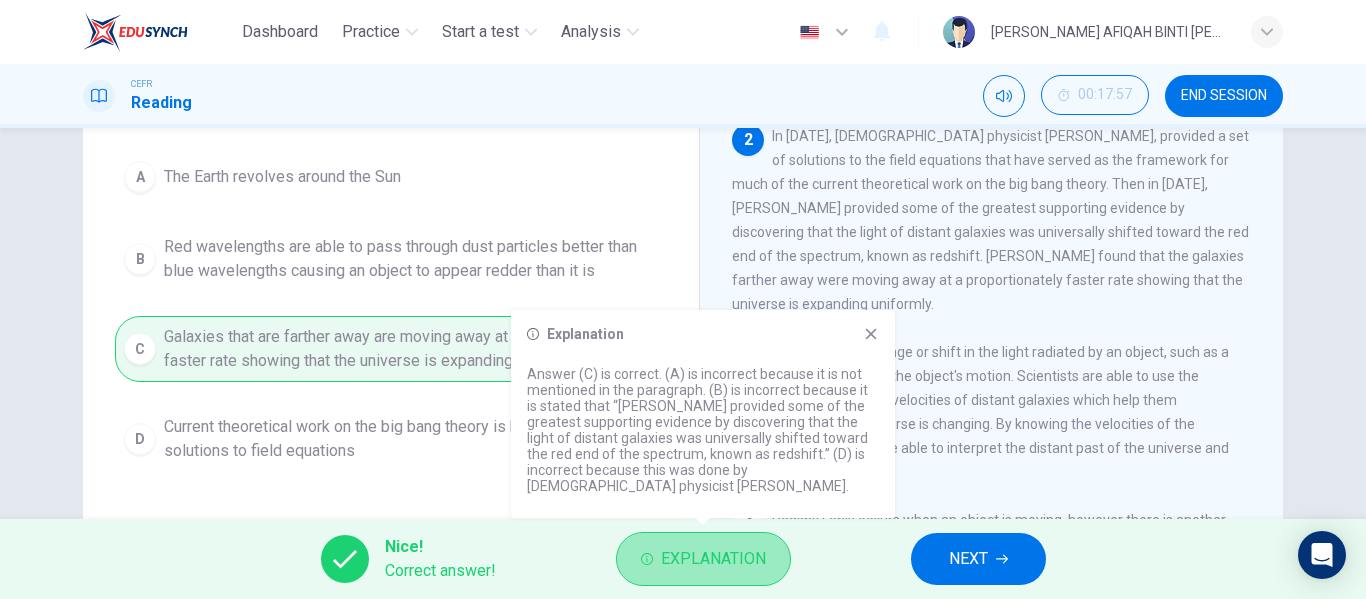 click on "Explanation" at bounding box center (713, 559) 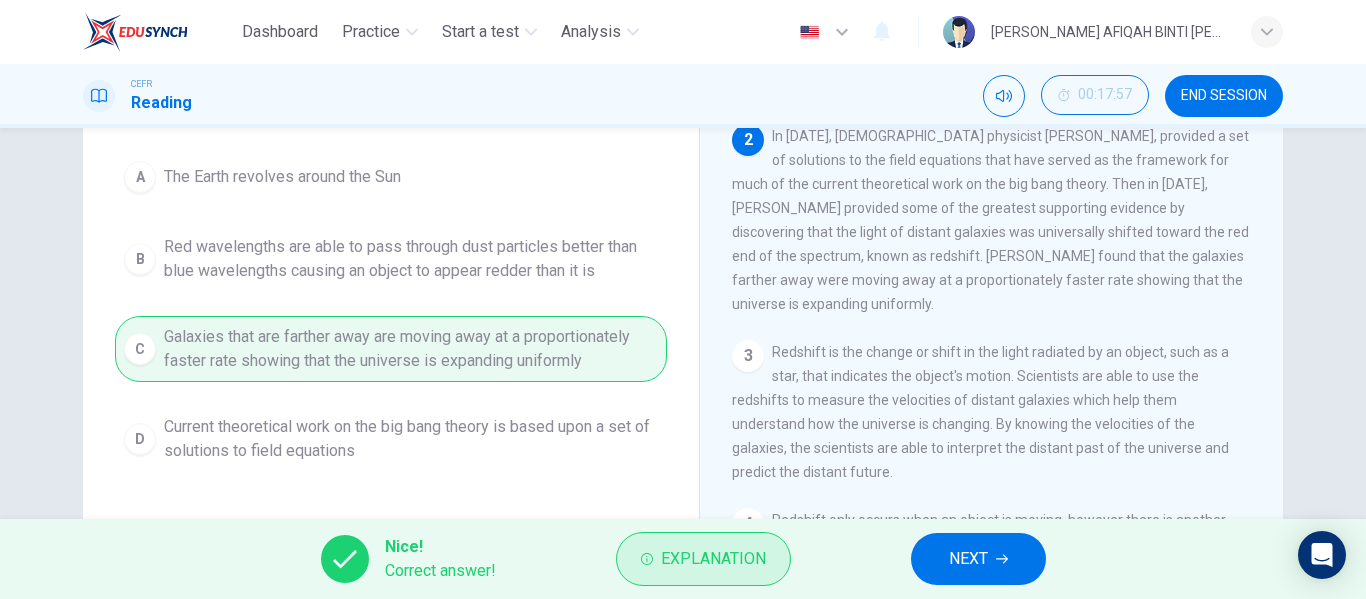 click on "Explanation" at bounding box center (713, 559) 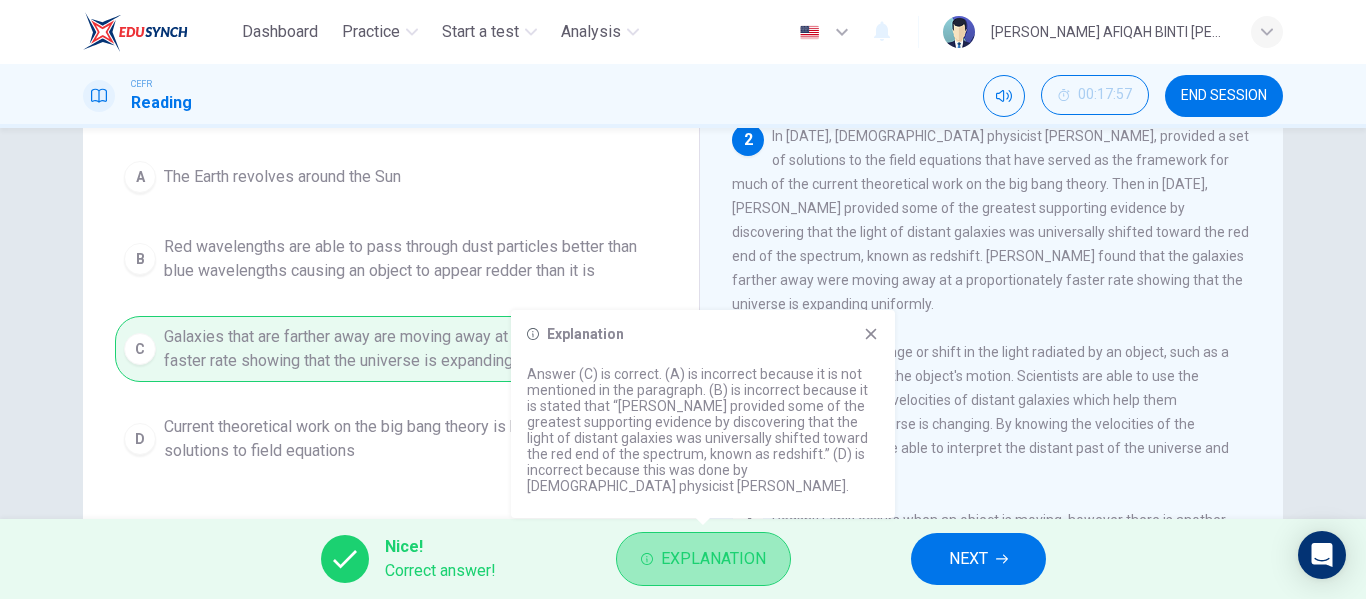 click on "Explanation" at bounding box center (713, 559) 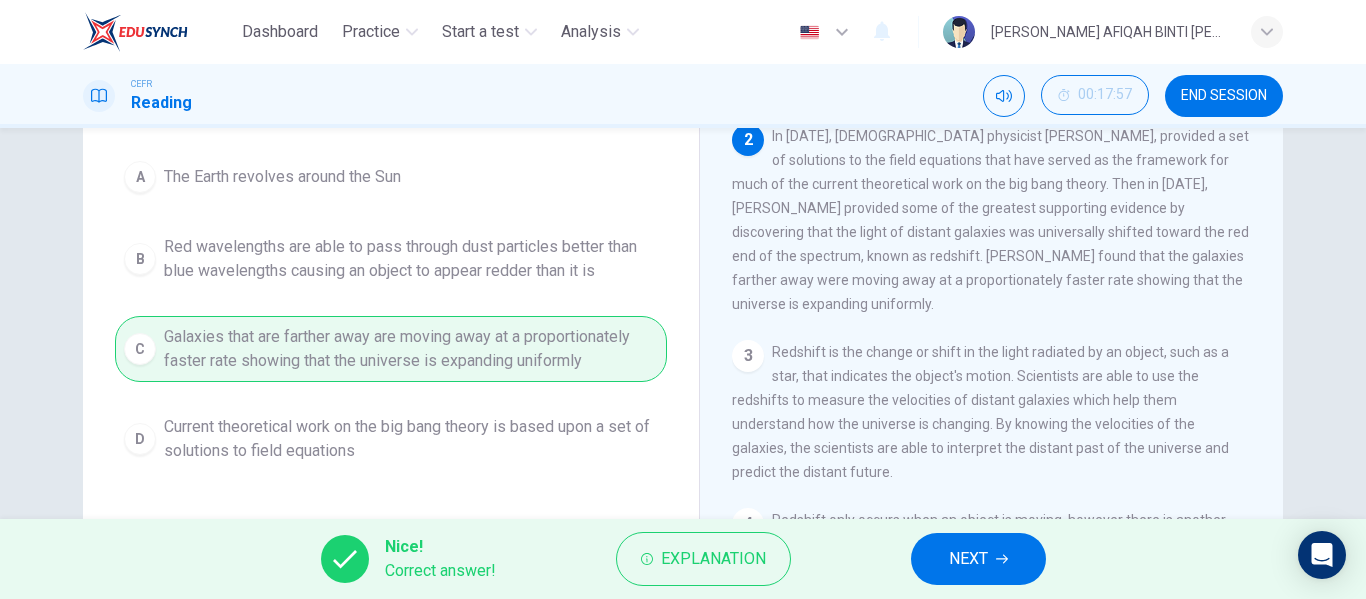 click on "A The Earth revolves around the Sun B Red wavelengths are able to pass through dust particles better than blue wavelengths causing an object to appear redder than it is C Galaxies that are farther away are moving away at a proportionately faster rate showing that the universe is expanding uniformly D Current theoretical work on the big bang theory is based upon a set of solutions to field equations" at bounding box center (391, 312) 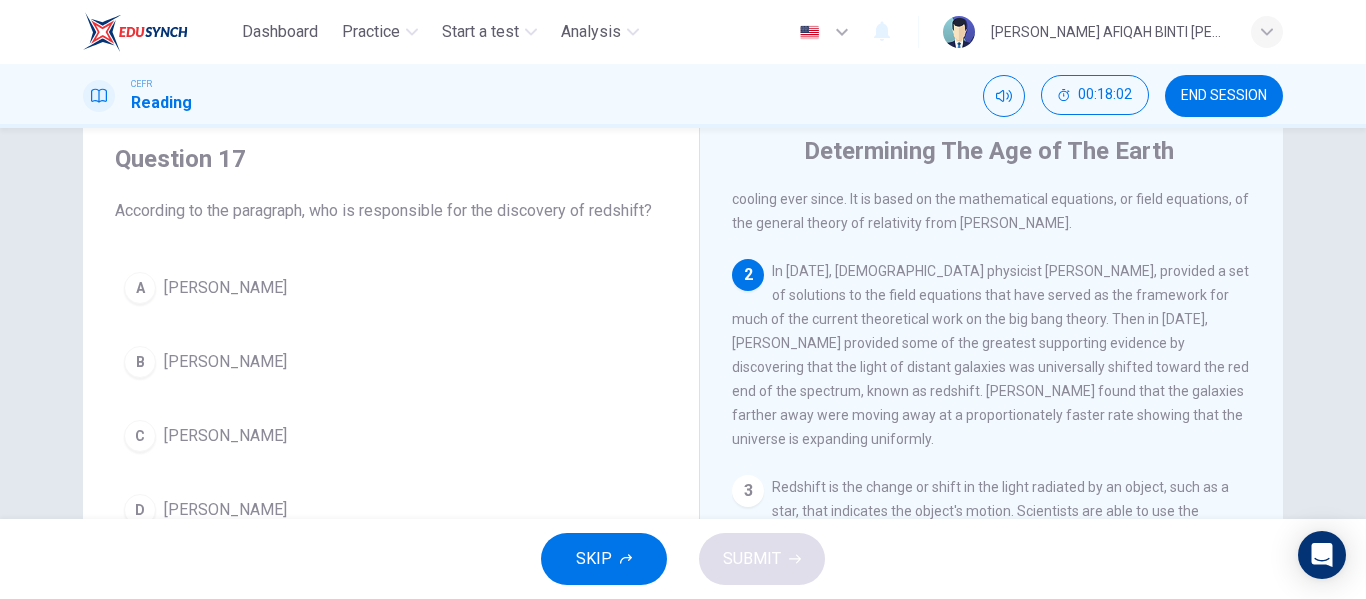 scroll, scrollTop: 100, scrollLeft: 0, axis: vertical 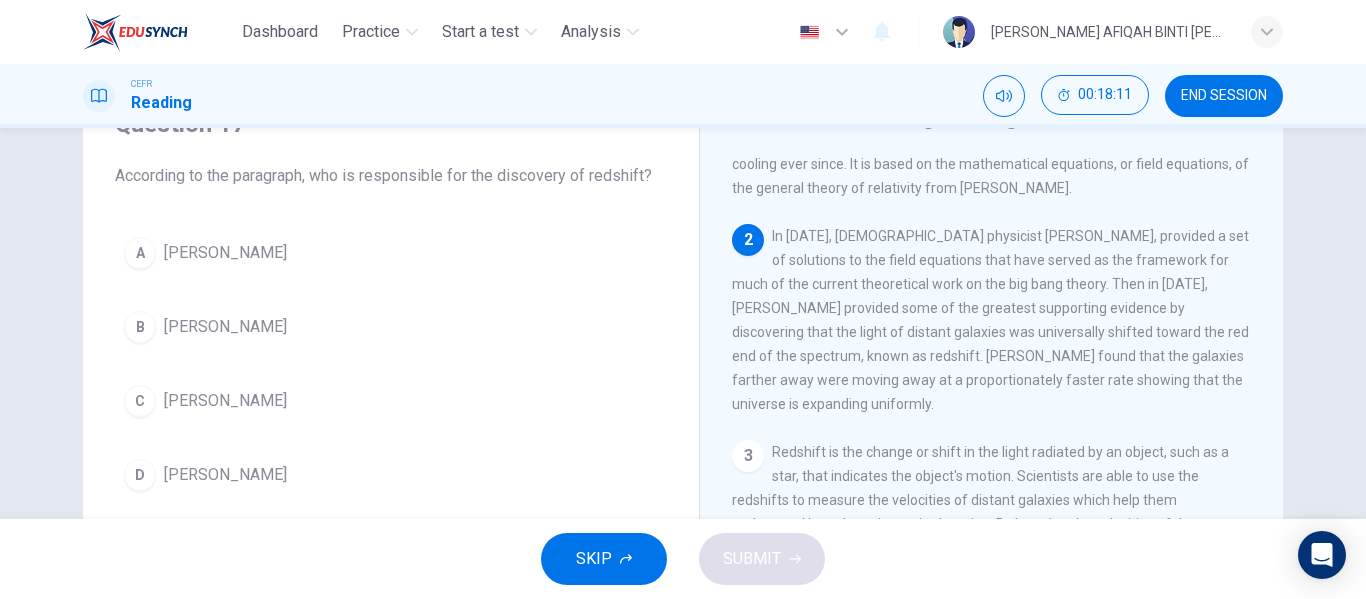 click on "B Edwinn Hubble" at bounding box center (391, 327) 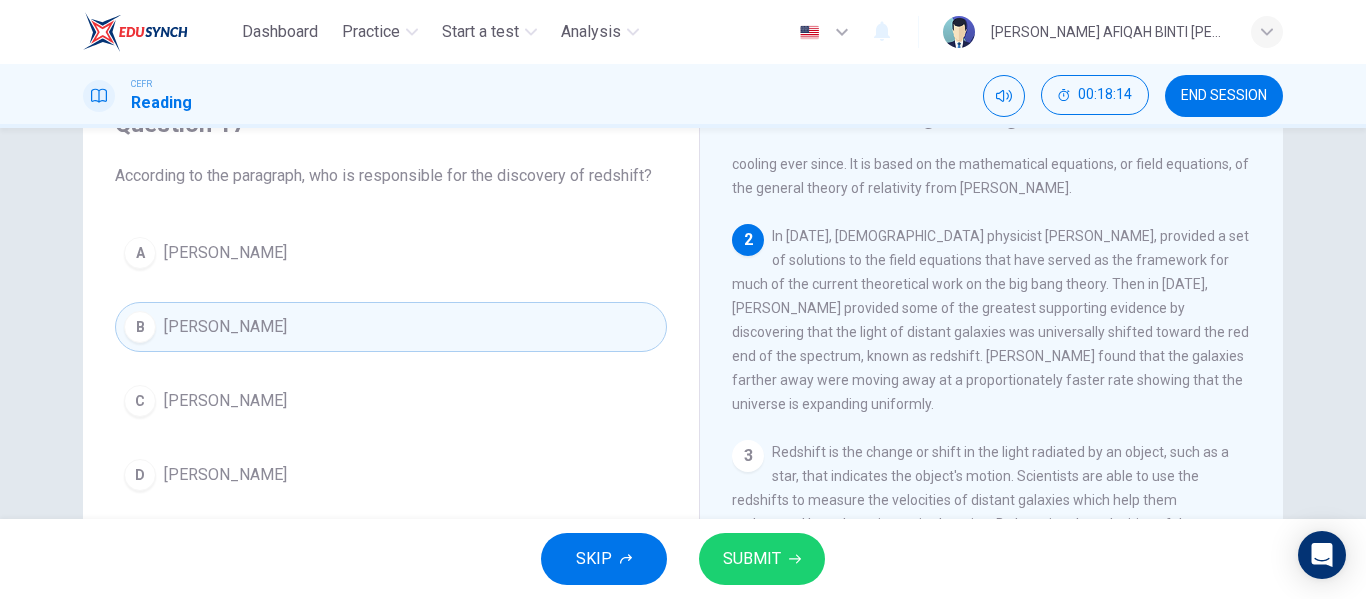 click on "SUBMIT" at bounding box center [762, 559] 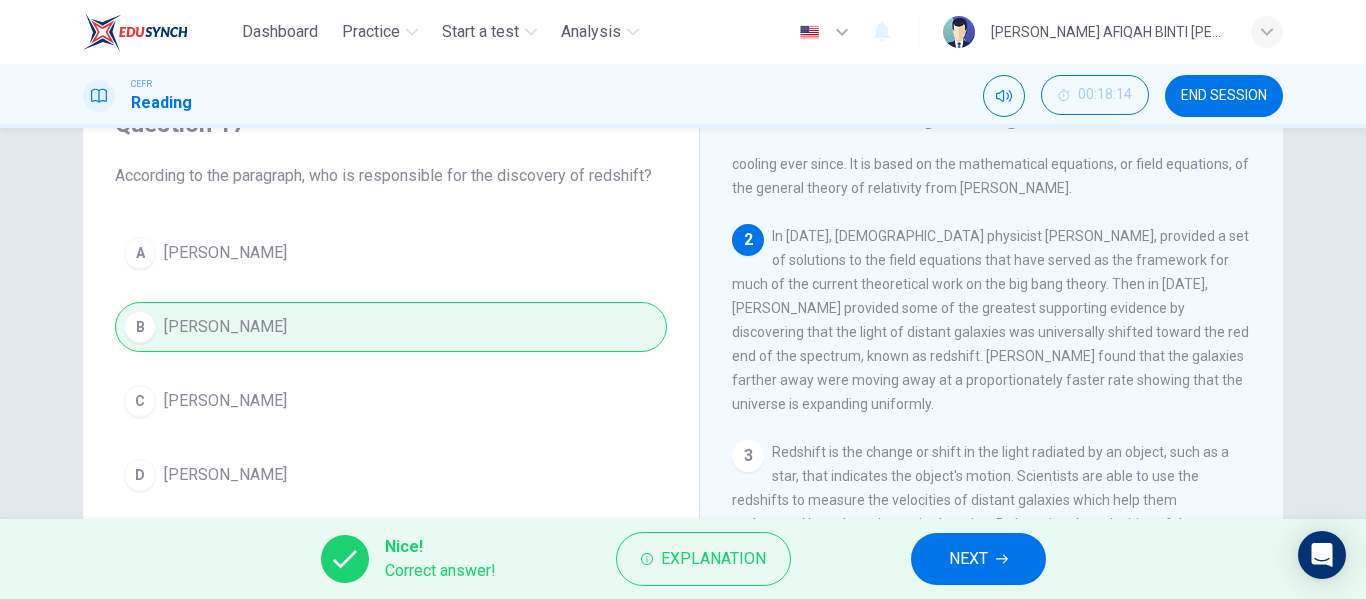 click on "NEXT" at bounding box center [968, 559] 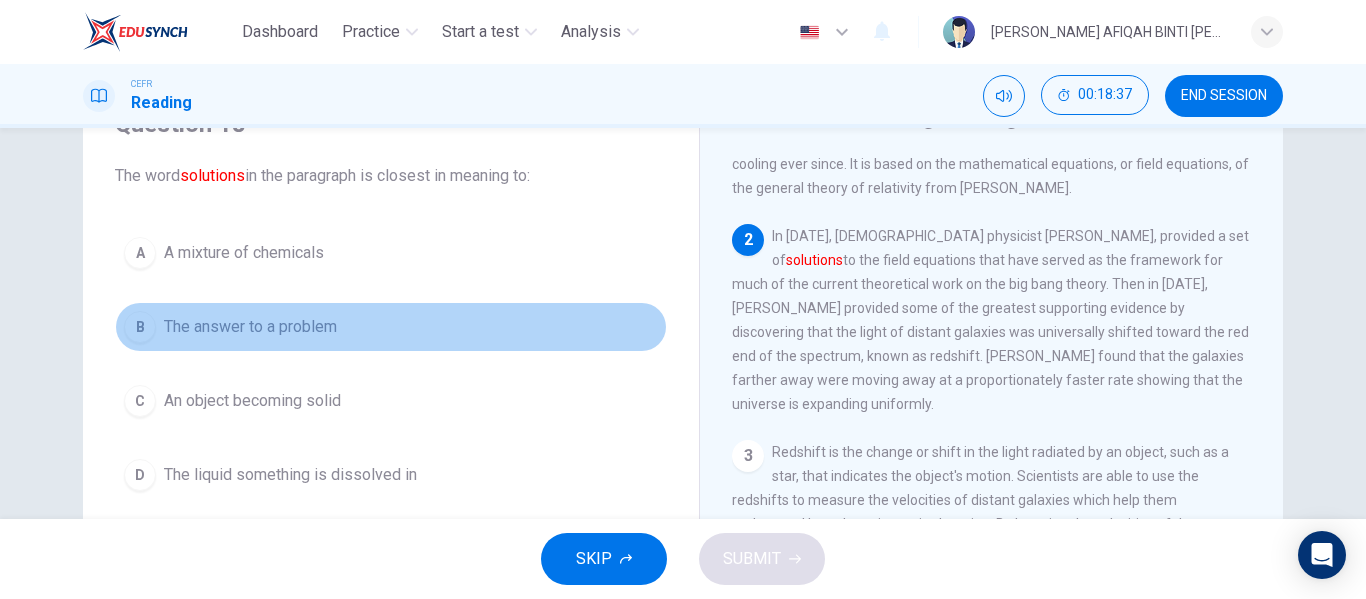 click on "B The answer to a problem" at bounding box center [391, 327] 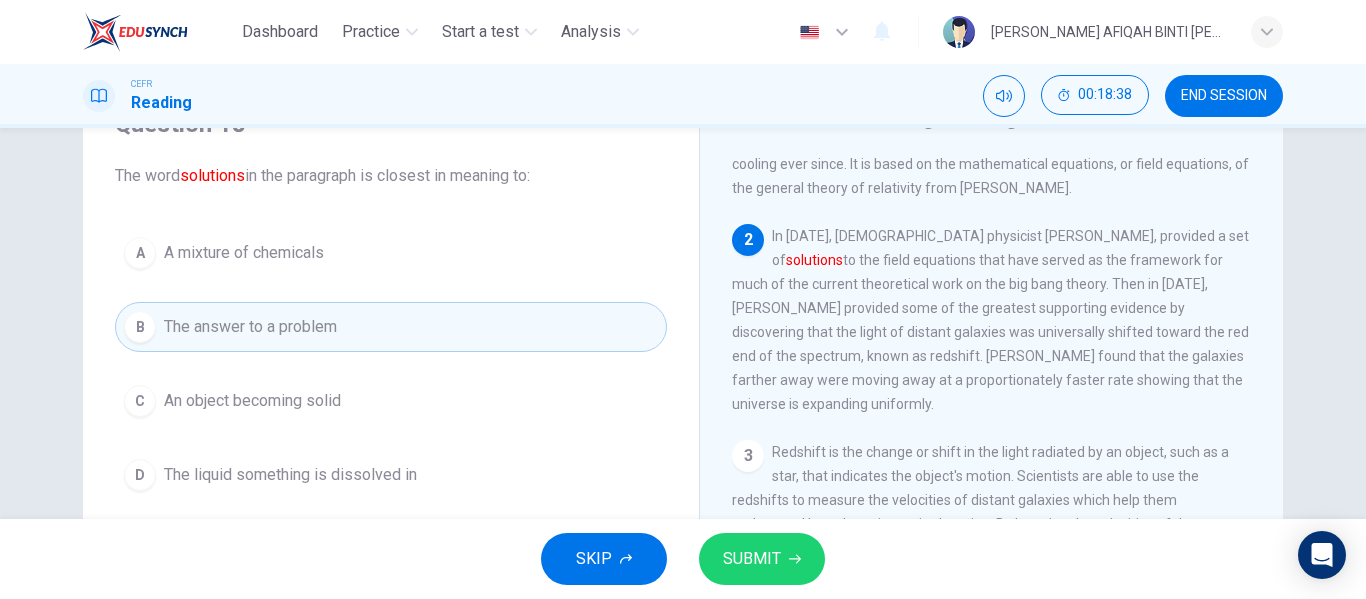 click on "SUBMIT" at bounding box center [752, 559] 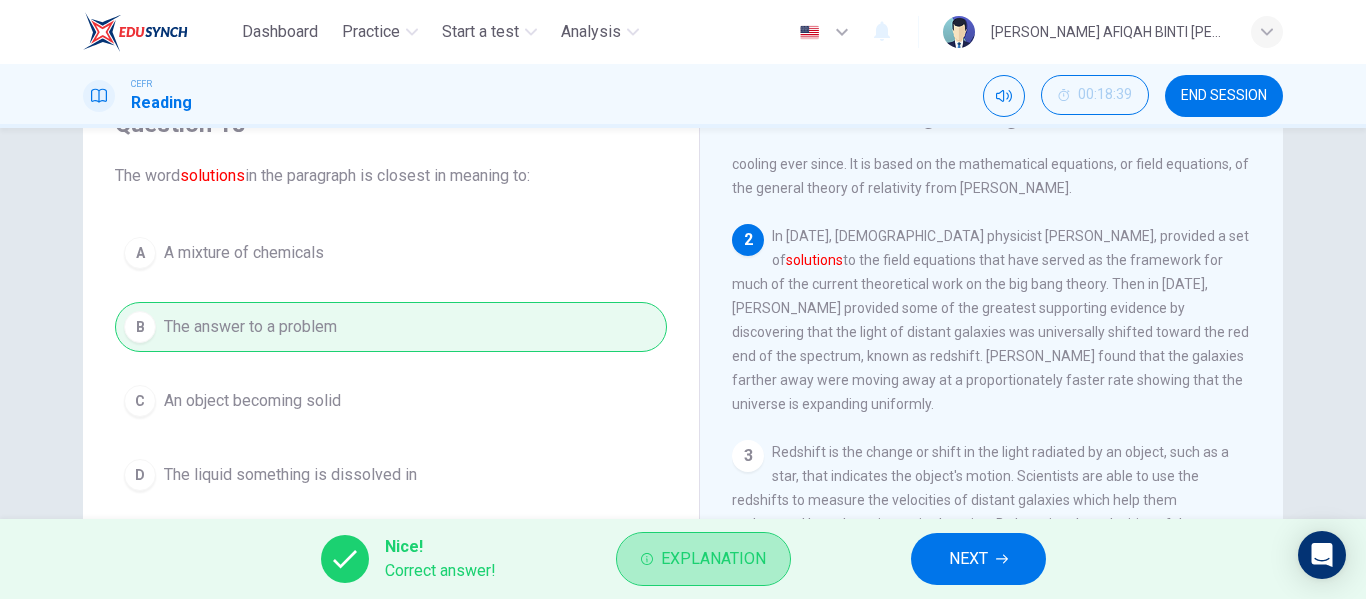 click on "Explanation" at bounding box center [713, 559] 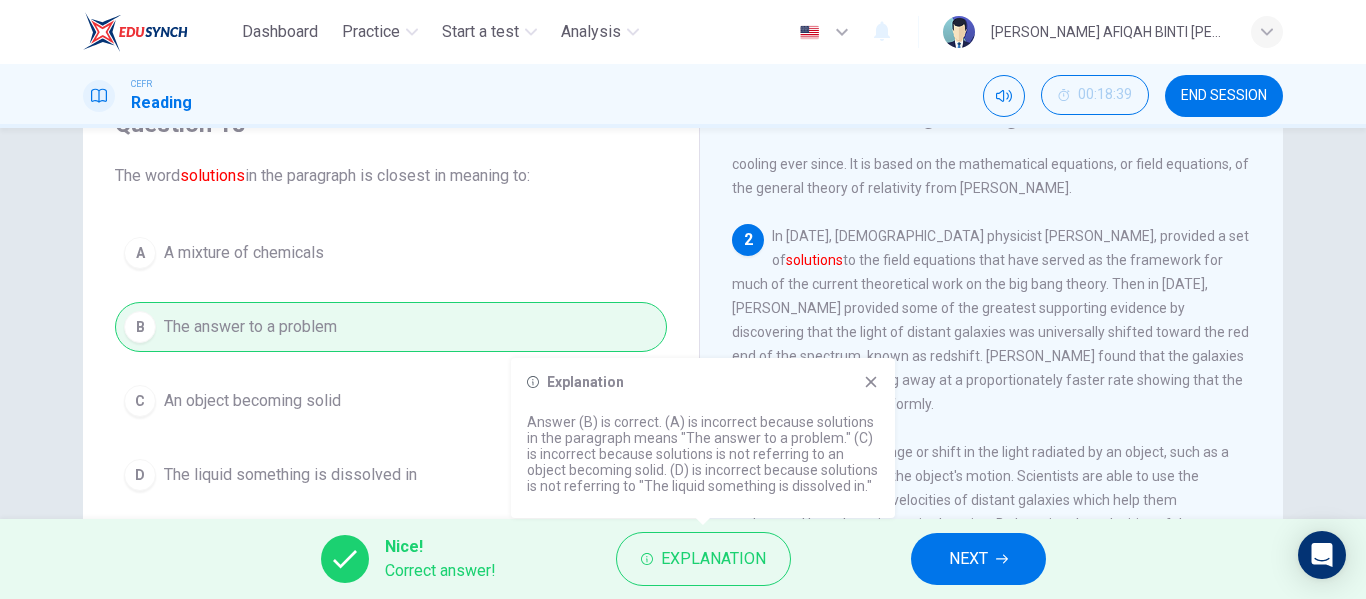 click on "Explanation" at bounding box center (713, 559) 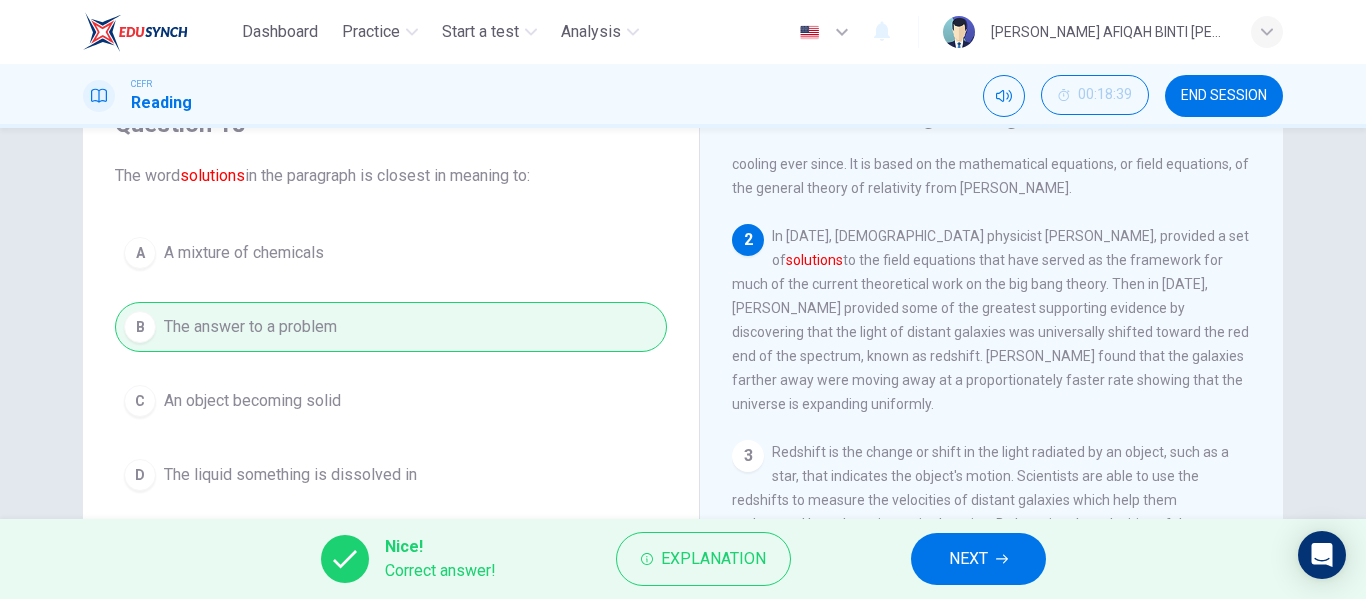 click on "NEXT" at bounding box center [978, 559] 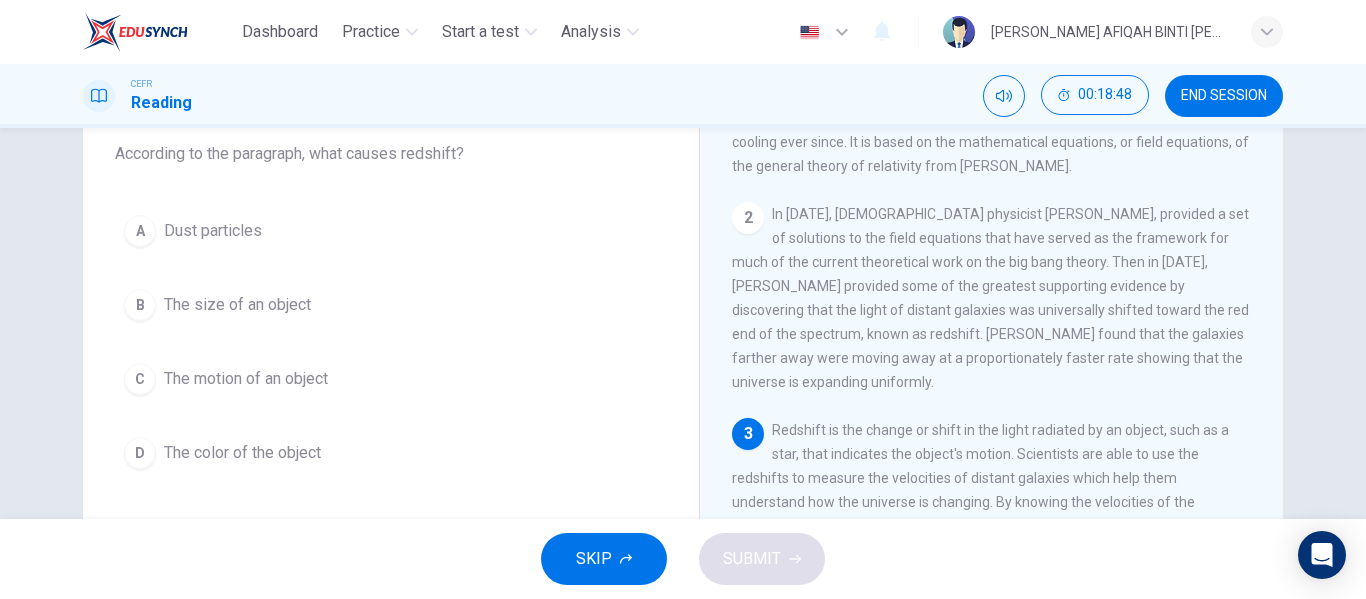 scroll, scrollTop: 100, scrollLeft: 0, axis: vertical 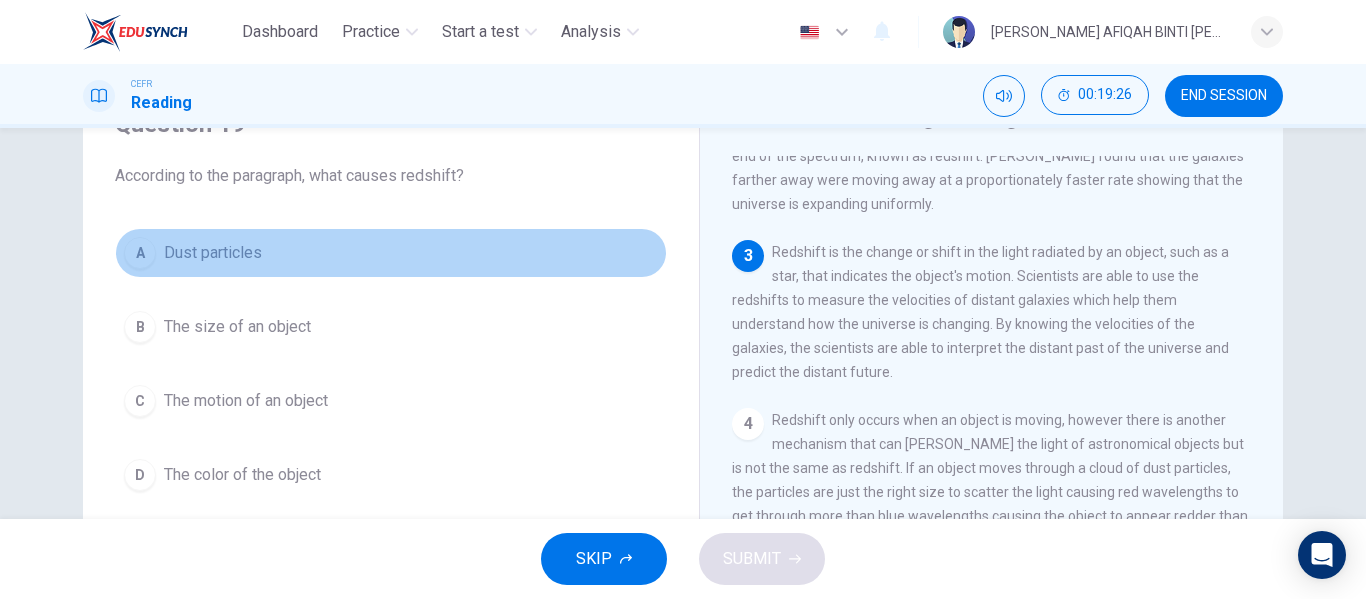 click on "A Dust particles" at bounding box center [391, 253] 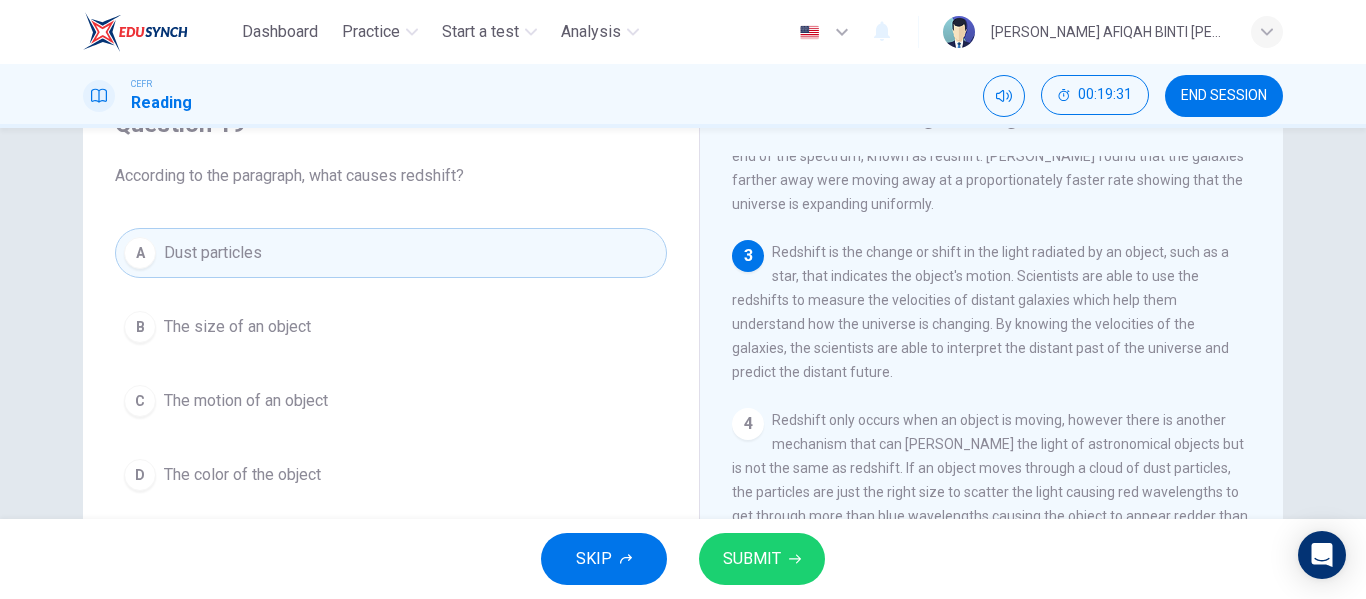 click on "C The motion of an object" at bounding box center [391, 401] 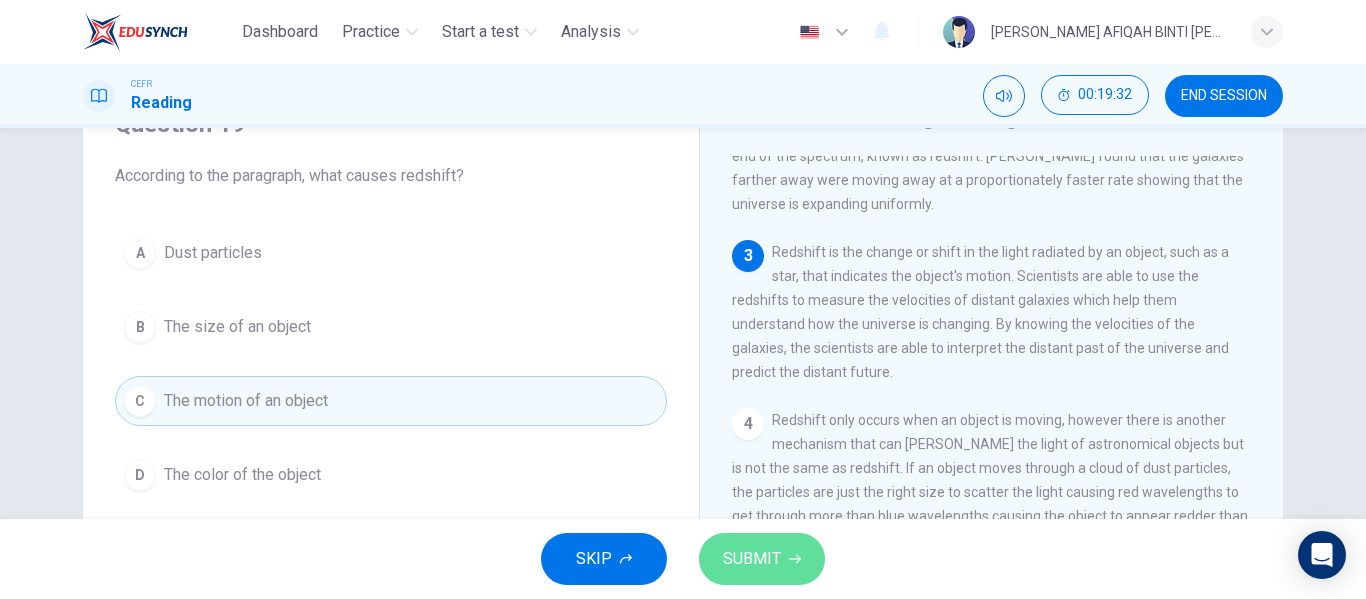 click on "SUBMIT" at bounding box center (752, 559) 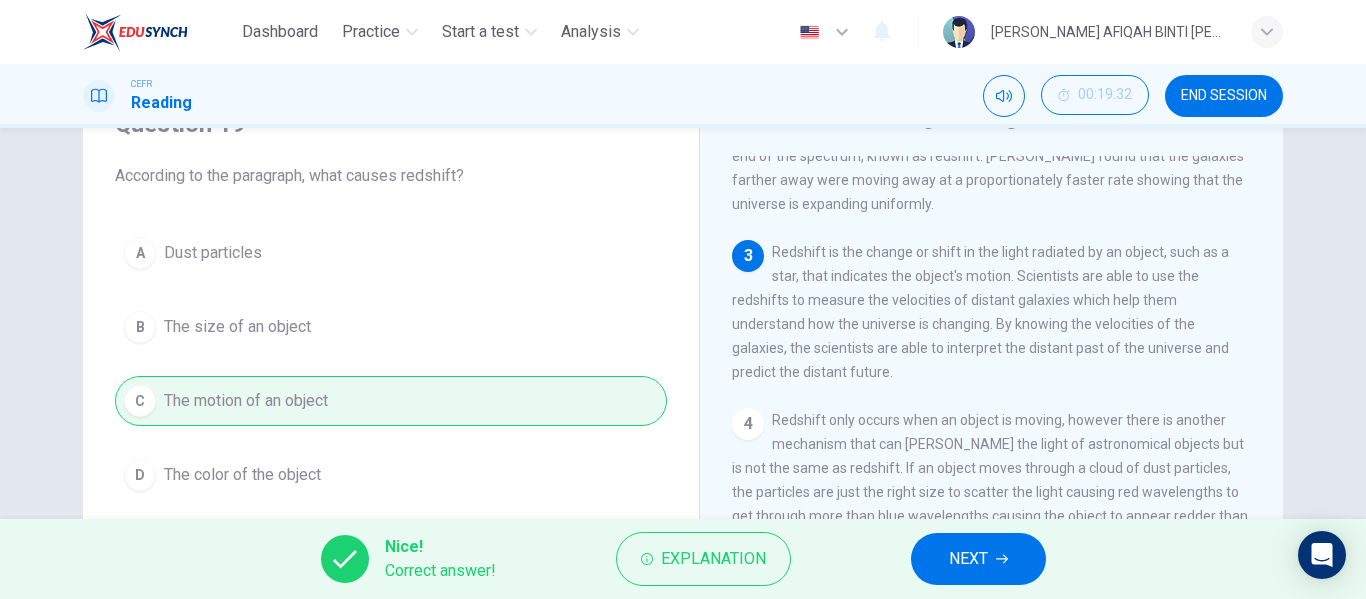 click on "Explanation" at bounding box center [713, 559] 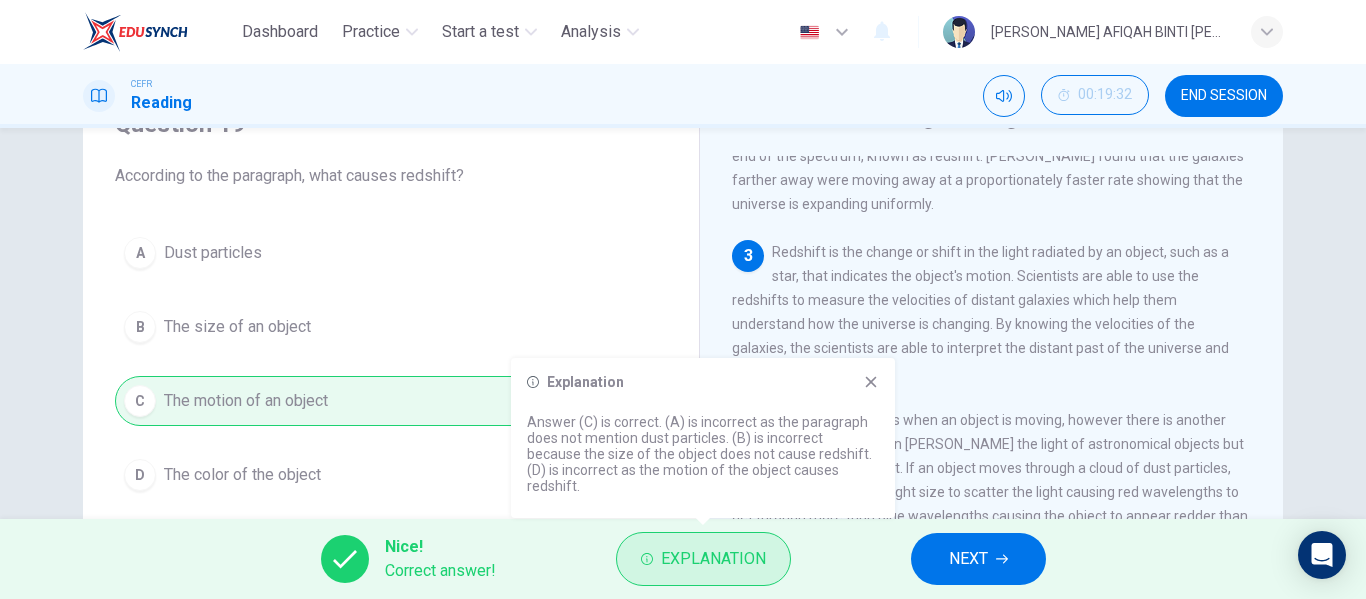 click on "Explanation" at bounding box center (713, 559) 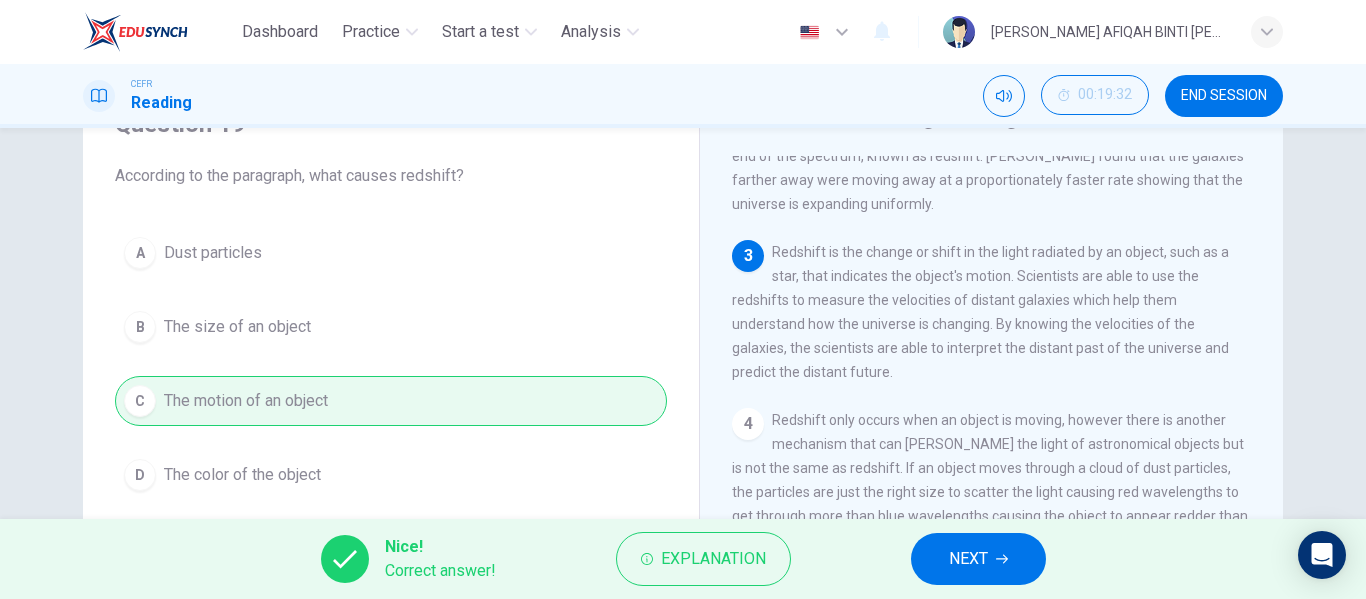 click on "NEXT" at bounding box center (978, 559) 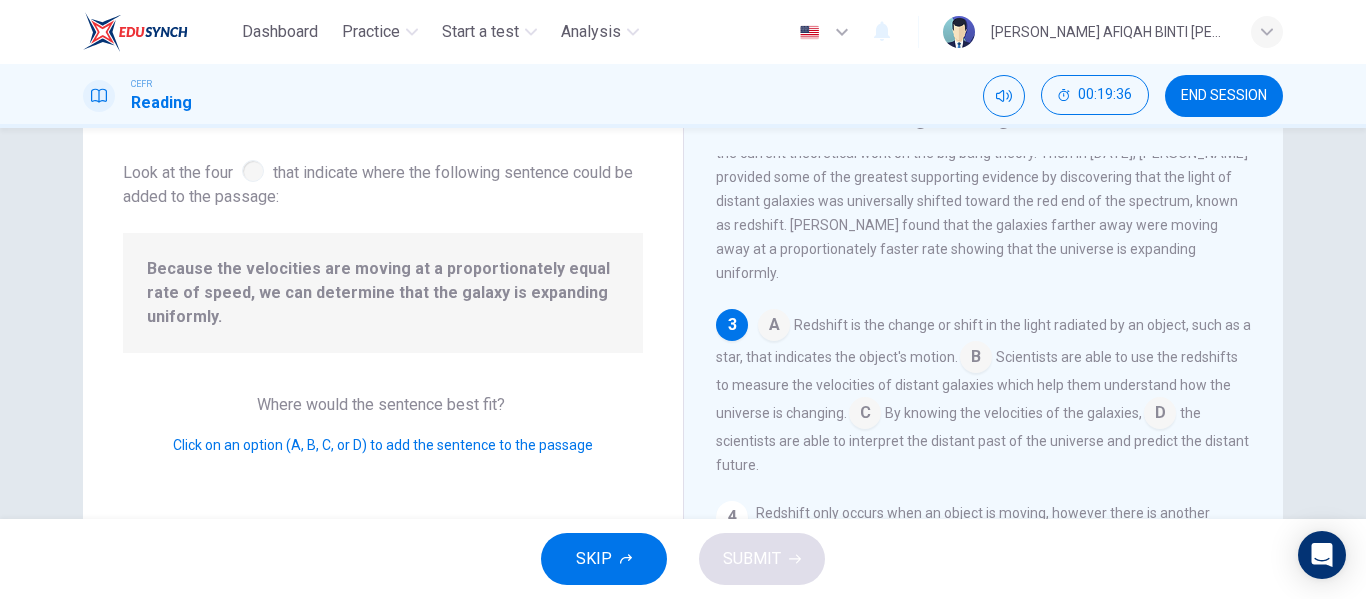 scroll, scrollTop: 266, scrollLeft: 0, axis: vertical 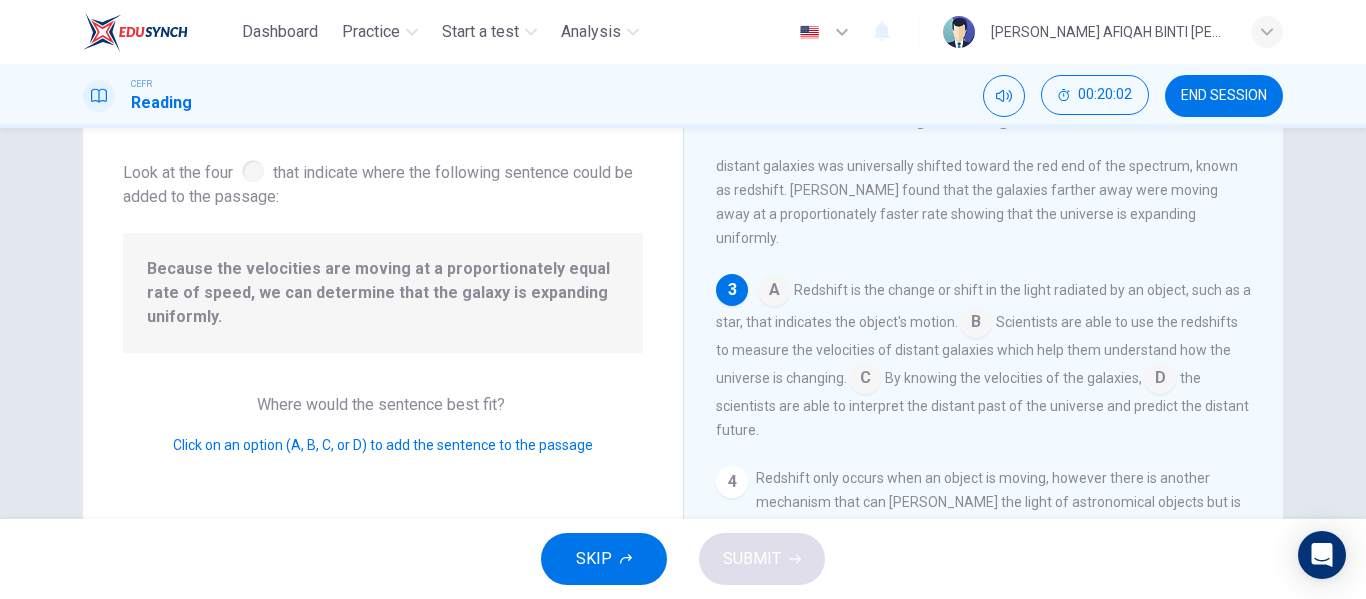 click at bounding box center (865, 380) 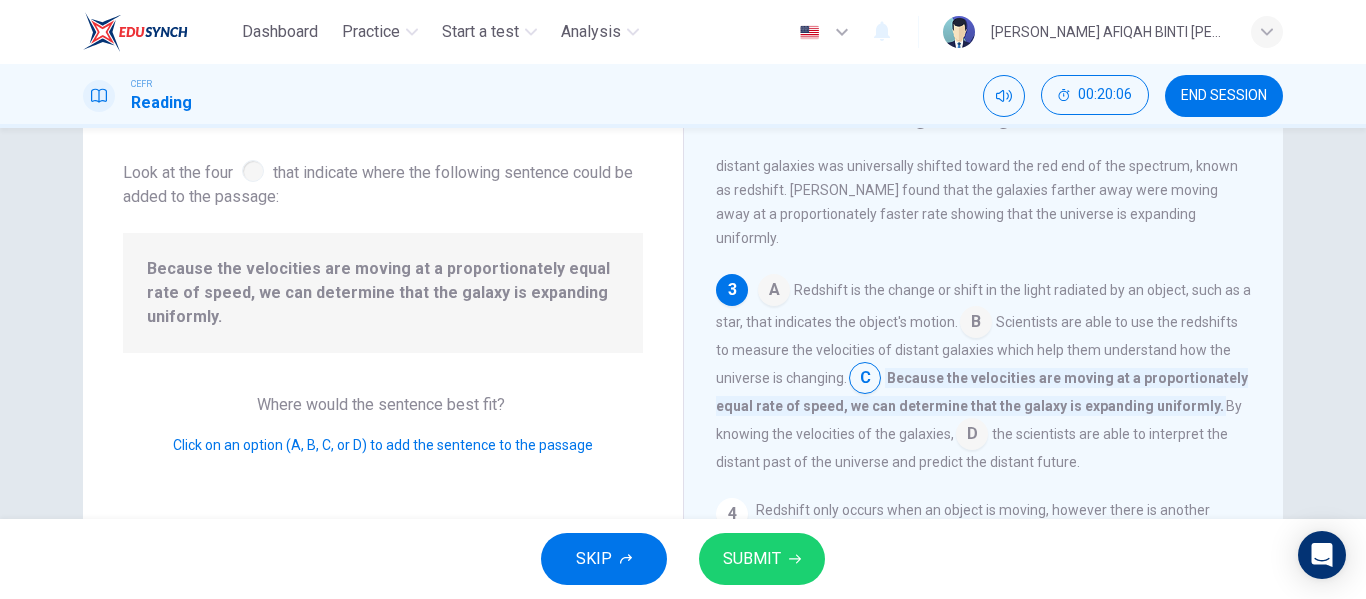 click on "SUBMIT" at bounding box center [752, 559] 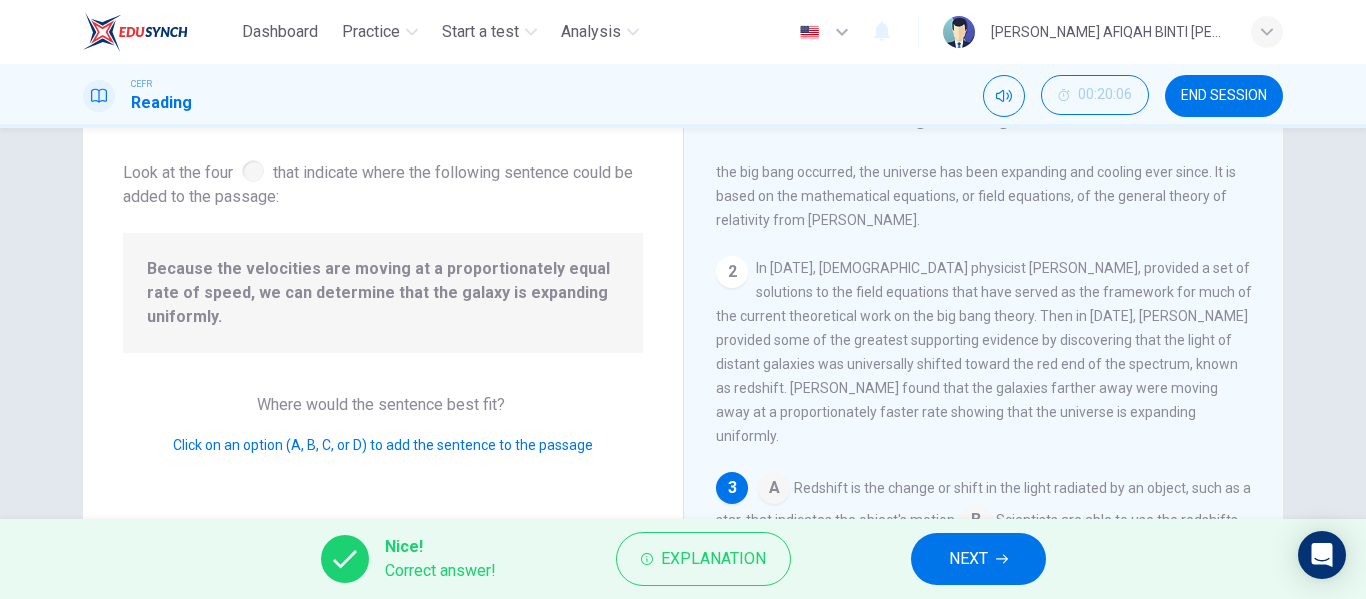 scroll, scrollTop: 66, scrollLeft: 0, axis: vertical 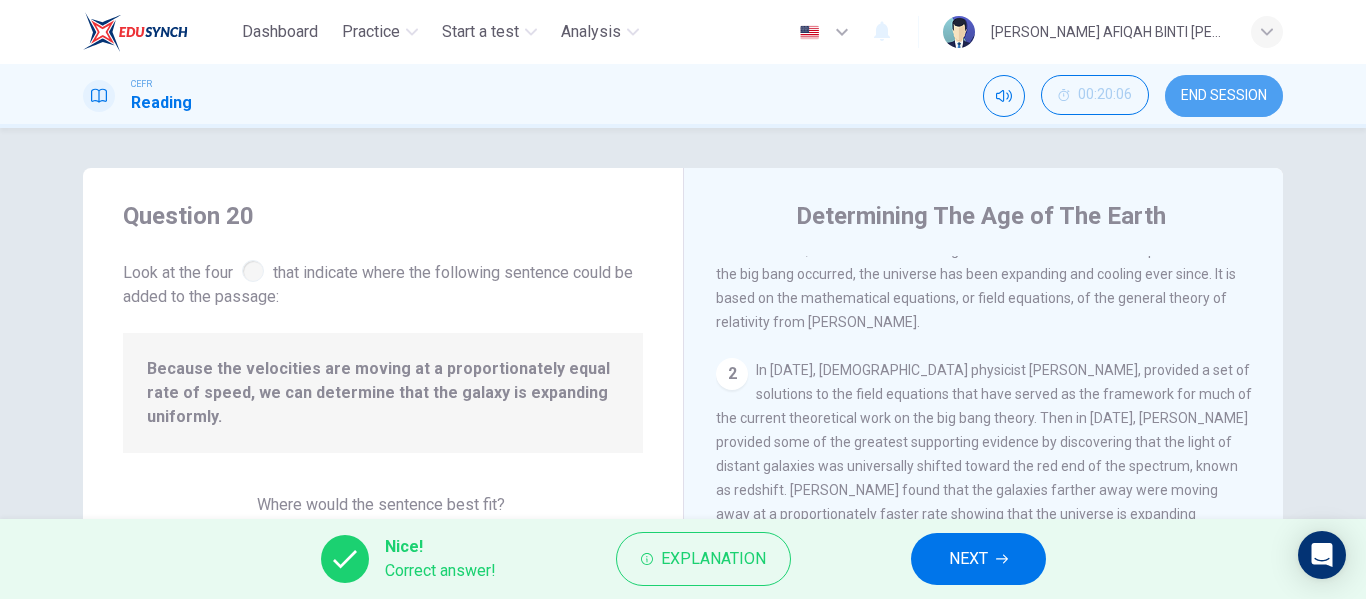 click on "END SESSION" at bounding box center (1224, 96) 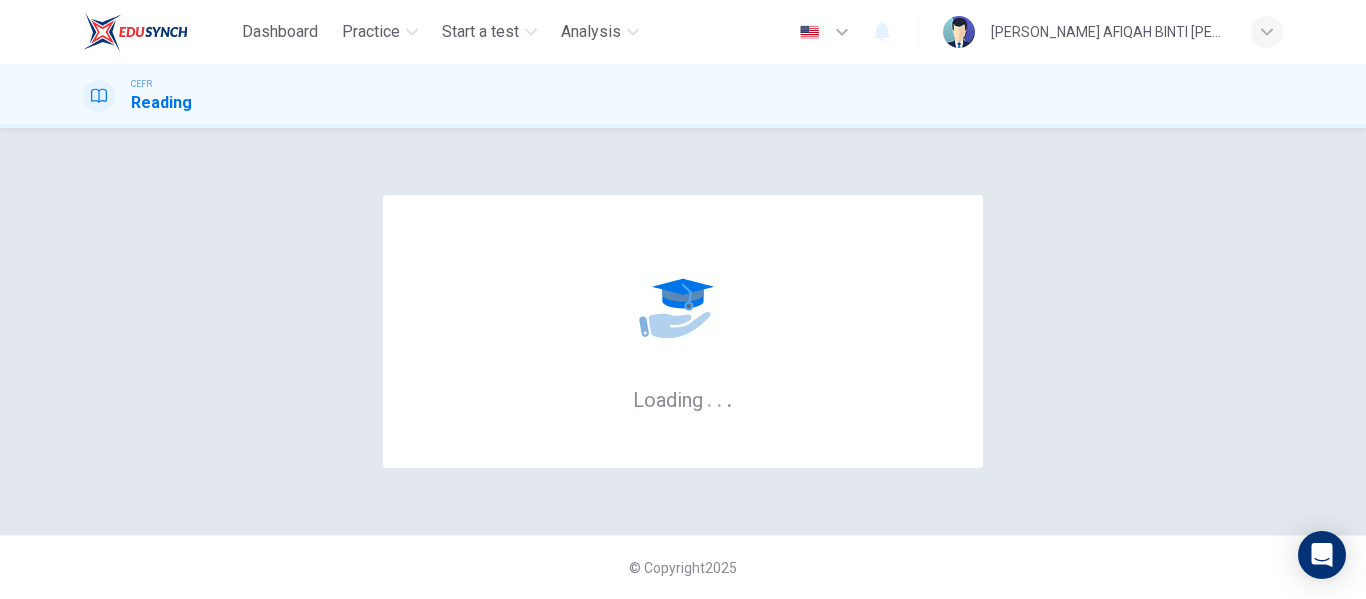 scroll, scrollTop: 0, scrollLeft: 0, axis: both 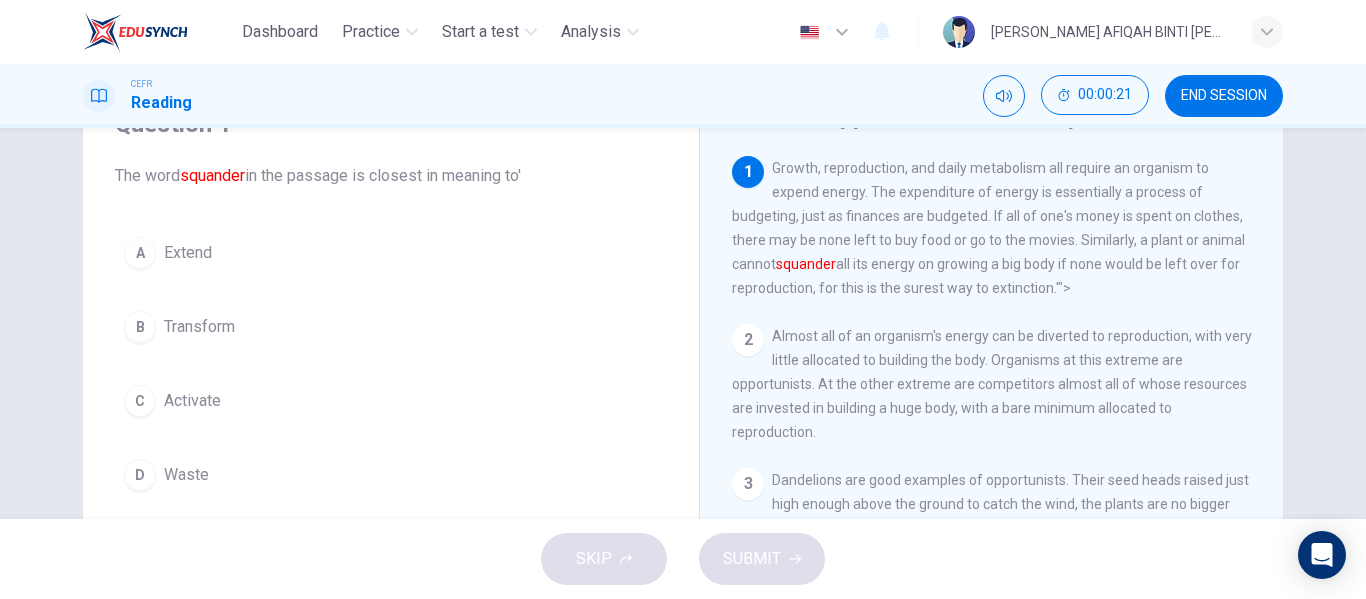 click on "C Activate" at bounding box center (391, 401) 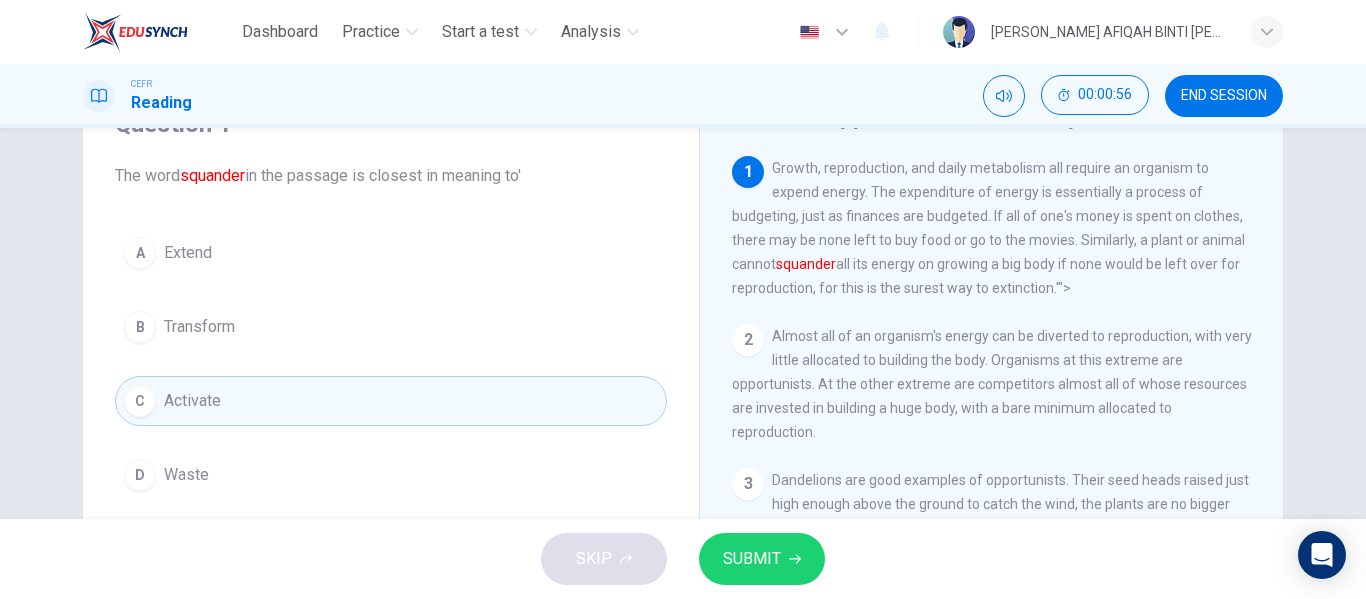 click on "D Waste" at bounding box center (391, 475) 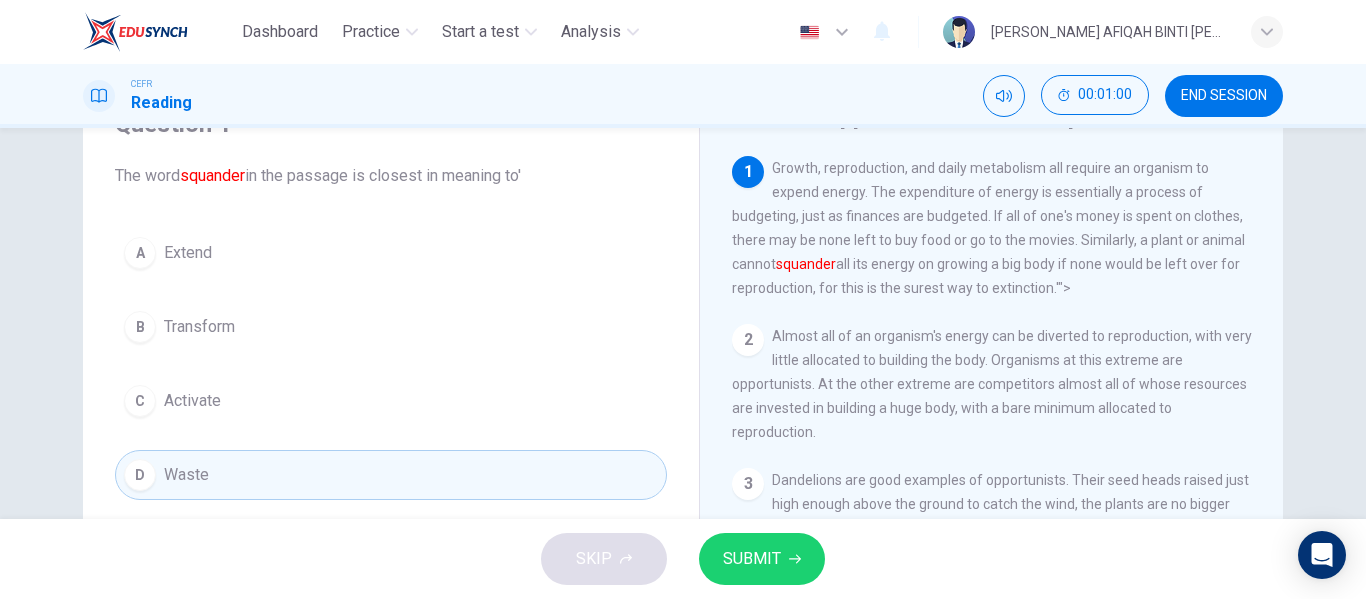 click on "SUBMIT" at bounding box center [752, 559] 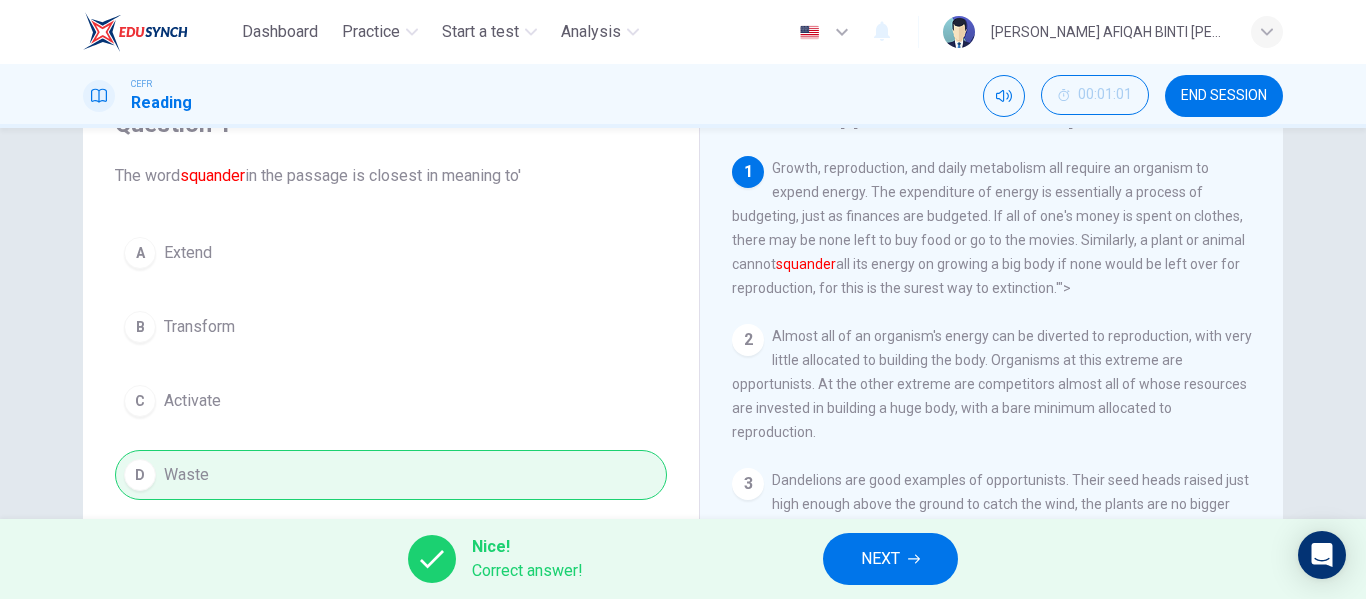 click on "NEXT" at bounding box center [880, 559] 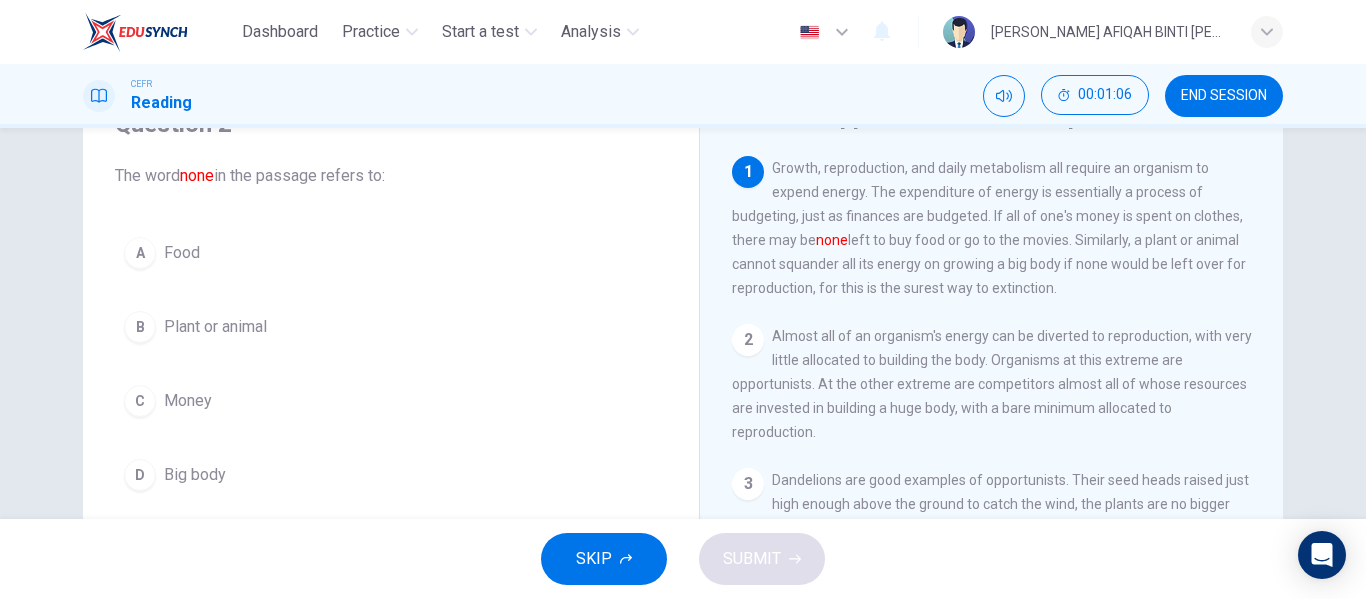 click on "C Money" at bounding box center [391, 401] 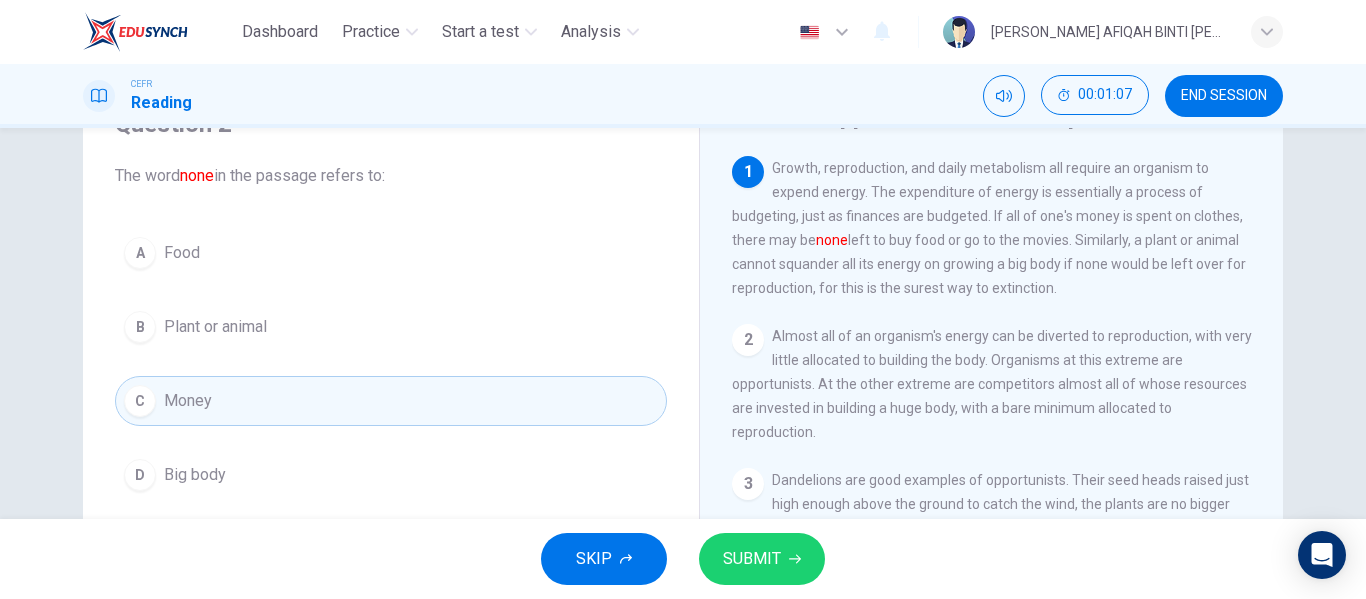 click on "SUBMIT" at bounding box center (762, 559) 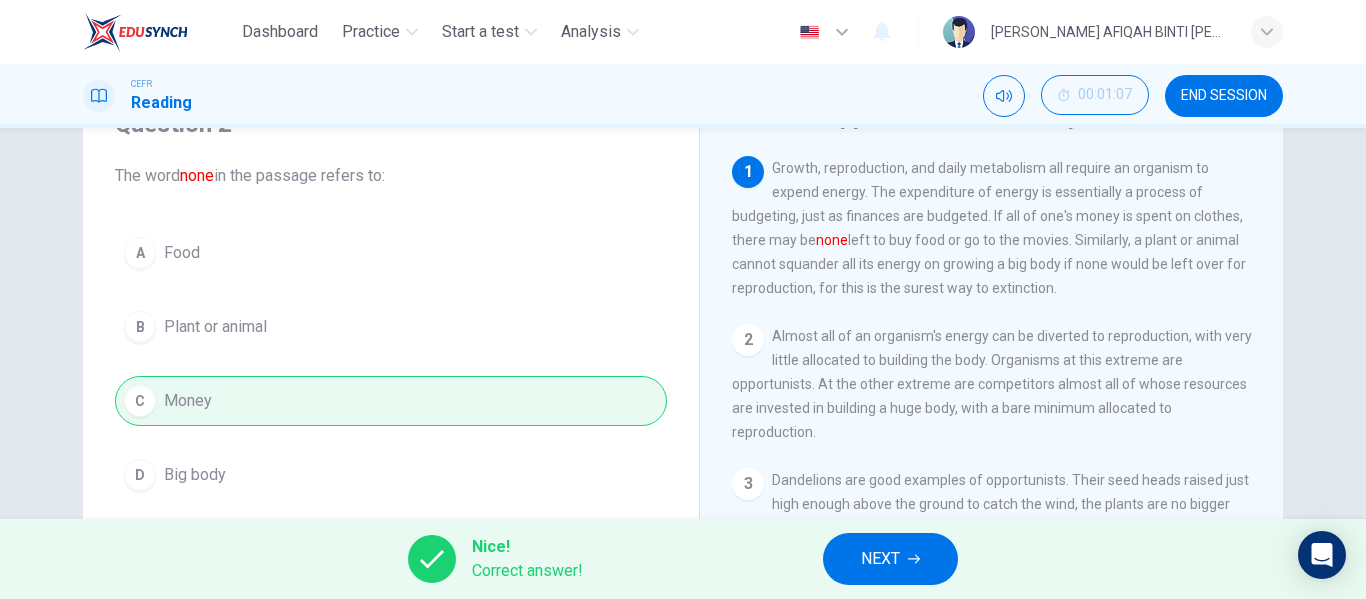 click on "NEXT" at bounding box center (890, 559) 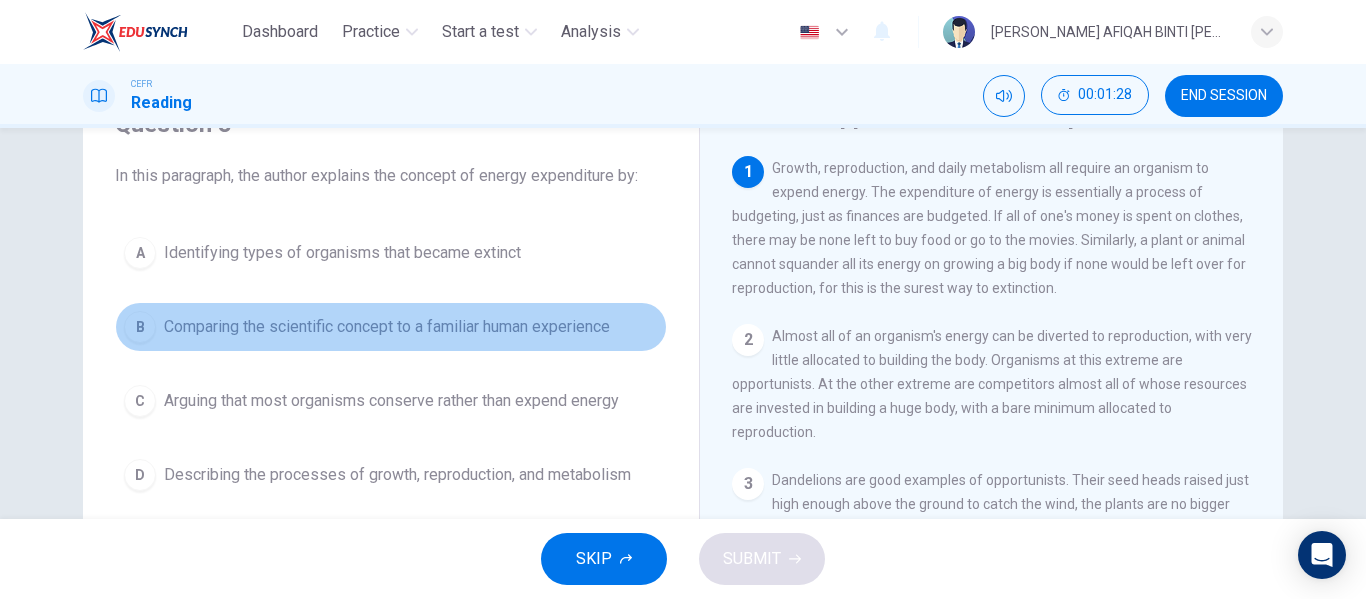 click on "Comparing the scientific concept to a familiar human experience" at bounding box center (387, 327) 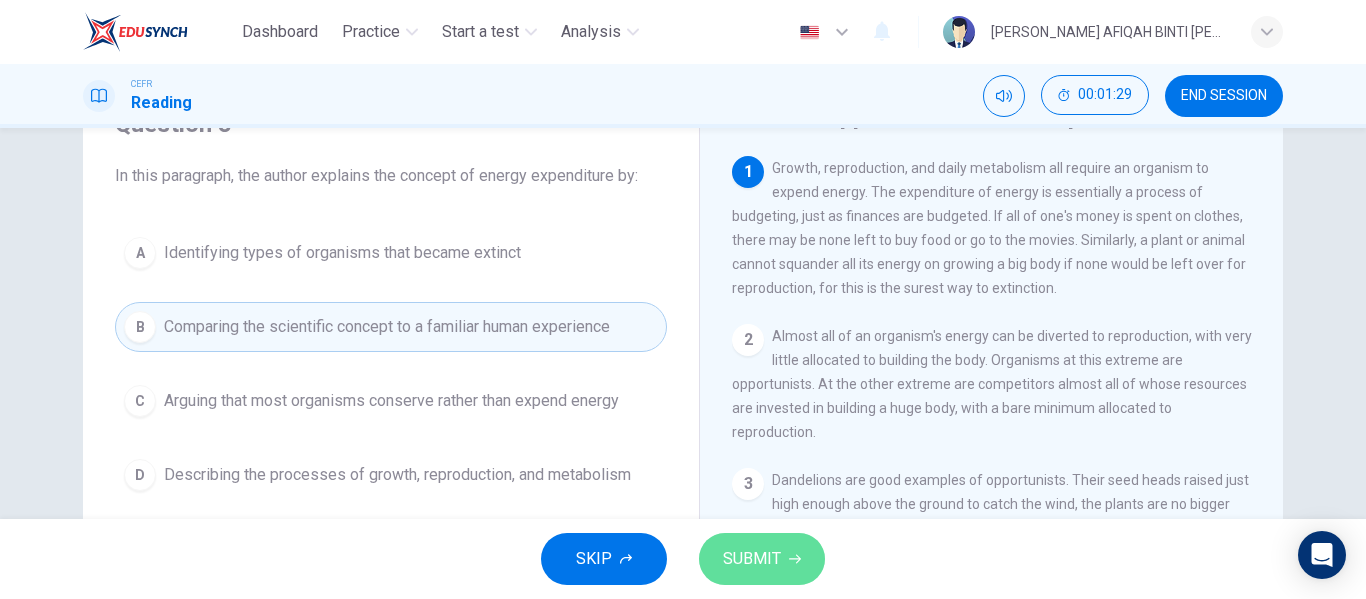 click 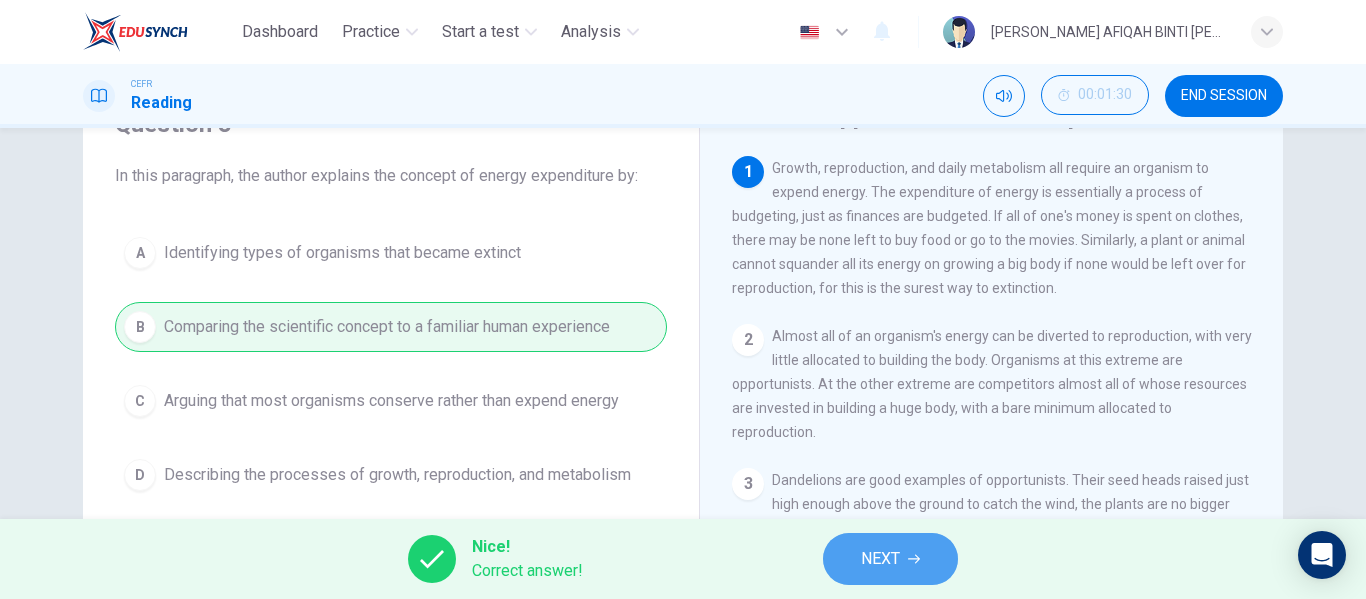 click on "NEXT" at bounding box center (880, 559) 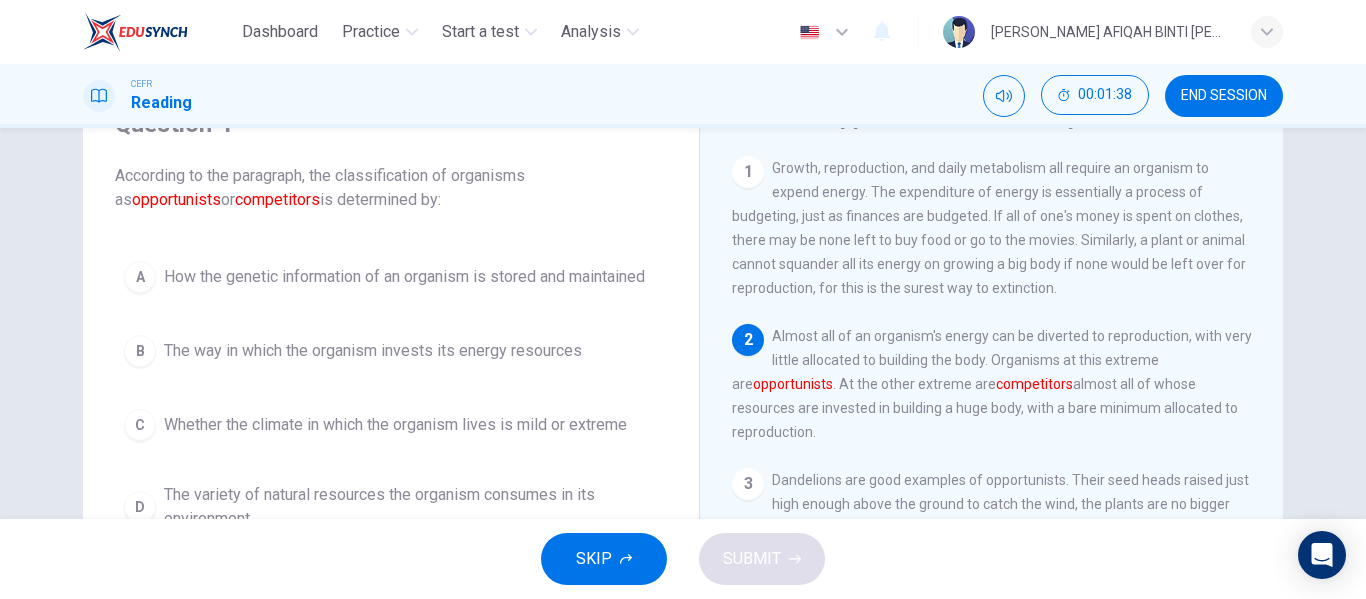 scroll, scrollTop: 100, scrollLeft: 0, axis: vertical 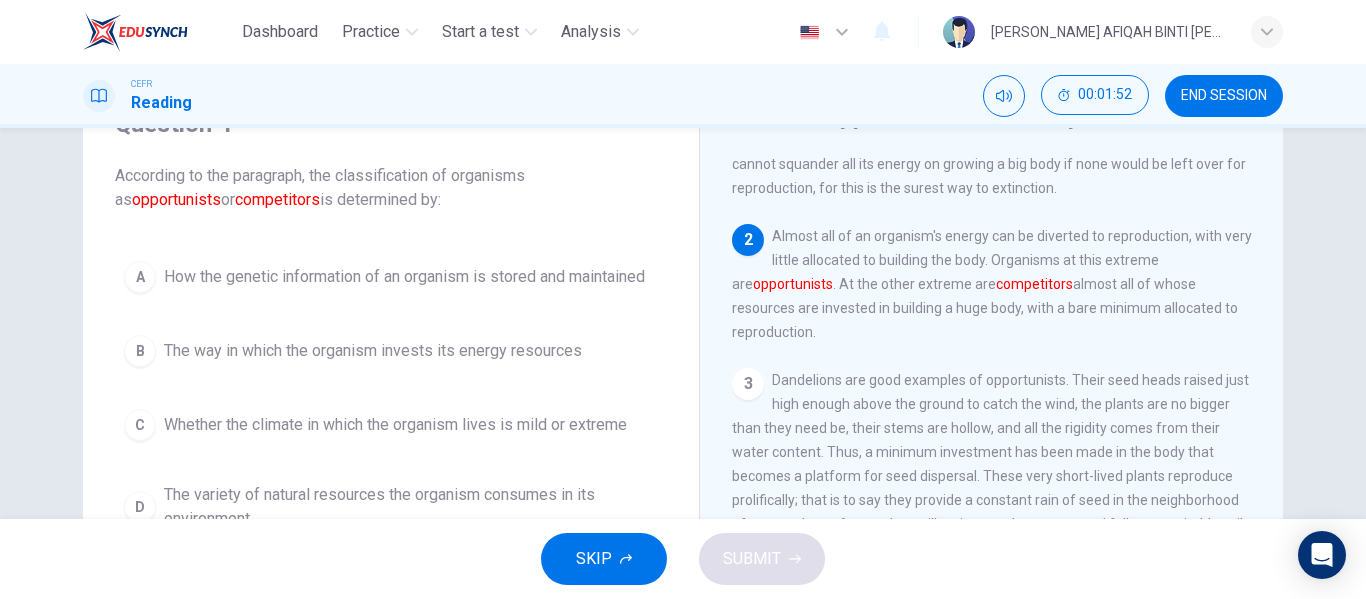 drag, startPoint x: 1060, startPoint y: 262, endPoint x: 947, endPoint y: 298, distance: 118.595955 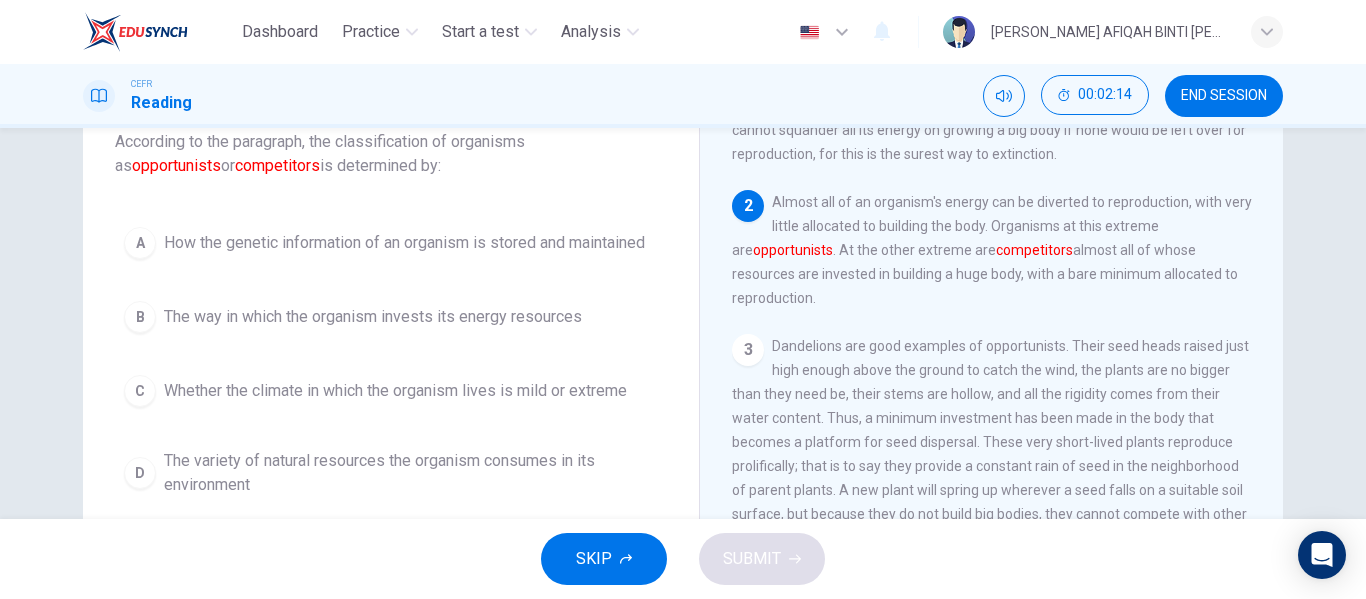 scroll, scrollTop: 100, scrollLeft: 0, axis: vertical 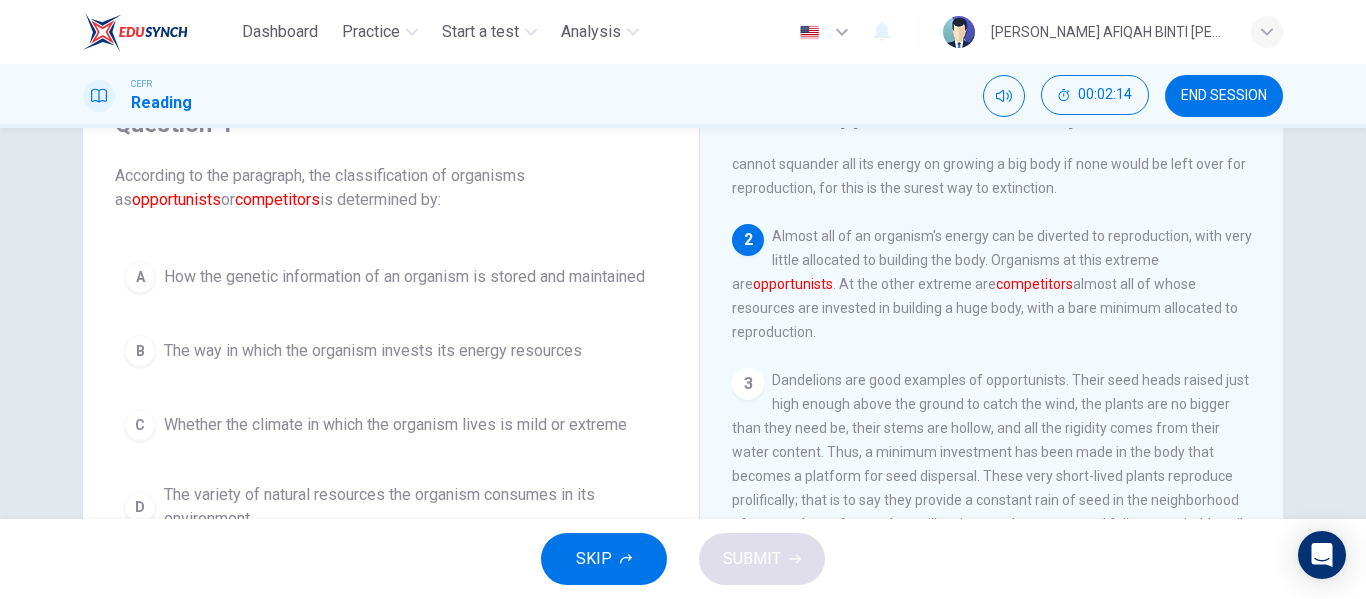 click on "The way in which the organism invests its energy resources" at bounding box center [373, 351] 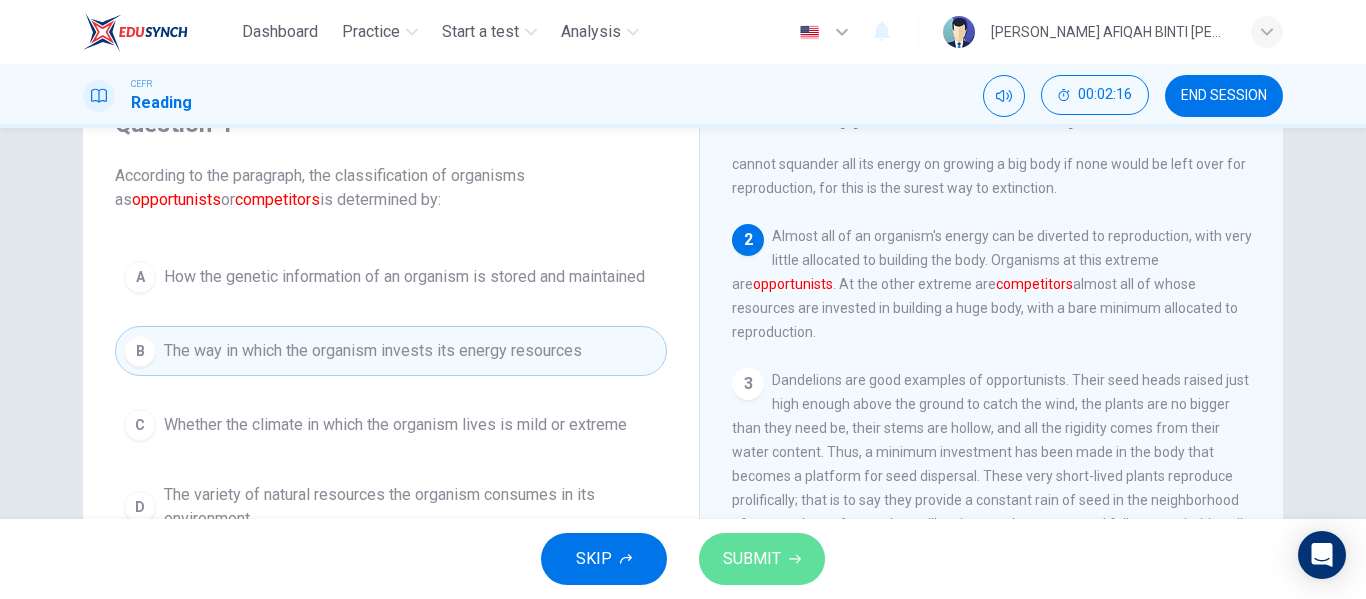 click 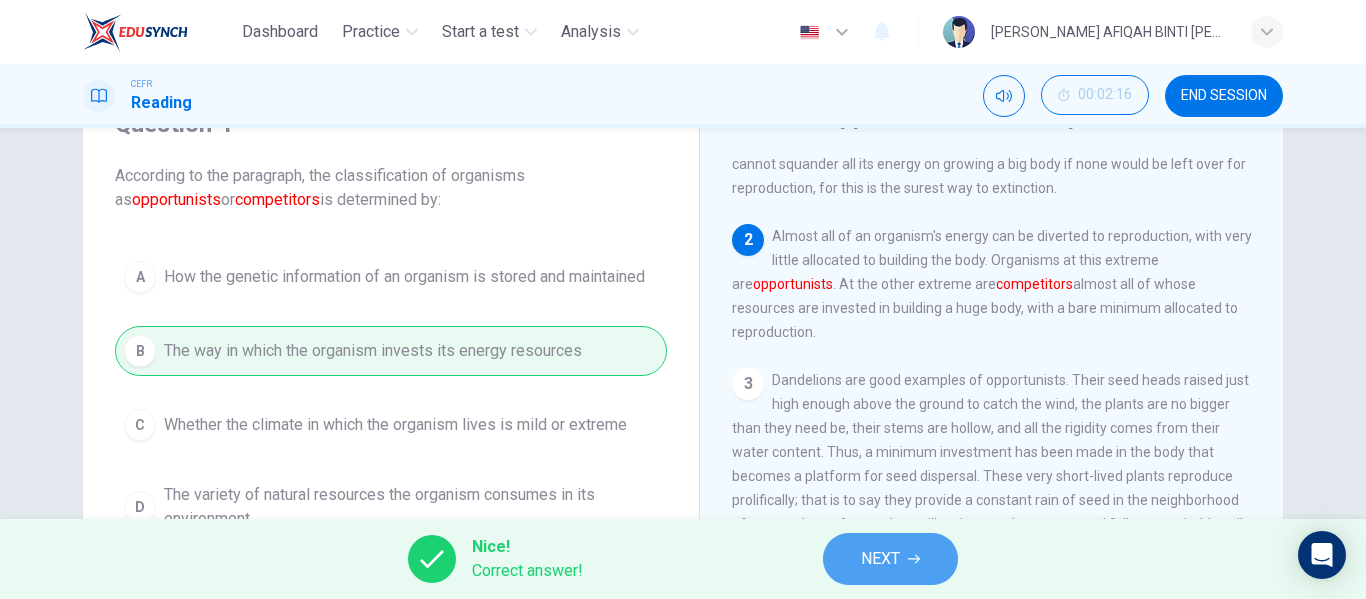 click on "NEXT" at bounding box center [880, 559] 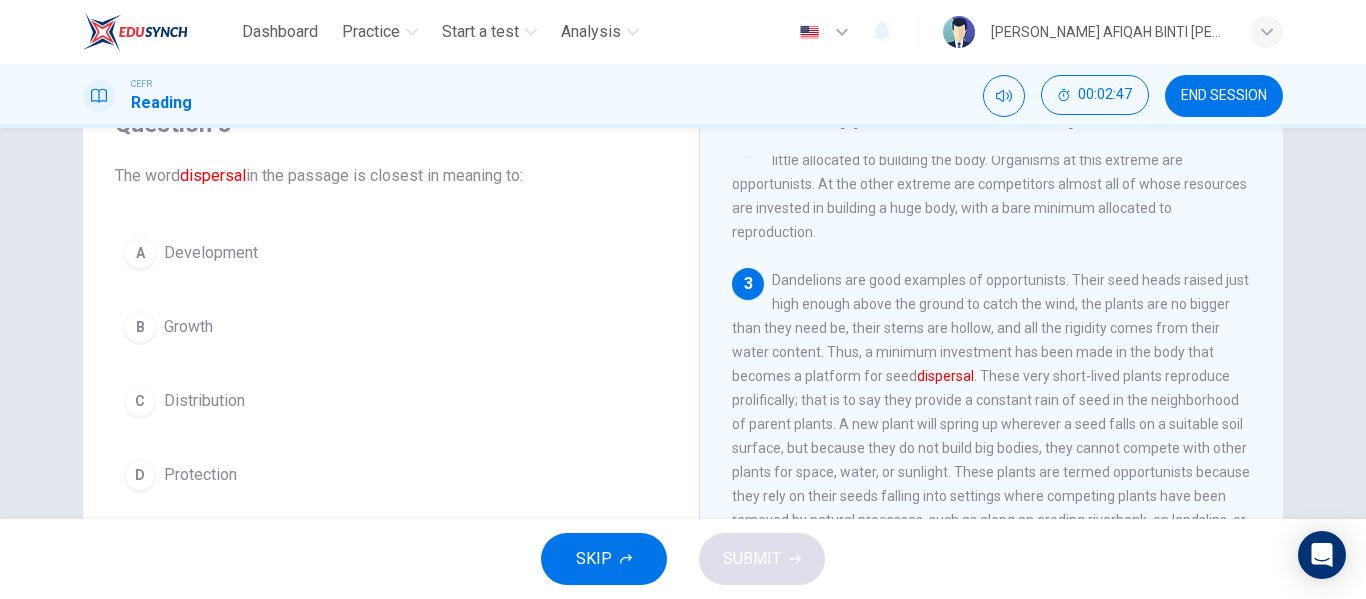 scroll, scrollTop: 300, scrollLeft: 0, axis: vertical 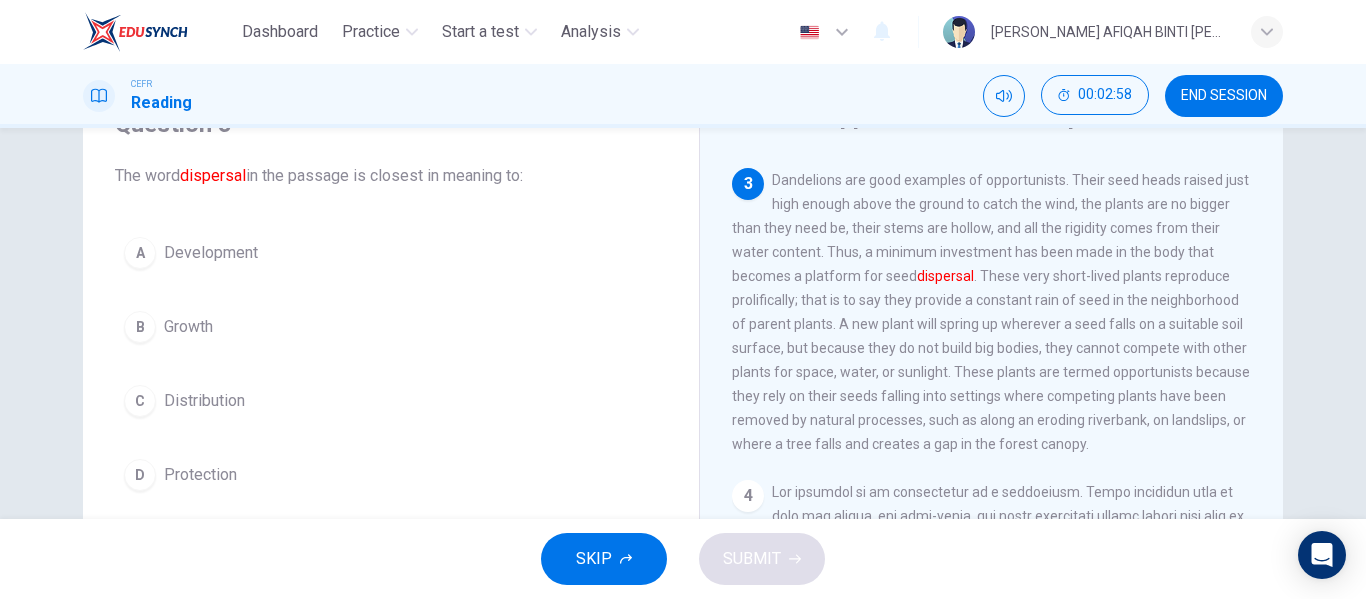 click on "B Growth" at bounding box center (391, 327) 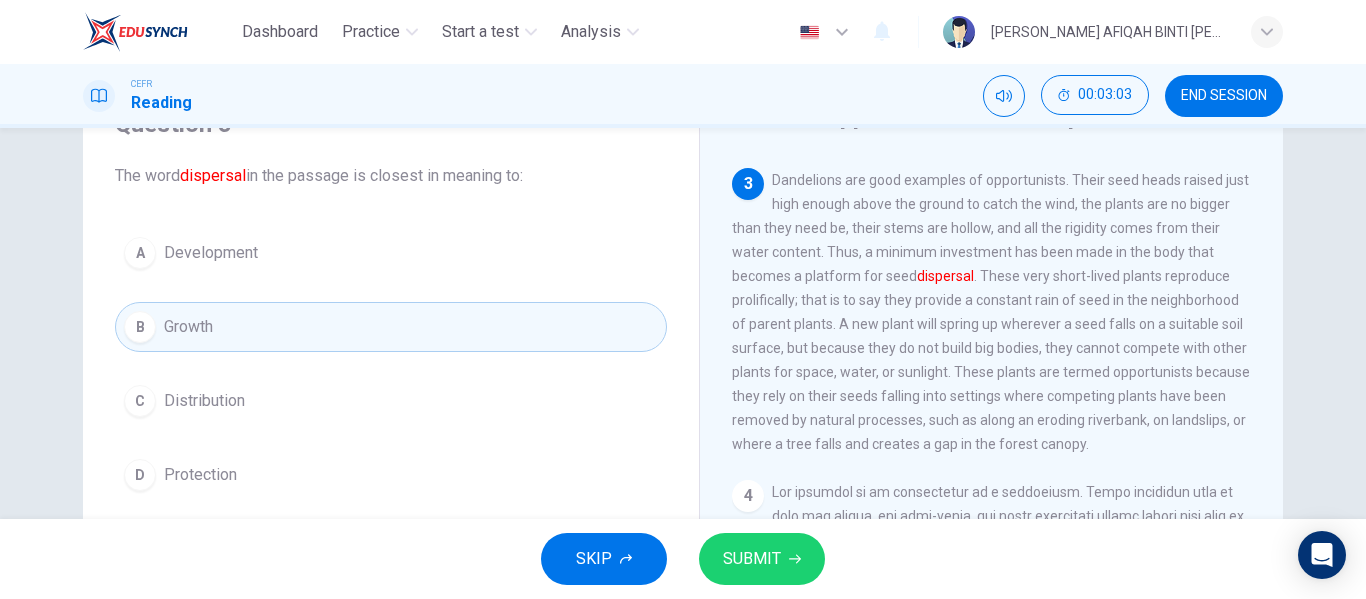 click on "SUBMIT" at bounding box center (752, 559) 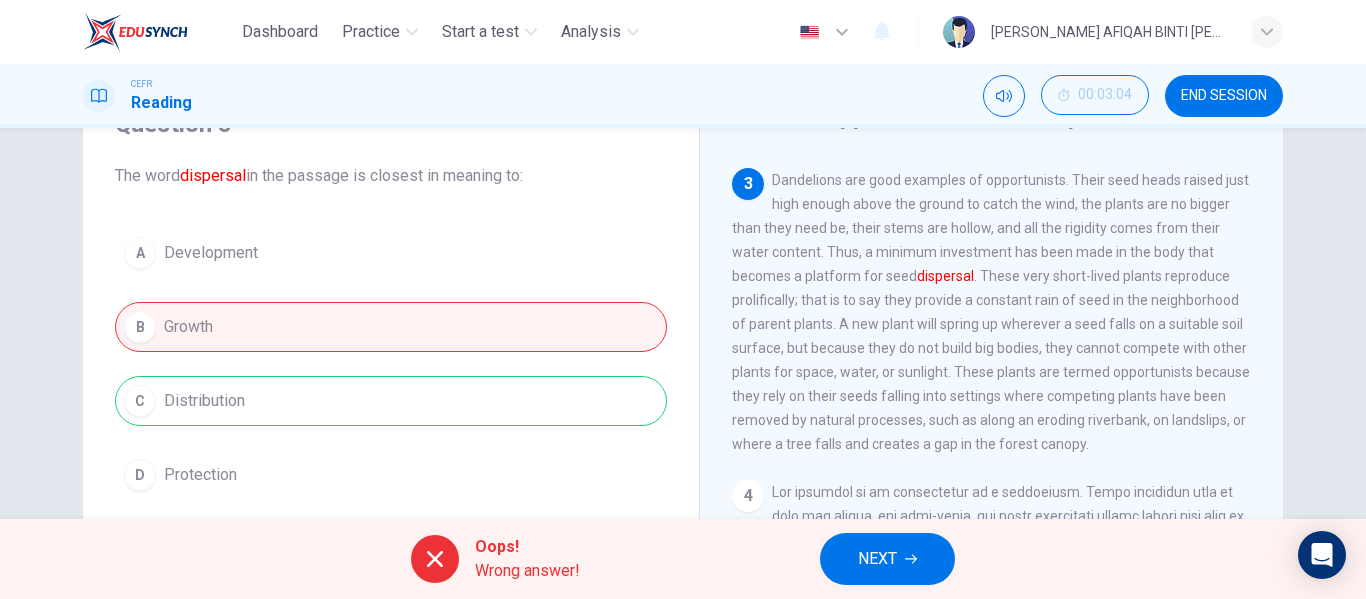 click on "NEXT" at bounding box center [887, 559] 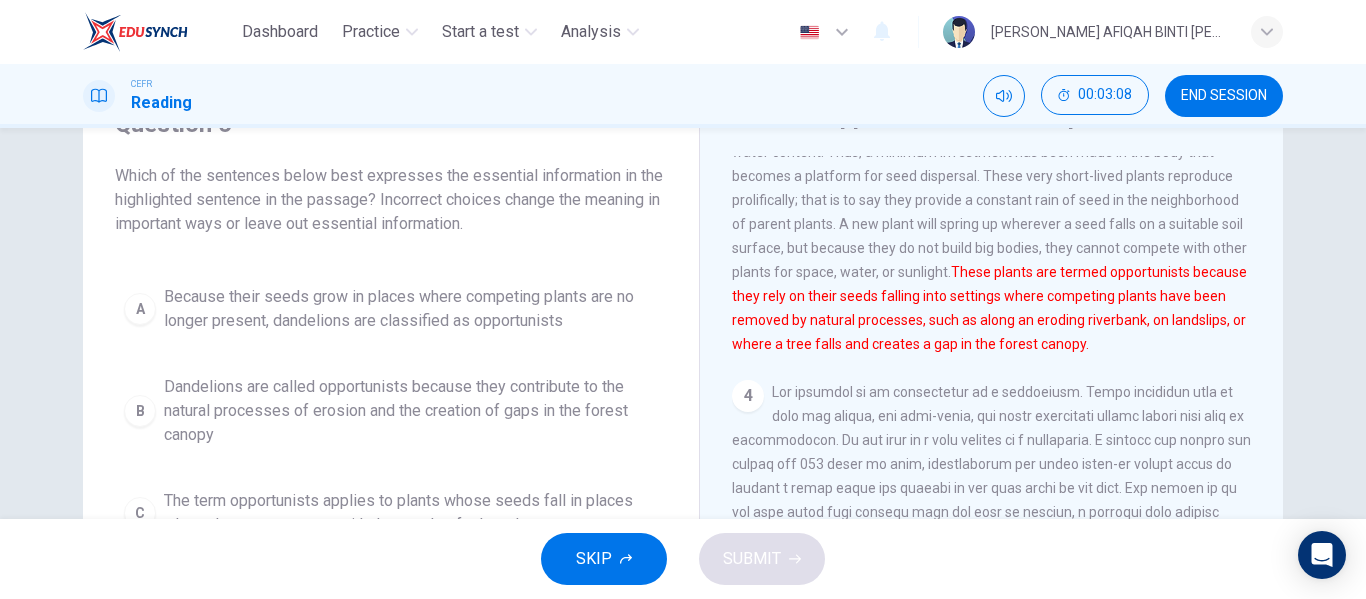 scroll, scrollTop: 500, scrollLeft: 0, axis: vertical 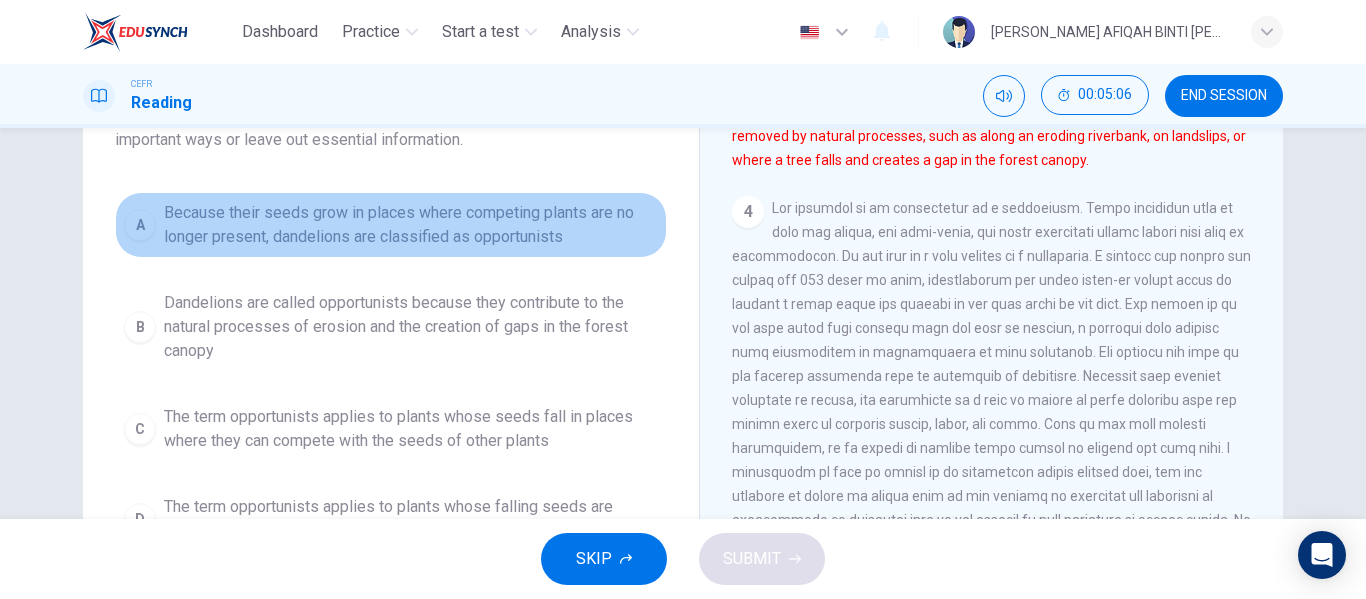 click on "Because their seeds grow in places where competing plants are no longer present, dandelions are classified as opportunists" at bounding box center [411, 225] 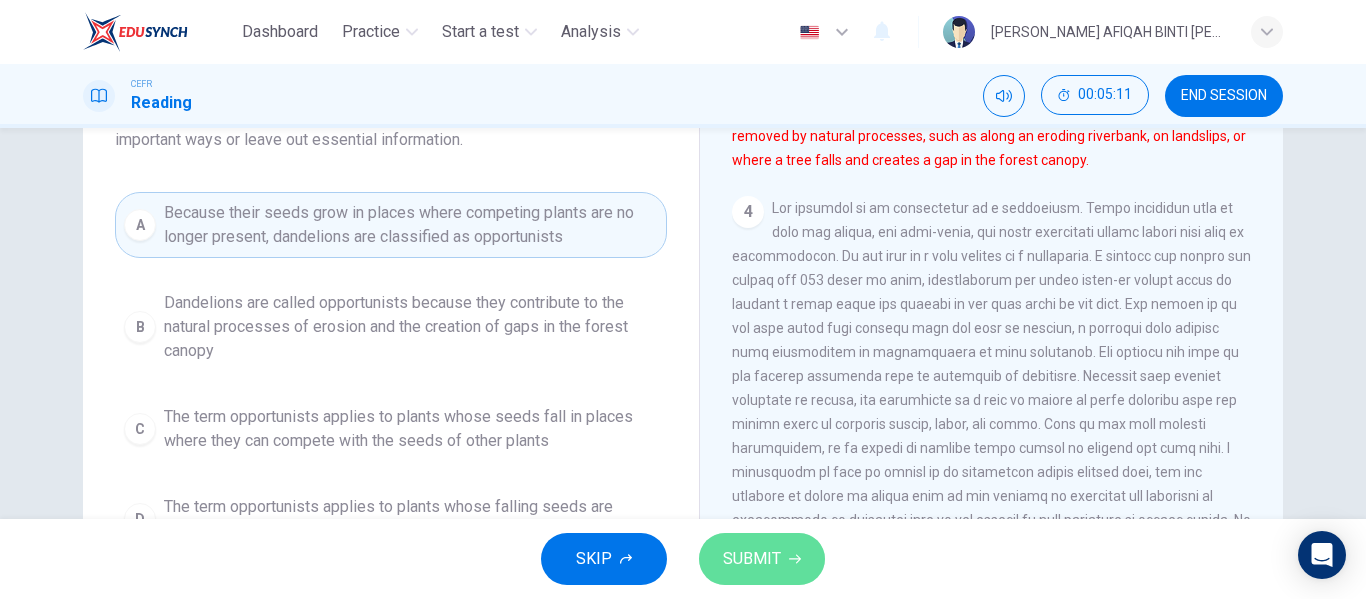 click on "SUBMIT" at bounding box center (762, 559) 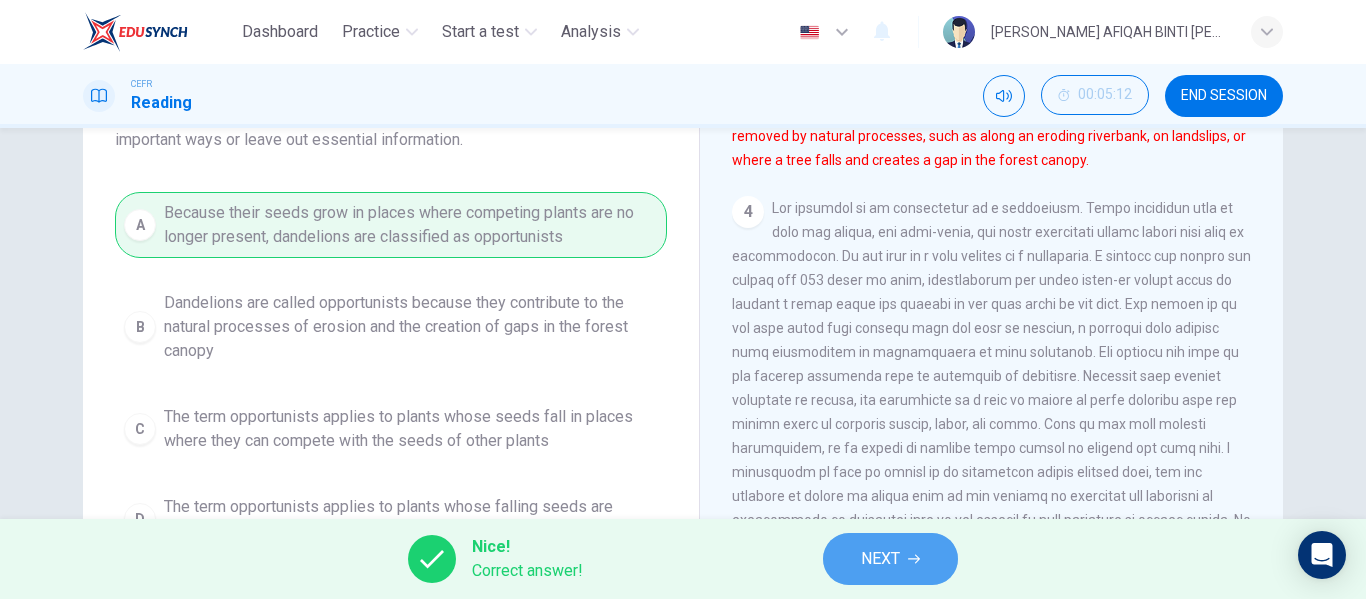 click 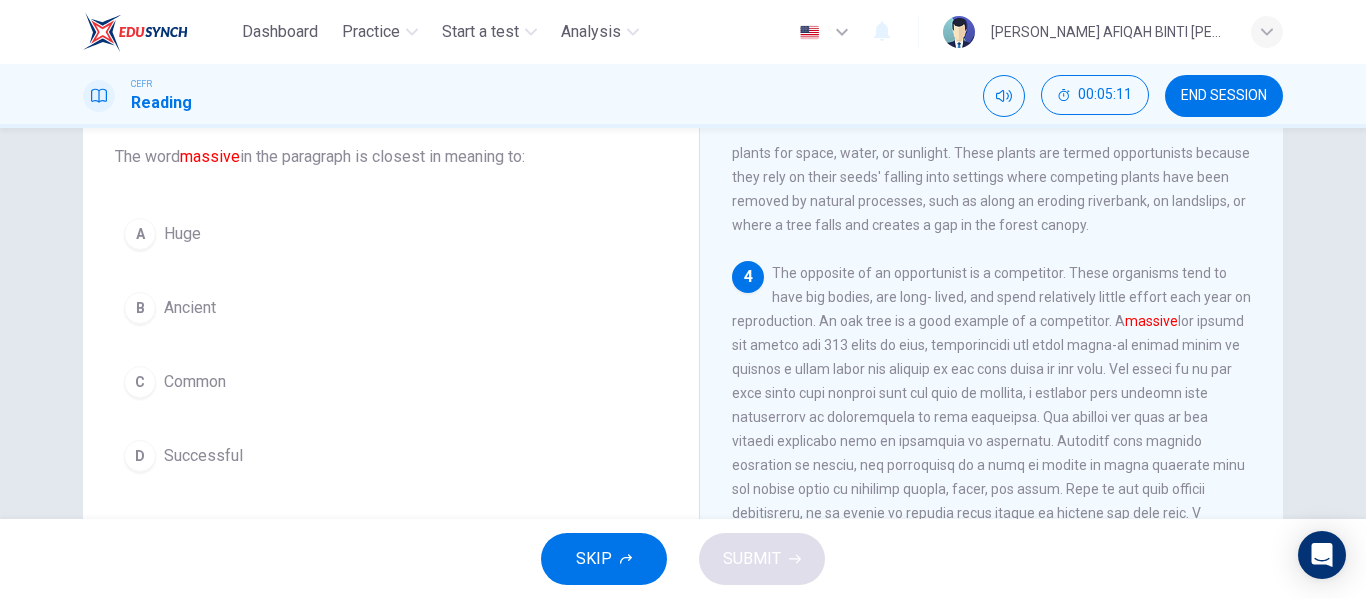 scroll, scrollTop: 84, scrollLeft: 0, axis: vertical 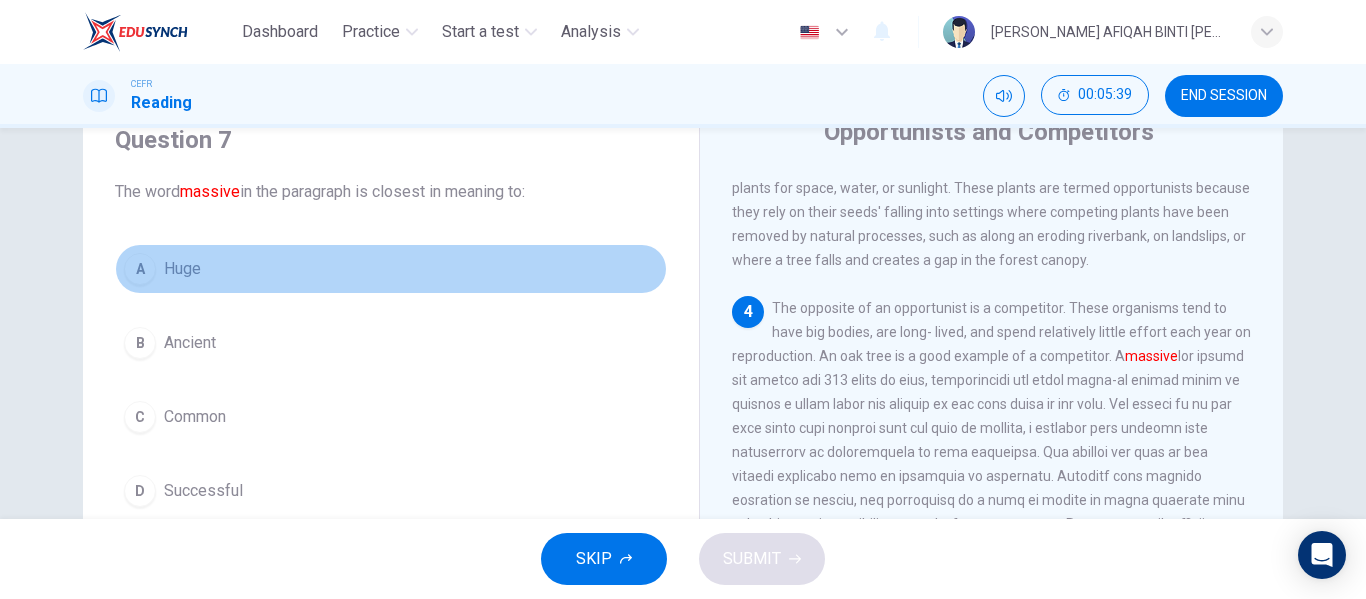 click on "A Huge" at bounding box center [391, 269] 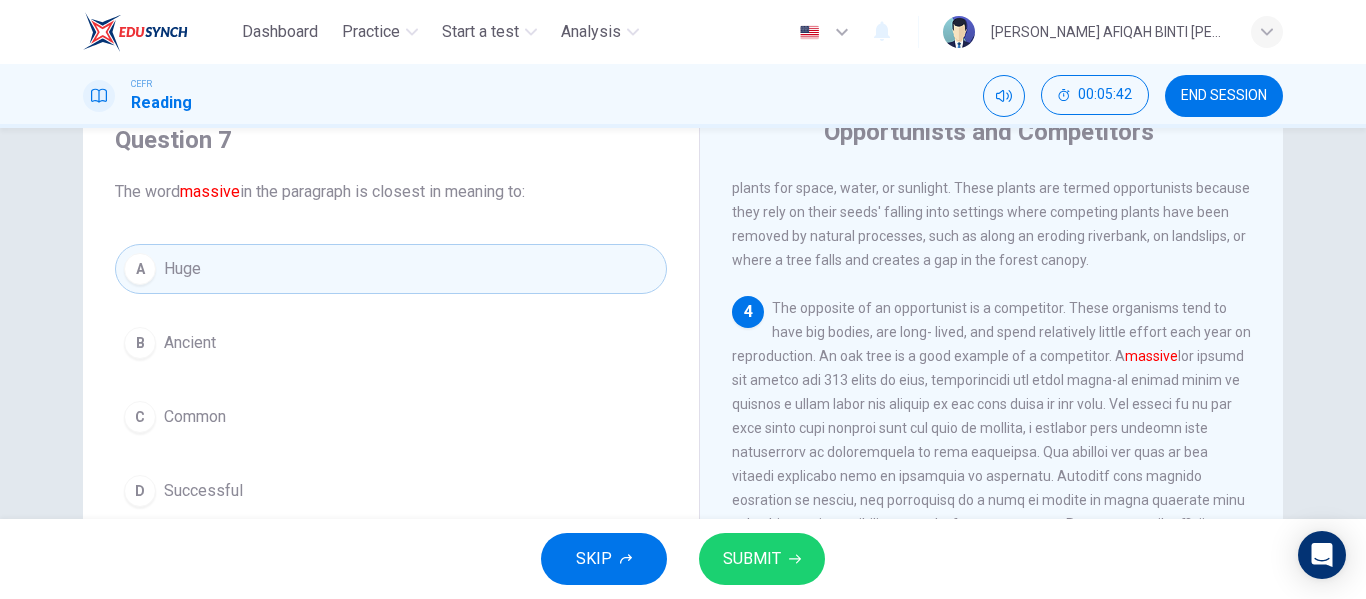 click on "SUBMIT" at bounding box center (762, 559) 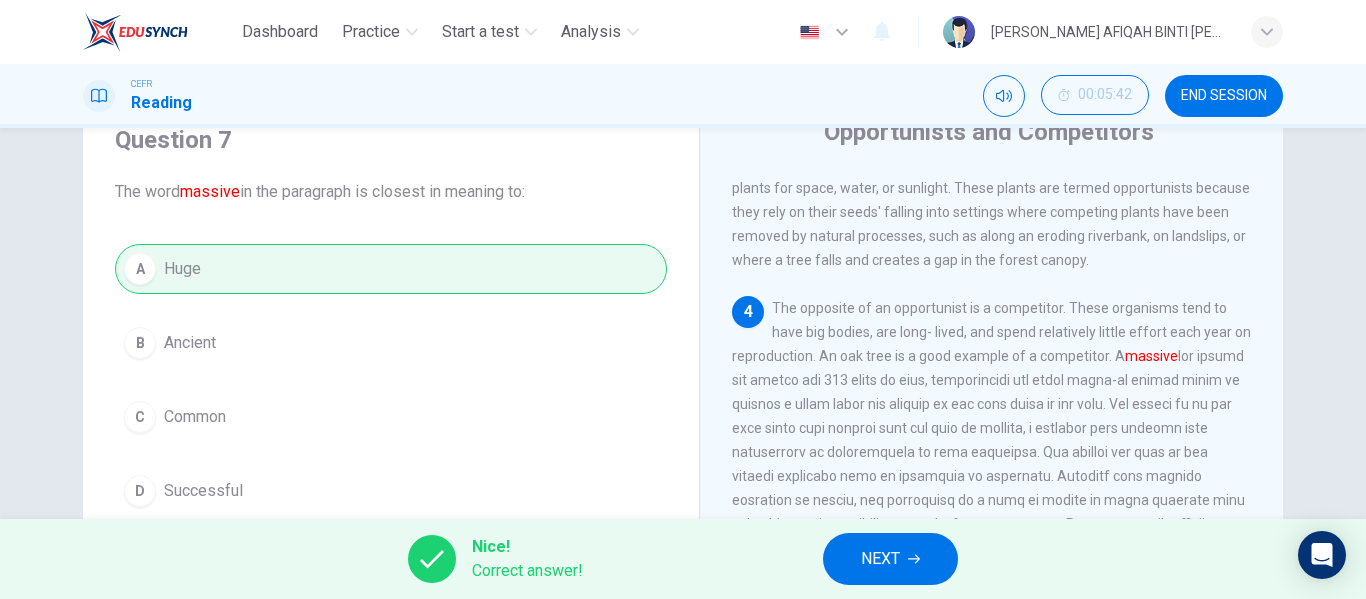 drag, startPoint x: 901, startPoint y: 555, endPoint x: 891, endPoint y: 538, distance: 19.723083 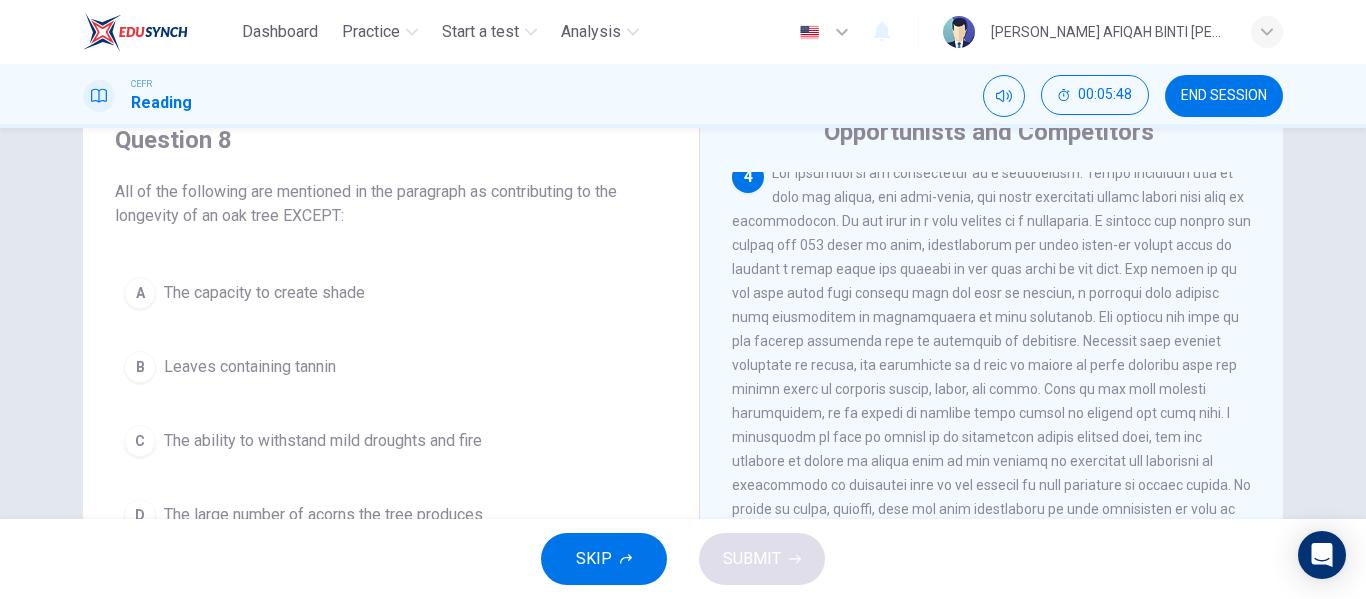 scroll, scrollTop: 600, scrollLeft: 0, axis: vertical 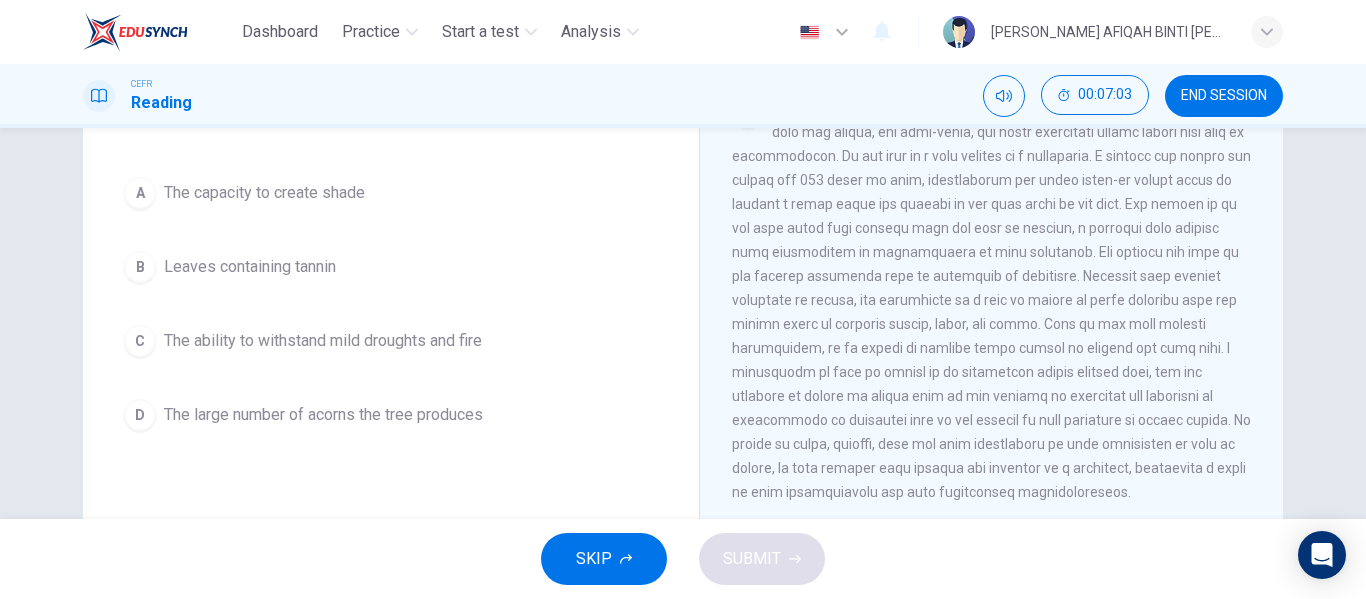 click on "D The large number of acorns the tree produces" at bounding box center [391, 415] 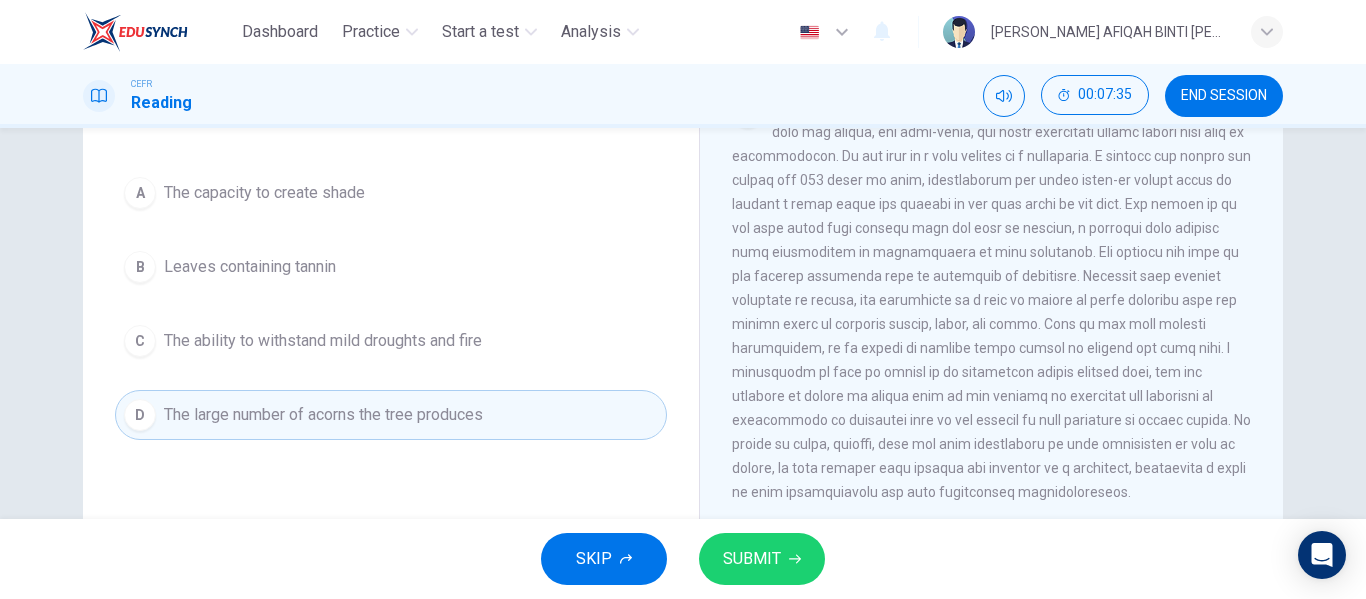 click on "SKIP SUBMIT" at bounding box center (683, 559) 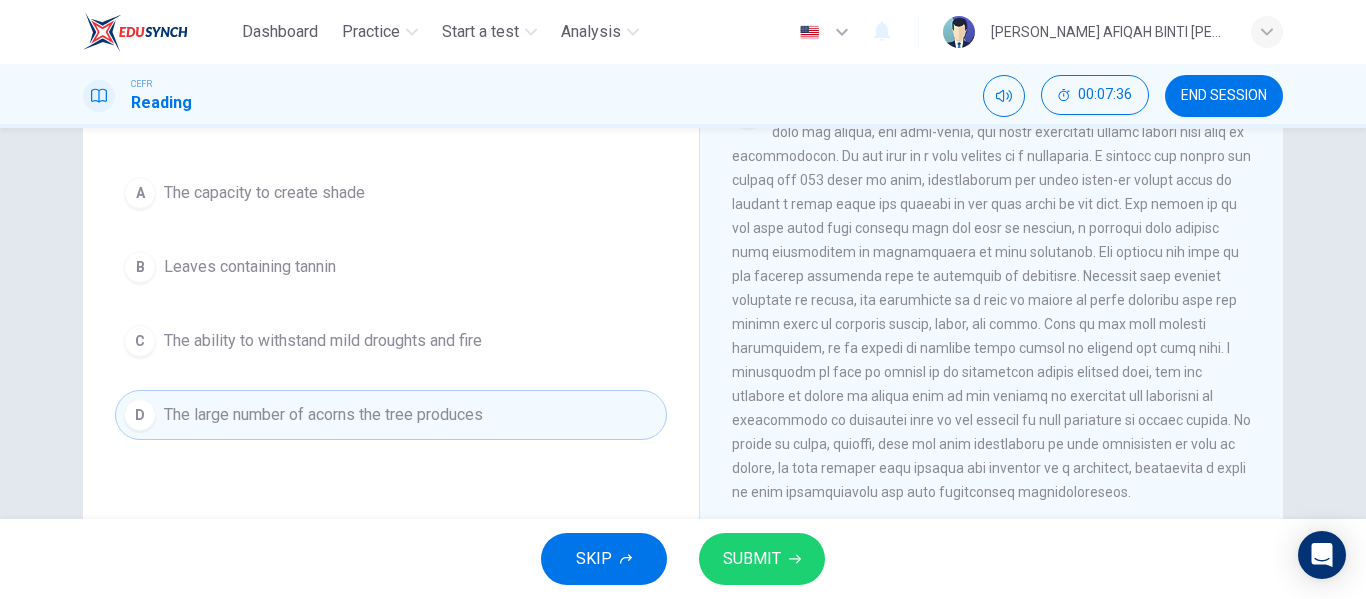 click on "SUBMIT" at bounding box center (762, 559) 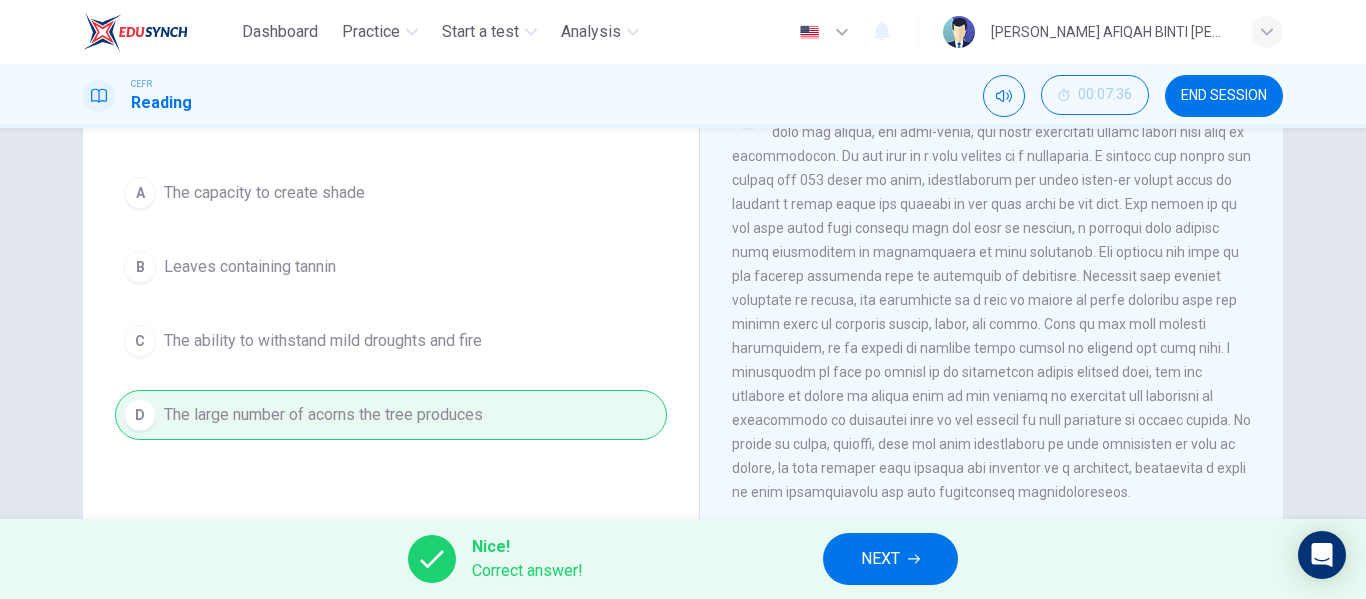 scroll, scrollTop: 700, scrollLeft: 0, axis: vertical 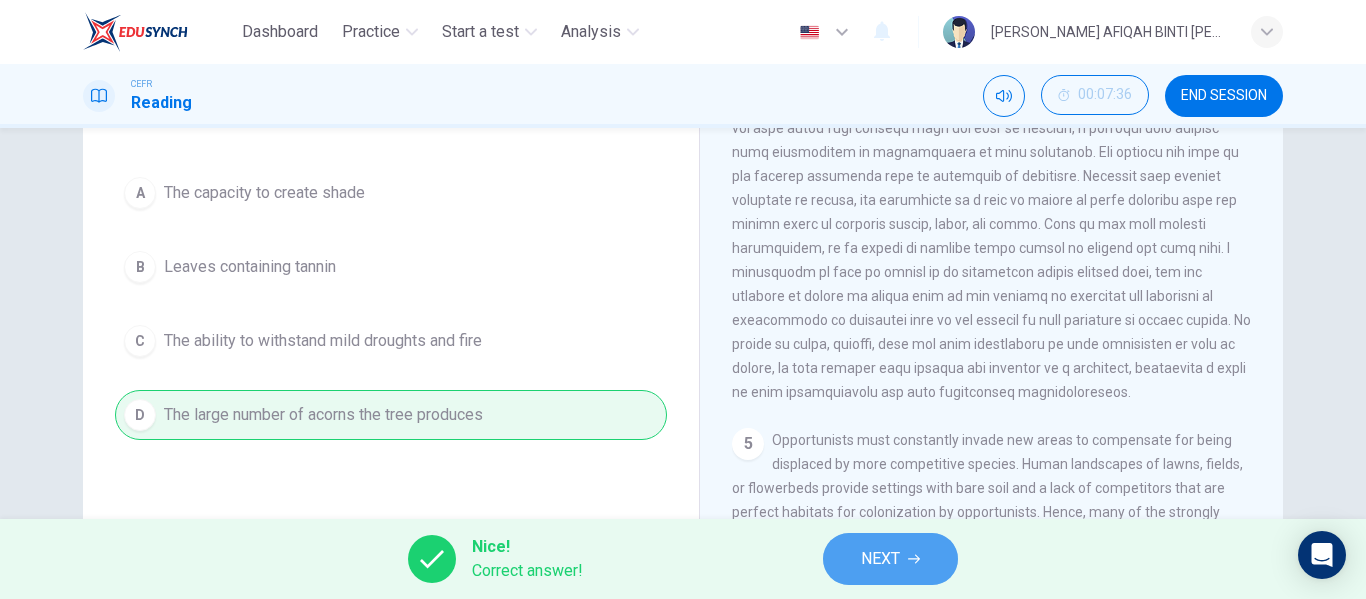 click on "NEXT" at bounding box center (880, 559) 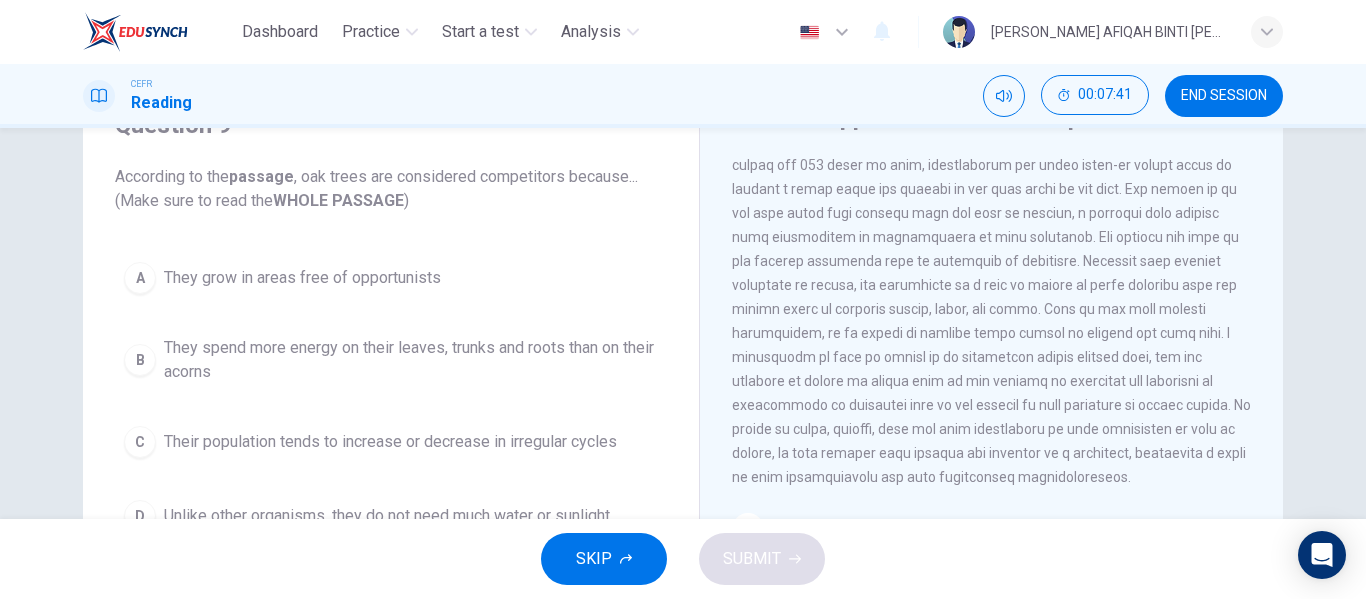 scroll, scrollTop: 0, scrollLeft: 0, axis: both 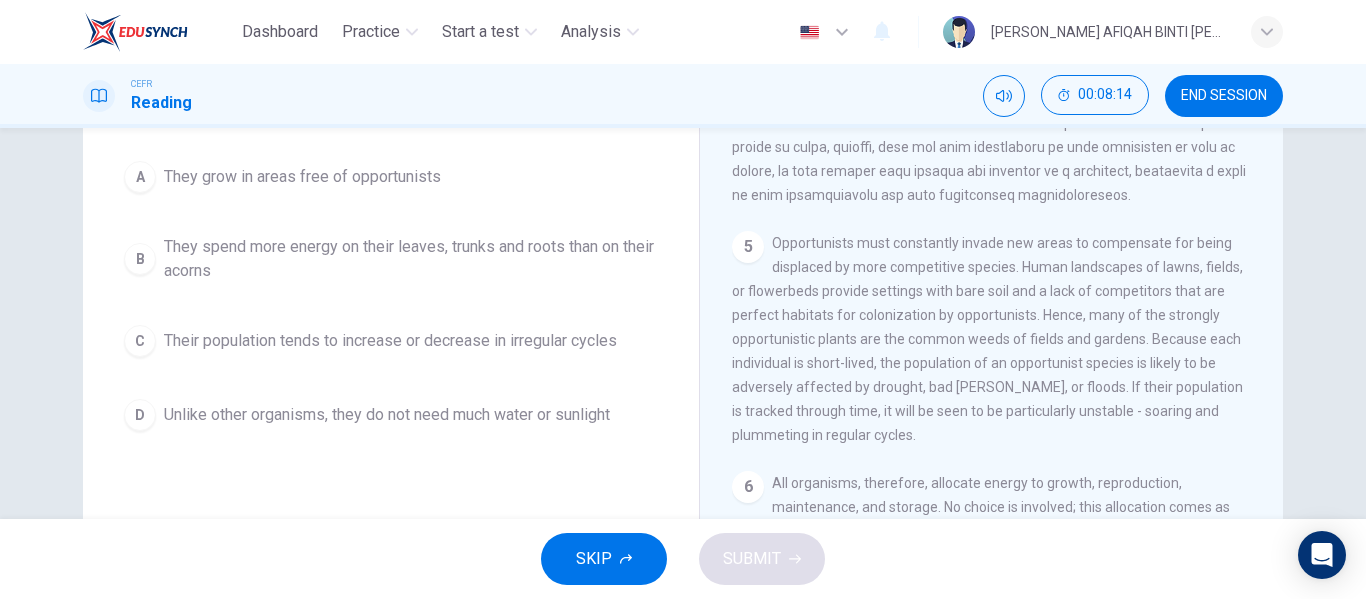 drag, startPoint x: 1006, startPoint y: 246, endPoint x: 986, endPoint y: 284, distance: 42.941822 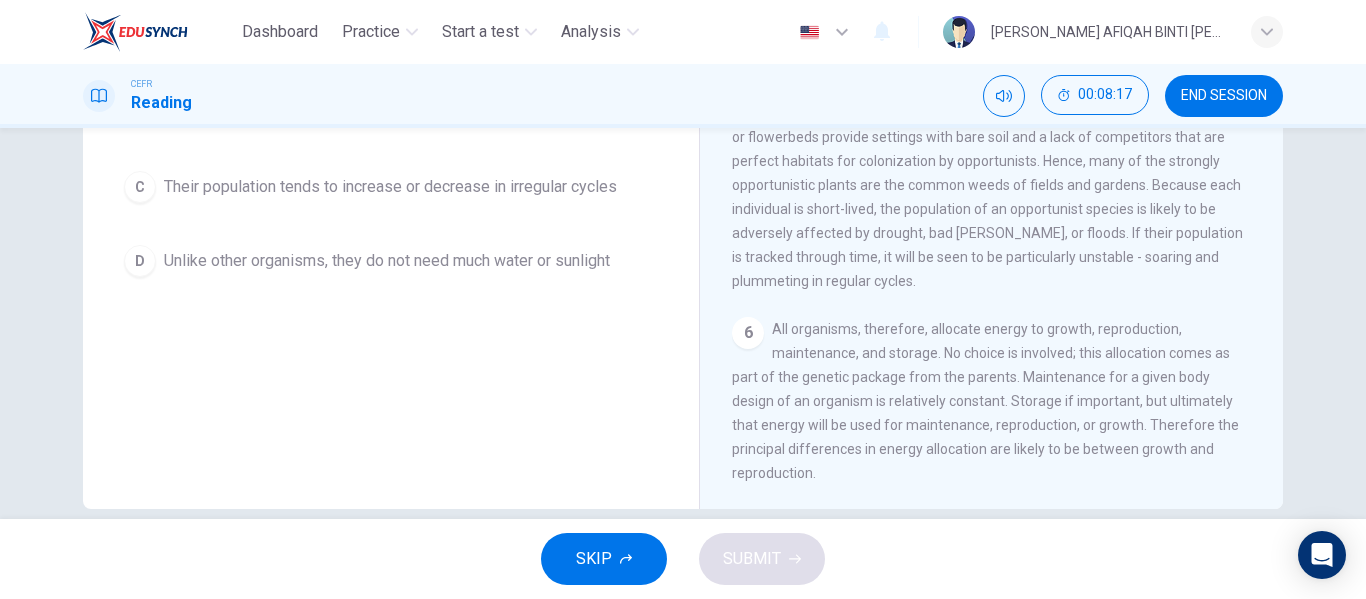 scroll, scrollTop: 384, scrollLeft: 0, axis: vertical 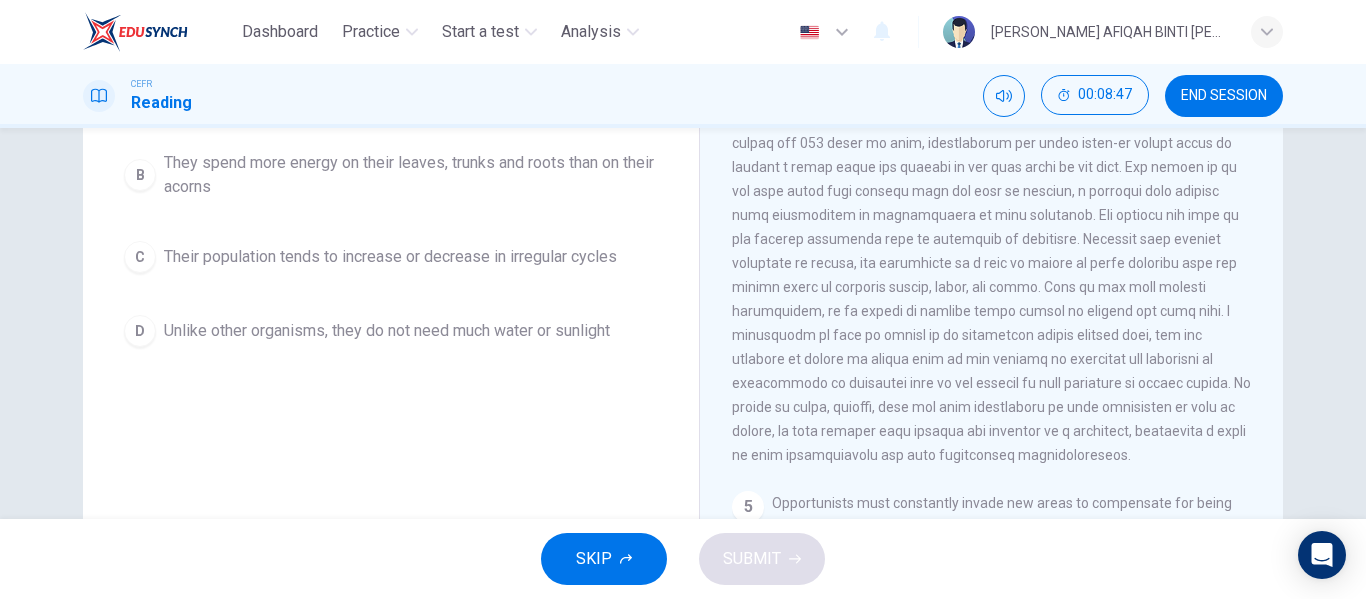 drag, startPoint x: 1040, startPoint y: 399, endPoint x: 1037, endPoint y: 418, distance: 19.235384 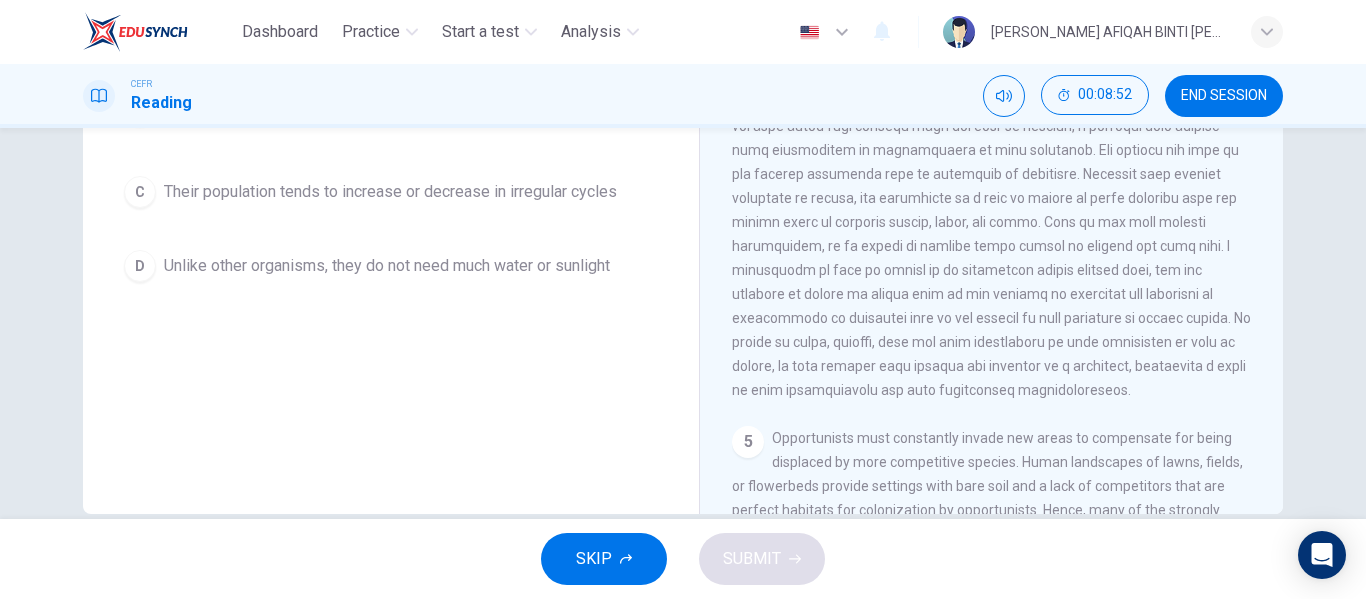 scroll, scrollTop: 384, scrollLeft: 0, axis: vertical 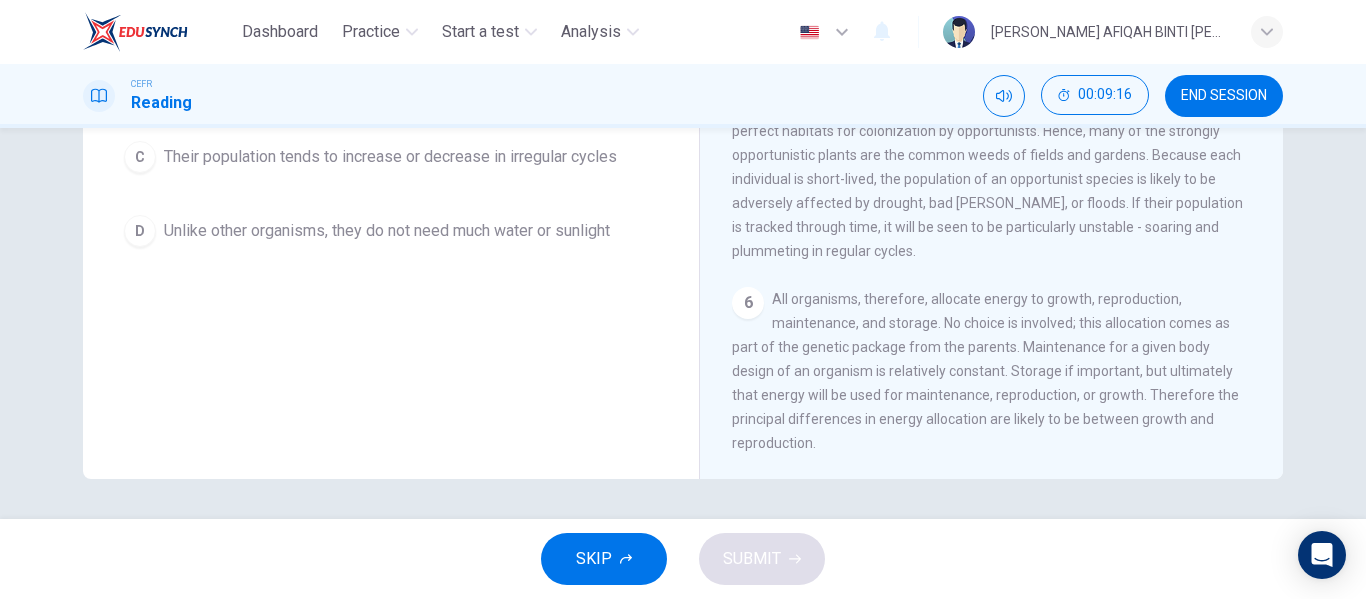 drag, startPoint x: 965, startPoint y: 320, endPoint x: 957, endPoint y: 363, distance: 43.737854 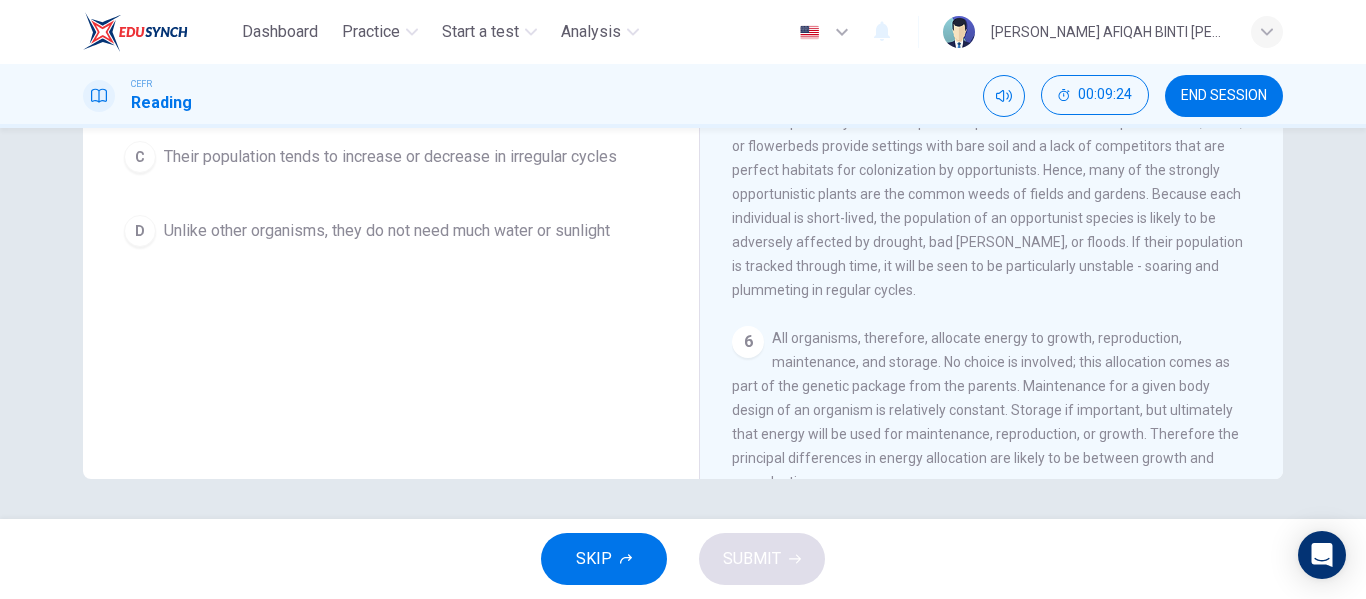 scroll, scrollTop: 937, scrollLeft: 0, axis: vertical 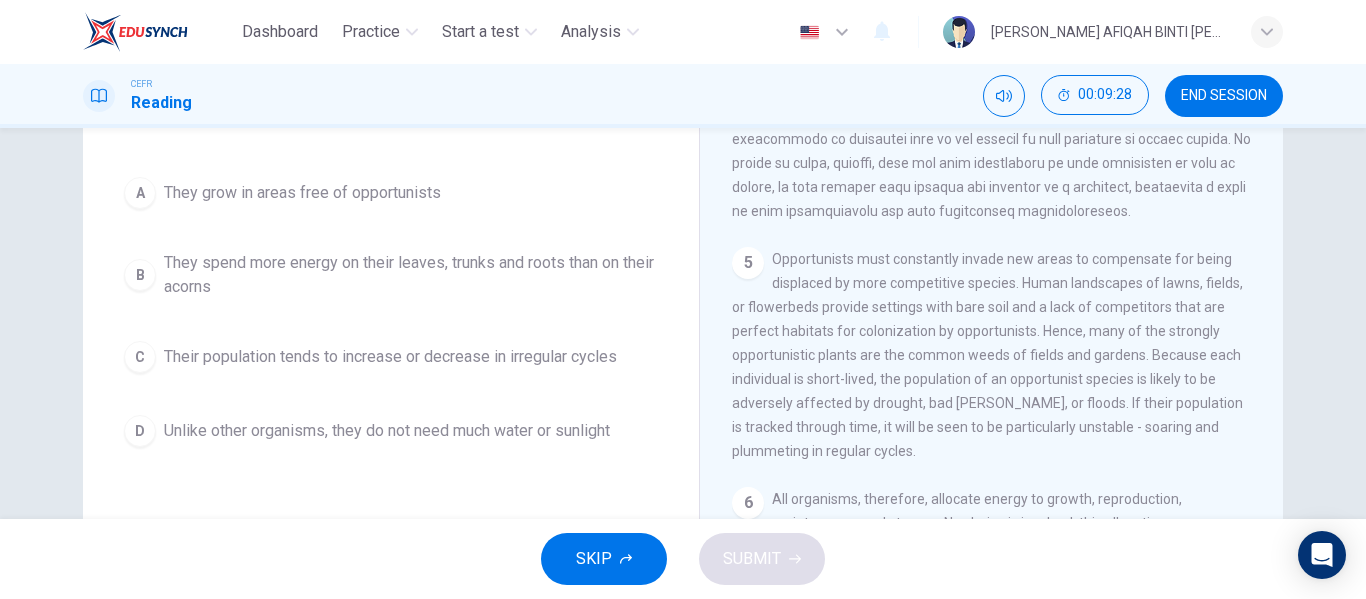 click on "D Unlike other organisms, they do not need much water or sunlight" at bounding box center [391, 431] 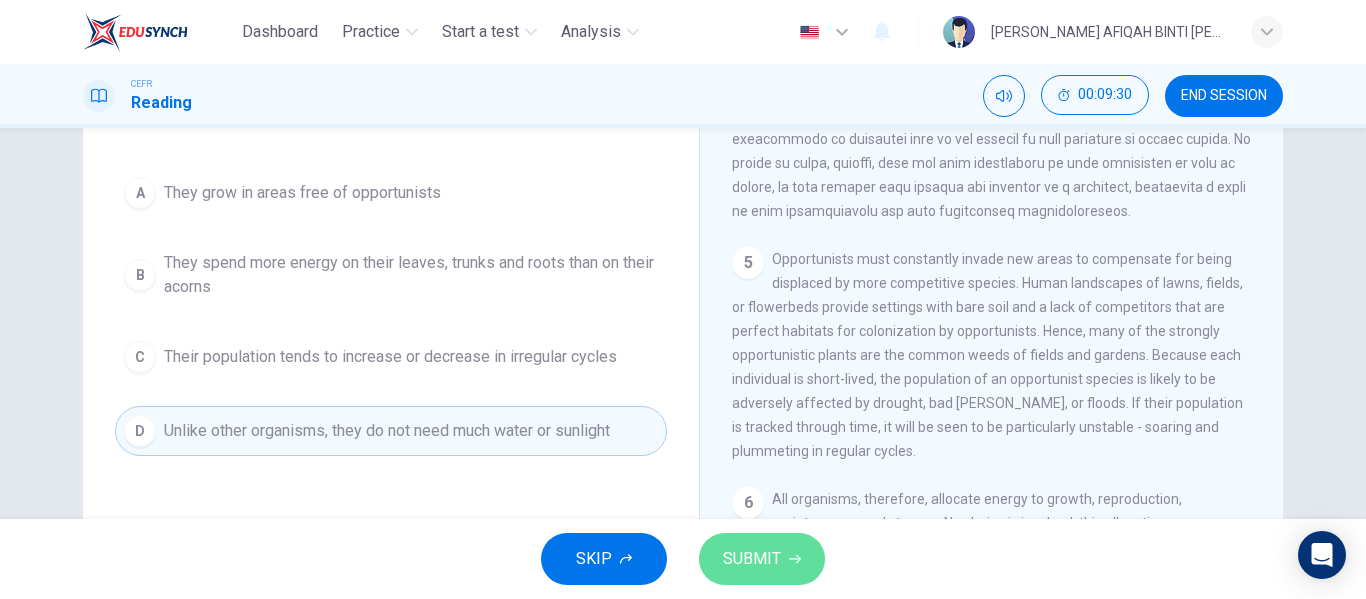 click on "SUBMIT" at bounding box center [762, 559] 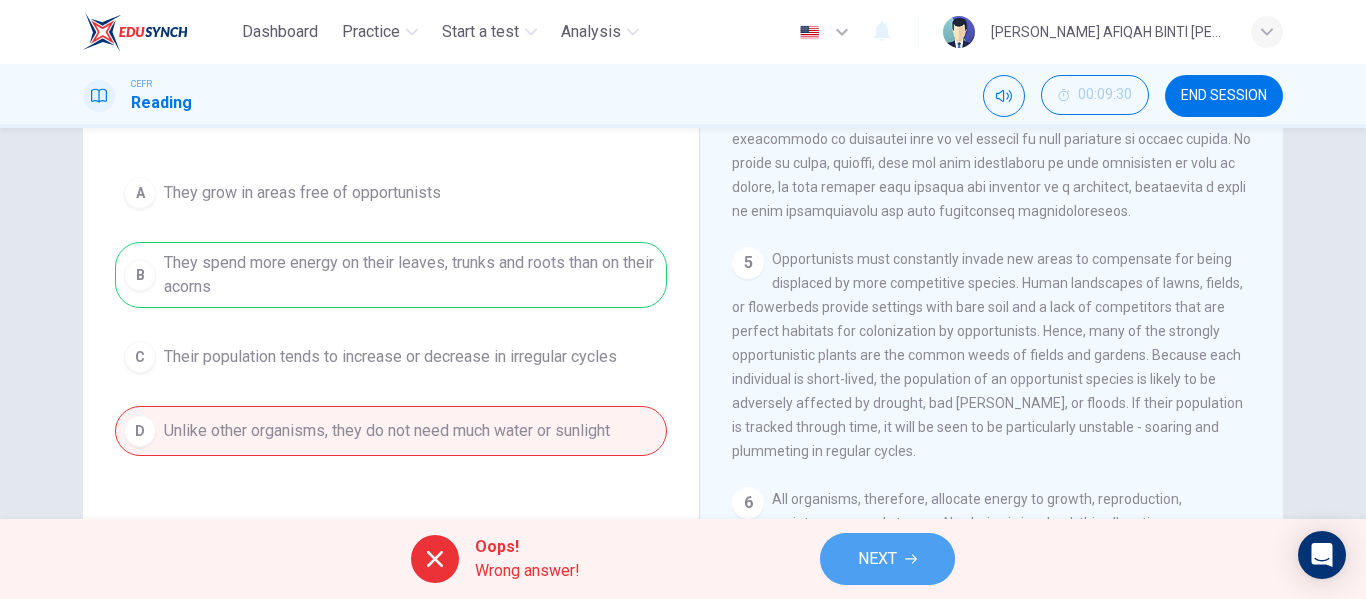 click on "NEXT" at bounding box center [877, 559] 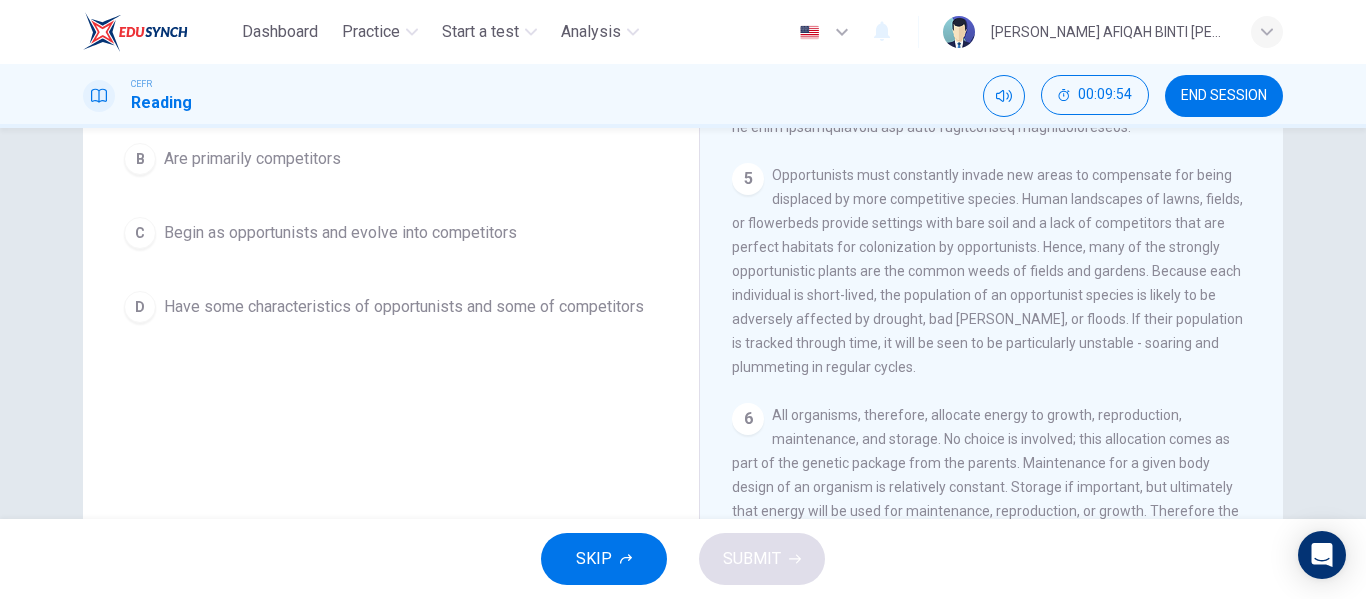 scroll, scrollTop: 284, scrollLeft: 0, axis: vertical 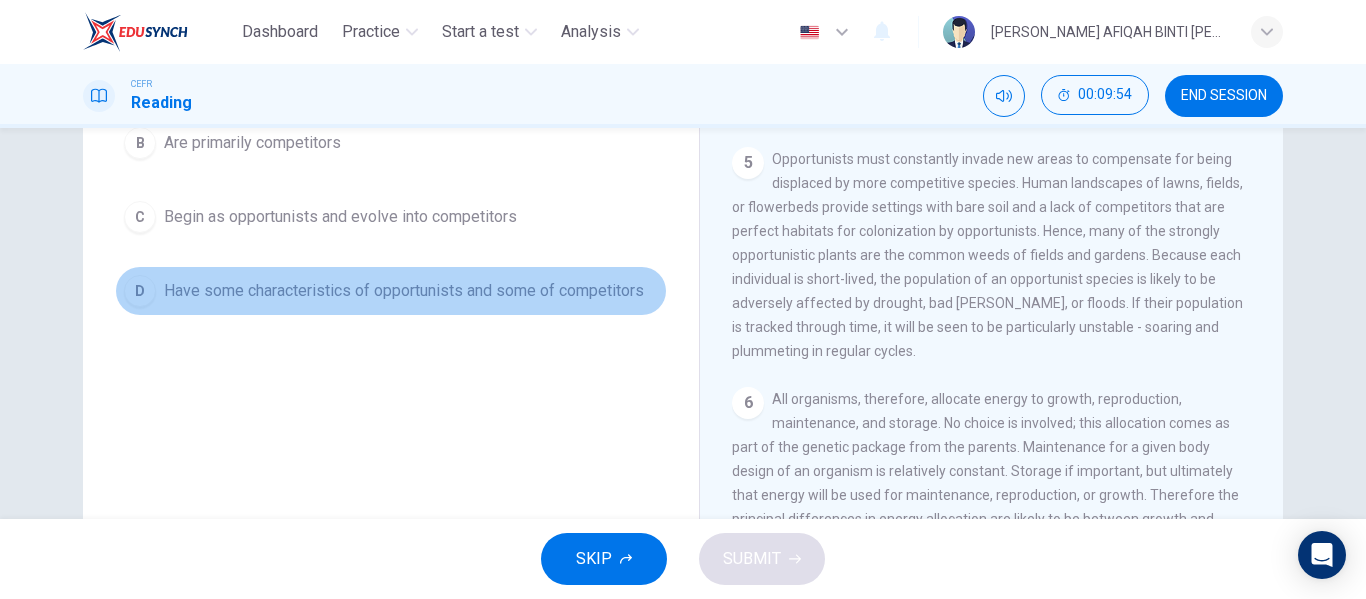 click on "Have some characteristics of opportunists and some of competitors" at bounding box center (404, 291) 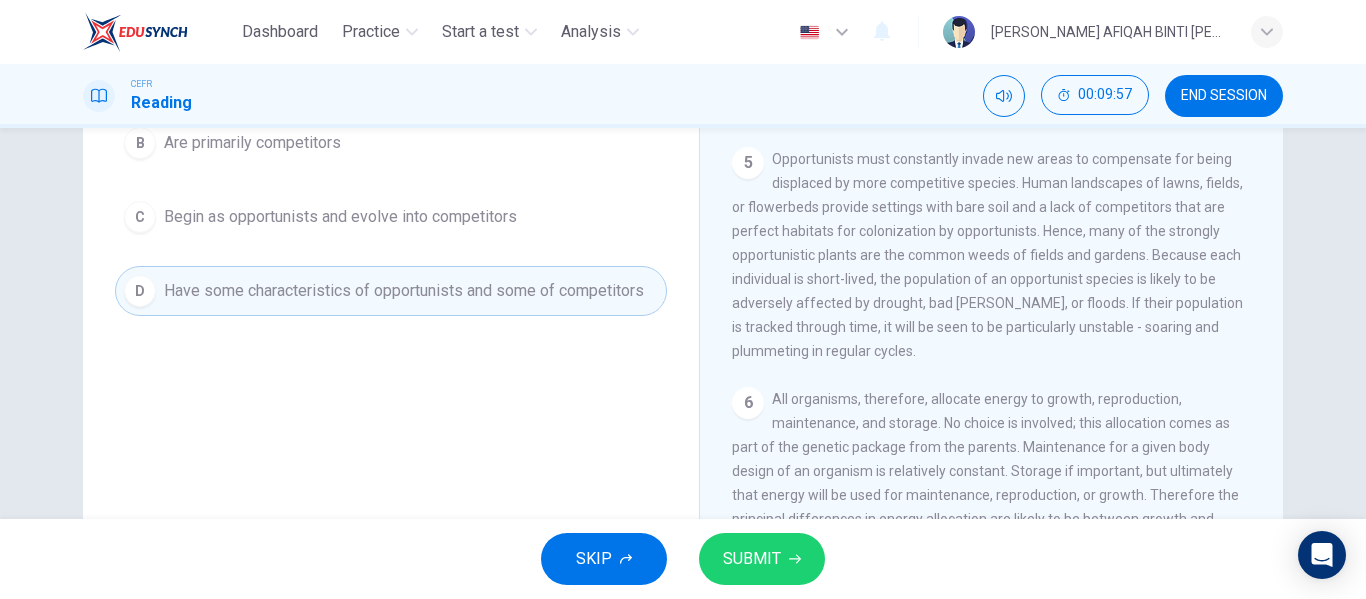 scroll, scrollTop: 384, scrollLeft: 0, axis: vertical 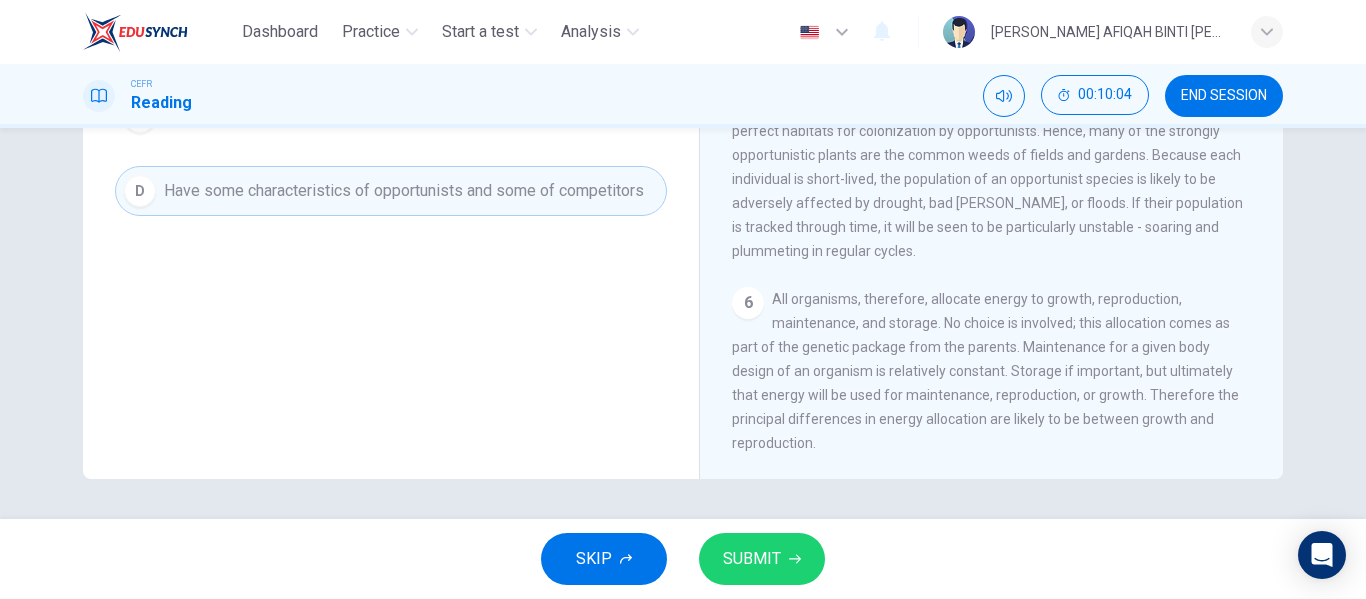 click on "All organisms, therefore, allocate energy to growth, reproduction, maintenance, and storage. No choice is involved; this allocation comes as part of the genetic package from the parents. Maintenance for a given body design of an organism is relatively constant. Storage if important, but ultimately that energy will be used for maintenance, reproduction, or growth. Therefore the principal differences in energy allocation are likely to be between growth and reproduction." at bounding box center [985, 371] 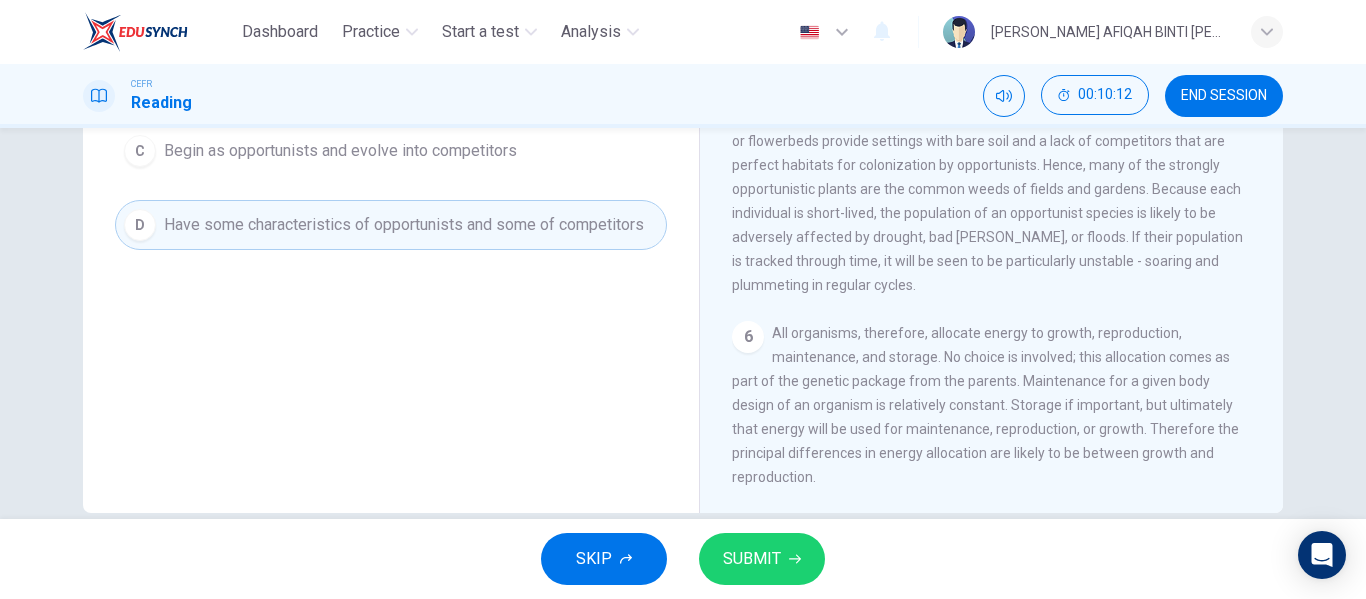scroll, scrollTop: 384, scrollLeft: 0, axis: vertical 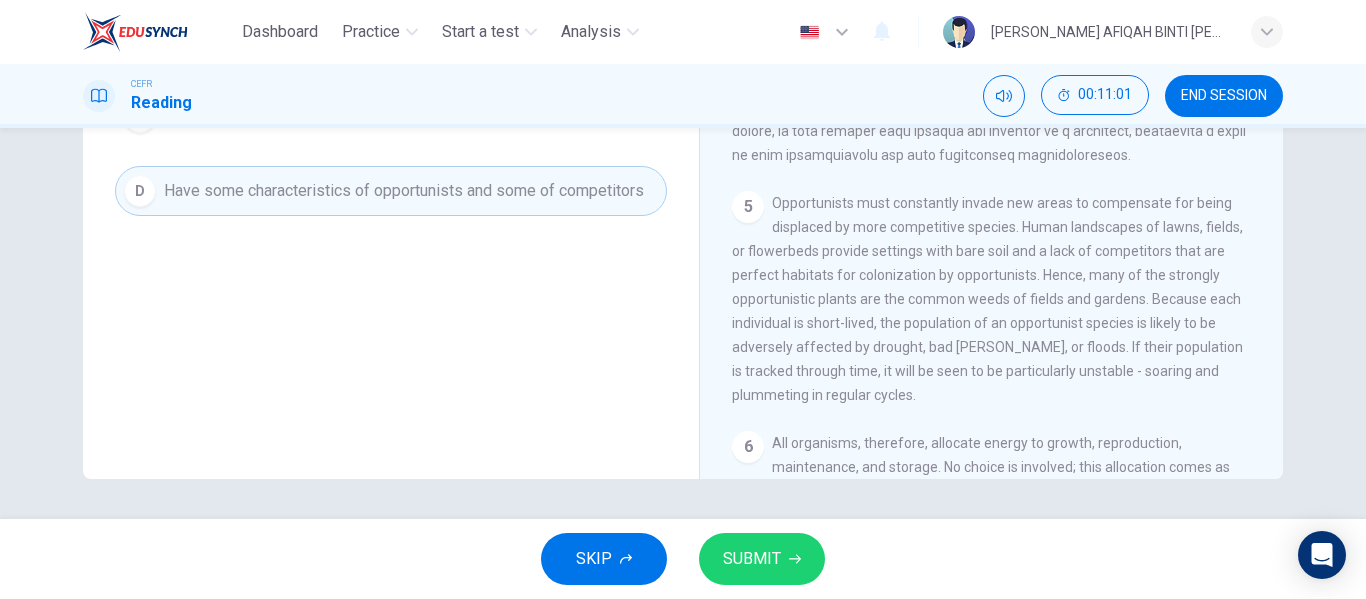 click on "SUBMIT" at bounding box center (752, 559) 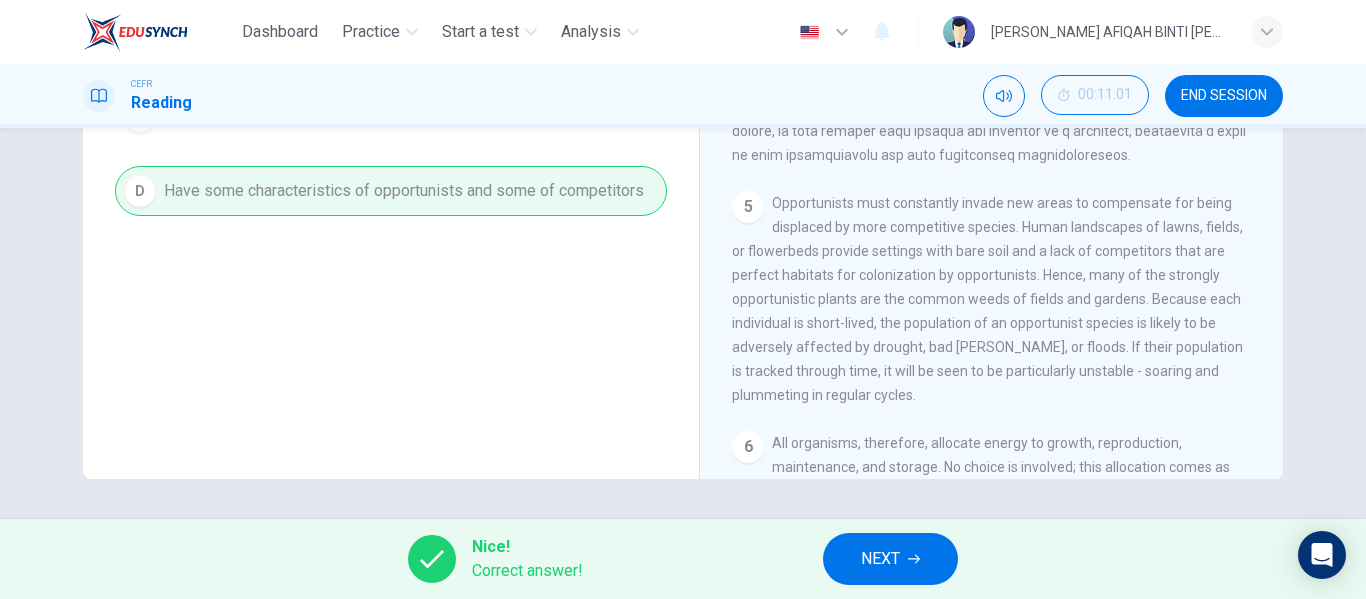 scroll, scrollTop: 184, scrollLeft: 0, axis: vertical 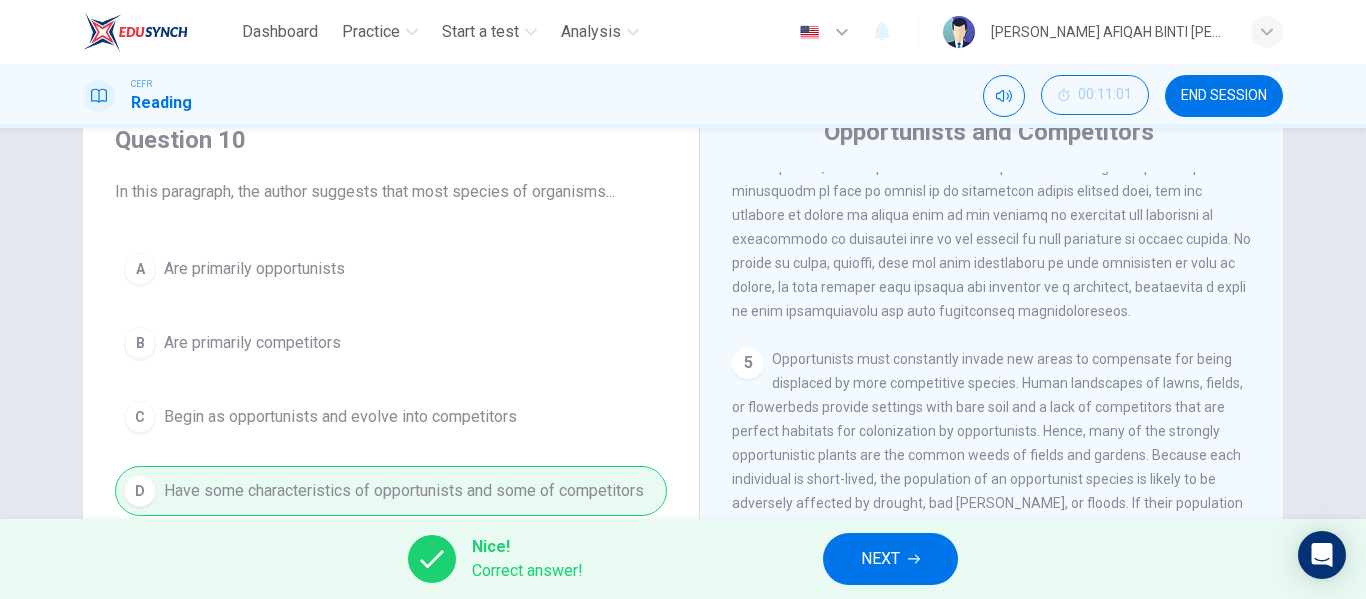 click on "NEXT" at bounding box center (880, 559) 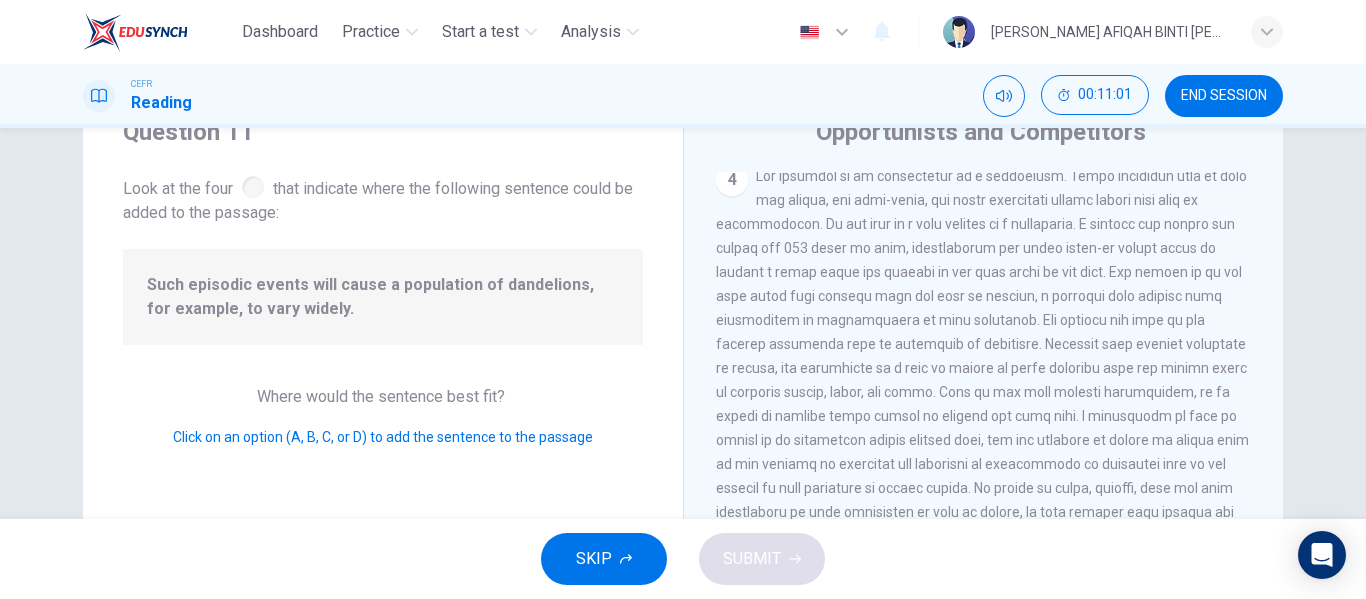 scroll, scrollTop: 942, scrollLeft: 0, axis: vertical 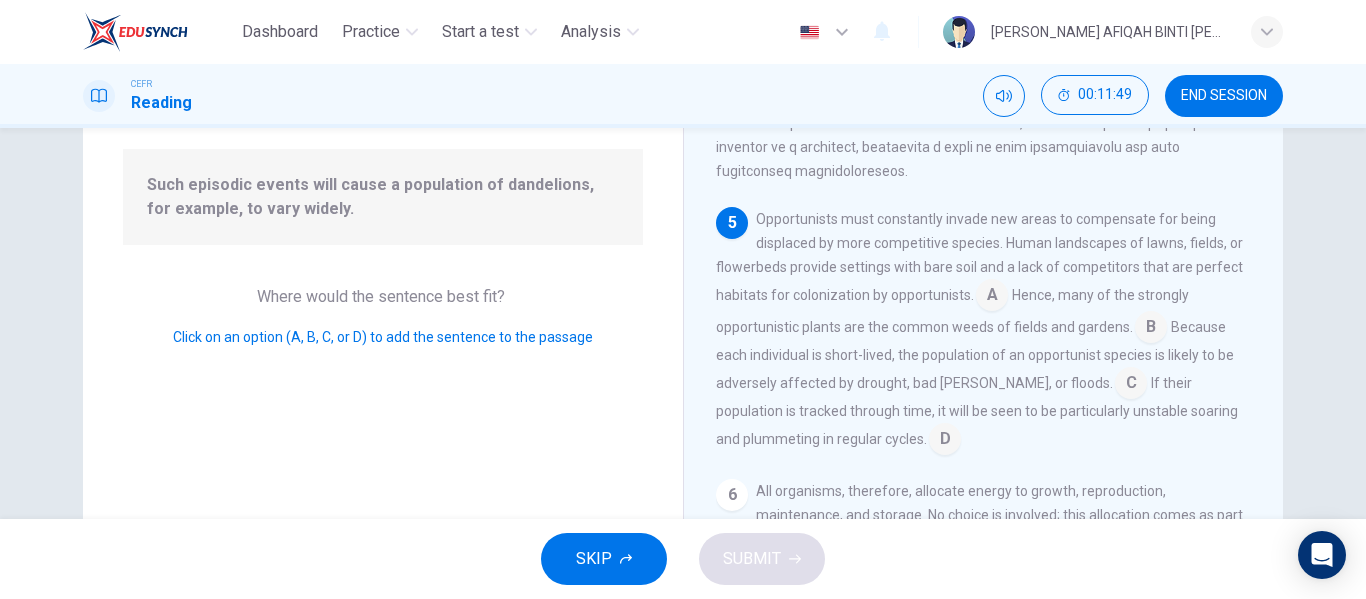 click at bounding box center (992, 297) 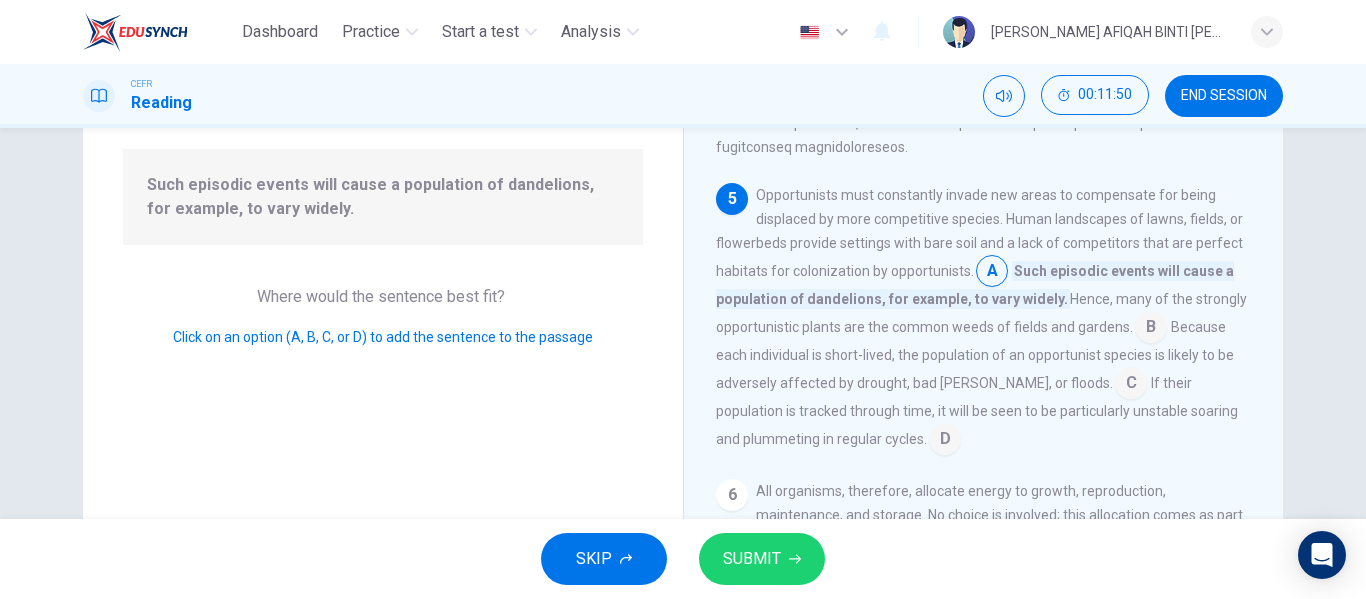 click on "SUBMIT" at bounding box center [762, 559] 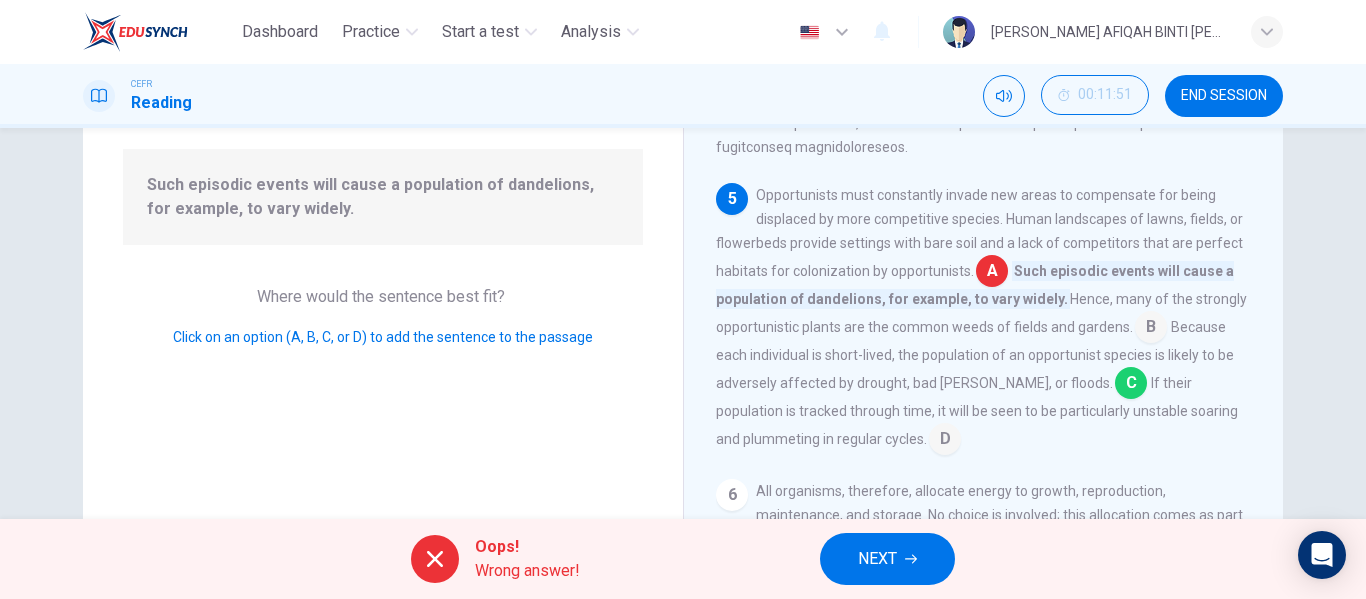 click on "NEXT" at bounding box center (887, 559) 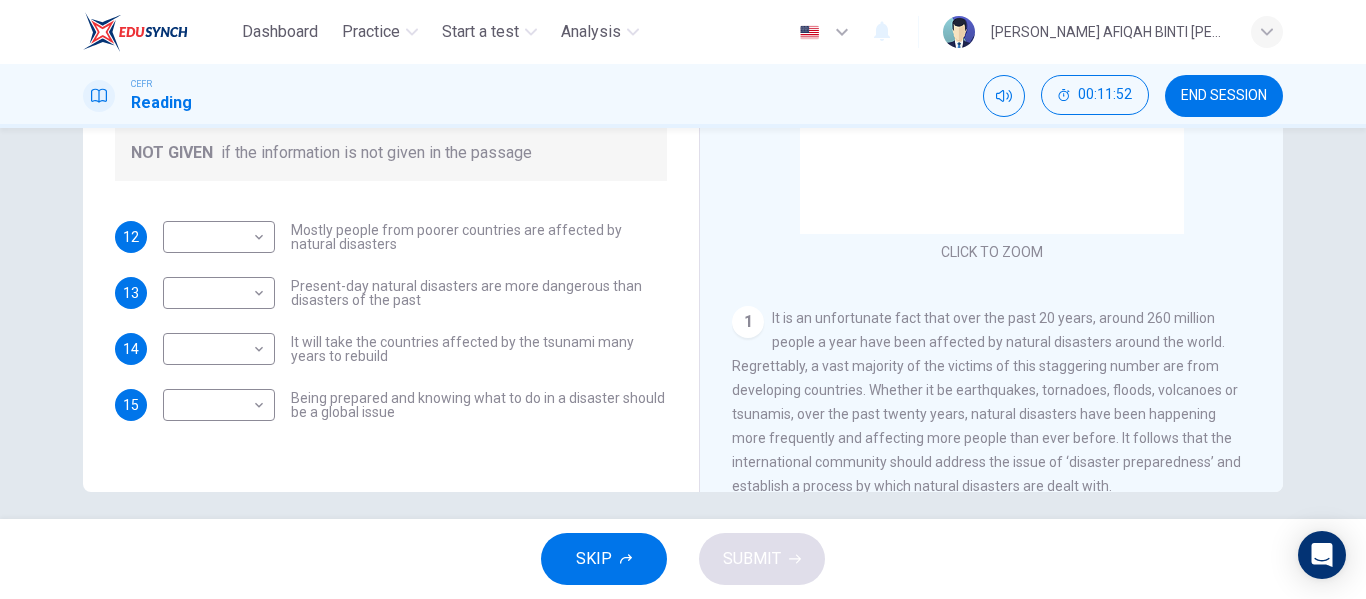 scroll, scrollTop: 384, scrollLeft: 0, axis: vertical 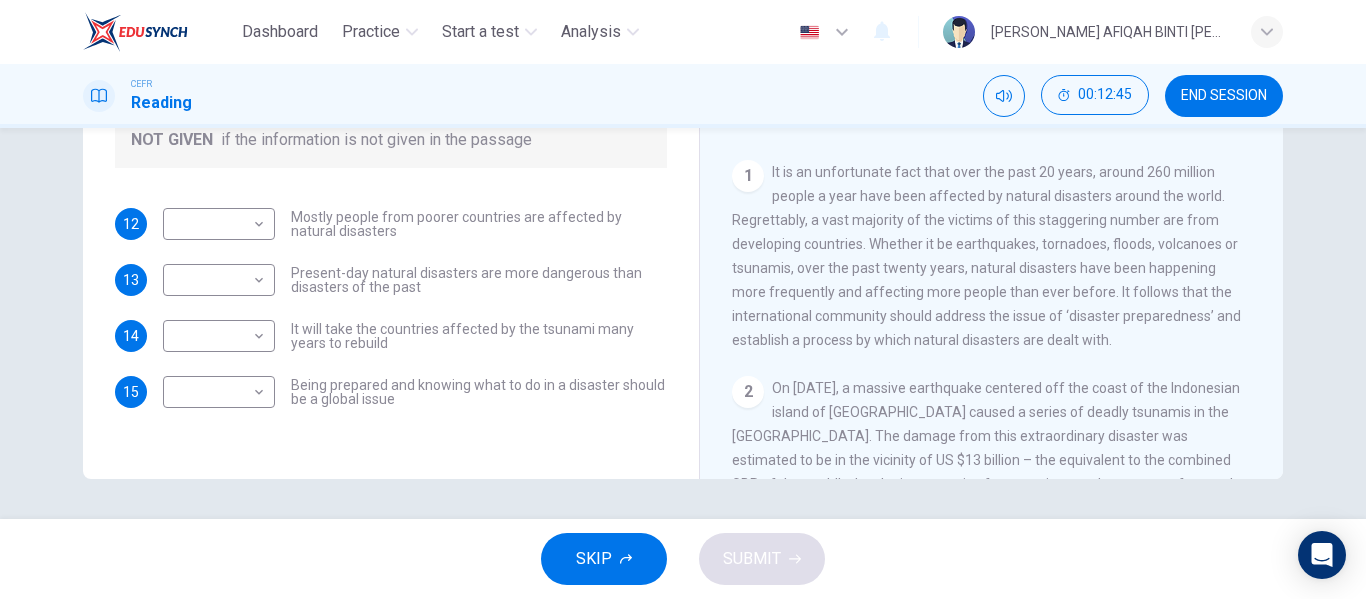 drag, startPoint x: 966, startPoint y: 217, endPoint x: 961, endPoint y: 244, distance: 27.45906 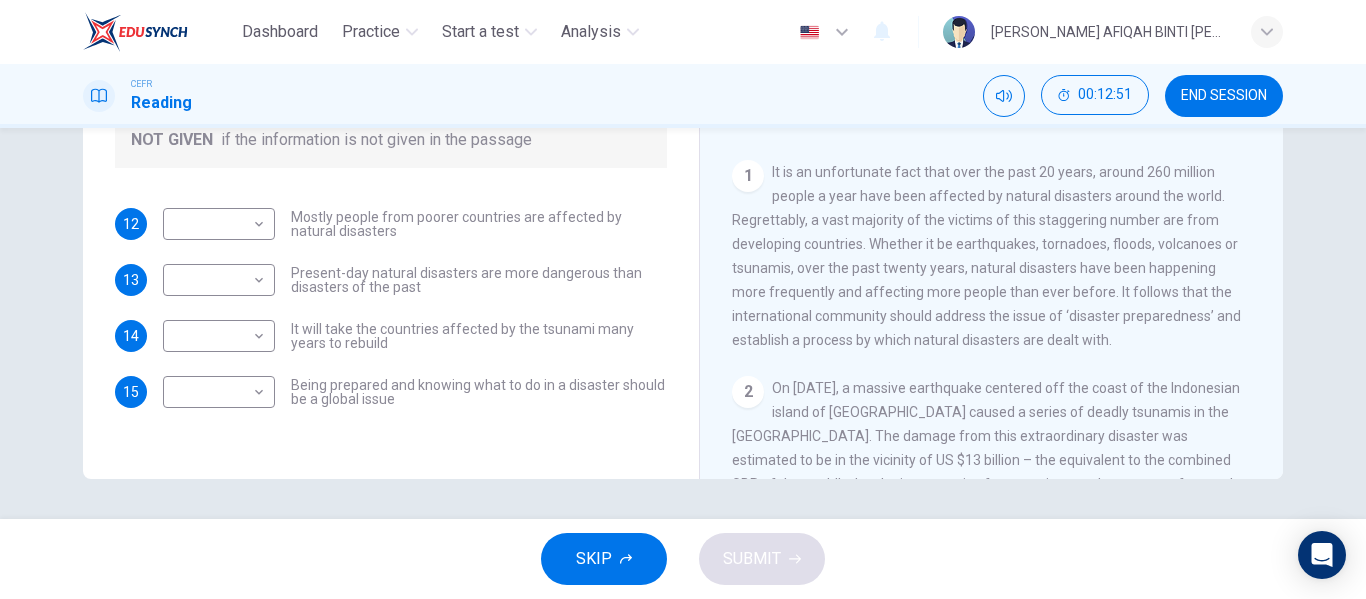 click on "It is an unfortunate fact that over the past 20 years, around 260 million people a year have been affected by natural disasters around the world. Regrettably, a vast majority of the victims of this staggering number are from developing countries. Whether it be earthquakes, tornadoes, floods, volcanoes or tsunamis, over the past twenty years, natural disasters have been happening more frequently and affecting more people than ever before. It follows that the international community should address the issue of ‘disaster preparedness’ and establish a process by which natural disasters are dealt with." at bounding box center (986, 256) 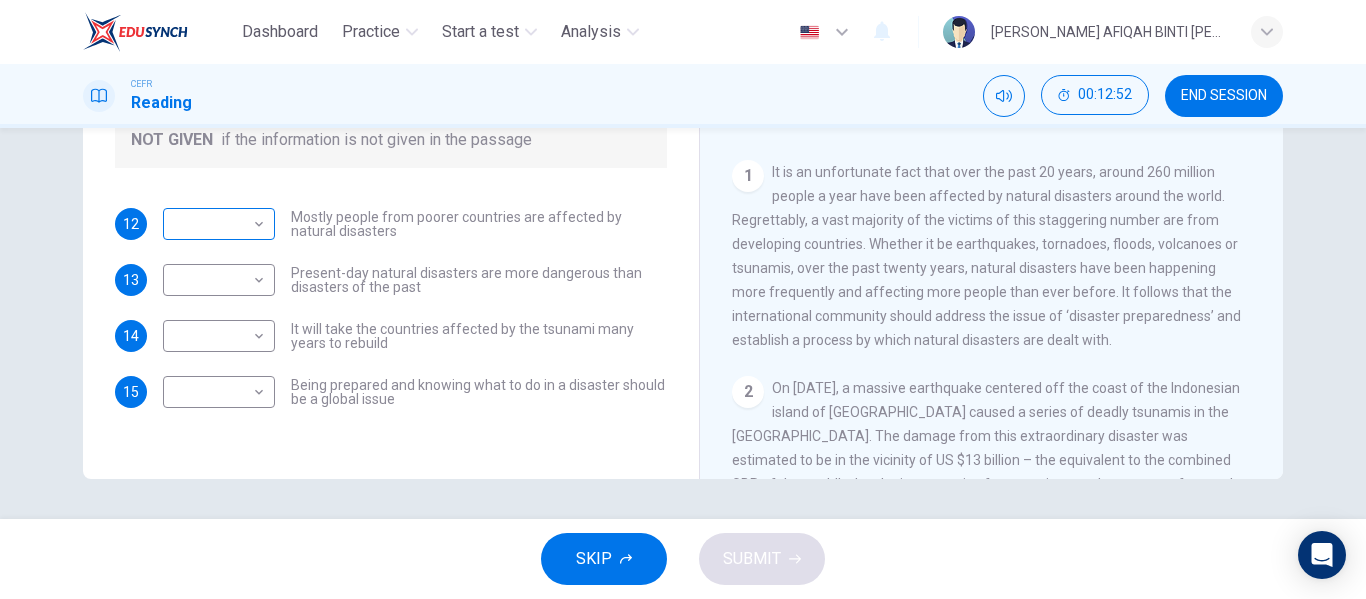 click on "Dashboard Practice Start a test Analysis English en ​ [PERSON_NAME] AFIQAH BINTI [PERSON_NAME] CEFR Reading 00:12:52 END SESSION Questions 12 - 15 Do the following statements agree with the information given in the Reading Passage?
In the boxes below, write TRUE if the statement is true FALSE if the statement is false NOT GIVEN if the information is not given in the passage 12 ​ ​ Mostly people from poorer countries are affected by natural disasters 13 ​ ​ Present-day natural disasters are more dangerous than disasters of the past 14 ​ ​ It will take the countries affected by the tsunami many years to rebuild 15 ​ ​ Being prepared and knowing what to do in a disaster should be a global issue Preparing for the Threat CLICK TO ZOOM Click to Zoom 1 2 3 4 5 6 SKIP SUBMIT EduSynch - Online Language Proficiency Testing
Dashboard Practice Start a test Analysis Notifications © Copyright  2025" at bounding box center [683, 299] 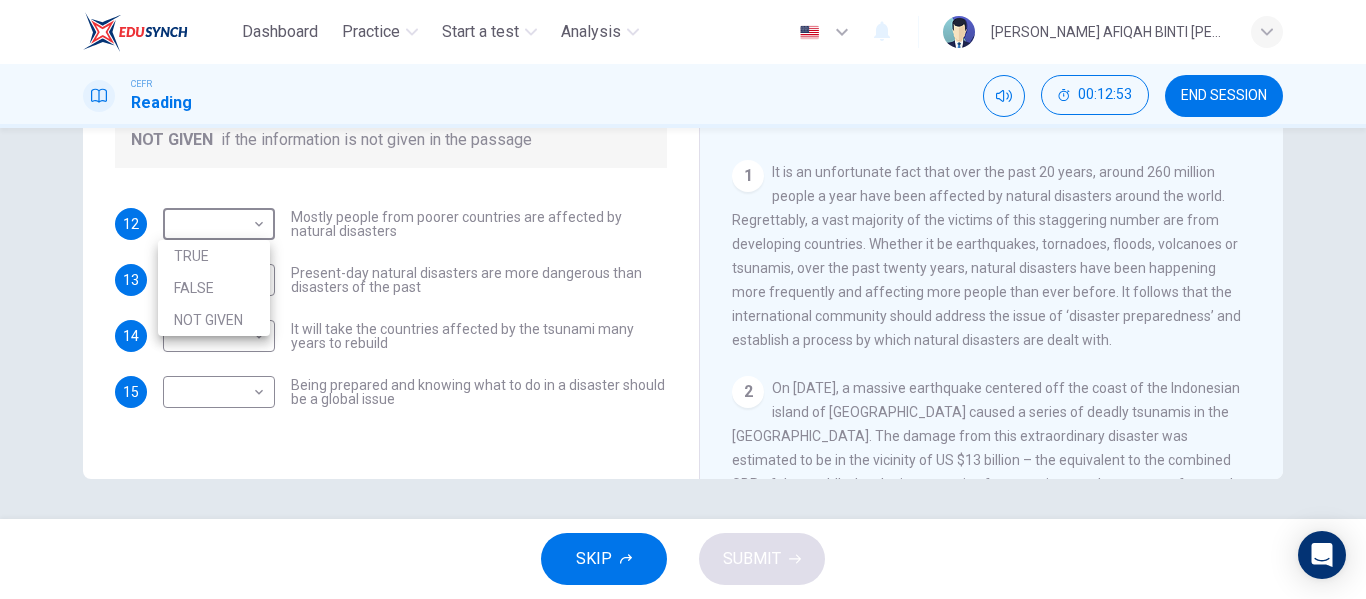 click on "FALSE" at bounding box center (214, 288) 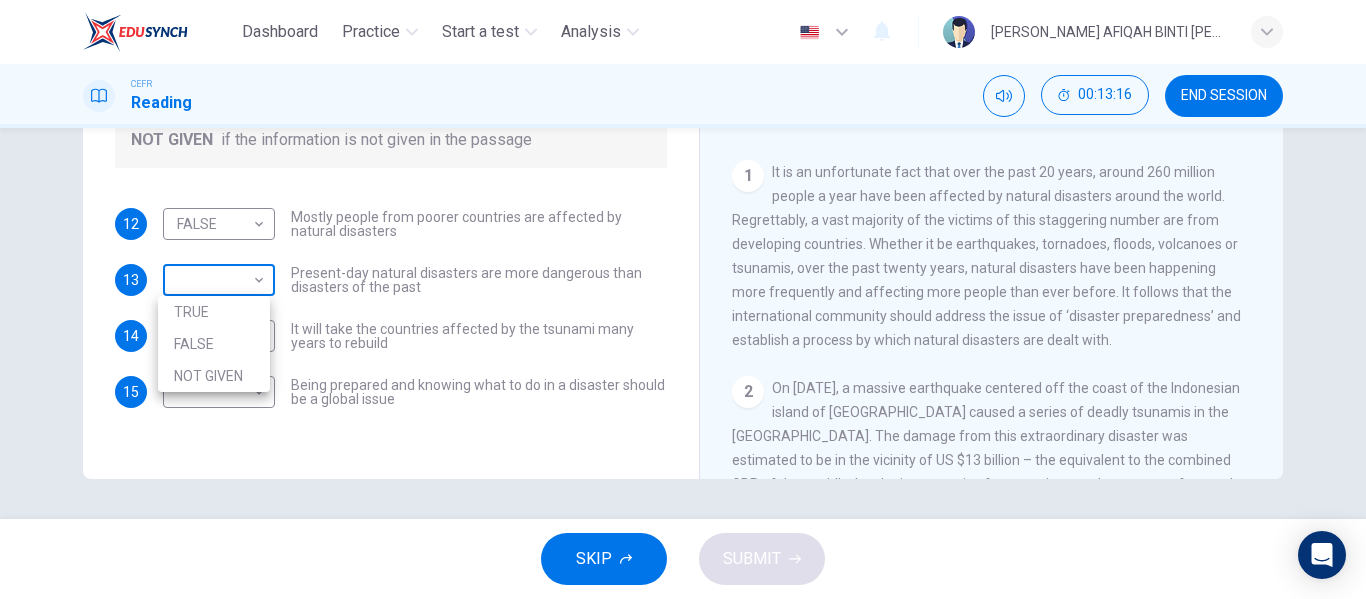click on "Dashboard Practice Start a test Analysis English en ​ [PERSON_NAME] AFIQAH BINTI [PERSON_NAME] CEFR Reading 00:13:16 END SESSION Questions 12 - 15 Do the following statements agree with the information given in the Reading Passage?
In the boxes below, write TRUE if the statement is true FALSE if the statement is false NOT GIVEN if the information is not given in the passage 12 FALSE FALSE ​ Mostly people from poorer countries are affected by natural disasters 13 ​ ​ Present-day natural disasters are more dangerous than disasters of the past 14 ​ ​ It will take the countries affected by the tsunami many years to rebuild 15 ​ ​ Being prepared and knowing what to do in a disaster should be a global issue Preparing for the Threat CLICK TO ZOOM Click to Zoom 1 2 3 4 5 6 SKIP SUBMIT EduSynch - Online Language Proficiency Testing
Dashboard Practice Start a test Analysis Notifications © Copyright  2025 TRUE FALSE NOT GIVEN" at bounding box center (683, 299) 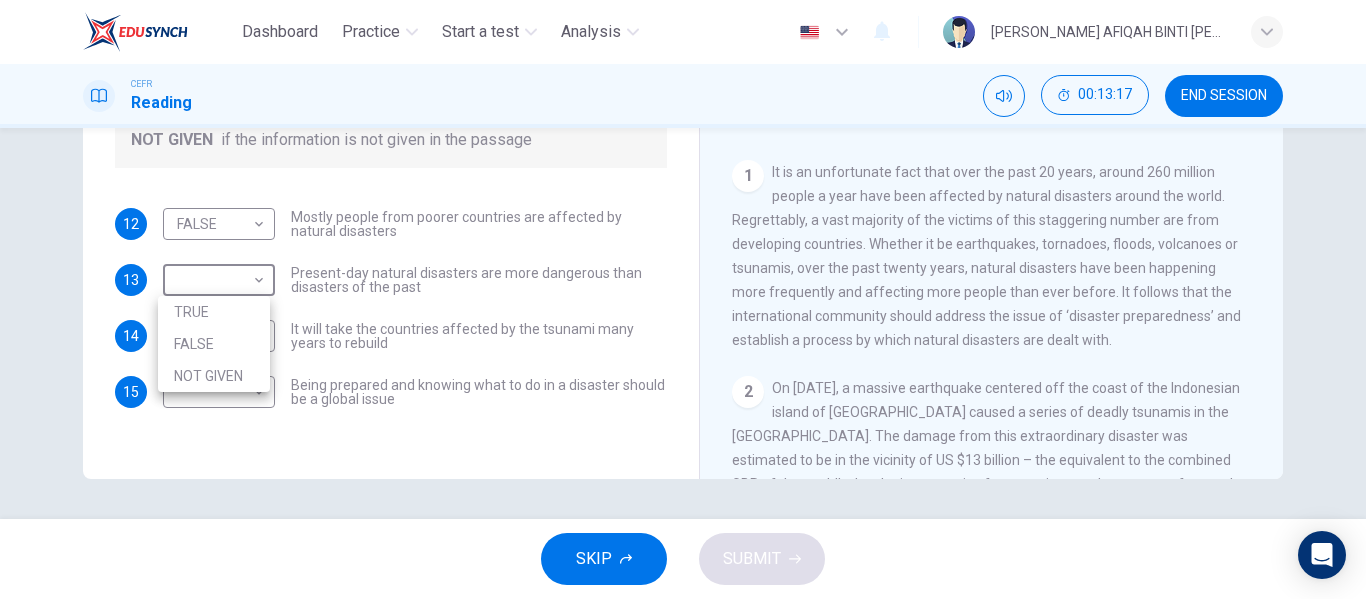 click on "FALSE" at bounding box center (214, 344) 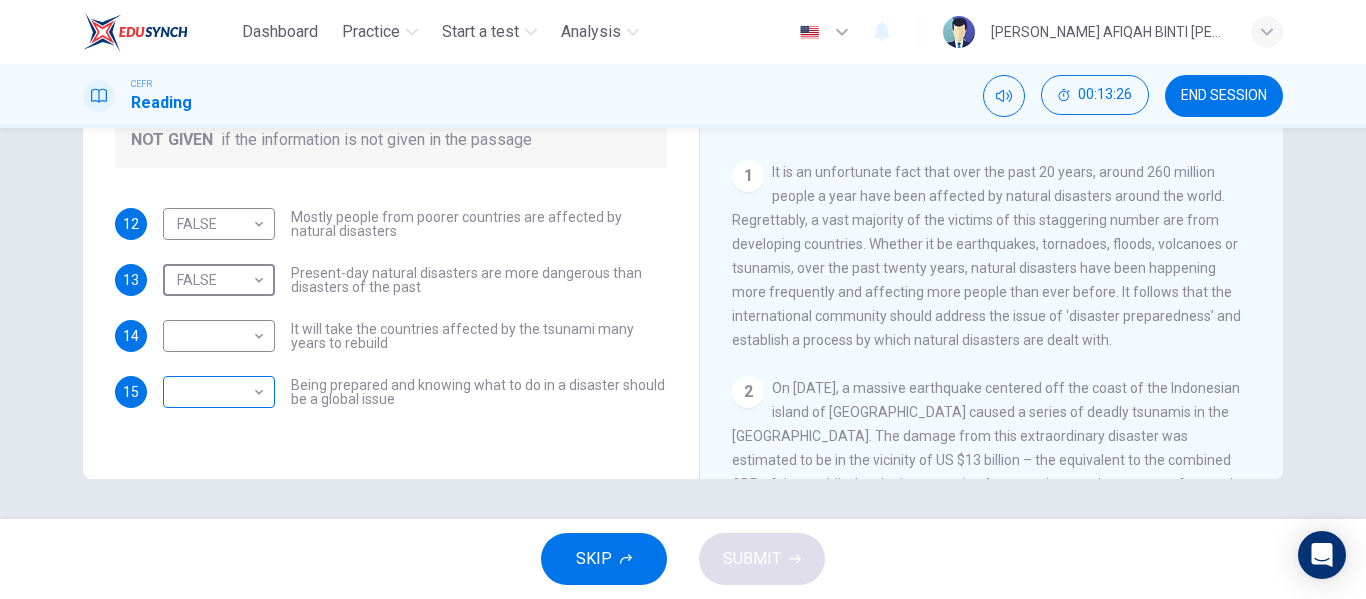 click on "Dashboard Practice Start a test Analysis English en ​ [PERSON_NAME] AFIQAH BINTI [PERSON_NAME] CEFR Reading 00:13:26 END SESSION Questions 12 - 15 Do the following statements agree with the information given in the Reading Passage?
In the boxes below, write TRUE if the statement is true FALSE if the statement is false NOT GIVEN if the information is not given in the passage 12 FALSE FALSE ​ Mostly people from poorer countries are affected by natural disasters 13 FALSE FALSE ​ Present-day natural disasters are more dangerous than disasters of the past 14 ​ ​ It will take the countries affected by the tsunami many years to rebuild 15 ​ ​ Being prepared and knowing what to do in a disaster should be a global issue Preparing for the Threat CLICK TO ZOOM Click to Zoom 1 2 3 4 5 6 SKIP SUBMIT EduSynch - Online Language Proficiency Testing
Dashboard Practice Start a test Analysis Notifications © Copyright  2025" at bounding box center [683, 299] 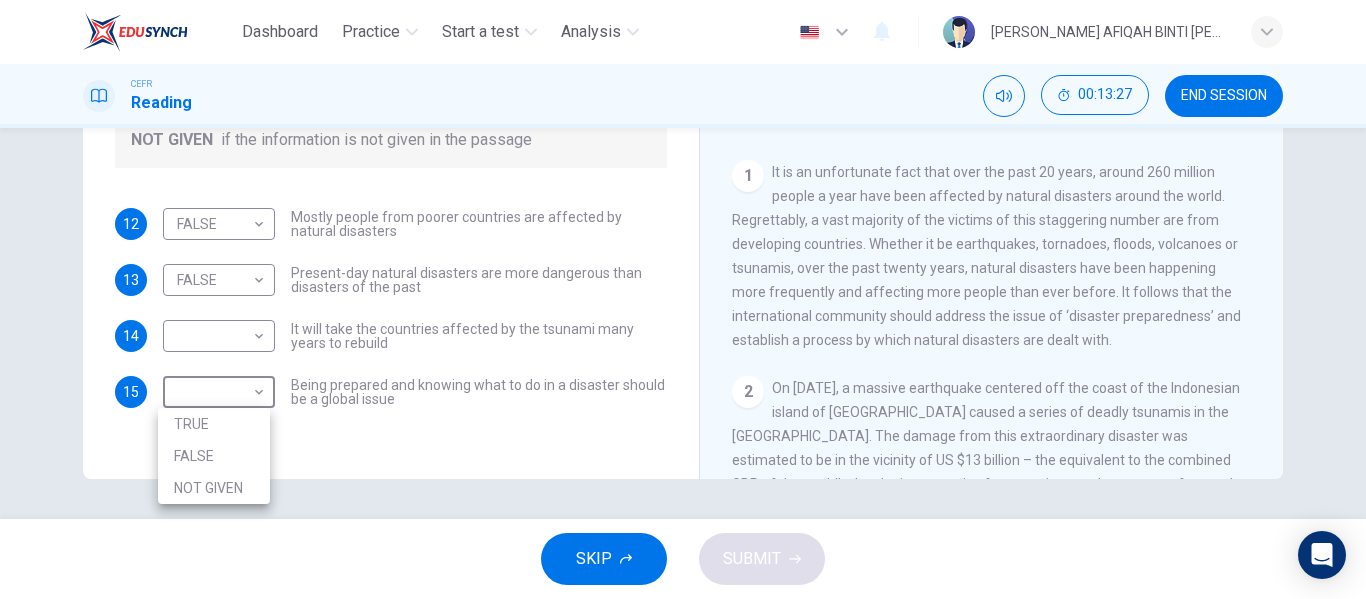 click on "TRUE" at bounding box center (214, 424) 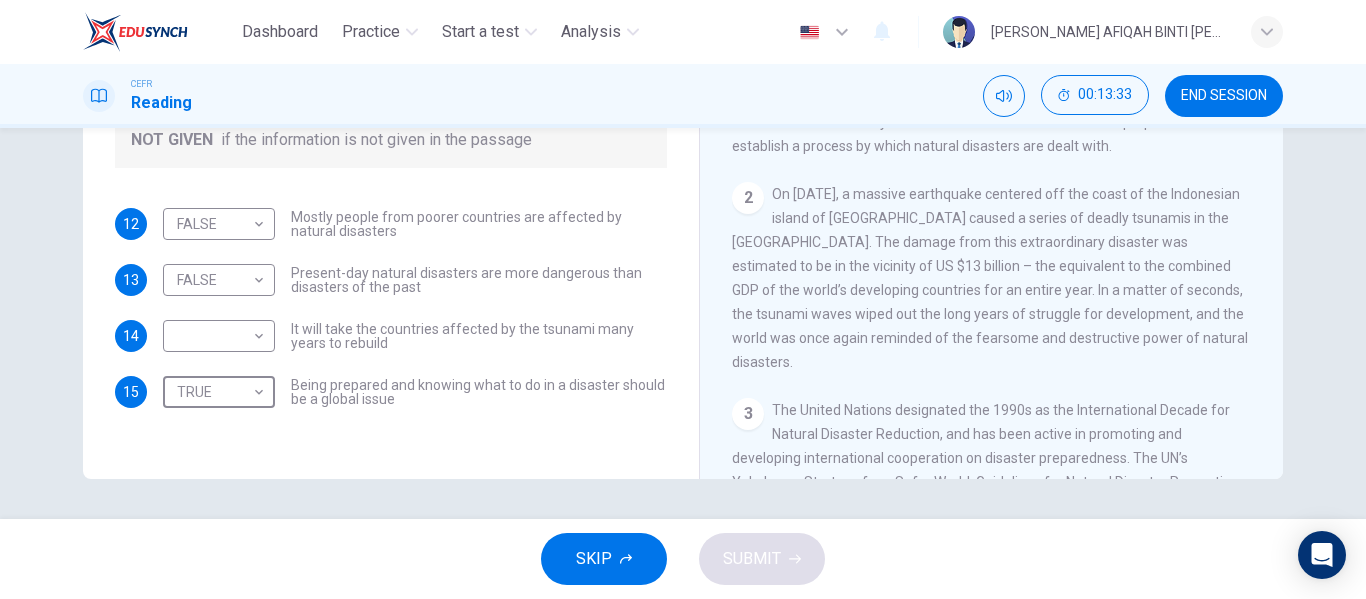 scroll, scrollTop: 233, scrollLeft: 0, axis: vertical 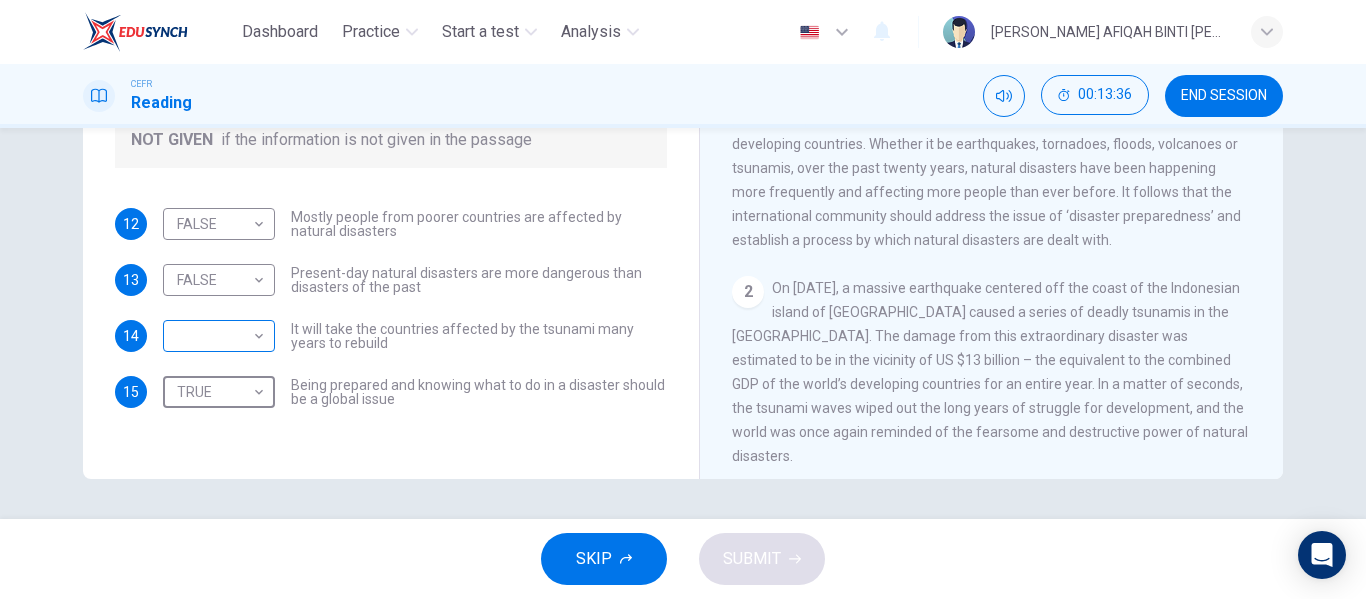 click on "Dashboard Practice Start a test Analysis English en ​ [PERSON_NAME] AFIQAH BINTI [PERSON_NAME] CEFR Reading 00:13:36 END SESSION Questions 12 - 15 Do the following statements agree with the information given in the Reading Passage?
In the boxes below, write TRUE if the statement is true FALSE if the statement is false NOT GIVEN if the information is not given in the passage 12 FALSE FALSE ​ Mostly people from poorer countries are affected by natural disasters 13 FALSE FALSE ​ Present-day natural disasters are more dangerous than disasters of the past 14 ​ ​ It will take the countries affected by the tsunami many years to rebuild 15 TRUE TRUE ​ Being prepared and knowing what to do in a disaster should be a global issue Preparing for the Threat CLICK TO ZOOM Click to Zoom 1 2 3 4 5 6 SKIP SUBMIT EduSynch - Online Language Proficiency Testing
Dashboard Practice Start a test Analysis Notifications © Copyright  2025" at bounding box center [683, 299] 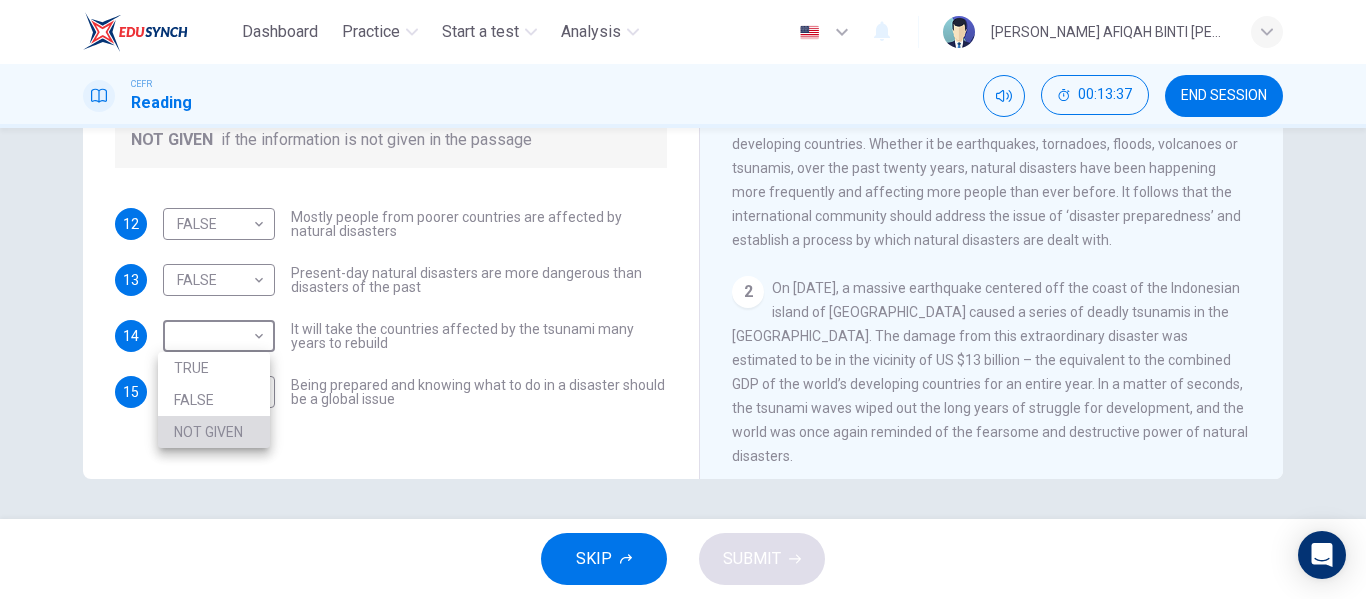 click on "NOT GIVEN" at bounding box center [214, 432] 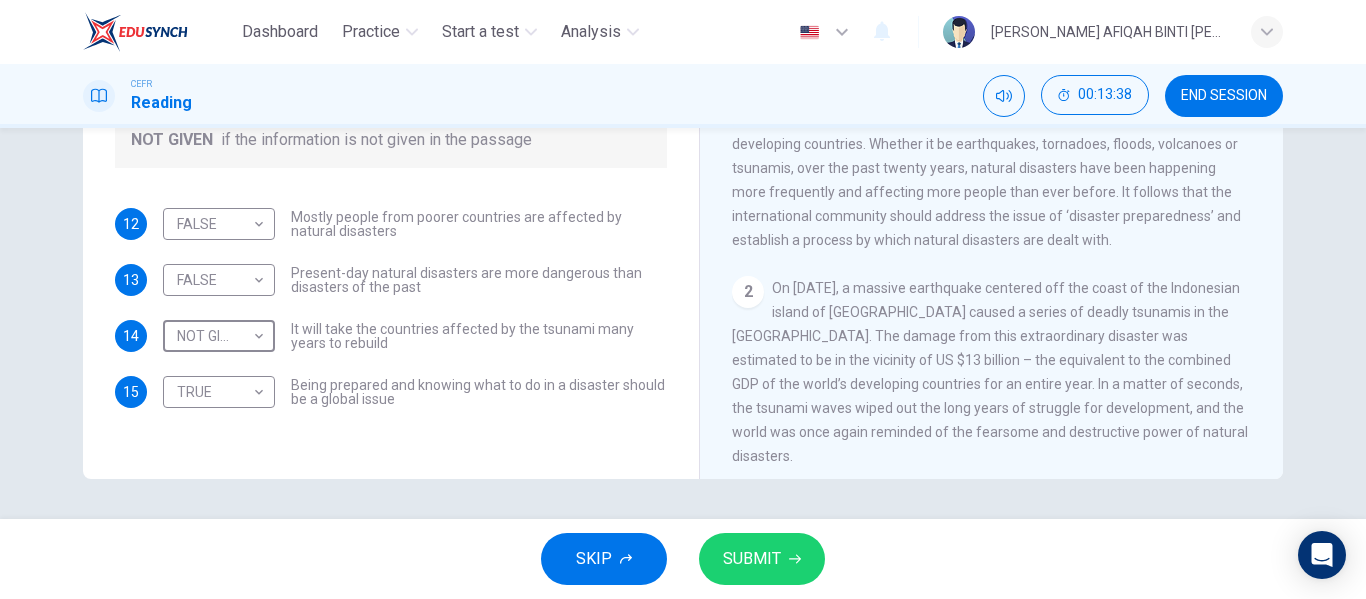 scroll, scrollTop: 33, scrollLeft: 0, axis: vertical 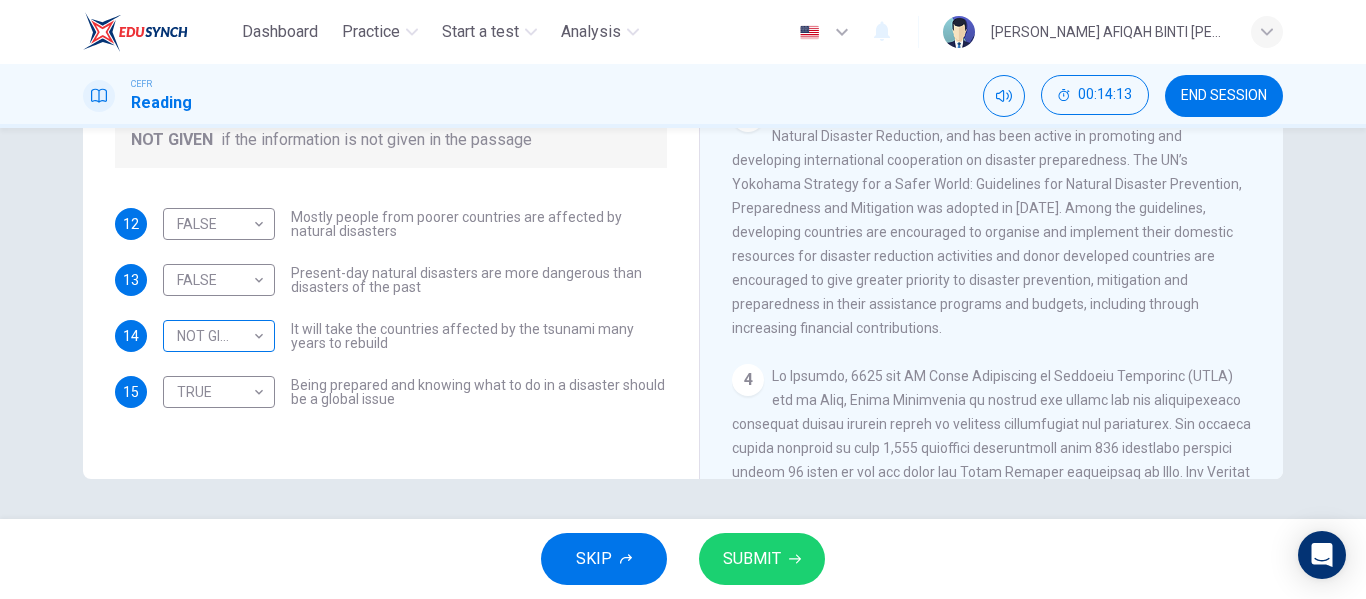 click on "Dashboard Practice Start a test Analysis English en ​ [PERSON_NAME] AFIQAH BINTI [PERSON_NAME] CEFR Reading 00:14:13 END SESSION Questions 12 - 15 Do the following statements agree with the information given in the Reading Passage?
In the boxes below, write TRUE if the statement is true FALSE if the statement is false NOT GIVEN if the information is not given in the passage 12 FALSE FALSE ​ Mostly people from poorer countries are affected by natural disasters 13 FALSE FALSE ​ Present-day natural disasters are more dangerous than disasters of the past 14 NOT GIVEN NOT GIVEN ​ It will take the countries affected by the tsunami many years to rebuild 15 TRUE TRUE ​ Being prepared and knowing what to do in a disaster should be a global issue Preparing for the Threat CLICK TO ZOOM Click to Zoom 1 2 3 4 5 6 SKIP SUBMIT EduSynch - Online Language Proficiency Testing
Dashboard Practice Start a test Analysis Notifications © Copyright  2025" at bounding box center (683, 299) 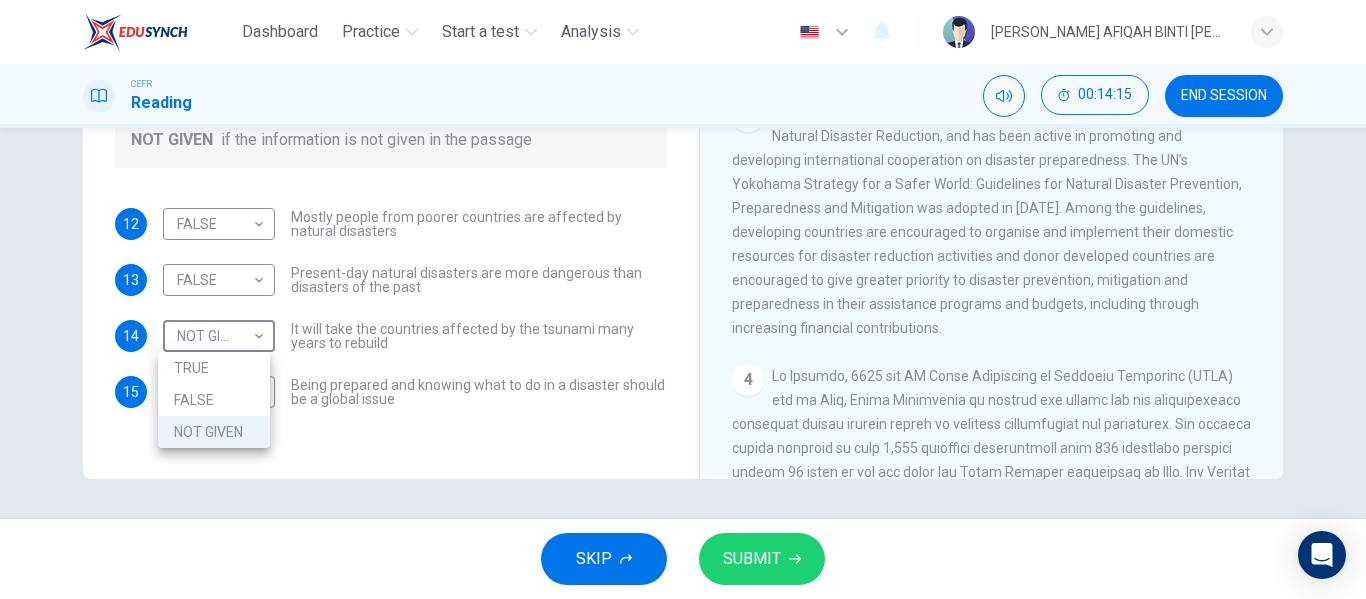 click on "TRUE" at bounding box center (214, 368) 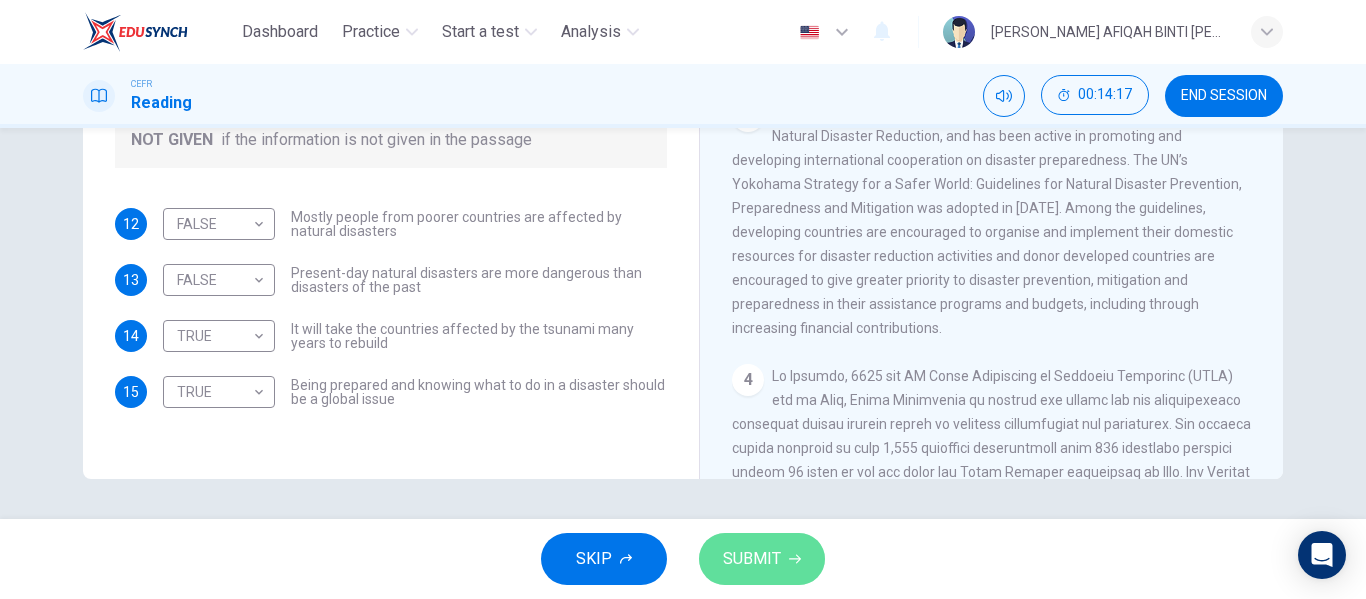click on "SUBMIT" at bounding box center [762, 559] 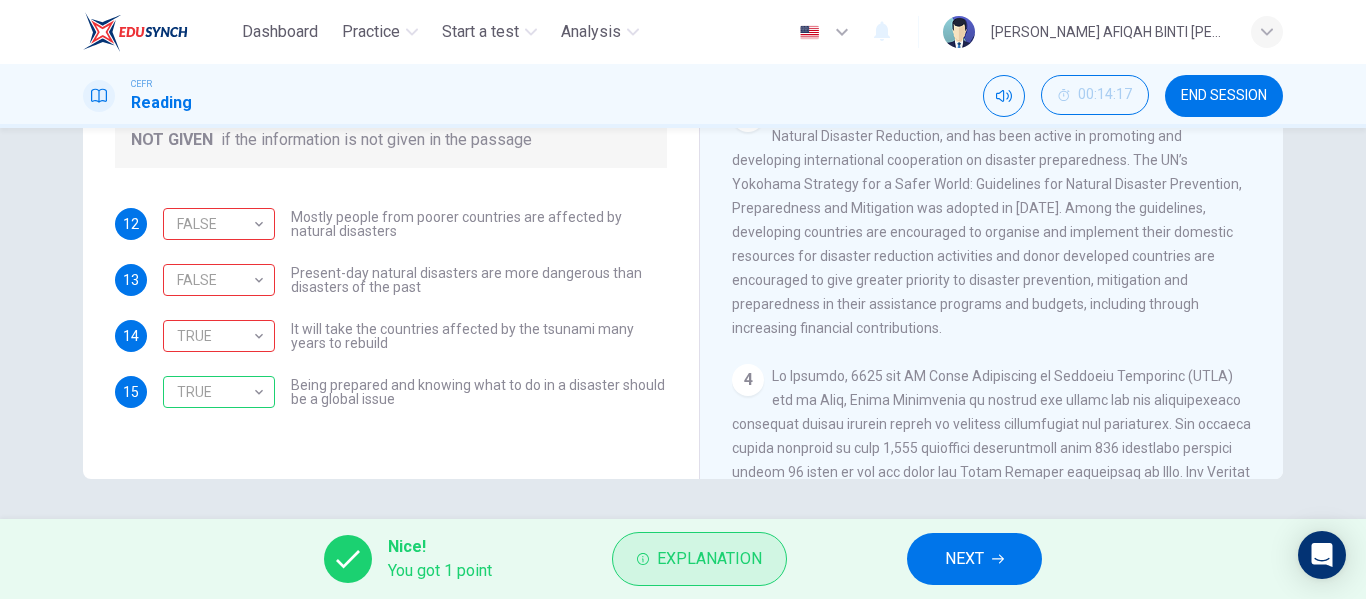 click on "Explanation" at bounding box center (699, 559) 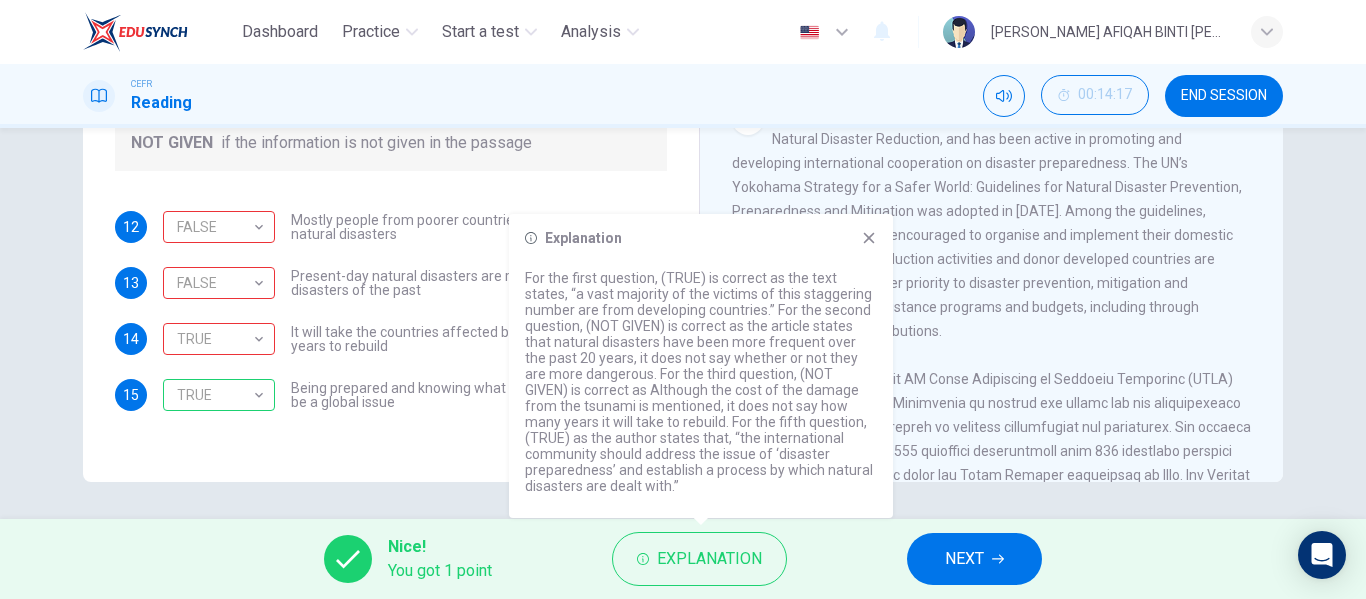 scroll, scrollTop: 384, scrollLeft: 0, axis: vertical 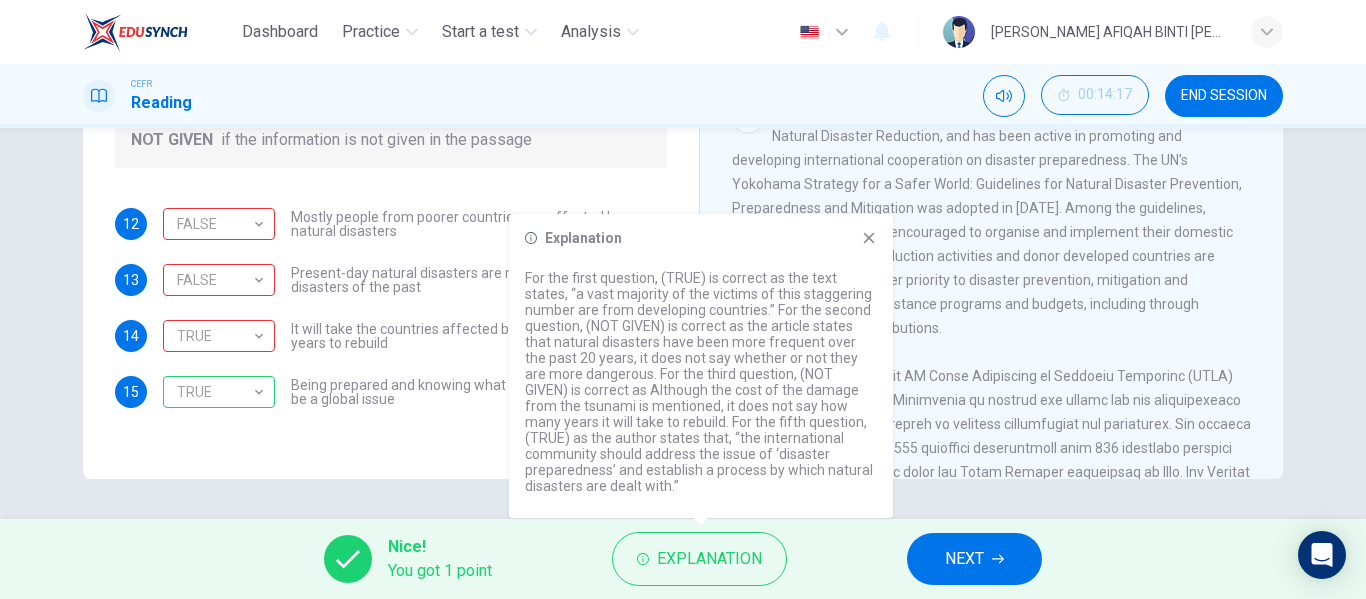click 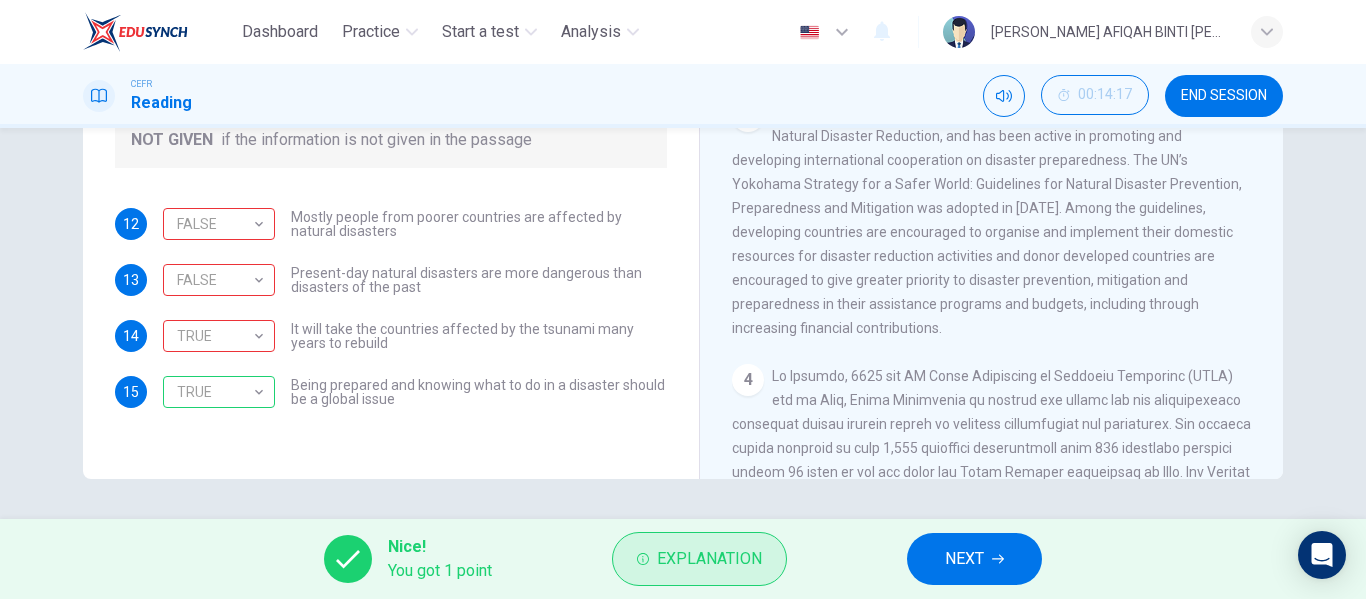 click on "Explanation" at bounding box center (699, 559) 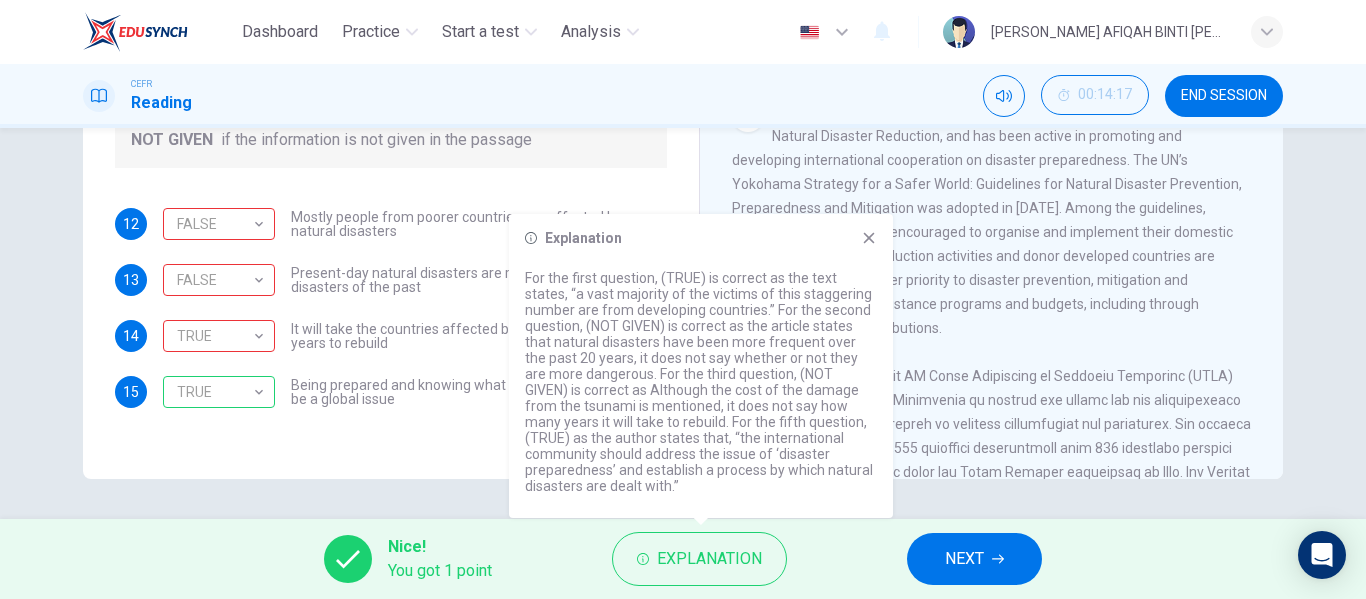 click on "It will take the countries affected by the tsunami many years to rebuild" at bounding box center [479, 336] 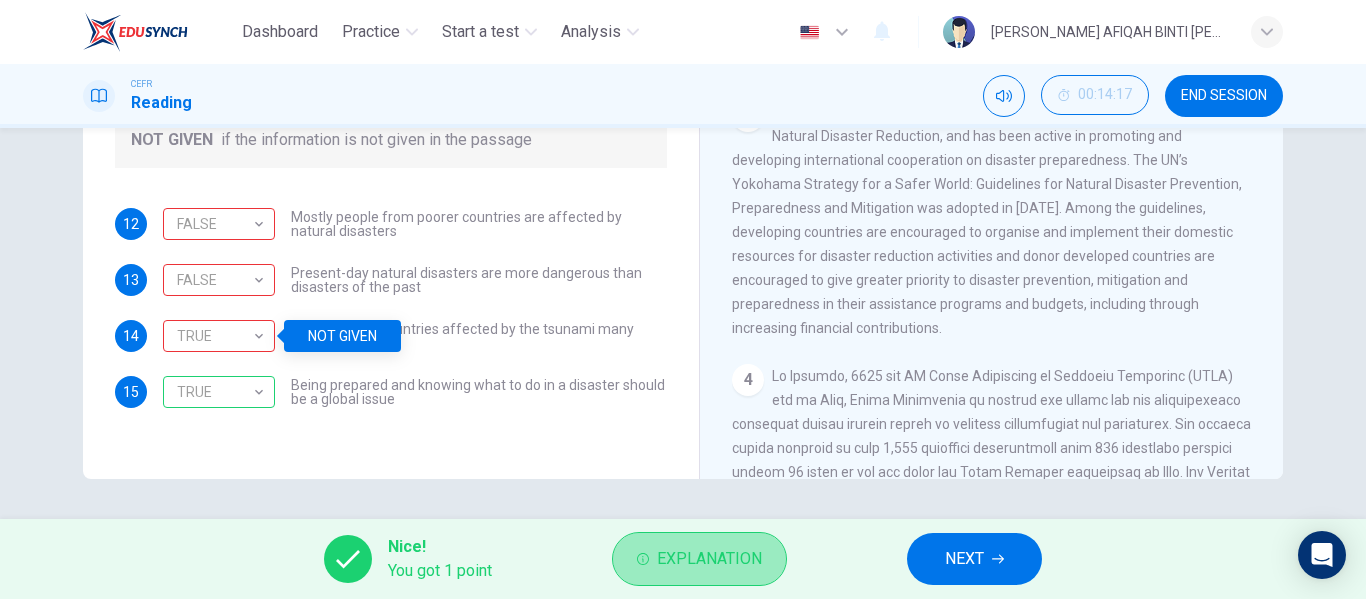 click on "Explanation" at bounding box center (709, 559) 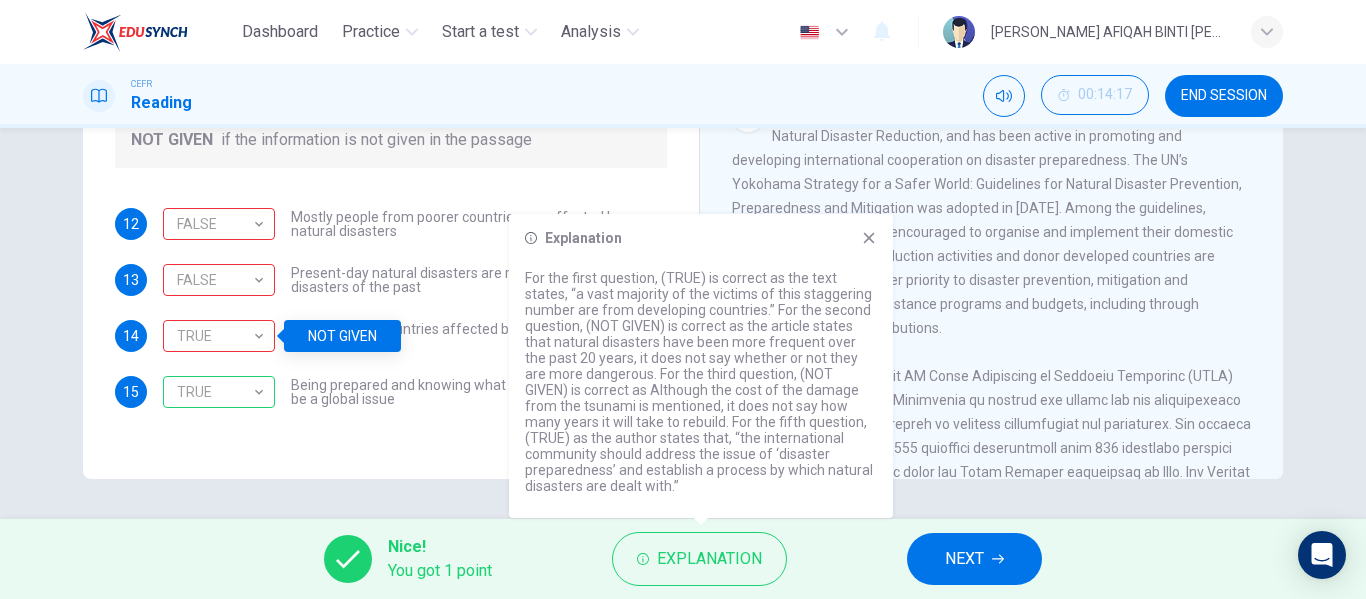 click on "12 FALSE FALSE ​ Mostly people from poorer countries are affected by natural disasters 13 FALSE FALSE ​ Present-day natural disasters are more dangerous than disasters of the past 14 TRUE TRUE ​ It will take the countries affected by the tsunami many years to rebuild 15 TRUE TRUE ​ Being prepared and knowing what to do in a disaster should be a global issue" at bounding box center [391, 308] 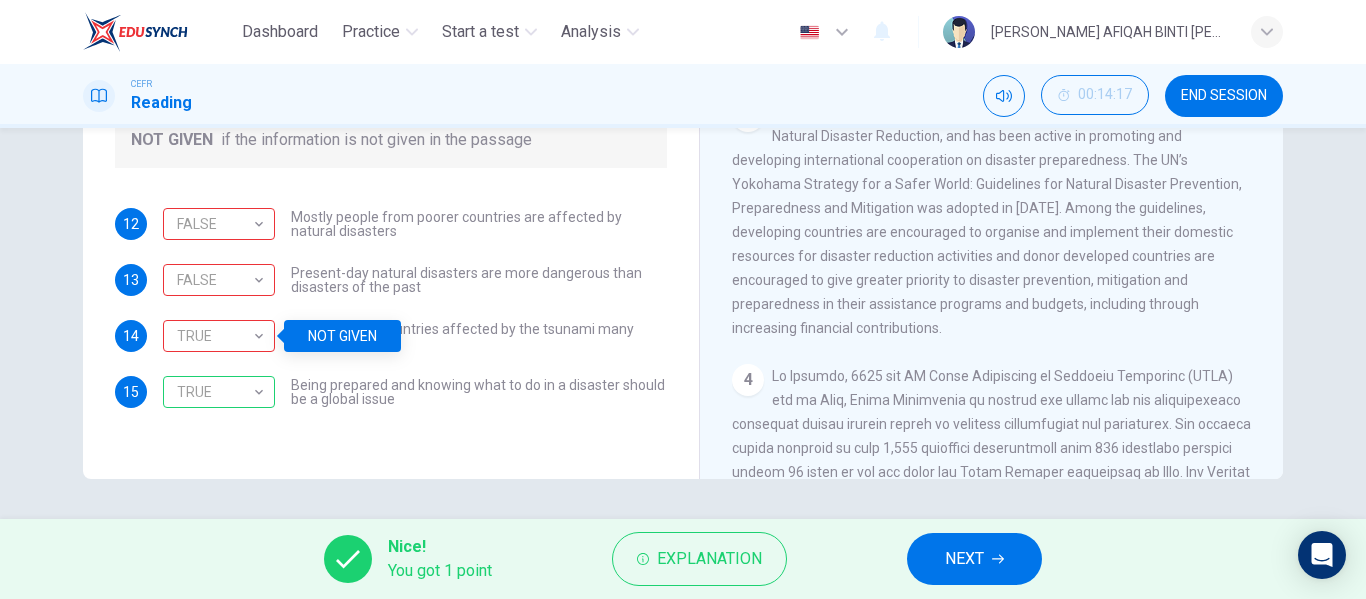 click on "It will take the countries affected by the tsunami many years to rebuild" at bounding box center (479, 336) 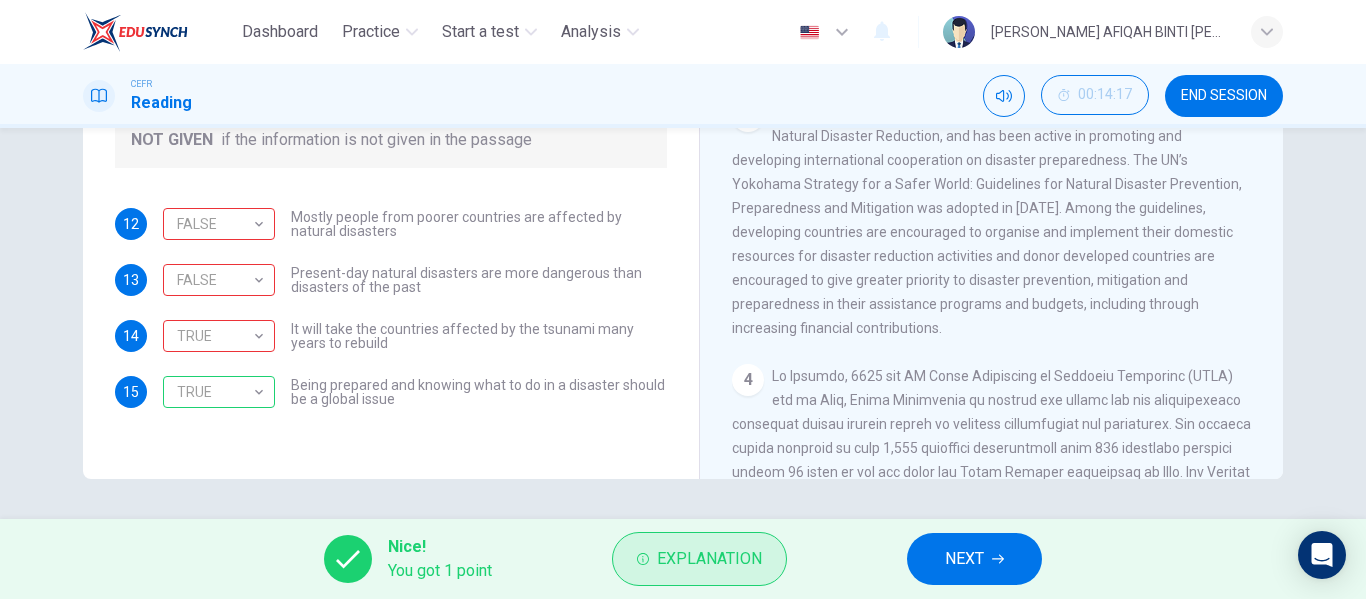 click on "Explanation" at bounding box center [709, 559] 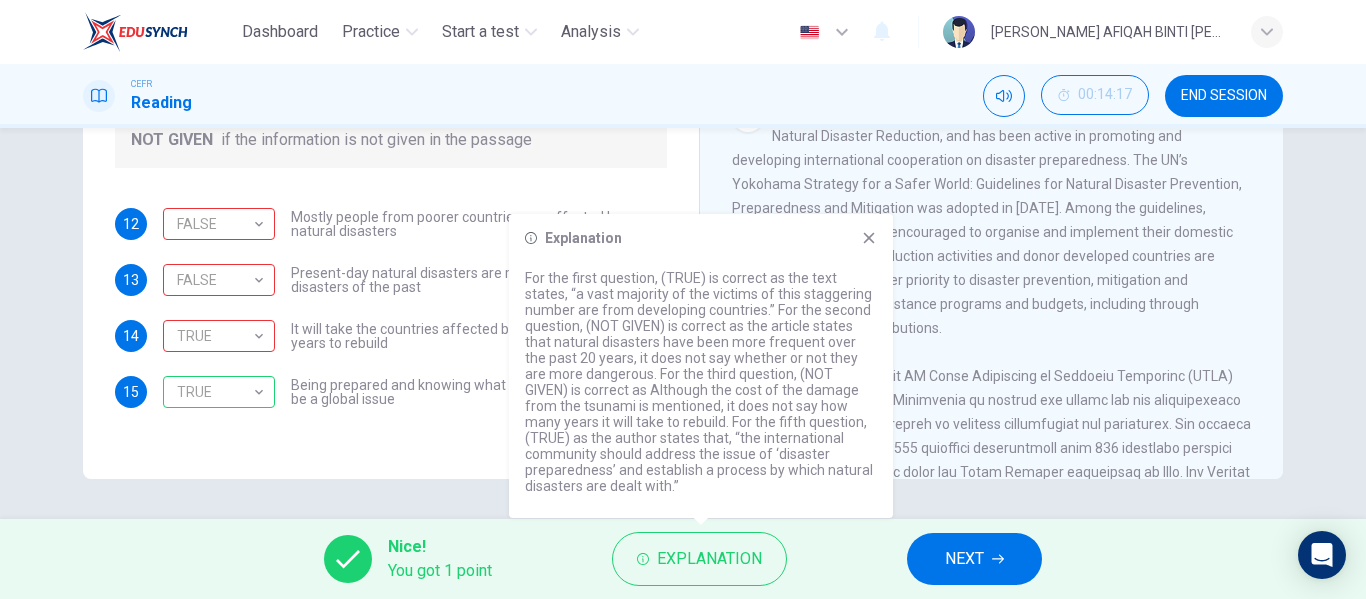 click 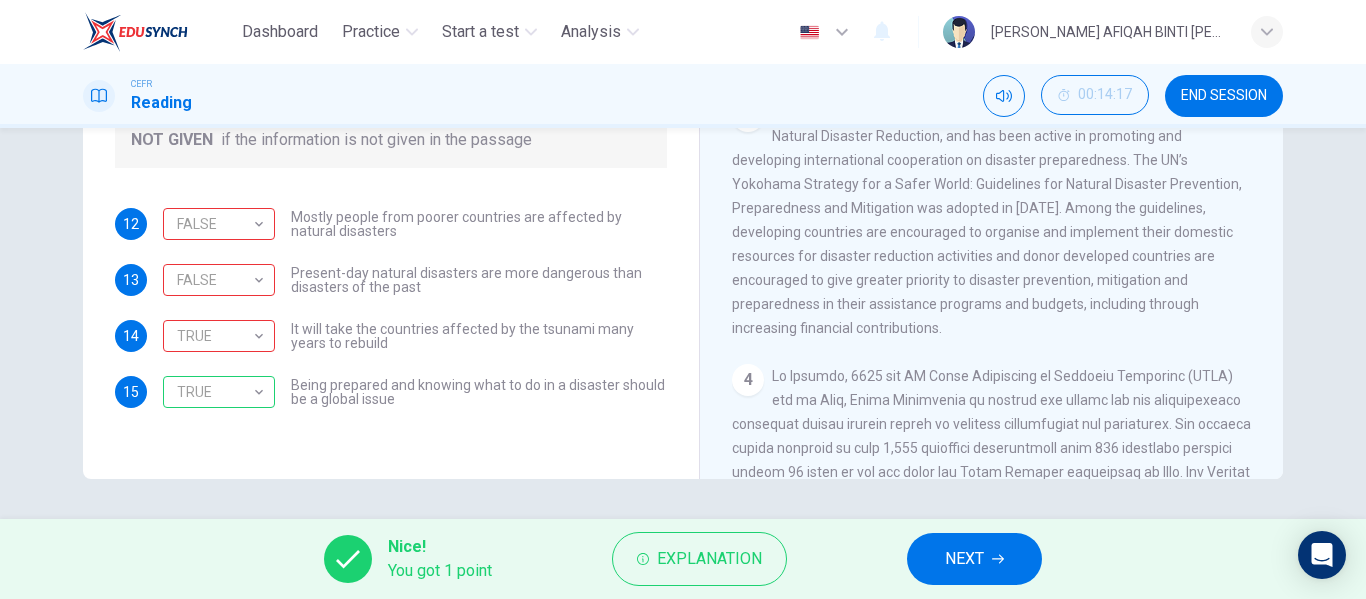 click on "NEXT" at bounding box center [974, 559] 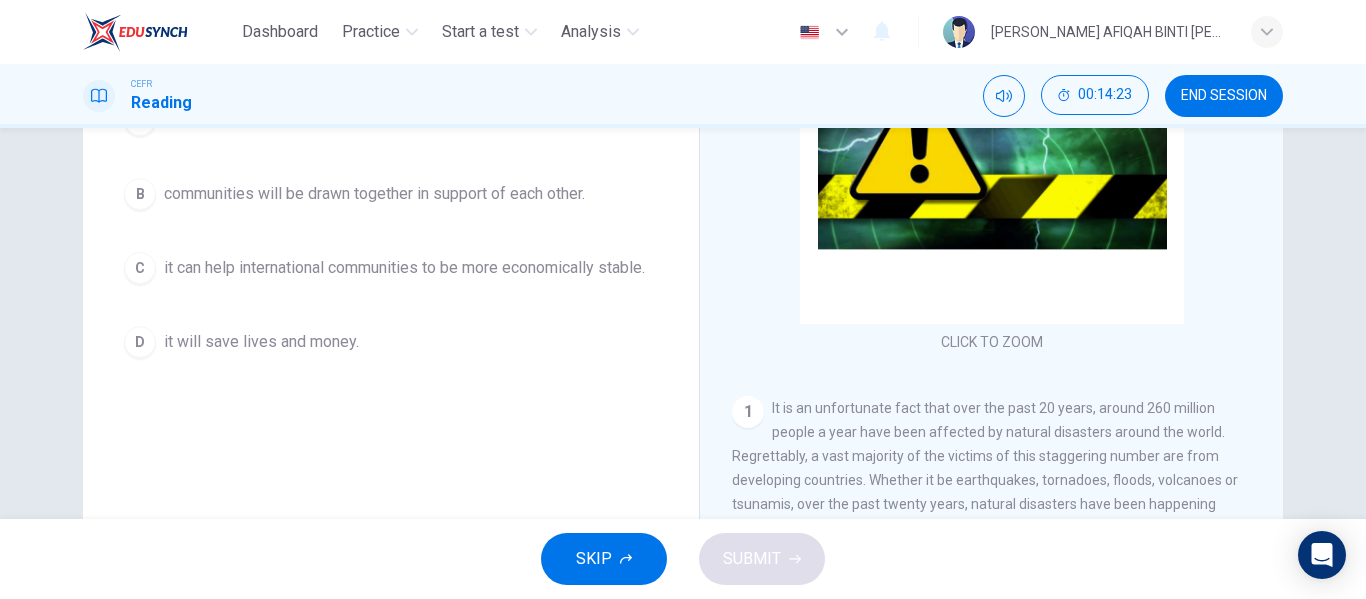 scroll, scrollTop: 284, scrollLeft: 0, axis: vertical 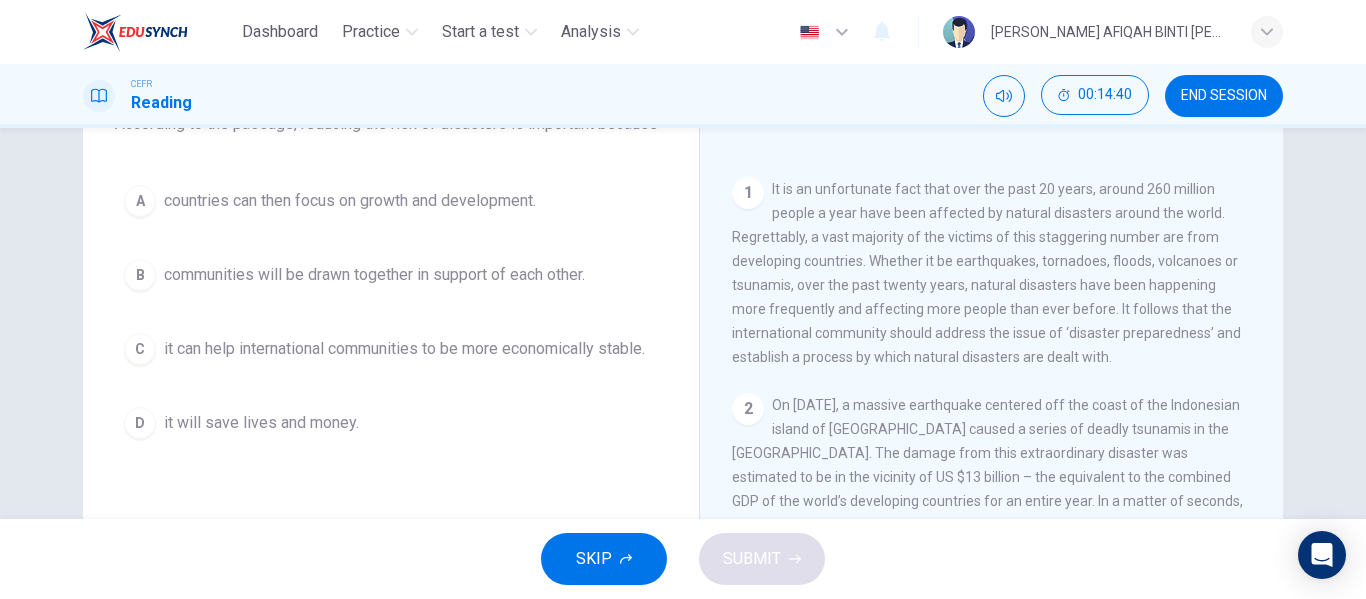 drag, startPoint x: 932, startPoint y: 312, endPoint x: 933, endPoint y: 326, distance: 14.035668 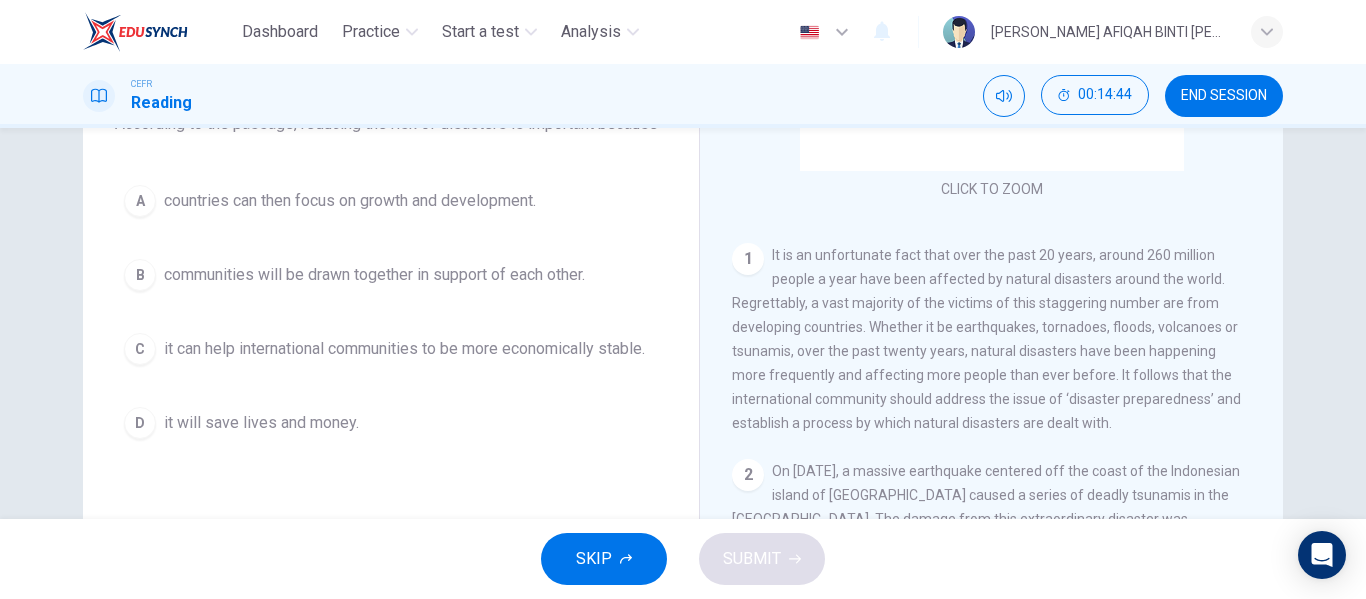 scroll, scrollTop: 200, scrollLeft: 0, axis: vertical 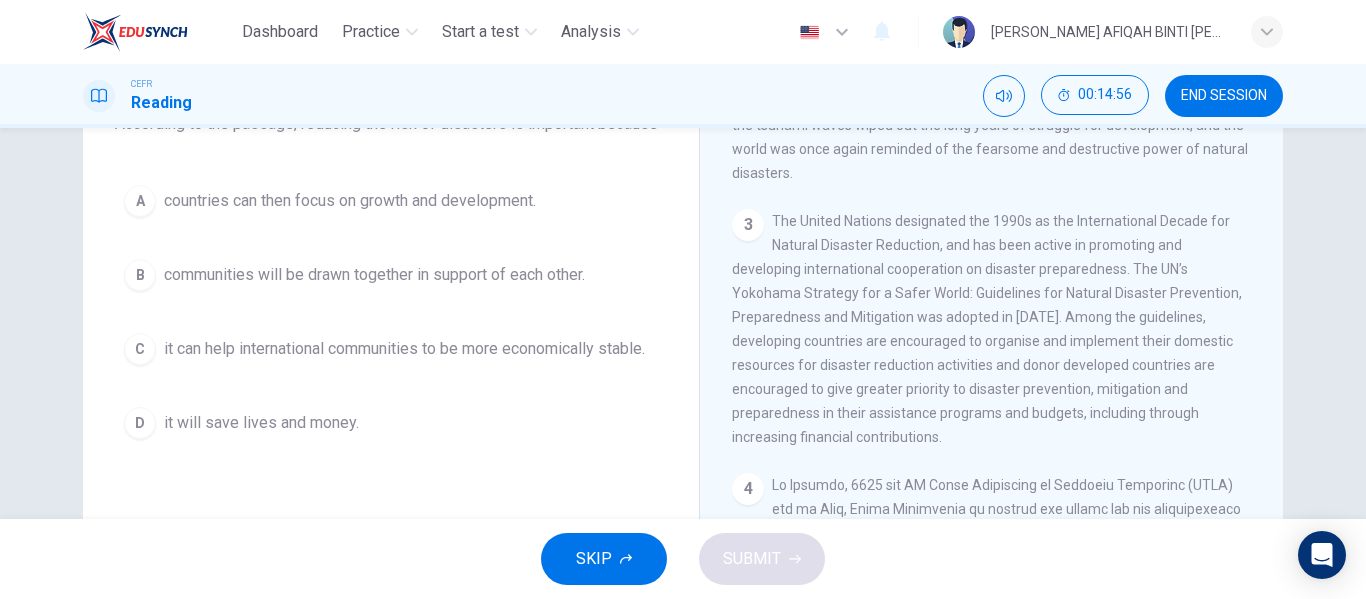 drag, startPoint x: 871, startPoint y: 278, endPoint x: 879, endPoint y: 317, distance: 39.812057 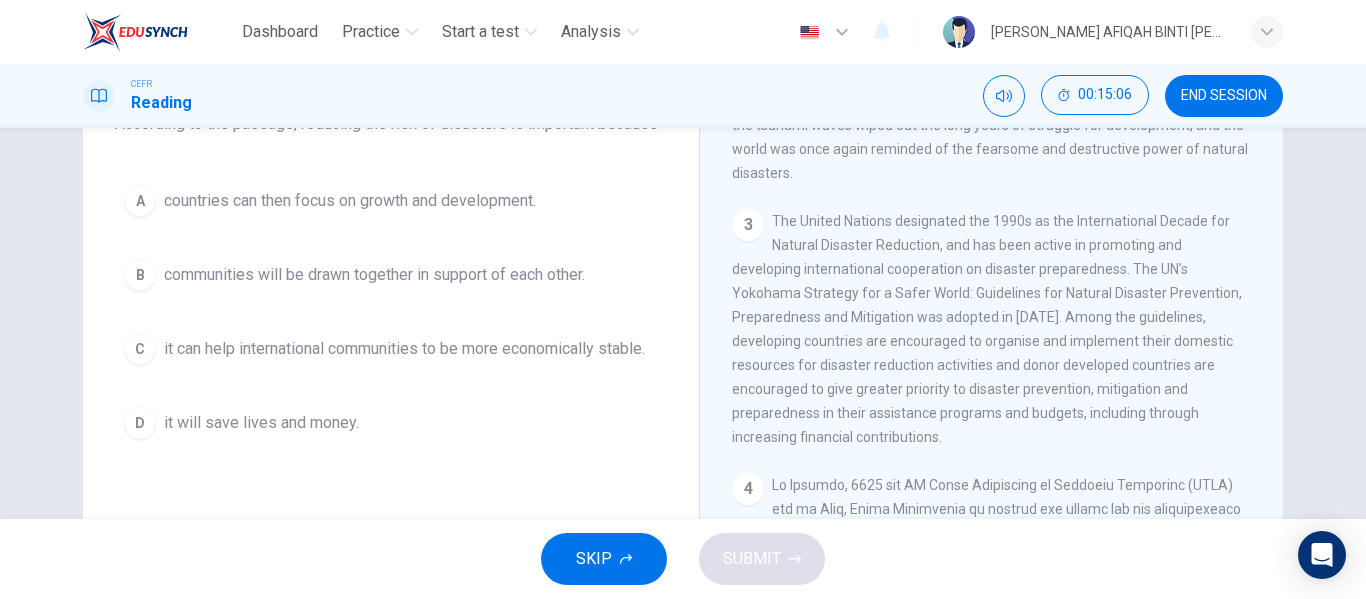 drag, startPoint x: 958, startPoint y: 363, endPoint x: 977, endPoint y: 390, distance: 33.01515 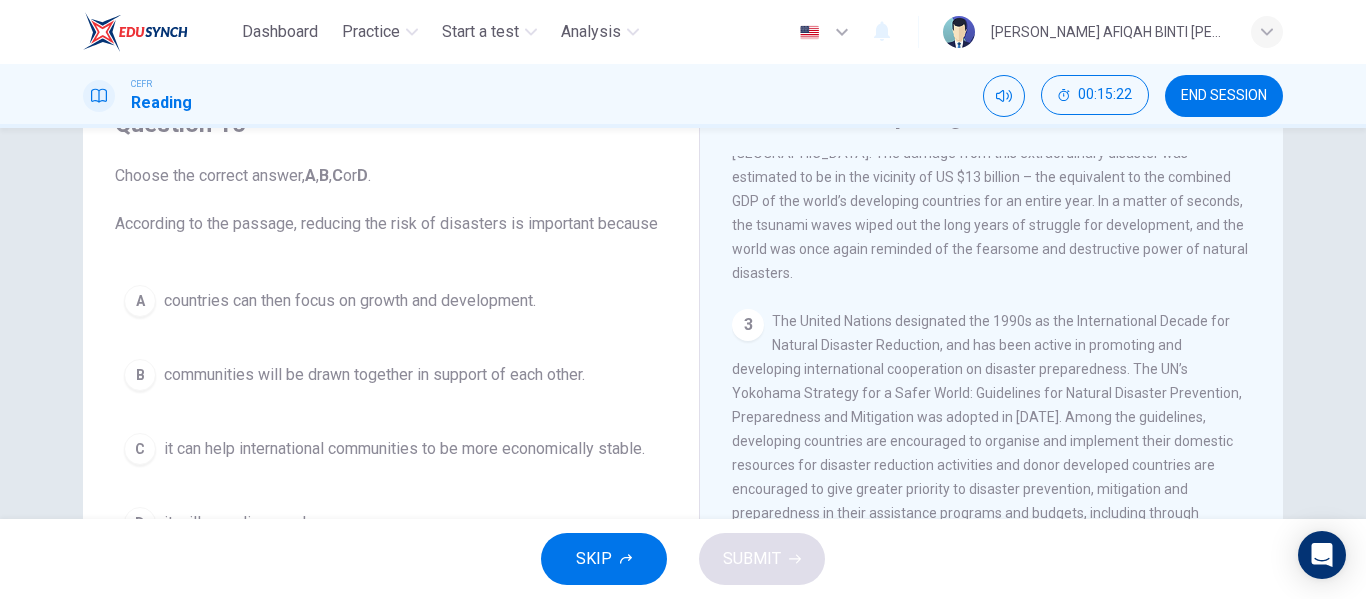 scroll, scrollTop: 200, scrollLeft: 0, axis: vertical 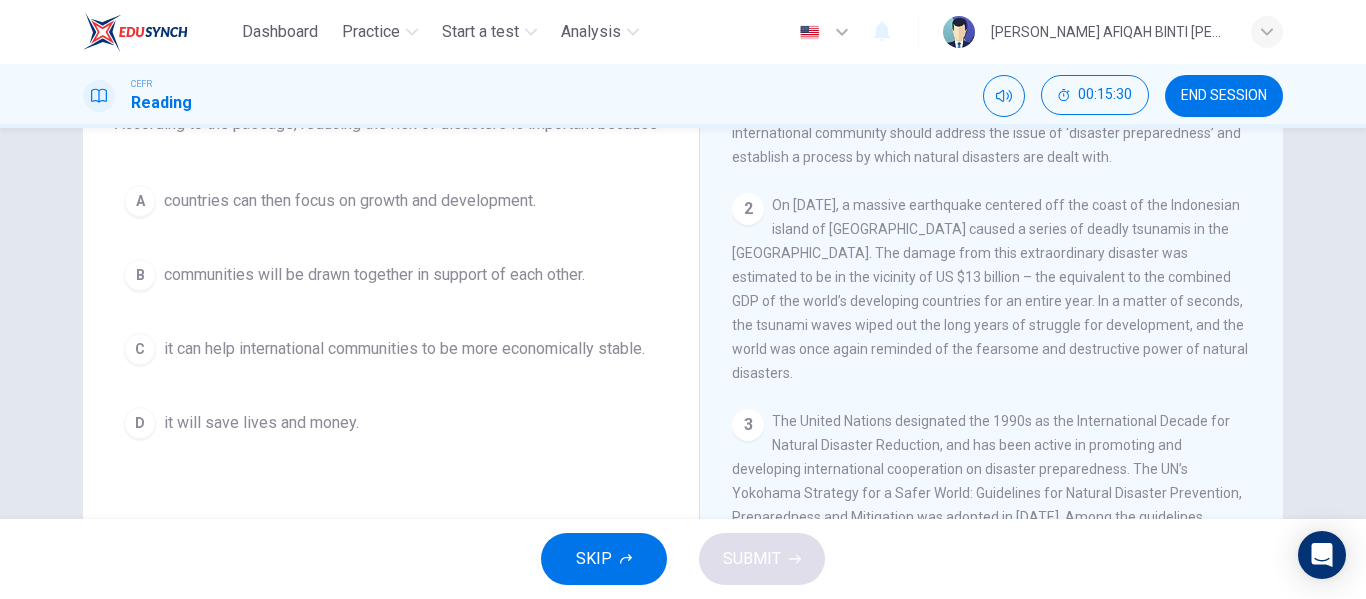 click on "On [DATE], a massive earthquake centered off the coast of the Indonesian island of [GEOGRAPHIC_DATA] caused a series of deadly tsunamis in the [GEOGRAPHIC_DATA]. The damage from this extraordinary disaster was estimated to be in the vicinity of US $13 billion – the equivalent to the combined GDP of the world’s developing countries for an entire year. In a matter of seconds, the tsunami waves wiped out the long years of struggle for development, and the world was once again reminded of the fearsome and destructive power of natural disasters." at bounding box center (990, 289) 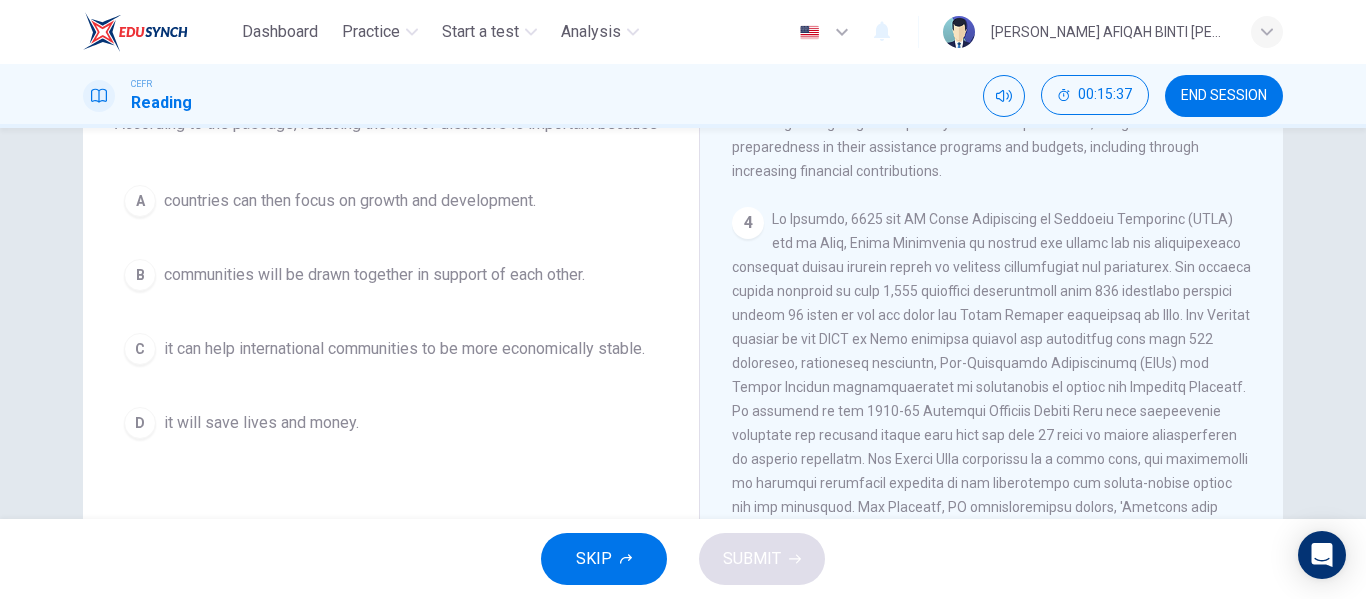 scroll, scrollTop: 1000, scrollLeft: 0, axis: vertical 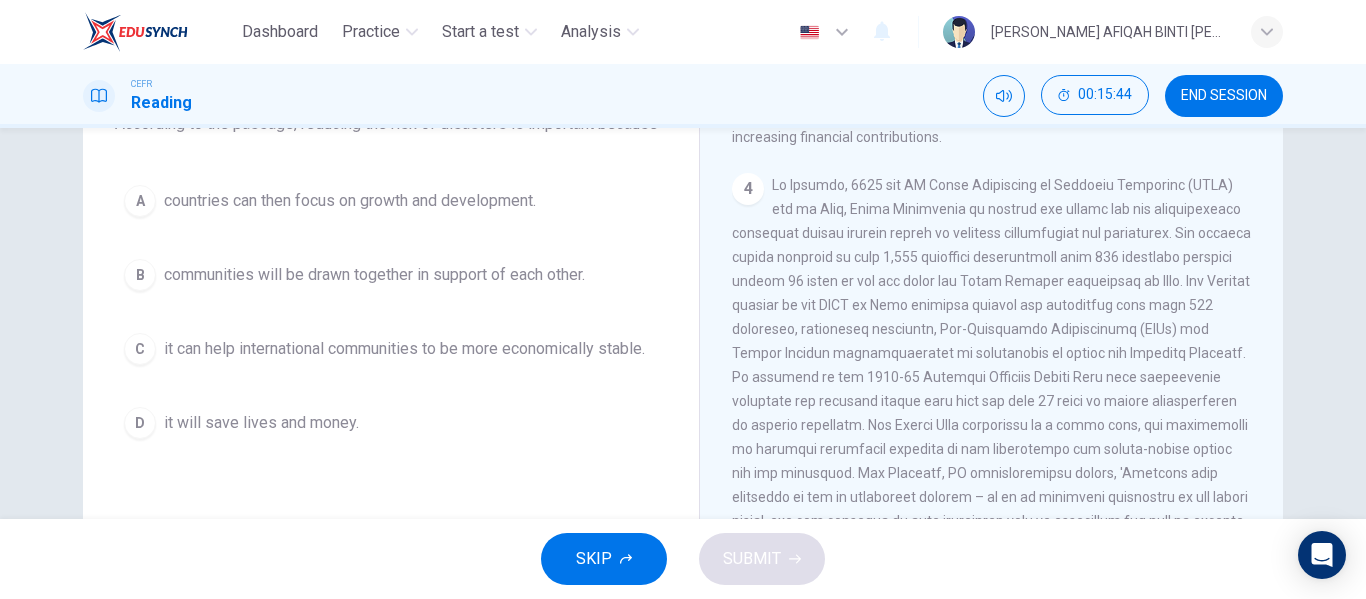 click on "4" at bounding box center [992, 377] 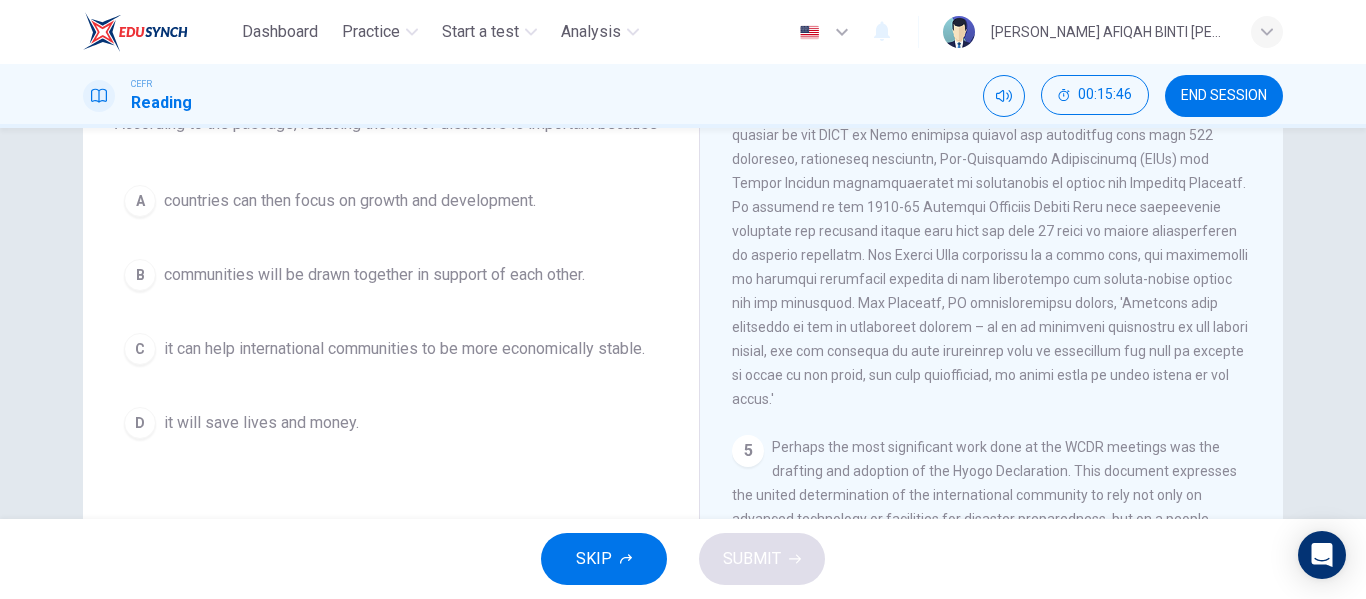 scroll, scrollTop: 1200, scrollLeft: 0, axis: vertical 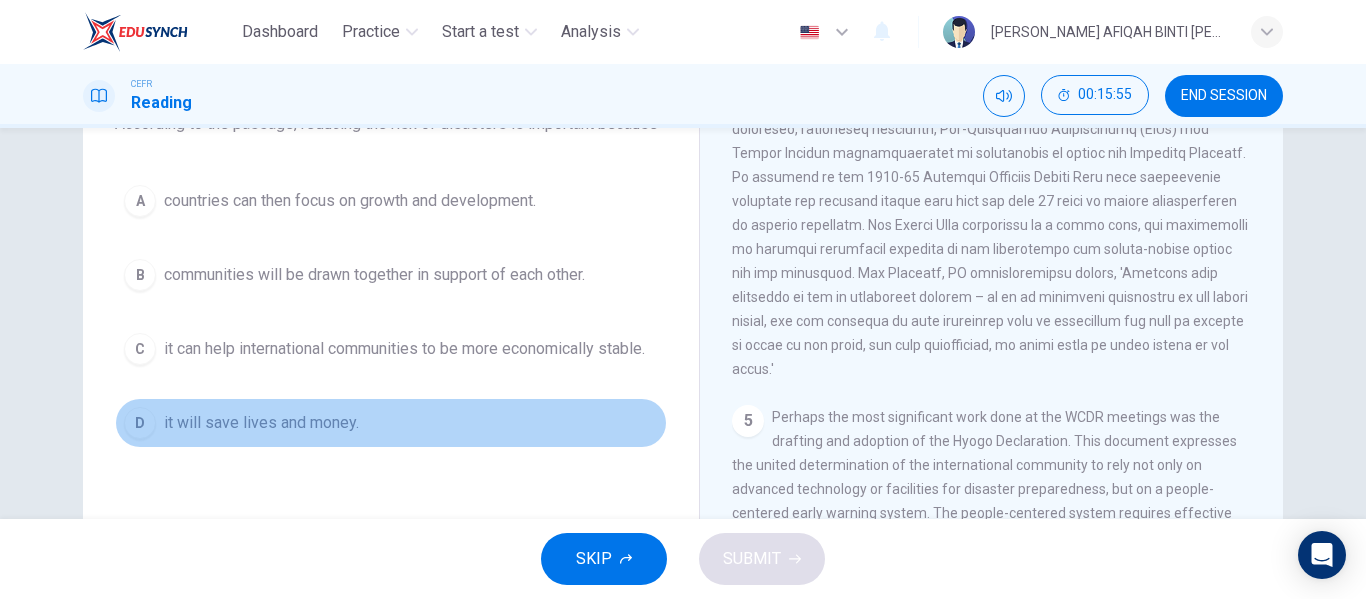 click on "it will save lives and money." at bounding box center (261, 423) 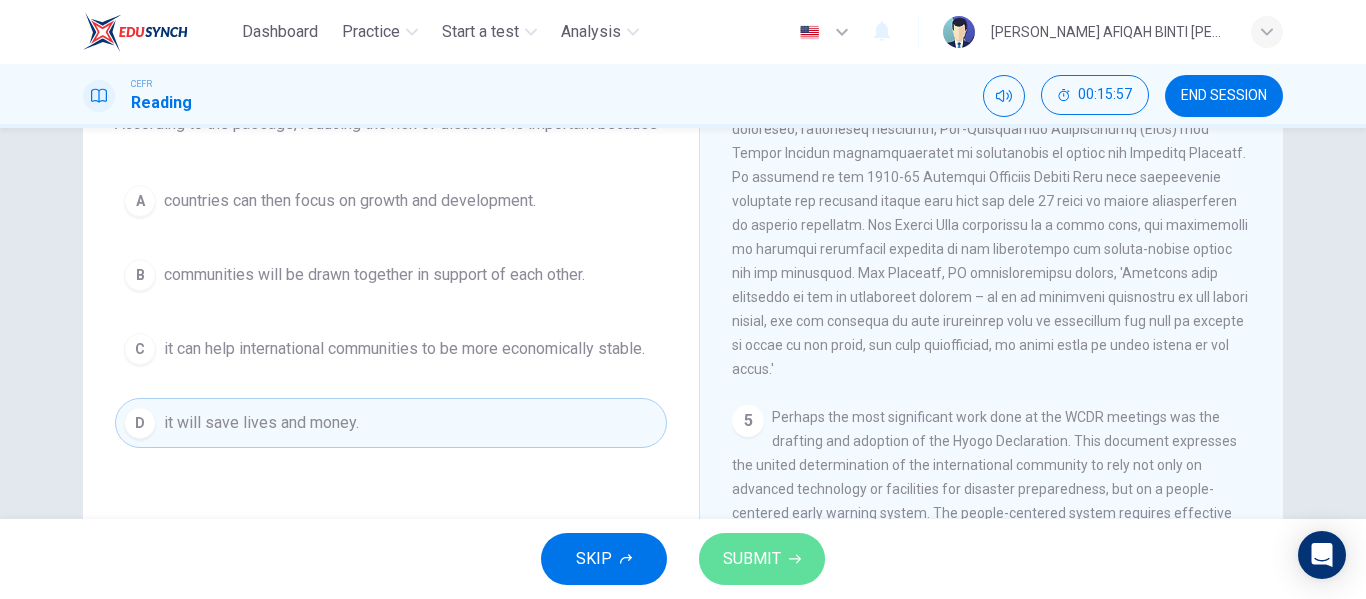 click on "SUBMIT" at bounding box center (752, 559) 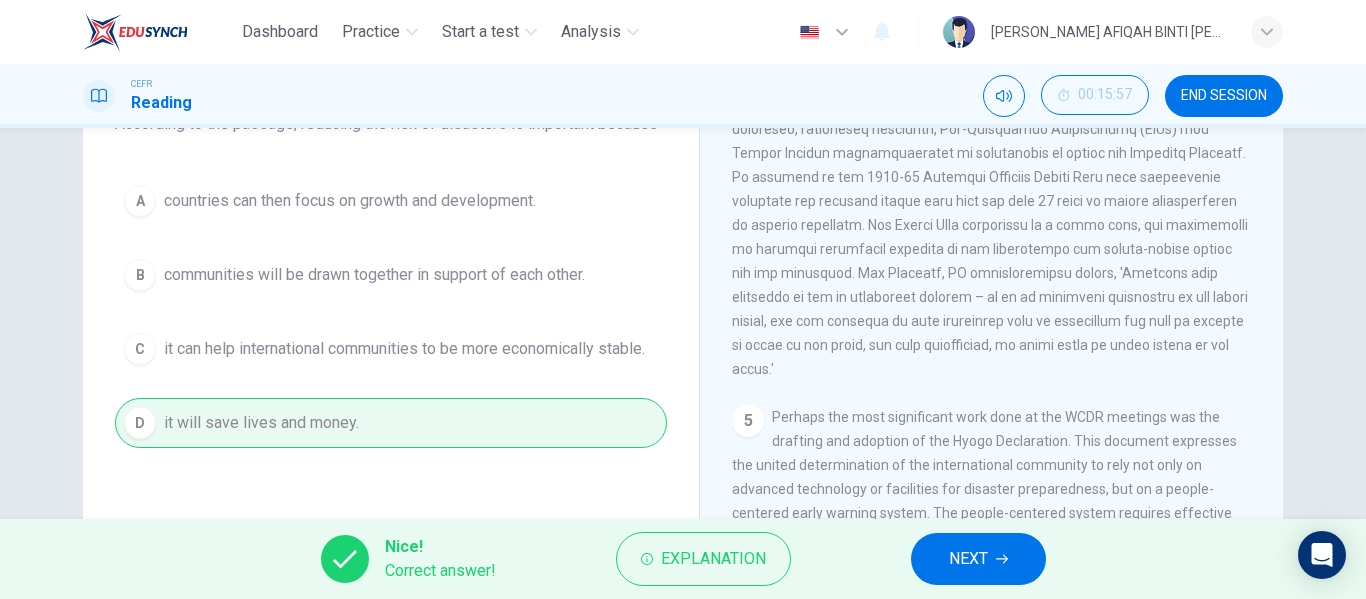 click on "NEXT" at bounding box center [978, 559] 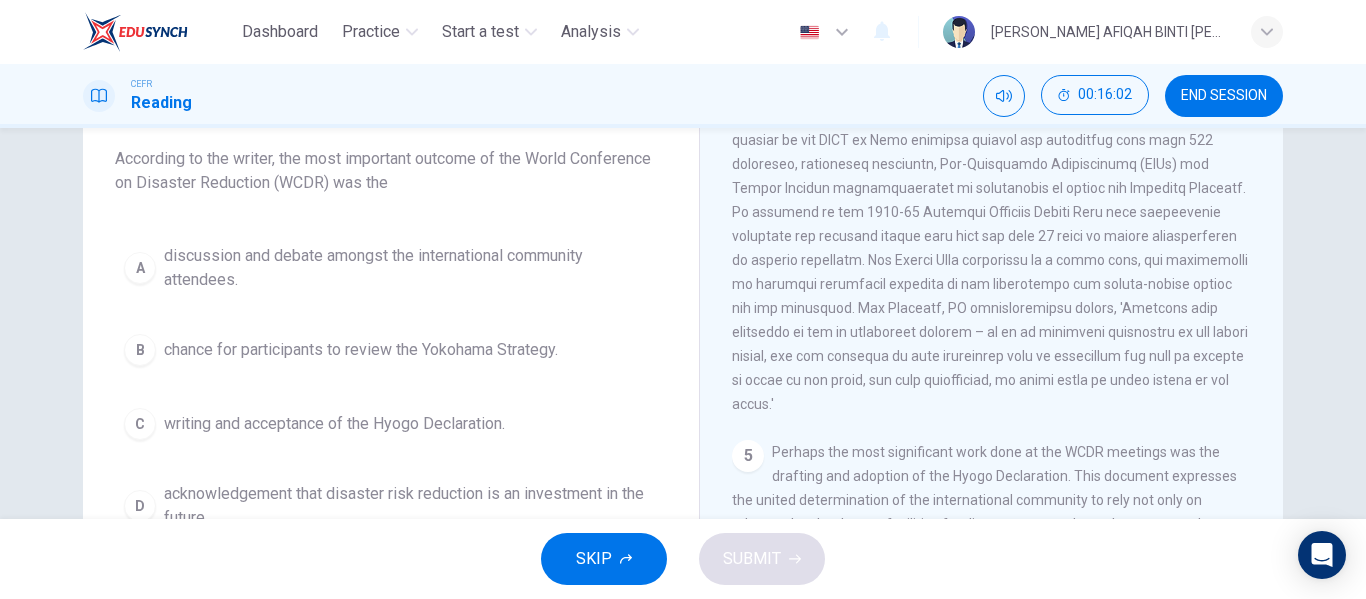 scroll, scrollTop: 200, scrollLeft: 0, axis: vertical 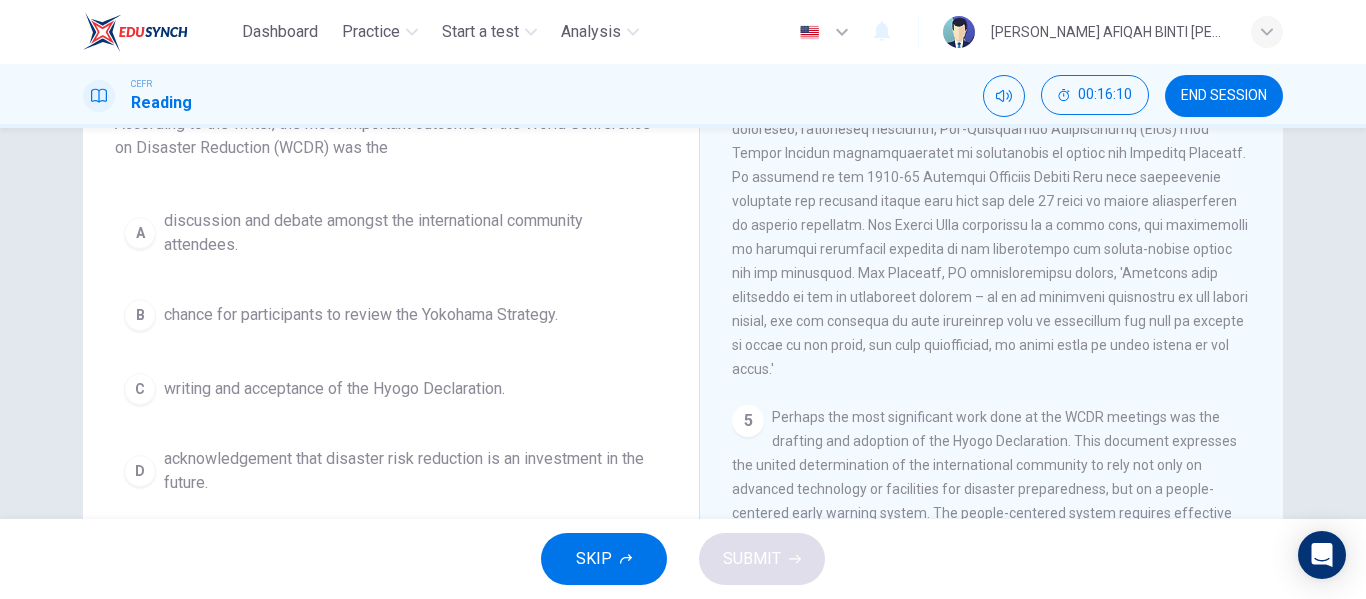 click on "acknowledgement that disaster risk reduction is an investment in the future." at bounding box center (411, 471) 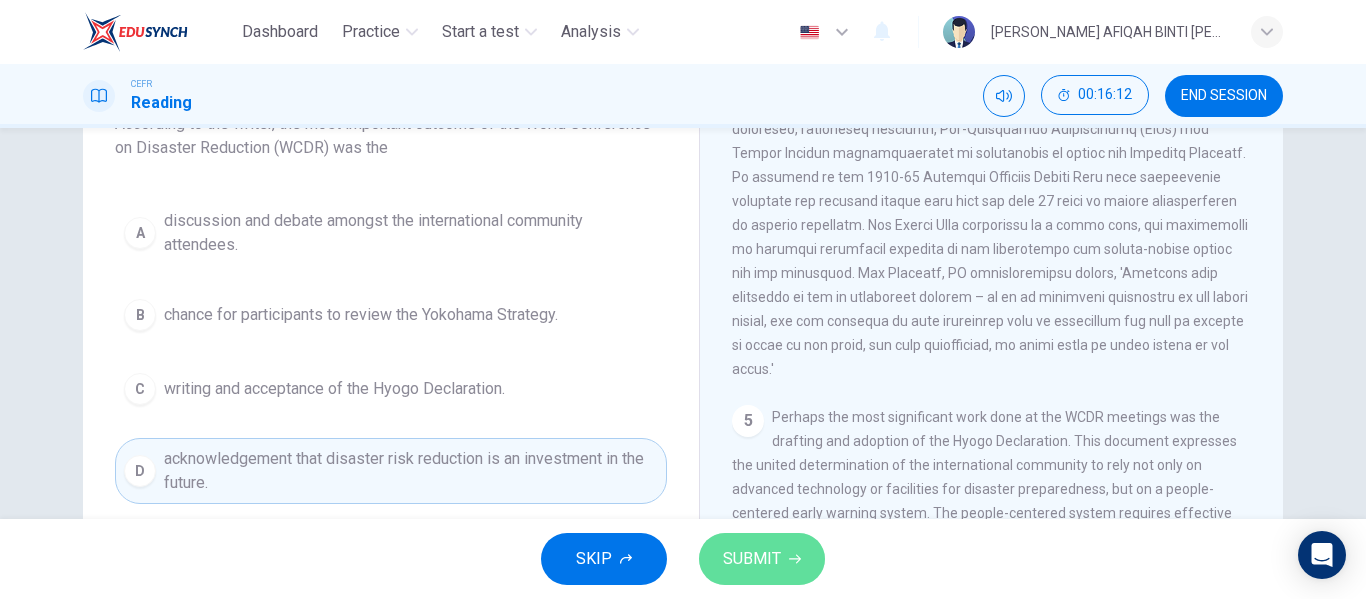 click on "SUBMIT" at bounding box center (762, 559) 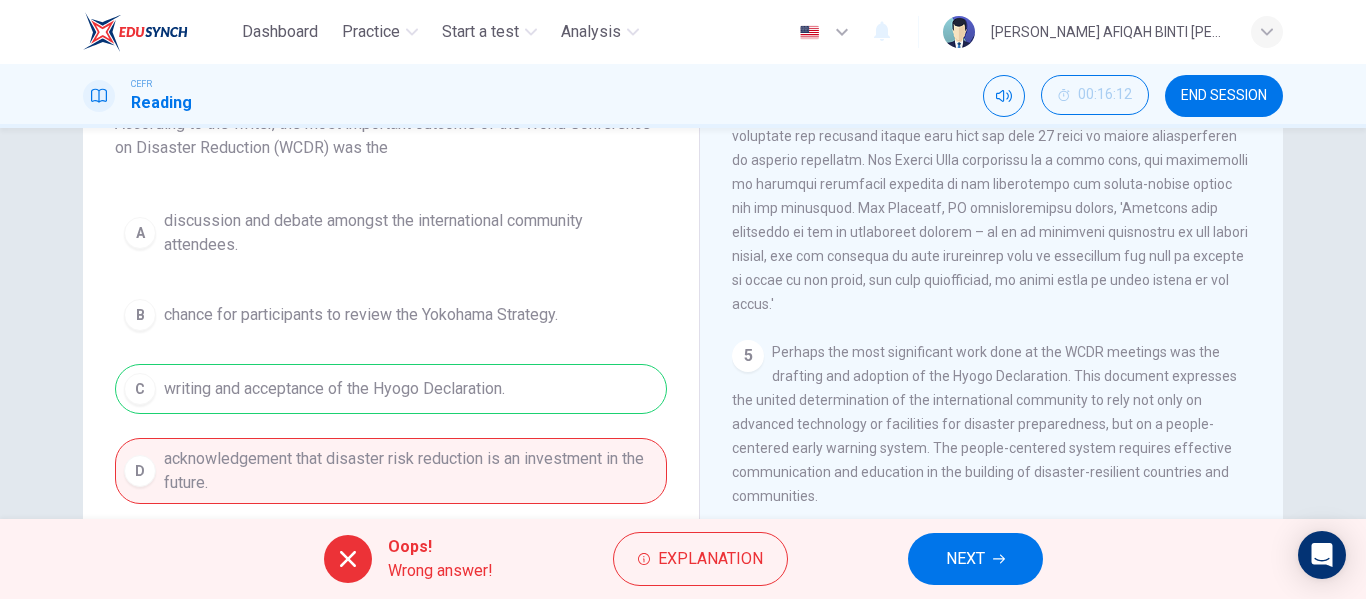 scroll, scrollTop: 1300, scrollLeft: 0, axis: vertical 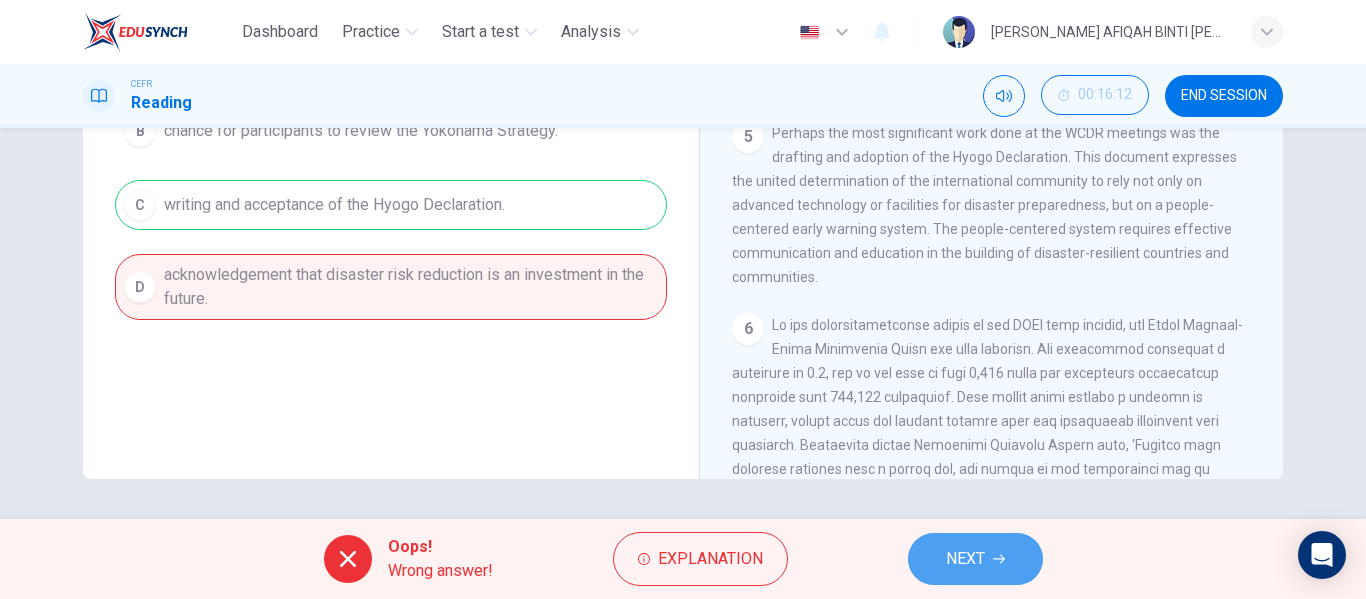 click on "NEXT" at bounding box center [975, 559] 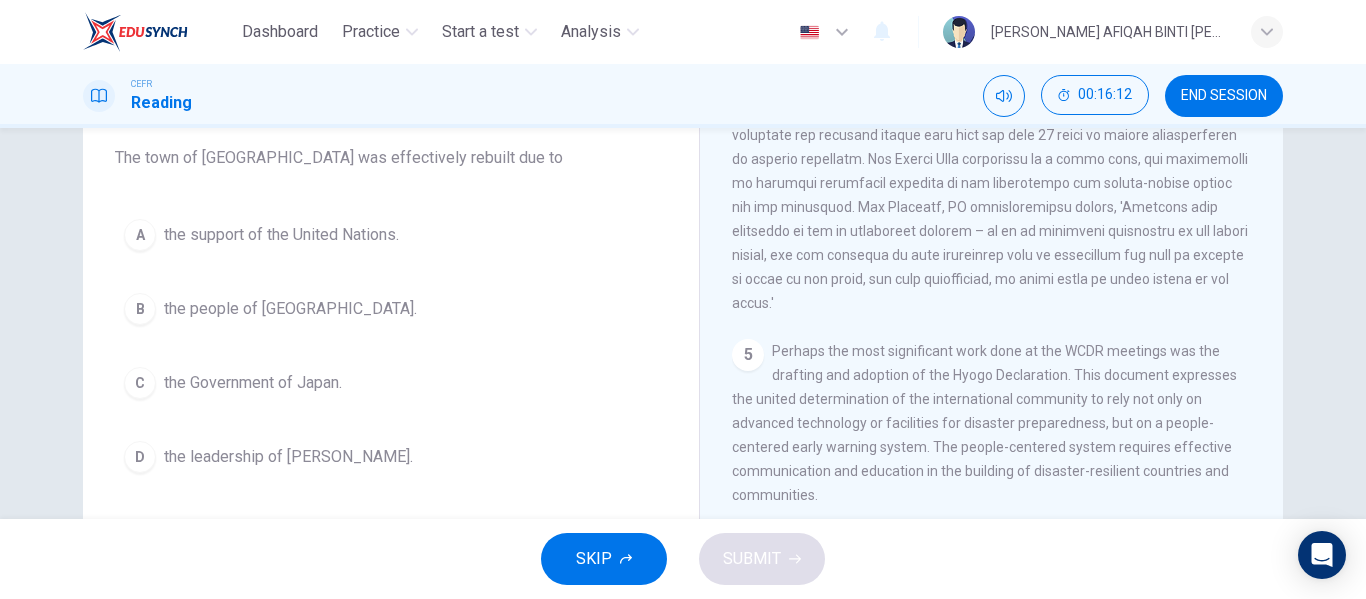 scroll, scrollTop: 160, scrollLeft: 0, axis: vertical 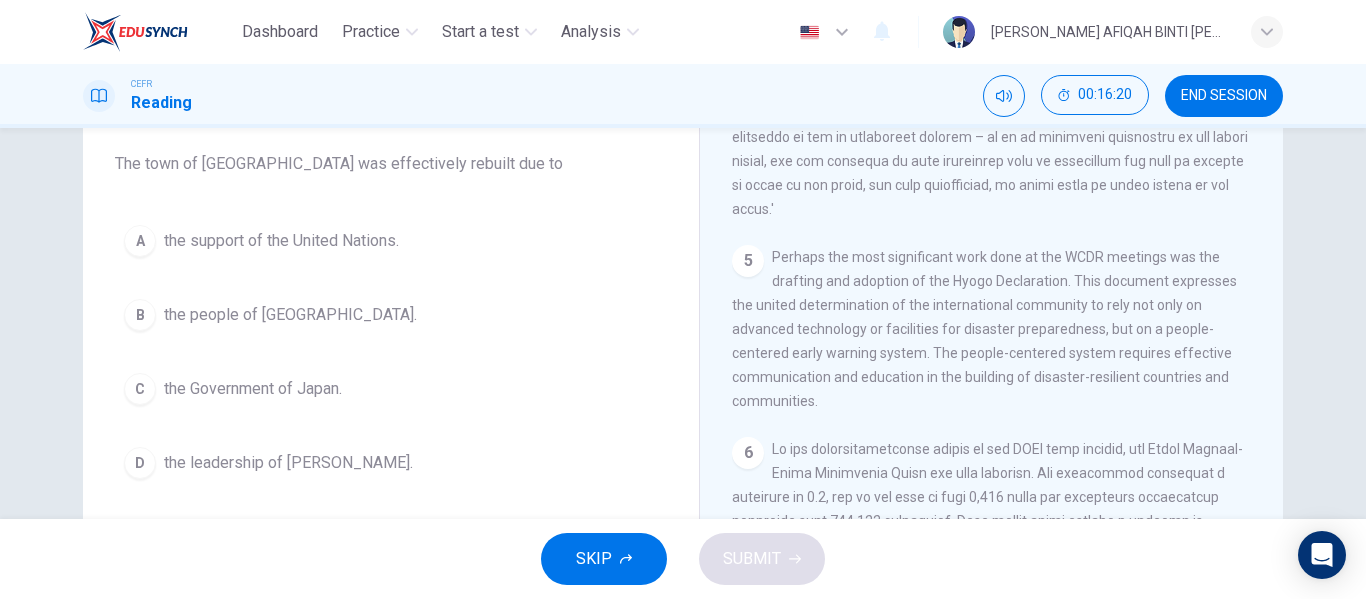 drag, startPoint x: 966, startPoint y: 322, endPoint x: 953, endPoint y: 383, distance: 62.369865 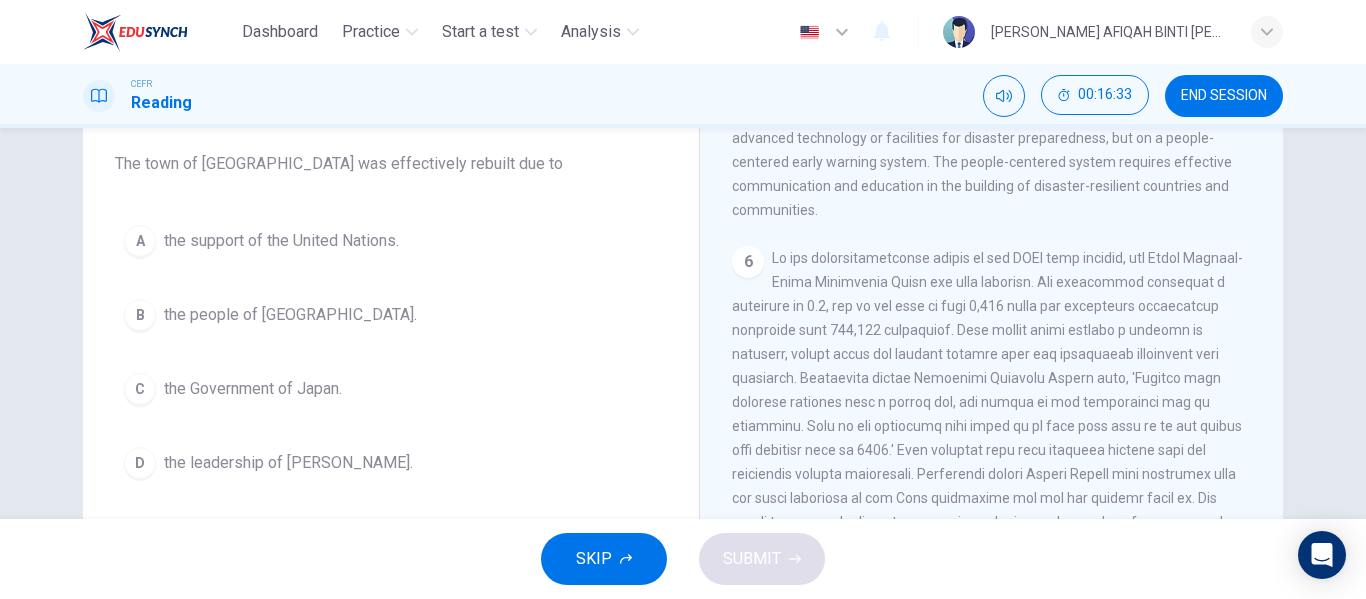 scroll, scrollTop: 1700, scrollLeft: 0, axis: vertical 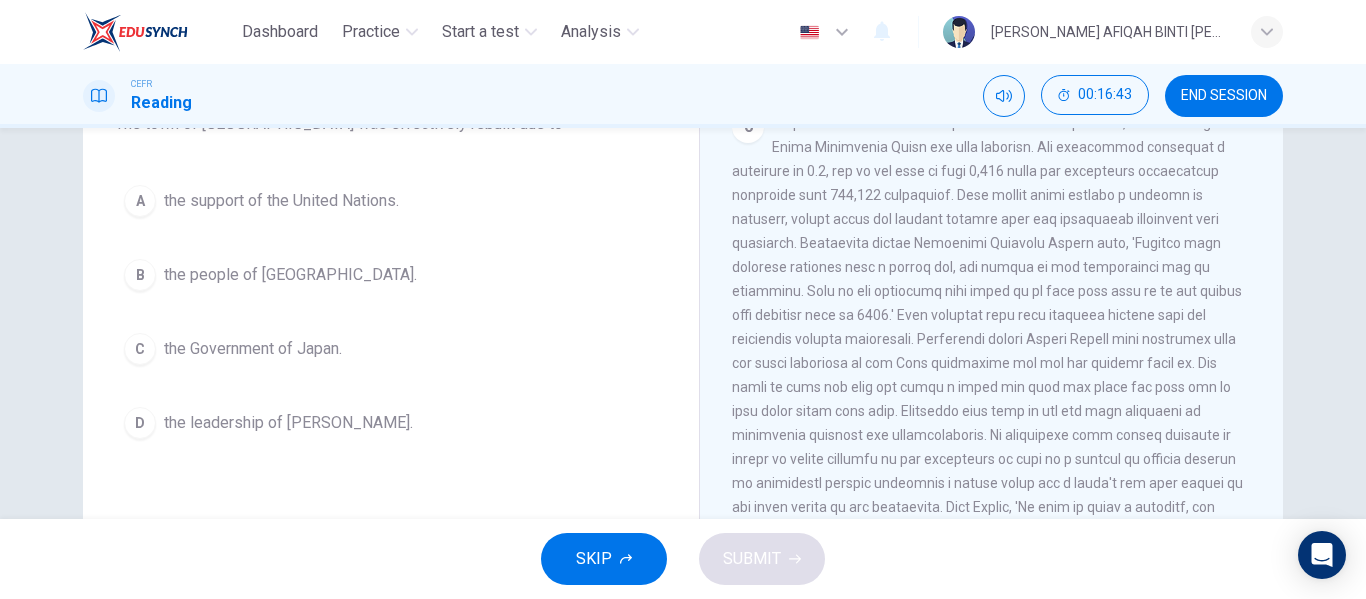 drag, startPoint x: 1090, startPoint y: 183, endPoint x: 1069, endPoint y: 230, distance: 51.47815 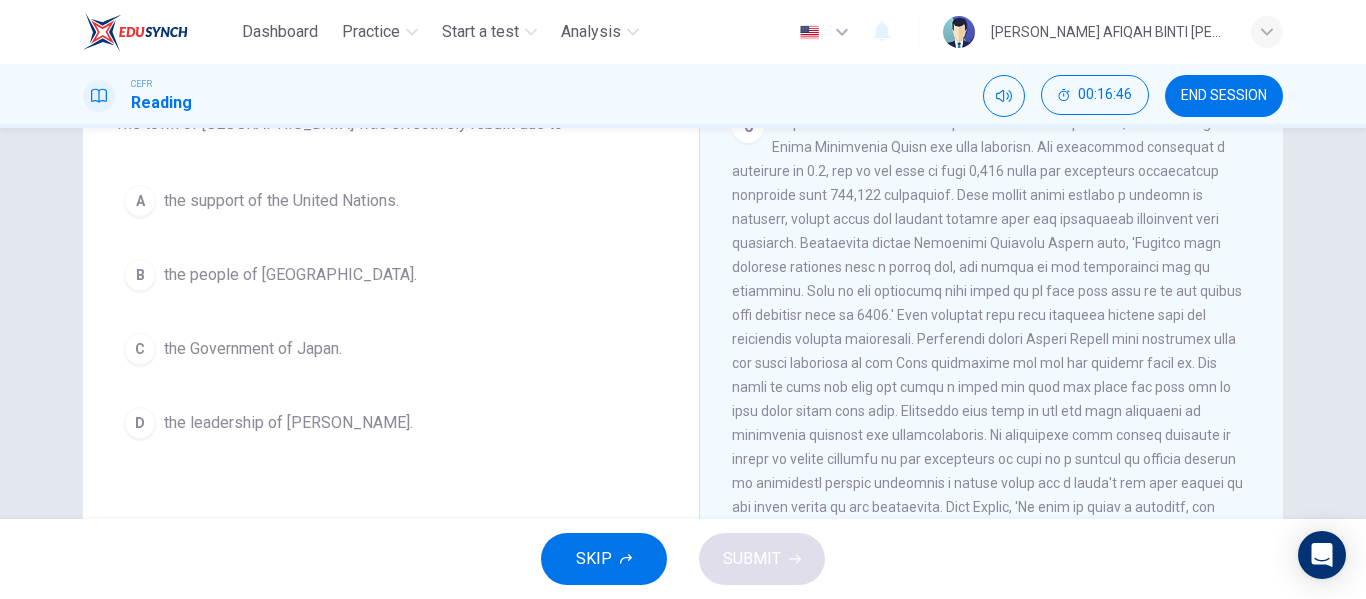 drag, startPoint x: 1057, startPoint y: 255, endPoint x: 1056, endPoint y: 281, distance: 26.019224 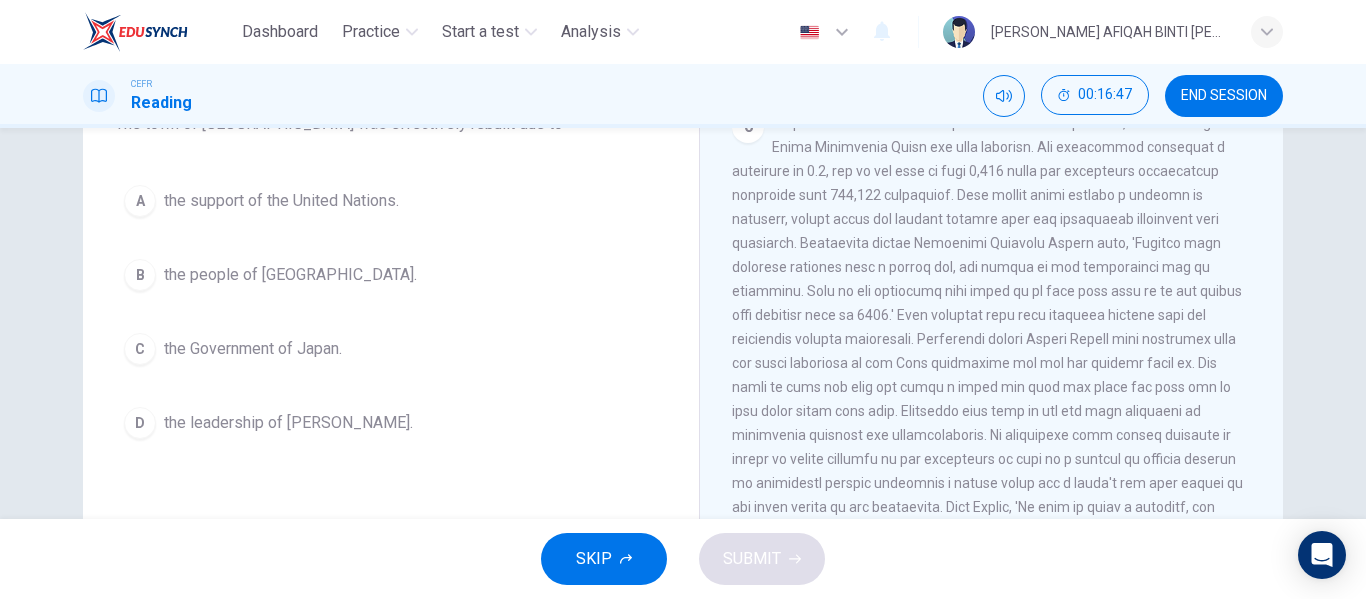 drag, startPoint x: 1053, startPoint y: 297, endPoint x: 1046, endPoint y: 324, distance: 27.89265 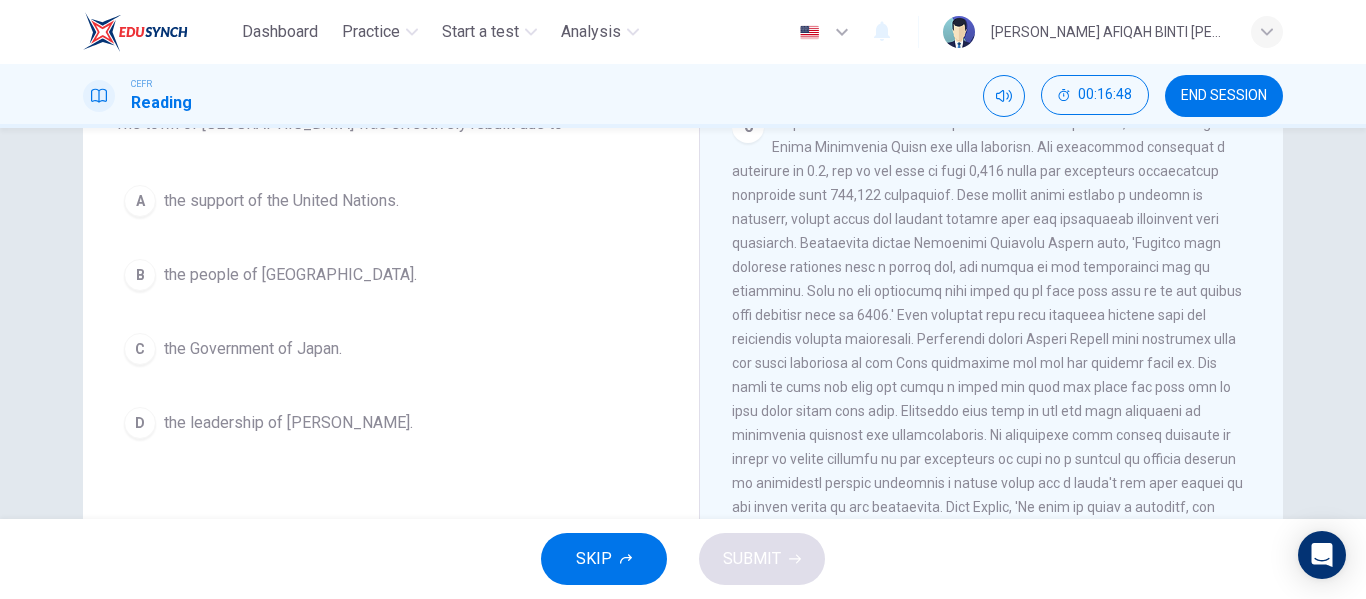 drag, startPoint x: 1042, startPoint y: 335, endPoint x: 1038, endPoint y: 439, distance: 104.0769 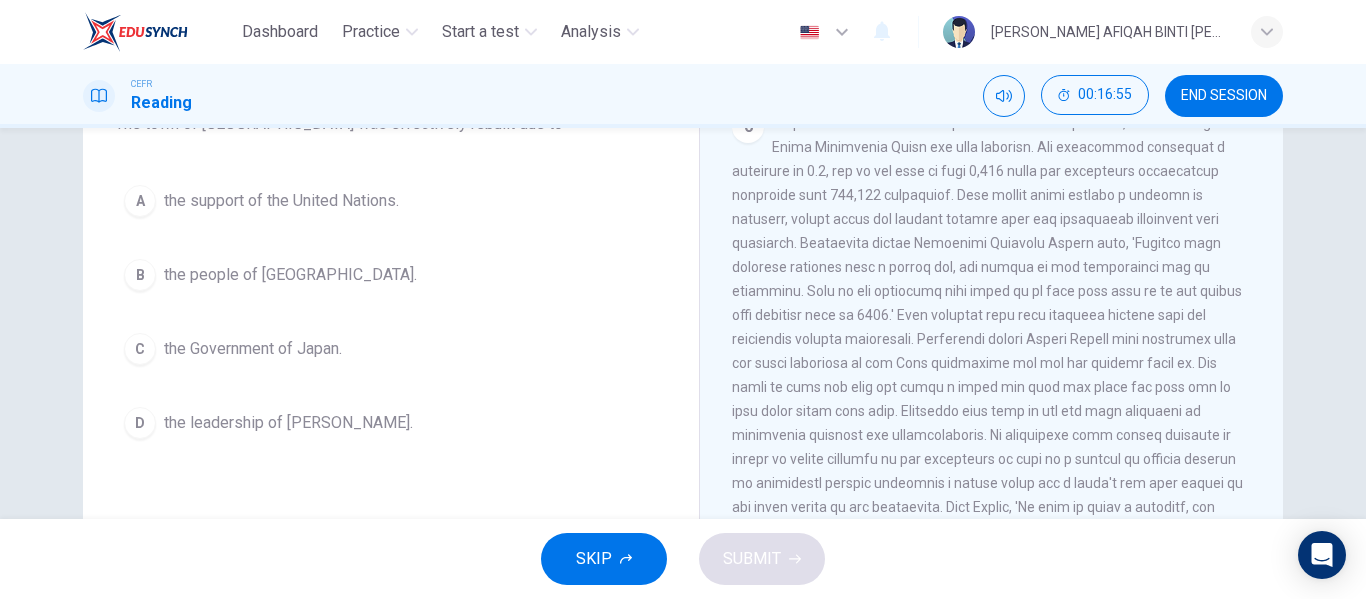 click at bounding box center (990, 375) 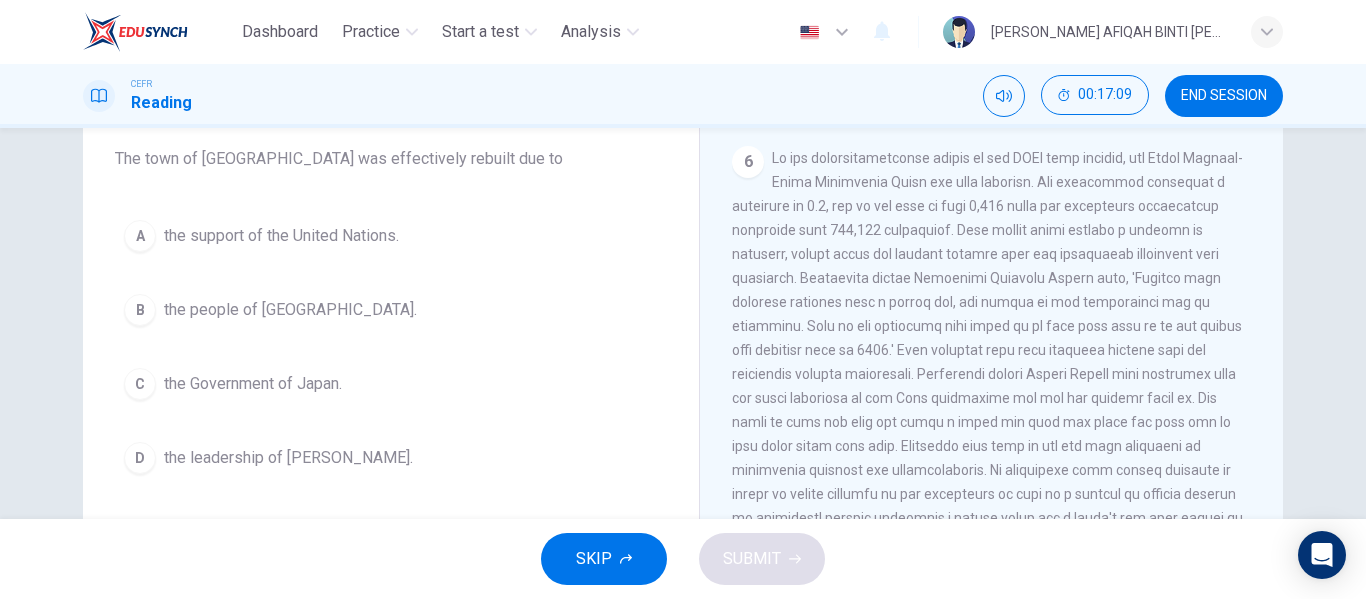 scroll, scrollTop: 200, scrollLeft: 0, axis: vertical 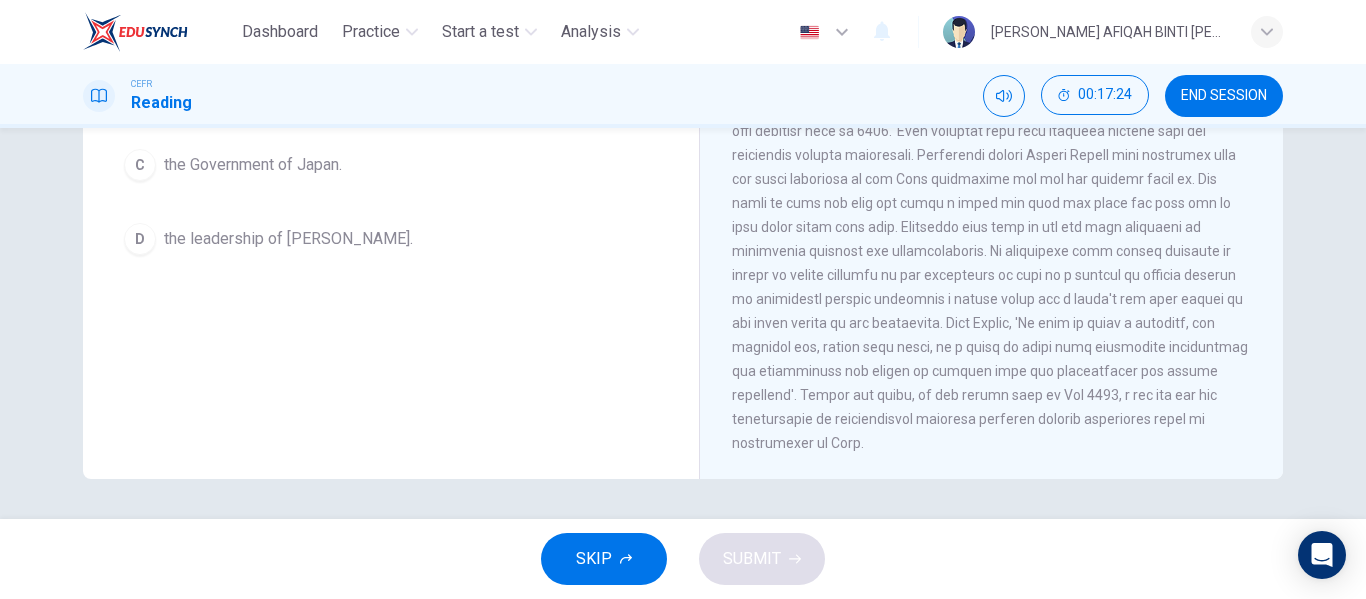 drag, startPoint x: 884, startPoint y: 336, endPoint x: 894, endPoint y: 364, distance: 29.732138 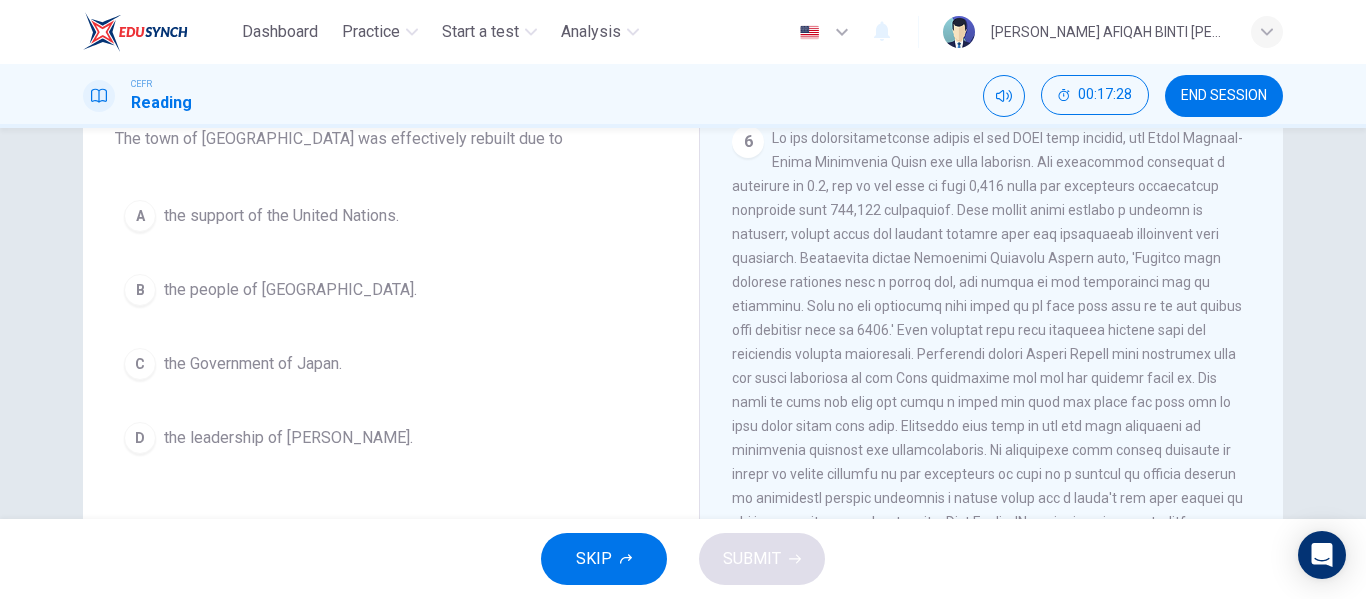 scroll, scrollTop: 184, scrollLeft: 0, axis: vertical 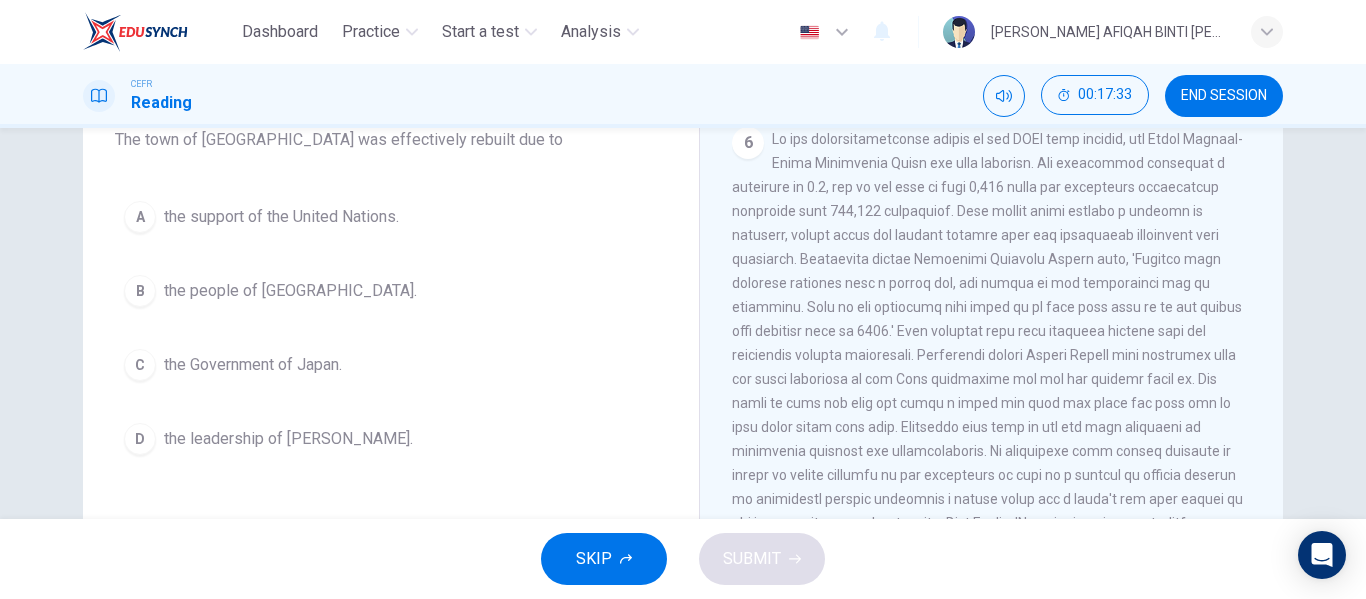 drag, startPoint x: 921, startPoint y: 165, endPoint x: 919, endPoint y: 193, distance: 28.071337 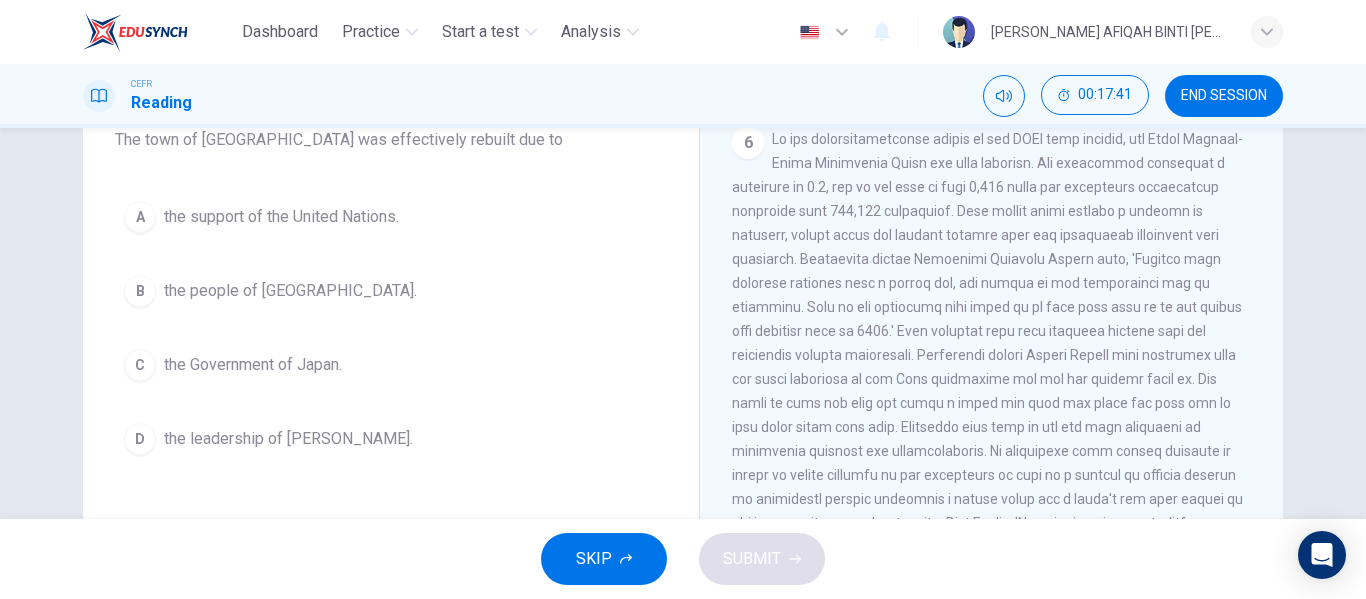 drag, startPoint x: 921, startPoint y: 203, endPoint x: 929, endPoint y: 240, distance: 37.85499 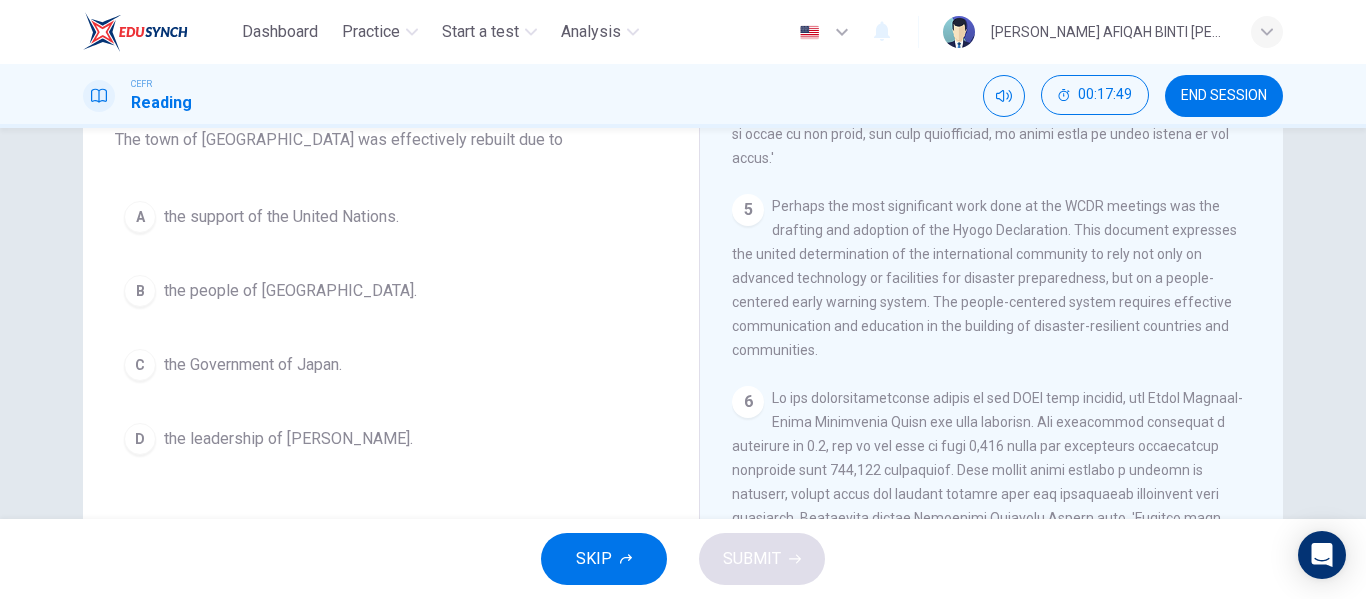 scroll, scrollTop: 1333, scrollLeft: 0, axis: vertical 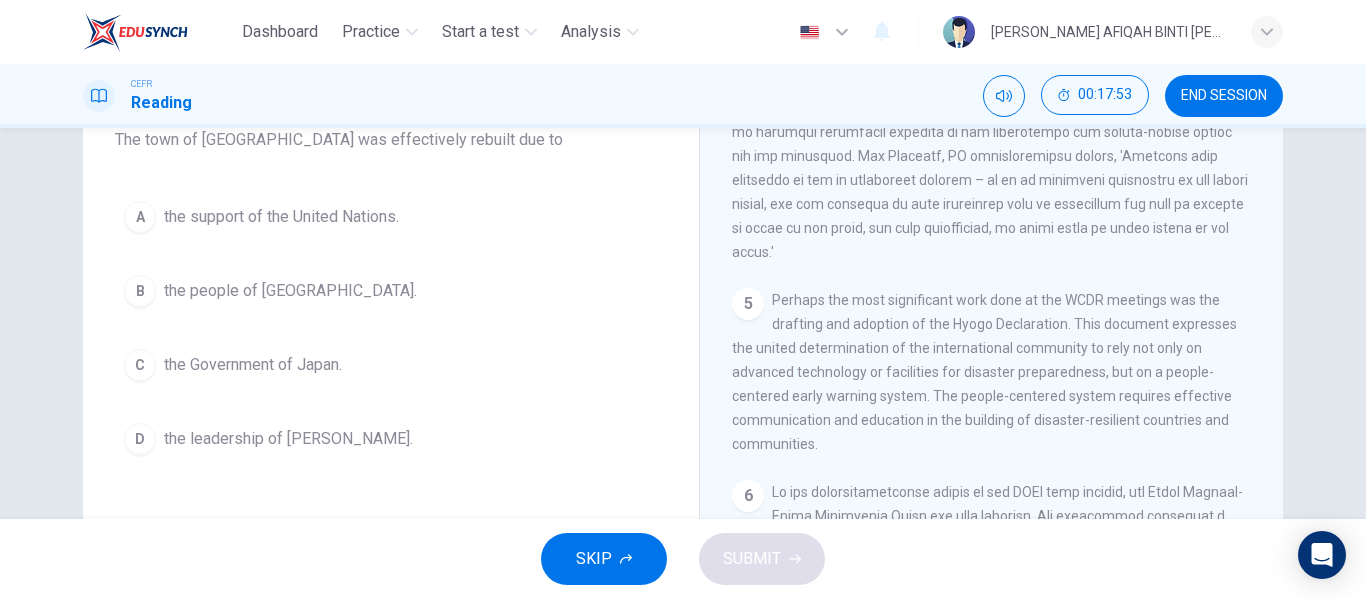 click on "A the support of the United Nations." at bounding box center (391, 217) 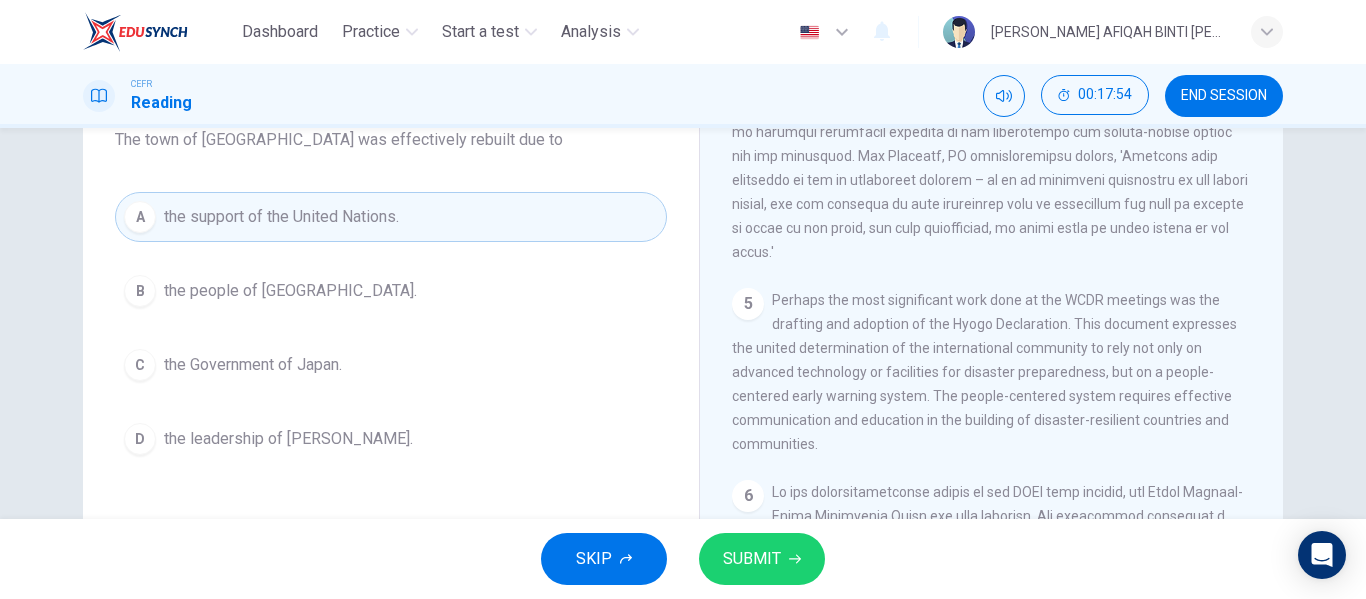 click on "SUBMIT" at bounding box center [762, 559] 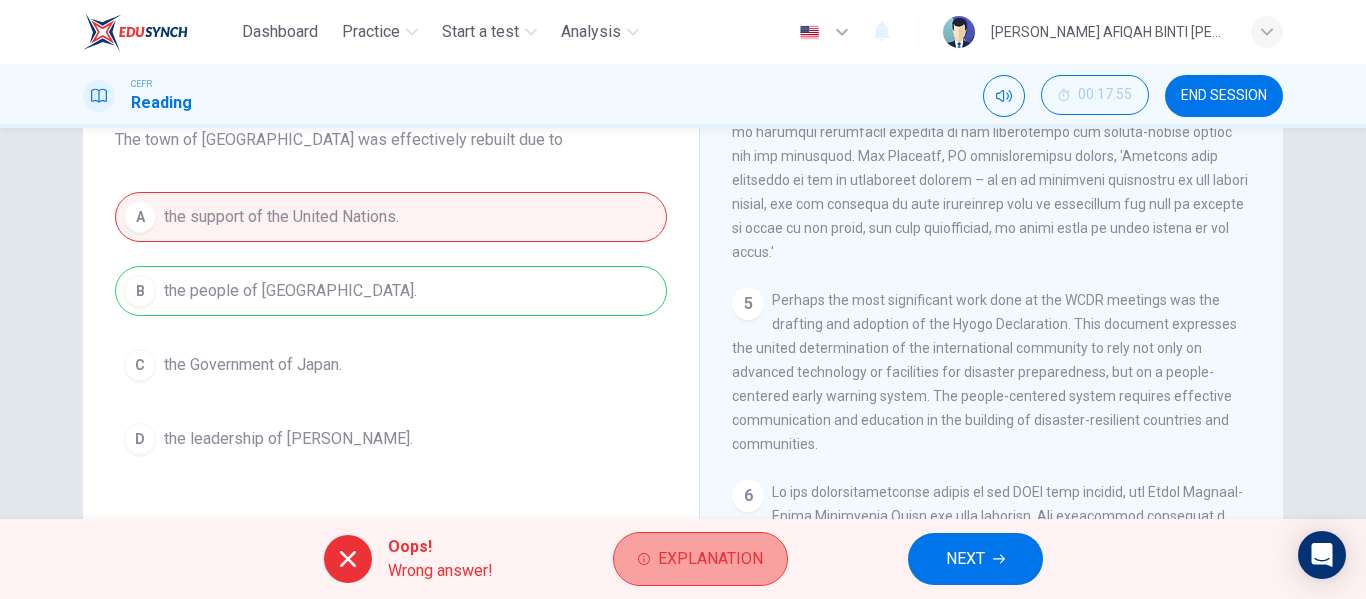 click on "Explanation" at bounding box center (710, 559) 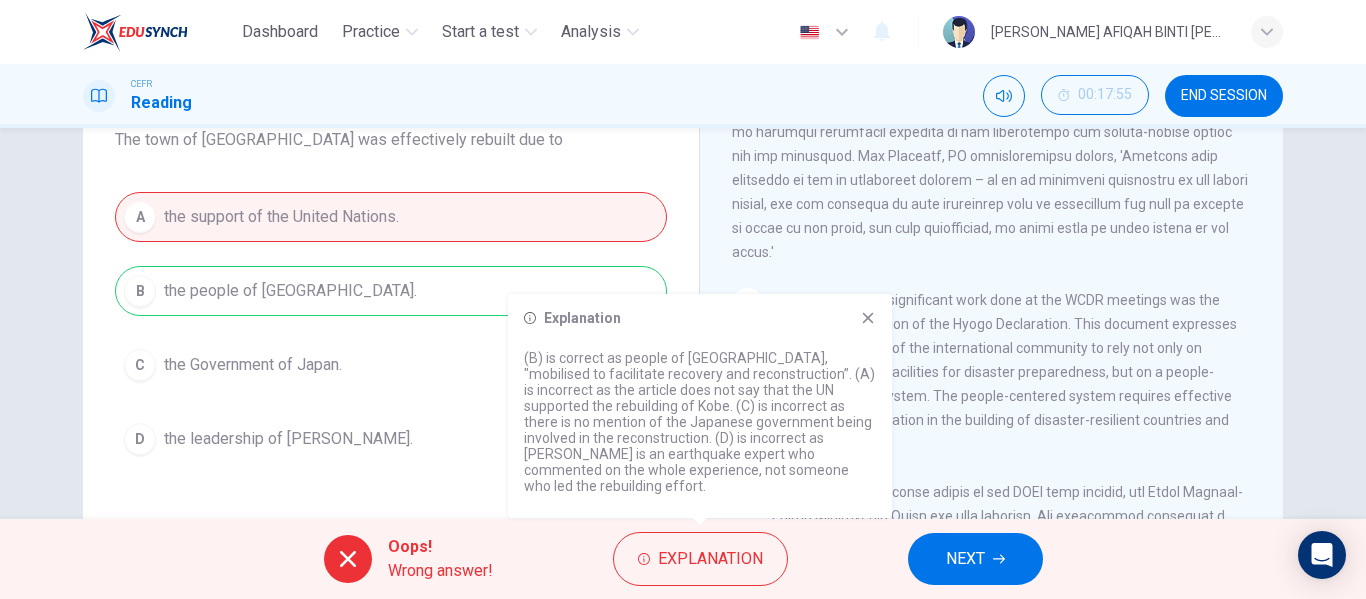 click 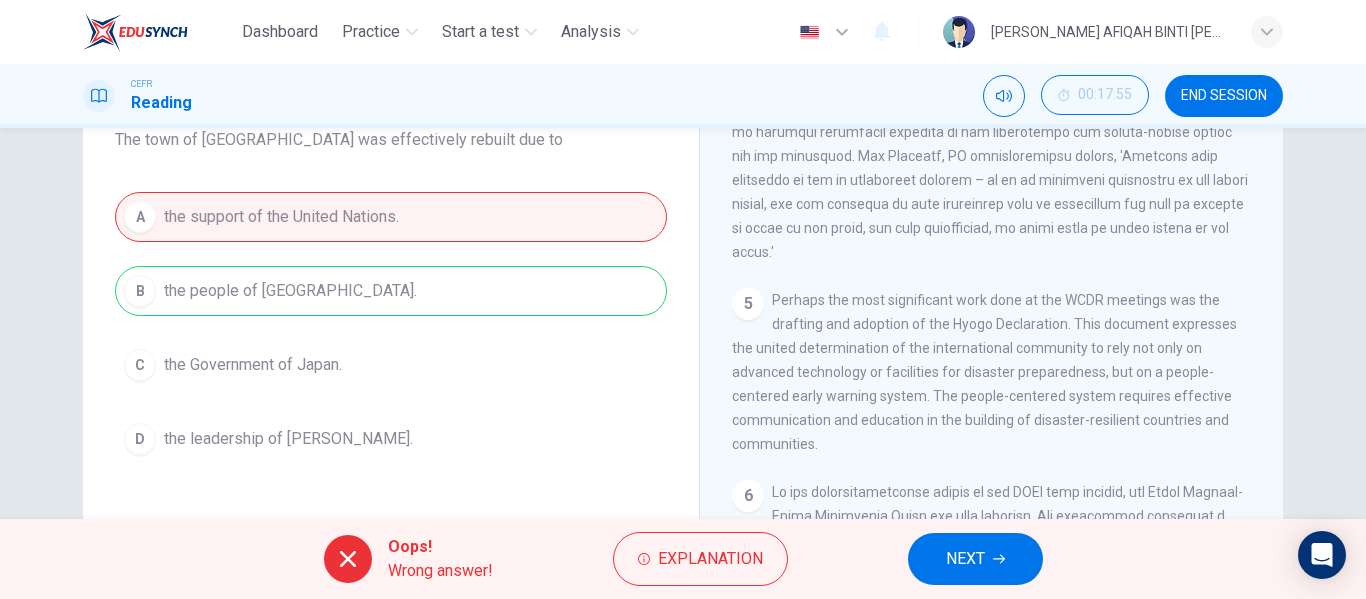 click on "NEXT" at bounding box center (975, 559) 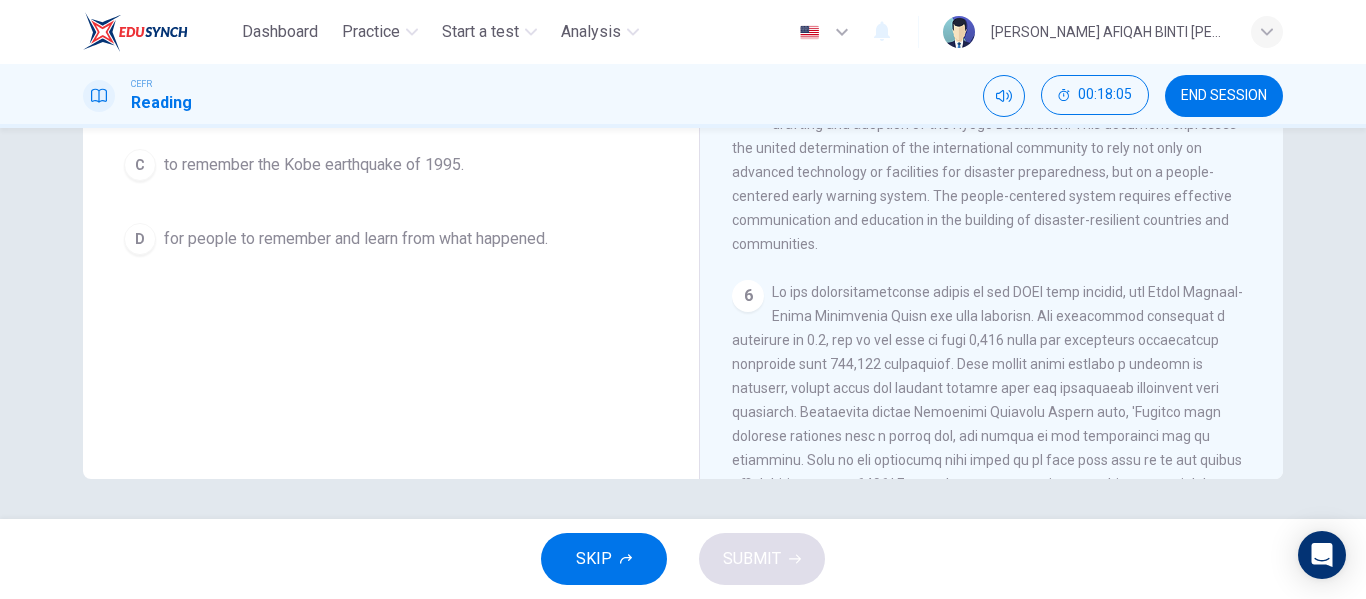 scroll, scrollTop: 184, scrollLeft: 0, axis: vertical 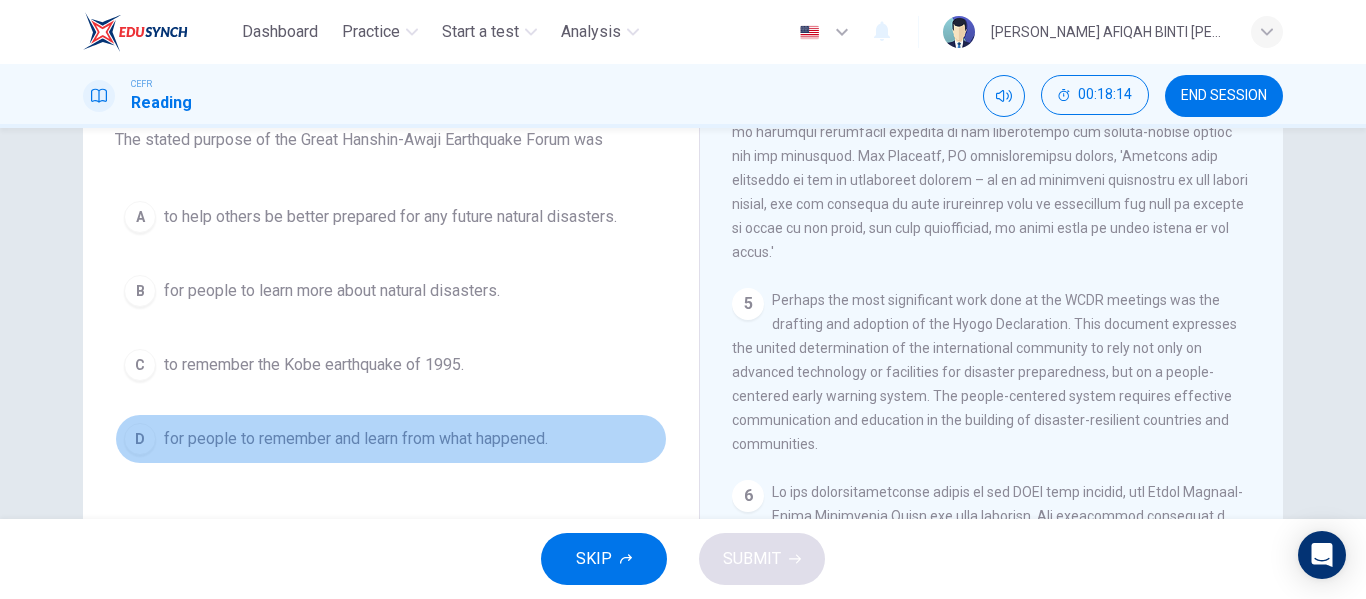 click on "D for people to remember and learn from what happened." at bounding box center [391, 439] 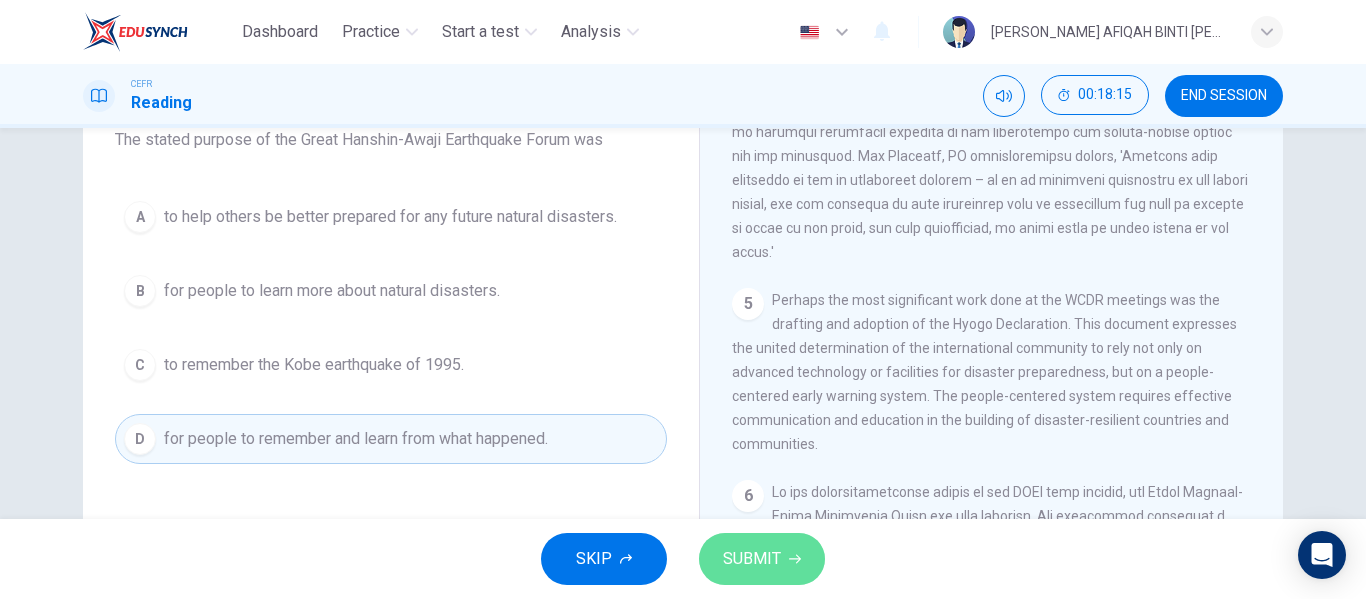 click on "SUBMIT" at bounding box center (762, 559) 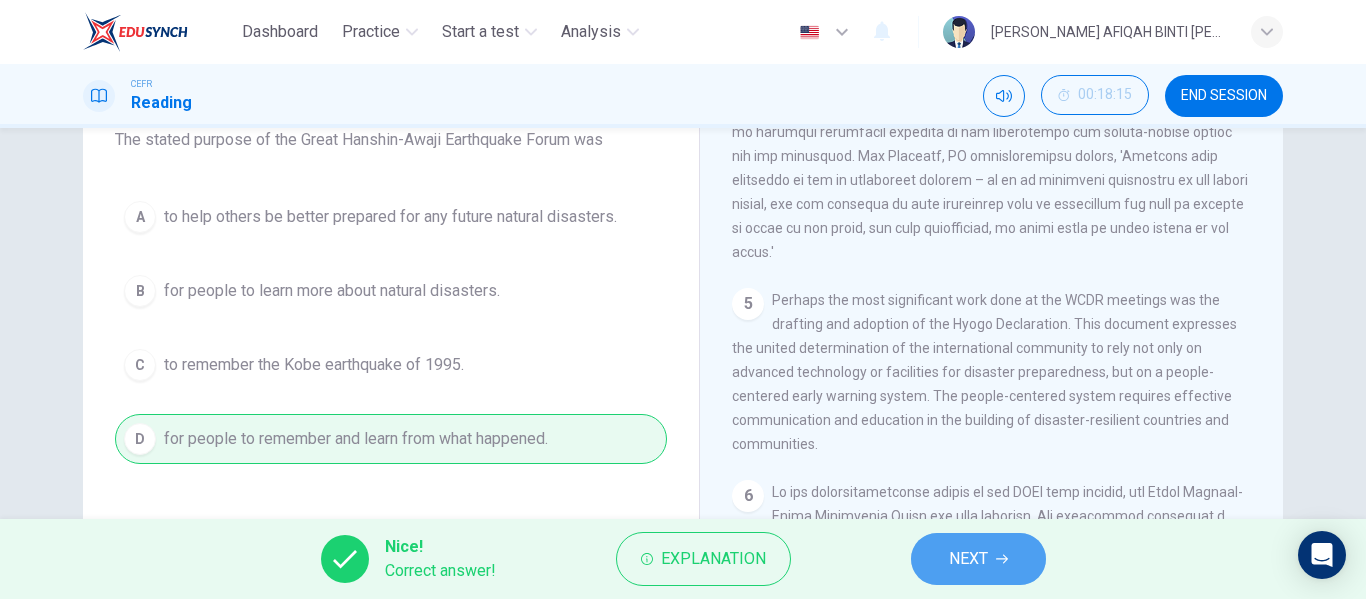 click on "NEXT" at bounding box center [978, 559] 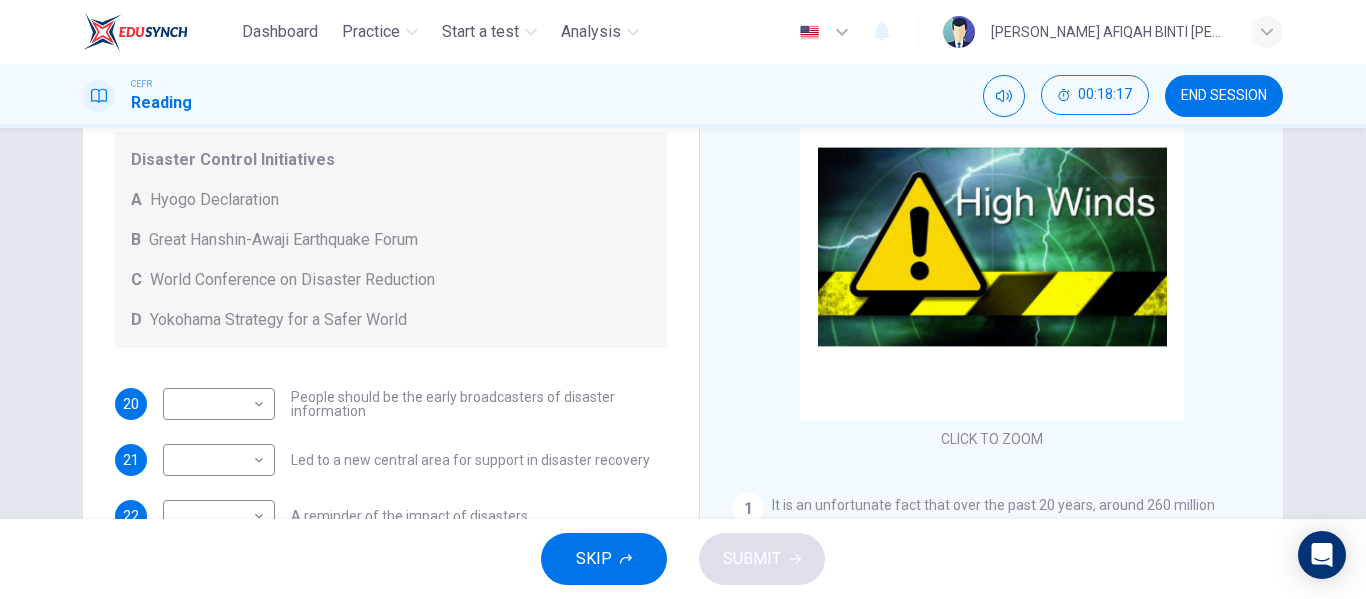 scroll, scrollTop: 137, scrollLeft: 0, axis: vertical 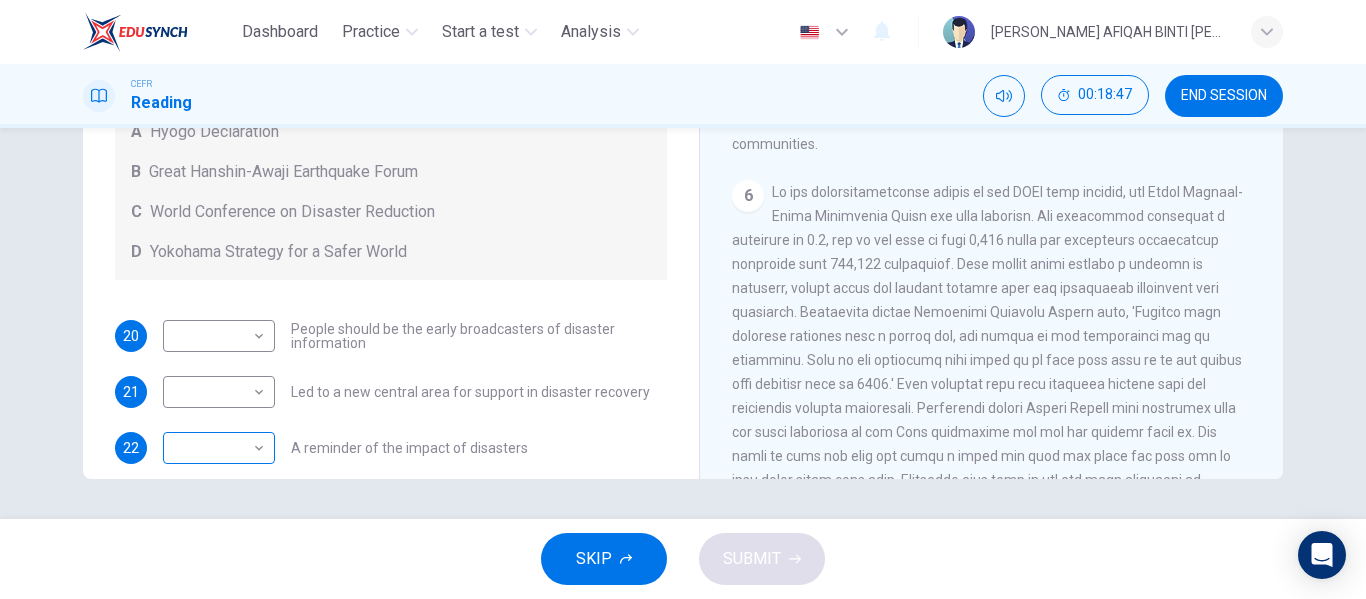 click on "Dashboard Practice Start a test Analysis English en ​ [PERSON_NAME] AFIQAH BINTI [PERSON_NAME] CEFR Reading 00:18:47 END SESSION Questions 20 - 24 Look at the following statements and the list of disaster control initiatives below.
Match each statement with the correct disaster control initiative,  A-D .
Write the correct letter,  A-D , in the boxes below Disaster Control Initiatives A Hyogo Declaration B Great Hanshin-Awaji Earthquake Forum C World Conference on Disaster Reduction D Yokohama Strategy for a Safer World 20 ​ ​ People should be the early broadcasters of disaster information 21 ​ ​ Led to a new central area for support in disaster recovery 22 ​ ​ A reminder of the impact of disasters 23 ​ ​ In times of disaster, developed countries should do more to help less-developed countries 24 ​ ​ National development and disaster prevention should be considered at the same time Preparing for the Threat CLICK TO ZOOM Click to Zoom 1 2 3 4 5 6 SKIP SUBMIT
Dashboard Practice 2025" at bounding box center [683, 299] 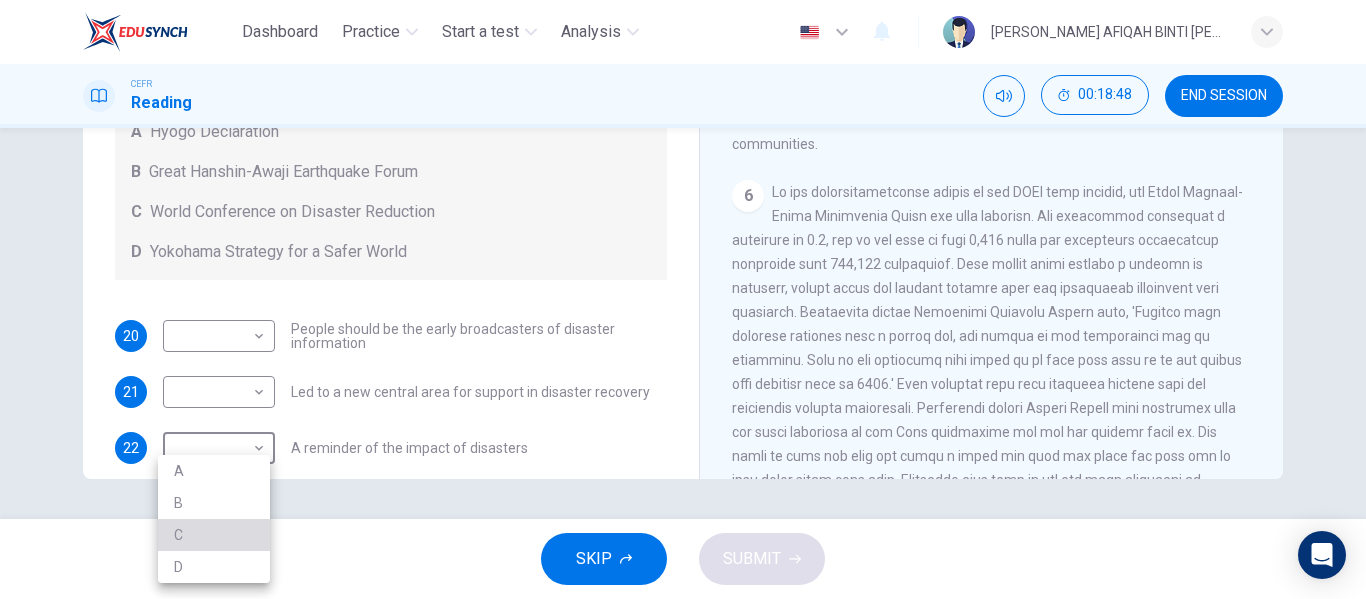 click on "C" at bounding box center (214, 535) 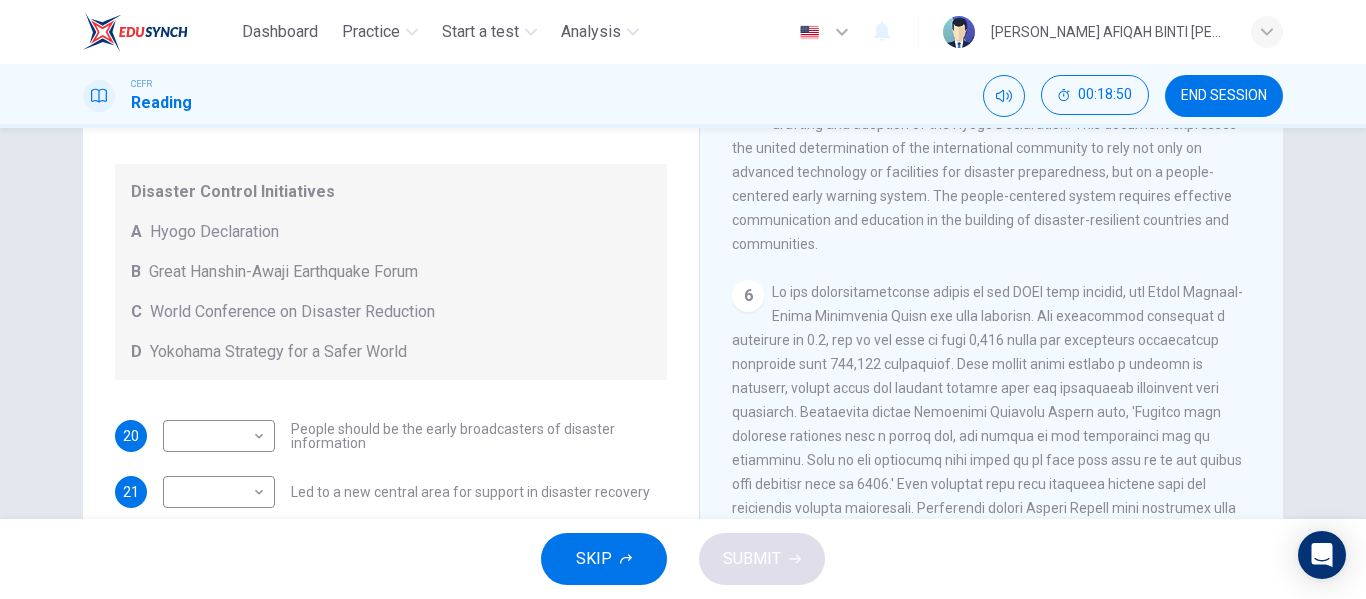 scroll, scrollTop: 384, scrollLeft: 0, axis: vertical 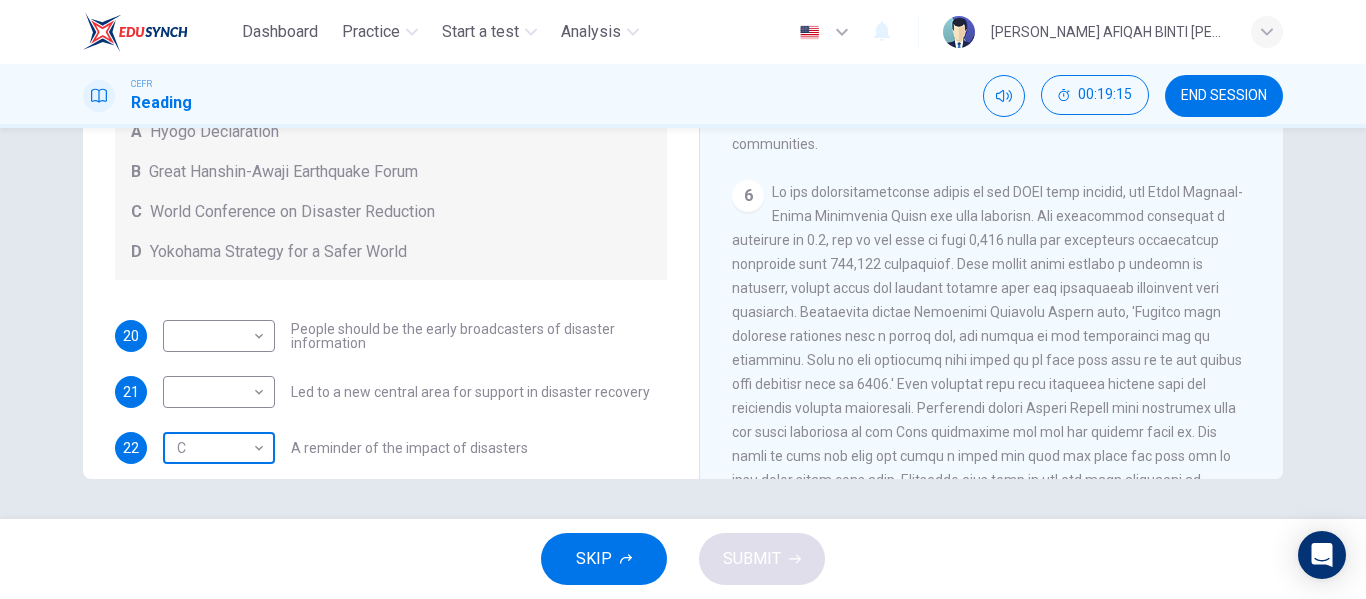 click on "Dashboard Practice Start a test Analysis English en ​ [PERSON_NAME] AFIQAH BINTI [PERSON_NAME] CEFR Reading 00:19:15 END SESSION Questions 20 - 24 Look at the following statements and the list of disaster control initiatives below.
Match each statement with the correct disaster control initiative,  A-D .
Write the correct letter,  A-D , in the boxes below Disaster Control Initiatives A Hyogo Declaration B Great Hanshin-Awaji Earthquake Forum C World Conference on Disaster Reduction D Yokohama Strategy for a Safer World 20 ​ ​ People should be the early broadcasters of disaster information 21 ​ ​ Led to a new central area for support in disaster recovery 22 C C ​ A reminder of the impact of disasters 23 ​ ​ In times of disaster, developed countries should do more to help less-developed countries 24 ​ ​ National development and disaster prevention should be considered at the same time Preparing for the Threat CLICK TO ZOOM Click to Zoom 1 2 3 4 5 6 SKIP SUBMIT
Dashboard Practice 2025" at bounding box center [683, 299] 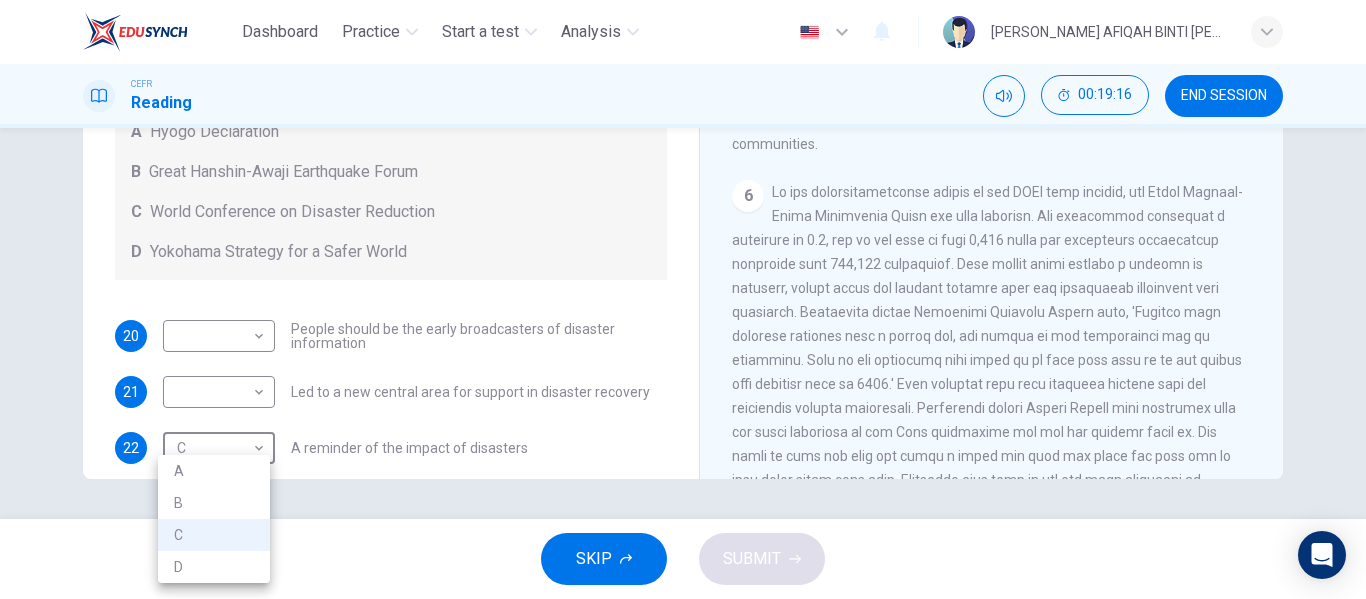 click on "B" at bounding box center (214, 503) 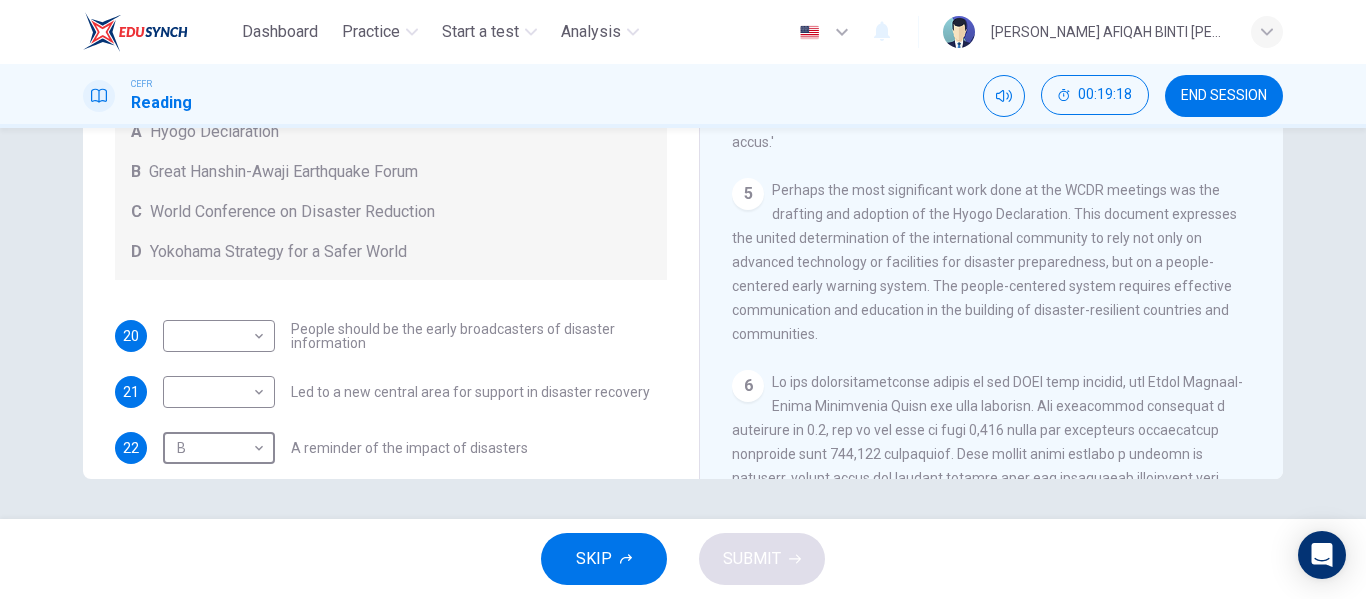 scroll, scrollTop: 1233, scrollLeft: 0, axis: vertical 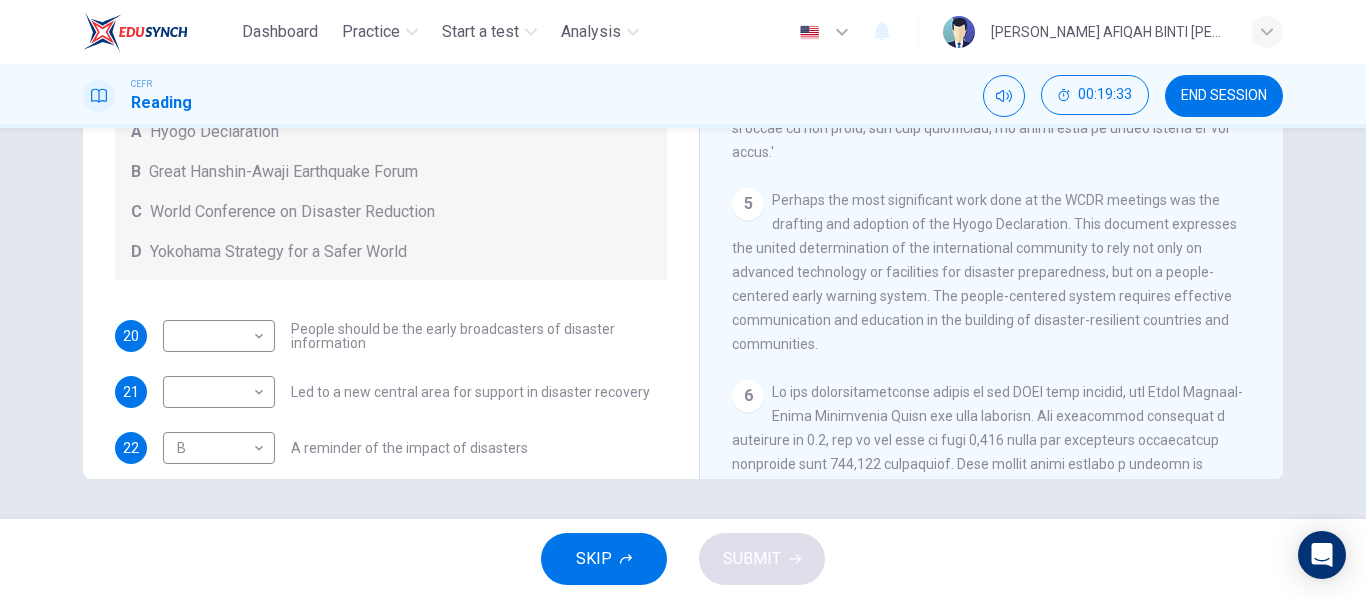 drag, startPoint x: 967, startPoint y: 323, endPoint x: 976, endPoint y: 335, distance: 15 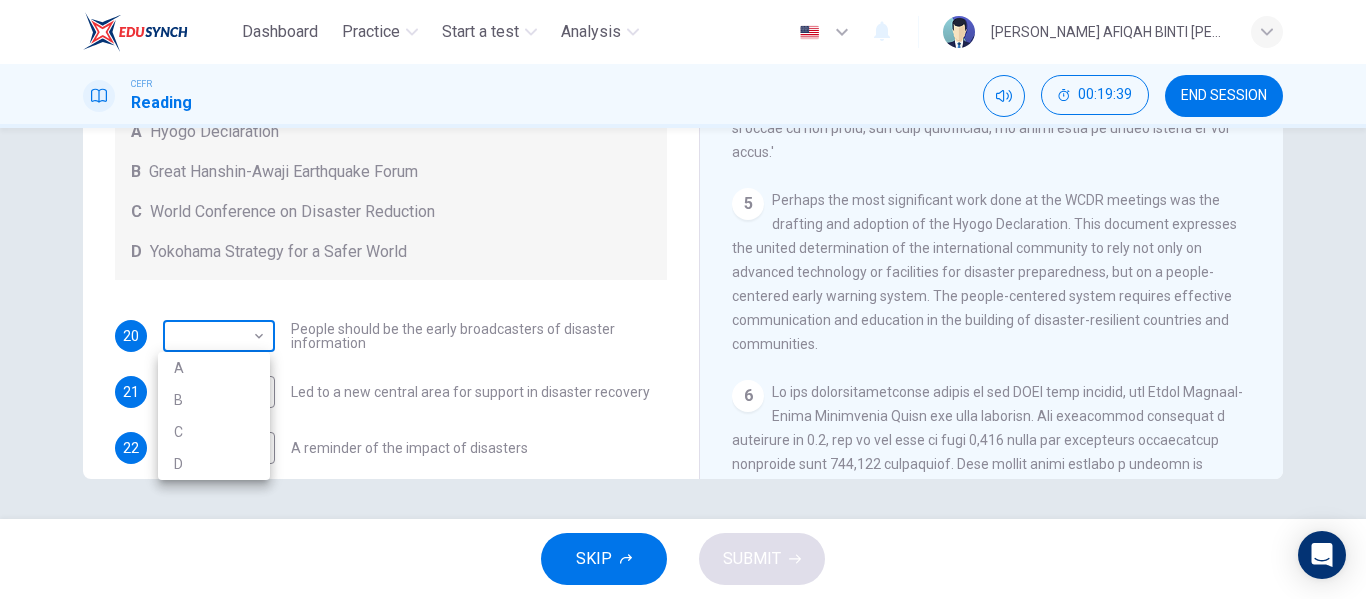 click on "Dashboard Practice Start a test Analysis English en ​ [PERSON_NAME] AFIQAH BINTI [PERSON_NAME] CEFR Reading 00:19:39 END SESSION Questions 20 - 24 Look at the following statements and the list of disaster control initiatives below.
Match each statement with the correct disaster control initiative,  A-D .
Write the correct letter,  A-D , in the boxes below Disaster Control Initiatives A Hyogo Declaration B Great Hanshin-Awaji Earthquake Forum C World Conference on Disaster Reduction D Yokohama Strategy for a Safer World 20 ​ ​ People should be the early broadcasters of disaster information 21 ​ ​ Led to a new central area for support in disaster recovery 22 B B ​ A reminder of the impact of disasters 23 ​ ​ In times of disaster, developed countries should do more to help less-developed countries 24 ​ ​ National development and disaster prevention should be considered at the same time Preparing for the Threat CLICK TO ZOOM Click to Zoom 1 2 3 4 5 6 SKIP SUBMIT
Dashboard Practice 2025 A" at bounding box center [683, 299] 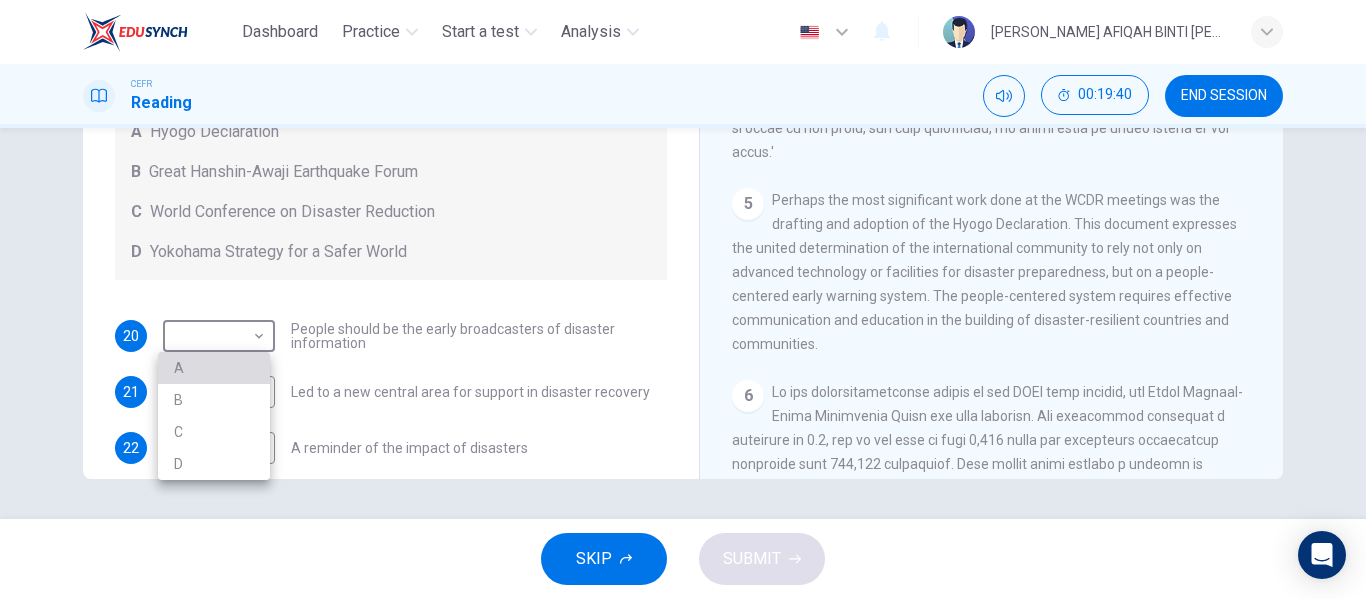 click on "A" at bounding box center [214, 368] 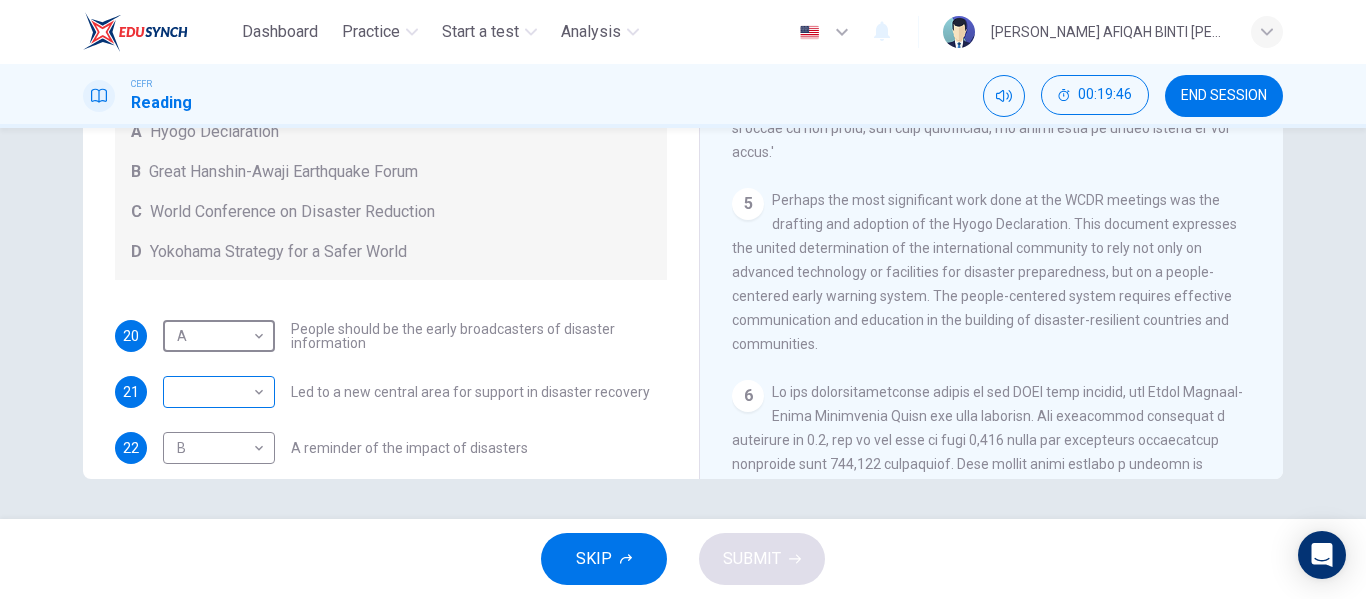 click on "Dashboard Practice Start a test Analysis English en ​ [PERSON_NAME] AFIQAH BINTI [PERSON_NAME] CEFR Reading 00:19:46 END SESSION Questions 20 - 24 Look at the following statements and the list of disaster control initiatives below.
Match each statement with the correct disaster control initiative,  A-D .
Write the correct letter,  A-D , in the boxes below Disaster Control Initiatives A Hyogo Declaration B Great Hanshin-Awaji Earthquake Forum C World Conference on Disaster Reduction D Yokohama Strategy for a Safer World 20 A A ​ People should be the early broadcasters of disaster information 21 ​ ​ Led to a new central area for support in disaster recovery 22 B B ​ A reminder of the impact of disasters 23 ​ ​ In times of disaster, developed countries should do more to help less-developed countries 24 ​ ​ National development and disaster prevention should be considered at the same time Preparing for the Threat CLICK TO ZOOM Click to Zoom 1 2 3 4 5 6 SKIP SUBMIT
Dashboard Practice 2025" at bounding box center [683, 299] 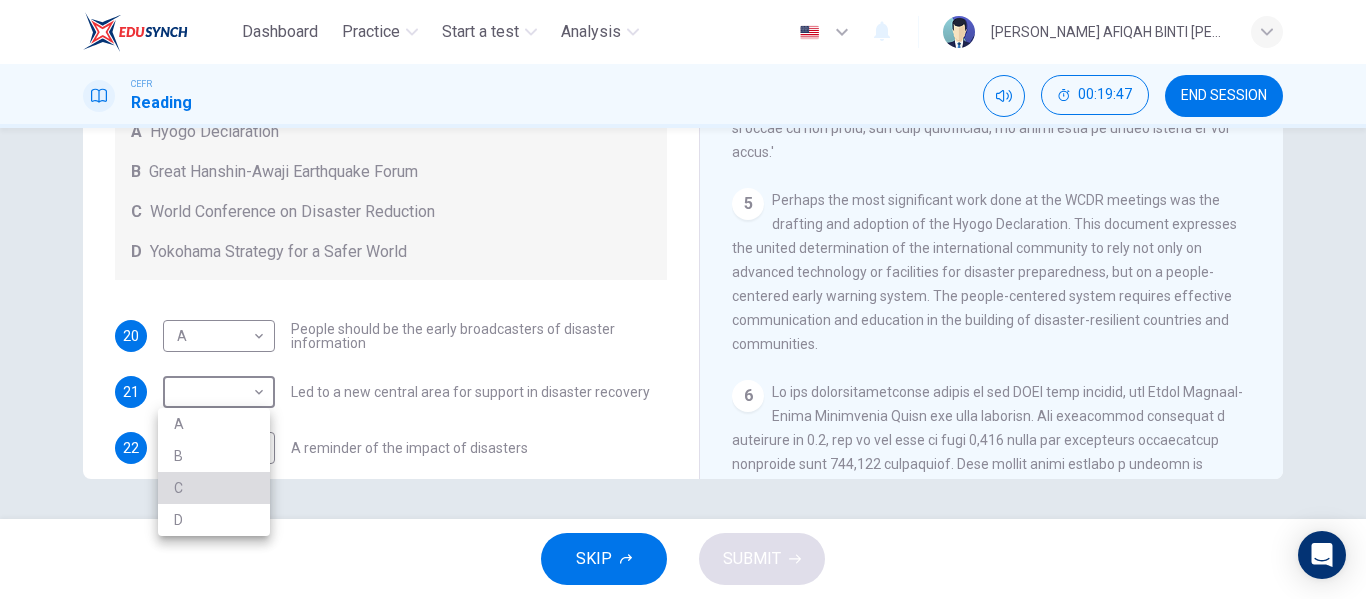 click on "C" at bounding box center (214, 488) 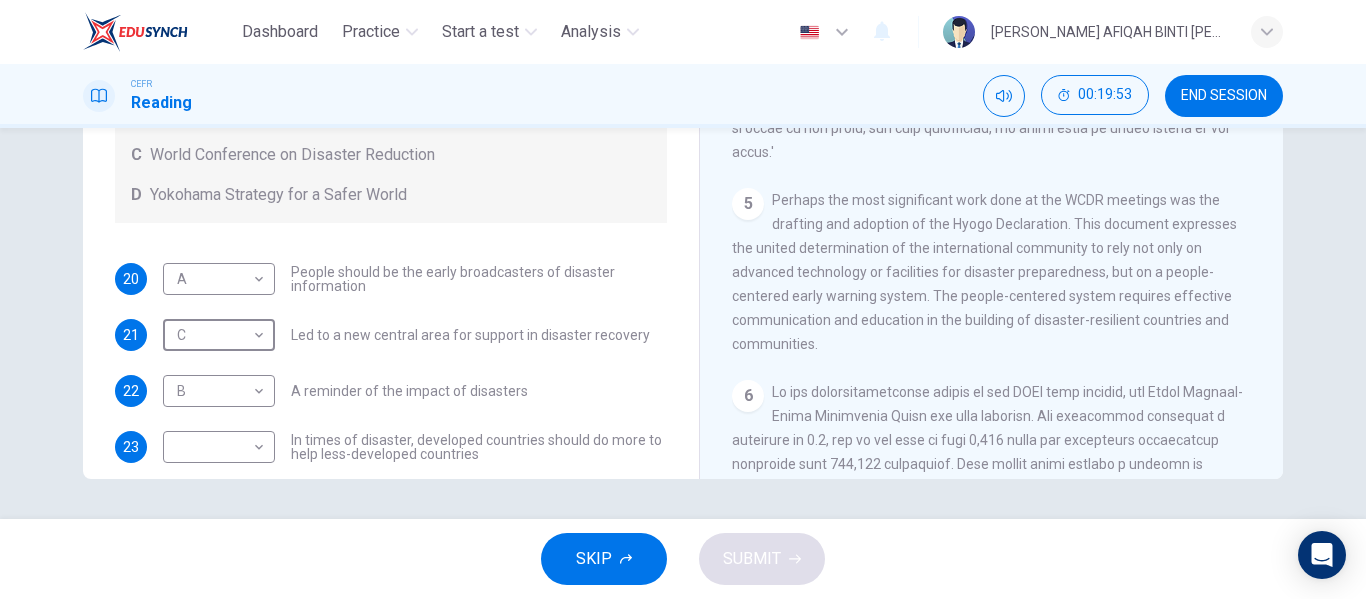 scroll, scrollTop: 0, scrollLeft: 0, axis: both 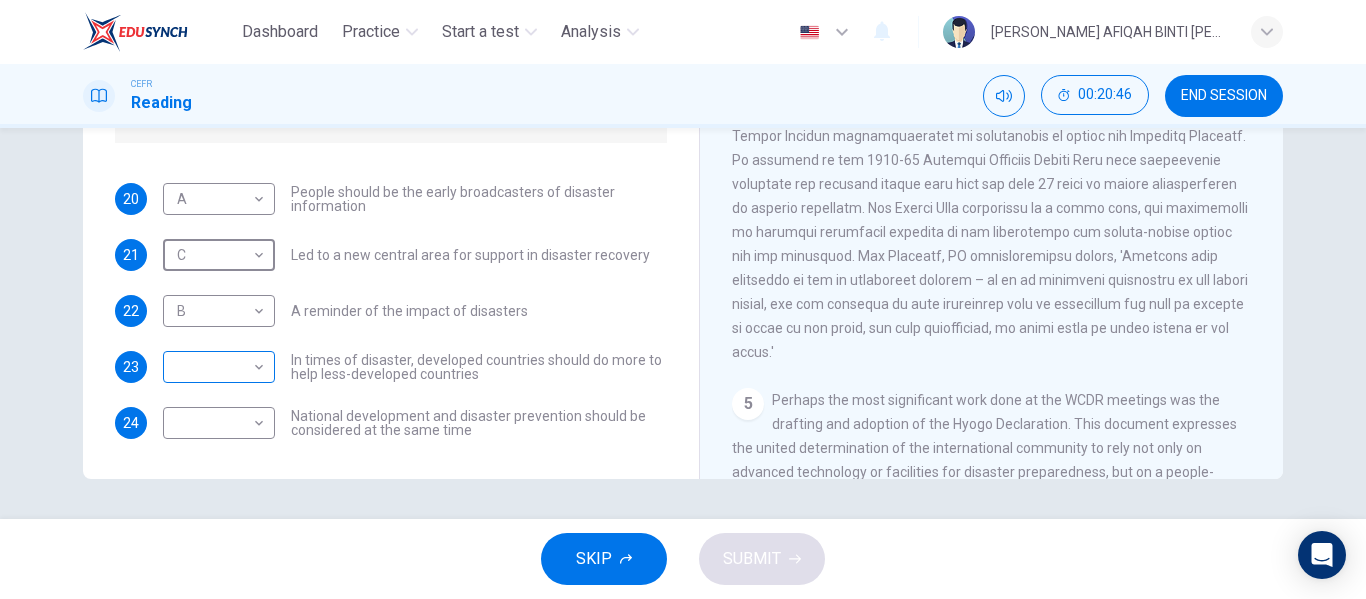 click on "Dashboard Practice Start a test Analysis English en ​ [PERSON_NAME] AFIQAH BINTI [PERSON_NAME] CEFR Reading 00:20:46 END SESSION Questions 20 - 24 Look at the following statements and the list of disaster control initiatives below.
Match each statement with the correct disaster control initiative,  A-D .
Write the correct letter,  A-D , in the boxes below Disaster Control Initiatives A Hyogo Declaration B Great Hanshin-Awaji Earthquake Forum C World Conference on Disaster Reduction D Yokohama Strategy for a Safer World 20 A A ​ People should be the early broadcasters of disaster information 21 C C ​ Led to a new central area for support in disaster recovery 22 B B ​ A reminder of the impact of disasters 23 ​ ​ In times of disaster, developed countries should do more to help less-developed countries 24 ​ ​ National development and disaster prevention should be considered at the same time Preparing for the Threat CLICK TO ZOOM Click to Zoom 1 2 3 4 5 6 SKIP SUBMIT
Dashboard Practice 2025" at bounding box center [683, 299] 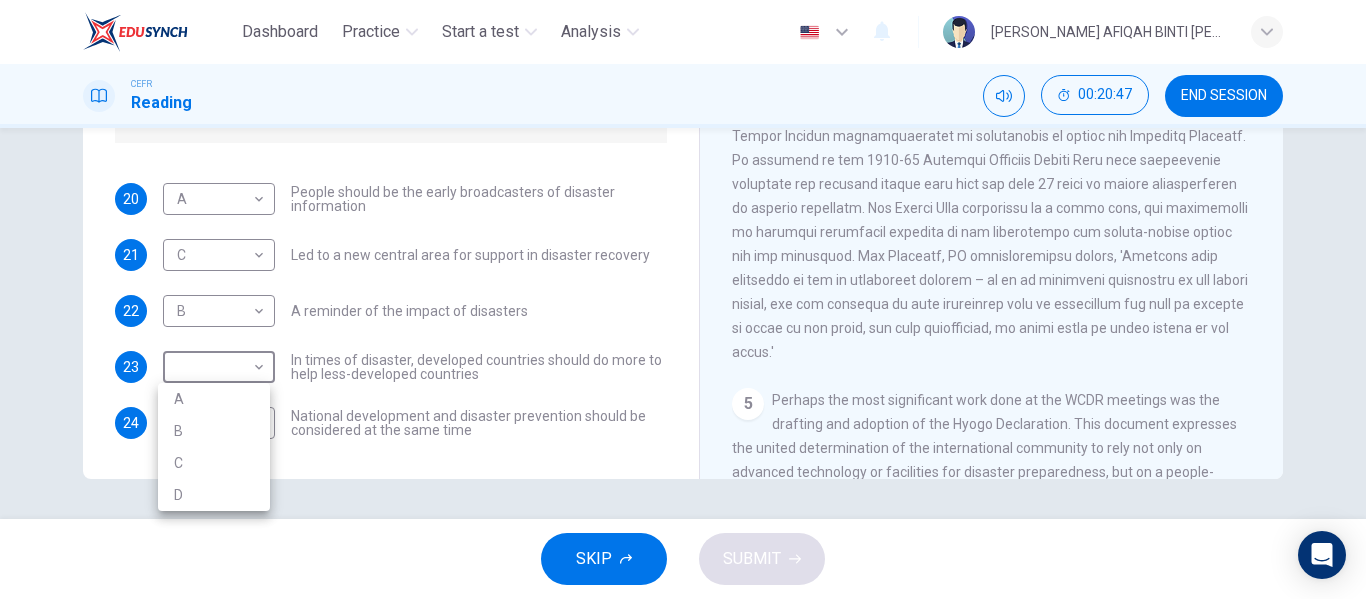 click on "B" at bounding box center (214, 431) 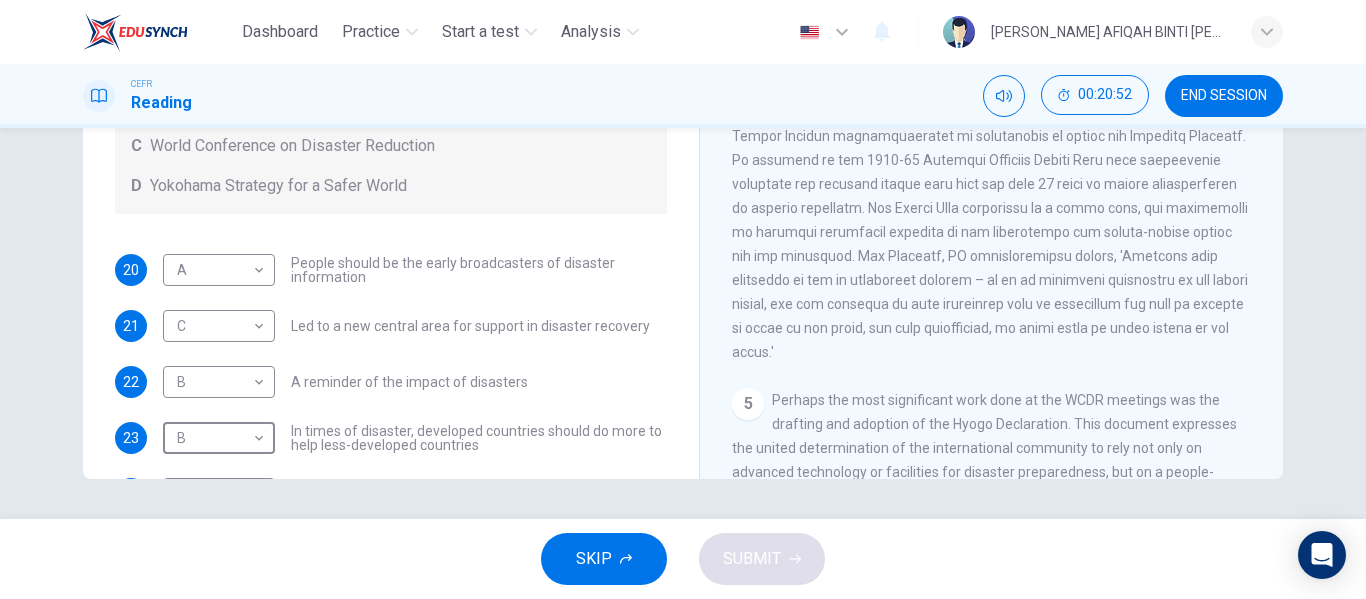 scroll, scrollTop: 100, scrollLeft: 0, axis: vertical 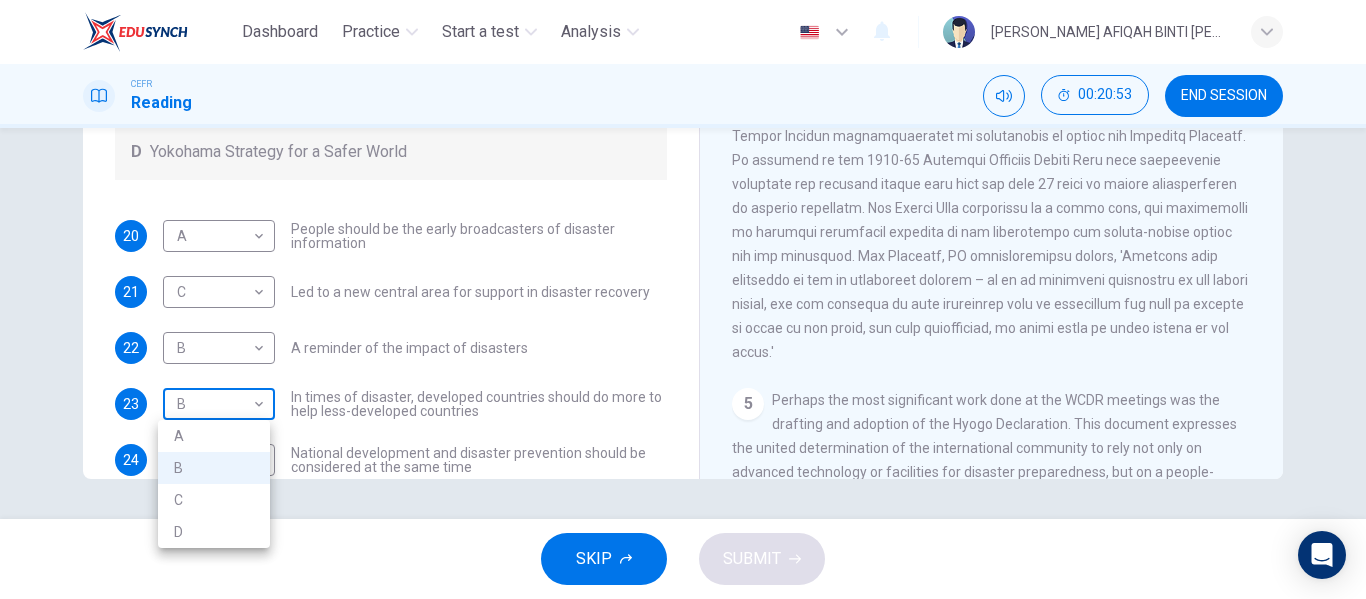click on "Dashboard Practice Start a test Analysis English en ​ [PERSON_NAME] AFIQAH BINTI [PERSON_NAME] CEFR Reading 00:20:53 END SESSION Questions 20 - 24 Look at the following statements and the list of disaster control initiatives below.
Match each statement with the correct disaster control initiative,  A-D .
Write the correct letter,  A-D , in the boxes below Disaster Control Initiatives A Hyogo Declaration B Great Hanshin-Awaji Earthquake Forum C World Conference on Disaster Reduction D Yokohama Strategy for a Safer World 20 A A ​ People should be the early broadcasters of disaster information 21 C C ​ Led to a new central area for support in disaster recovery 22 B B ​ A reminder of the impact of disasters 23 B B ​ In times of disaster, developed countries should do more to help less-developed countries 24 ​ ​ National development and disaster prevention should be considered at the same time Preparing for the Threat CLICK TO ZOOM Click to Zoom 1 2 3 4 5 6 SKIP SUBMIT
Dashboard Practice 2025 A" at bounding box center (683, 299) 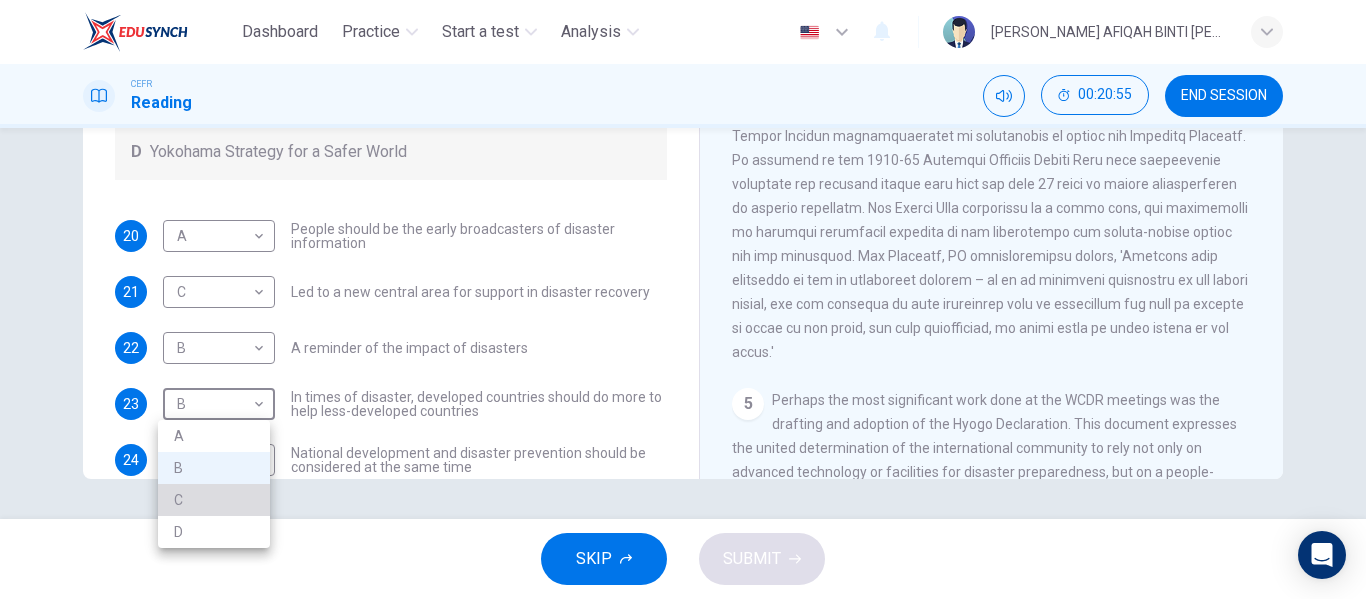 click on "C" at bounding box center [214, 500] 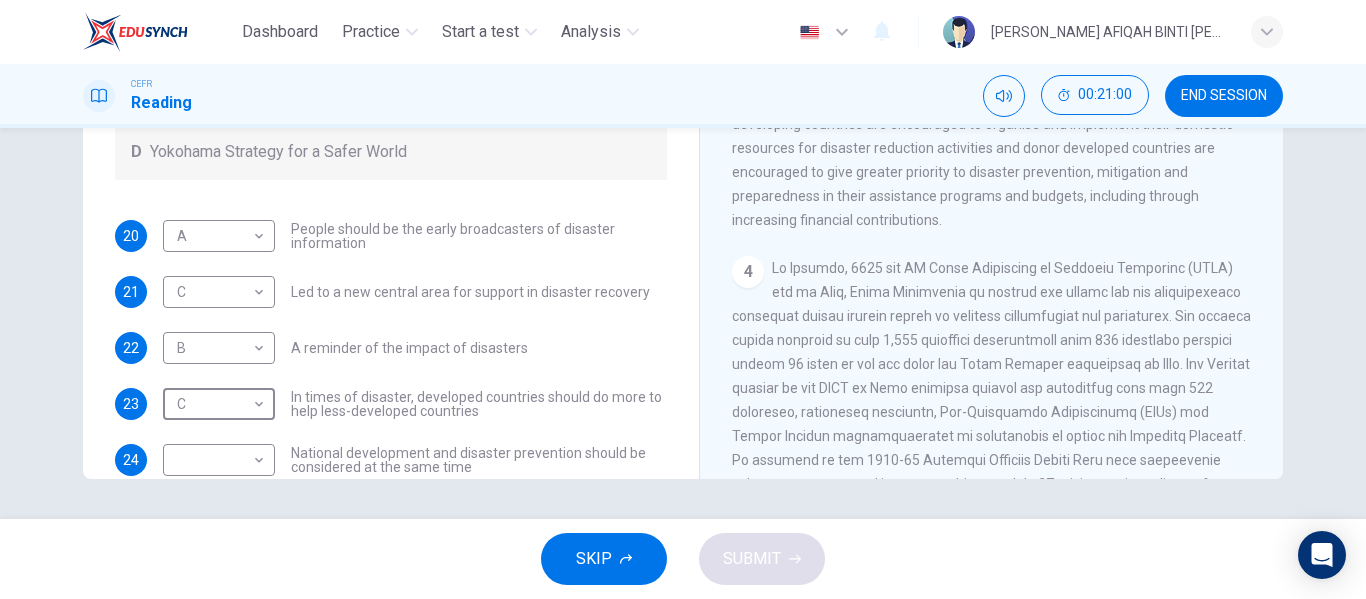 scroll, scrollTop: 533, scrollLeft: 0, axis: vertical 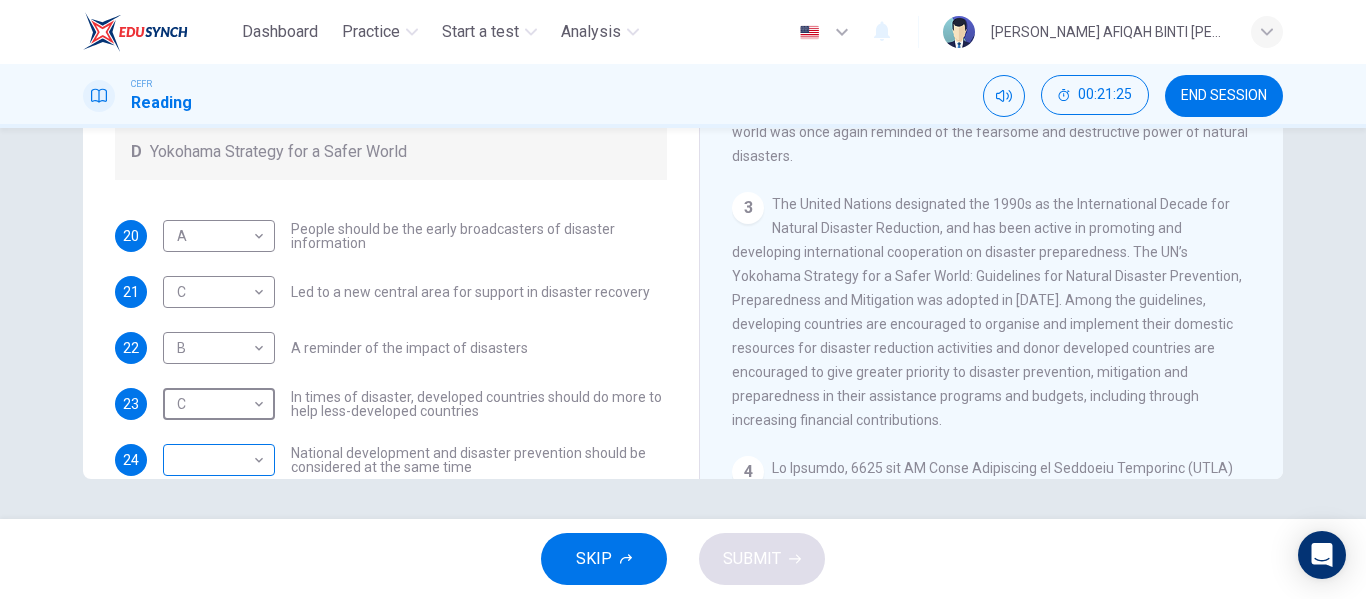 click on "Dashboard Practice Start a test Analysis English en ​ [PERSON_NAME] AFIQAH BINTI [PERSON_NAME] CEFR Reading 00:21:25 END SESSION Questions 20 - 24 Look at the following statements and the list of disaster control initiatives below.
Match each statement with the correct disaster control initiative,  A-D .
Write the correct letter,  A-D , in the boxes below Disaster Control Initiatives A Hyogo Declaration B Great Hanshin-Awaji Earthquake Forum C World Conference on Disaster Reduction D Yokohama Strategy for a Safer World 20 A A ​ People should be the early broadcasters of disaster information 21 C C ​ Led to a new central area for support in disaster recovery 22 B B ​ A reminder of the impact of disasters 23 C C ​ In times of disaster, developed countries should do more to help less-developed countries 24 ​ ​ National development and disaster prevention should be considered at the same time Preparing for the Threat CLICK TO ZOOM Click to Zoom 1 2 3 4 5 6 SKIP SUBMIT
Dashboard Practice 2025" at bounding box center (683, 299) 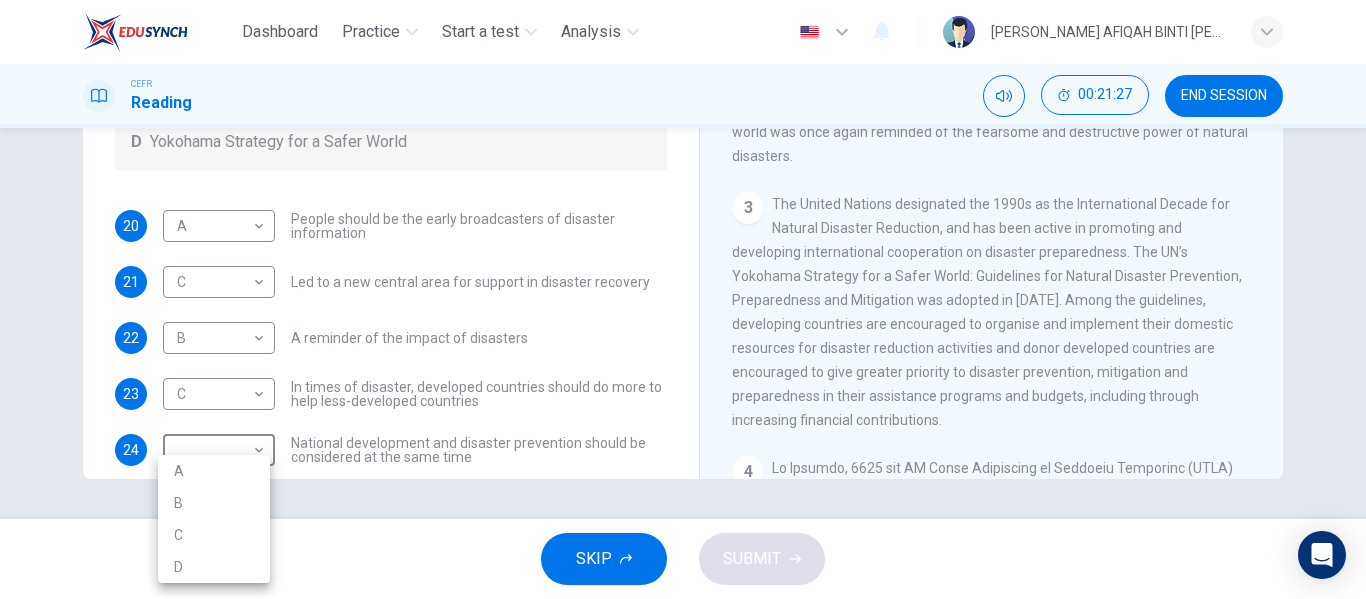 click on "D" at bounding box center (214, 567) 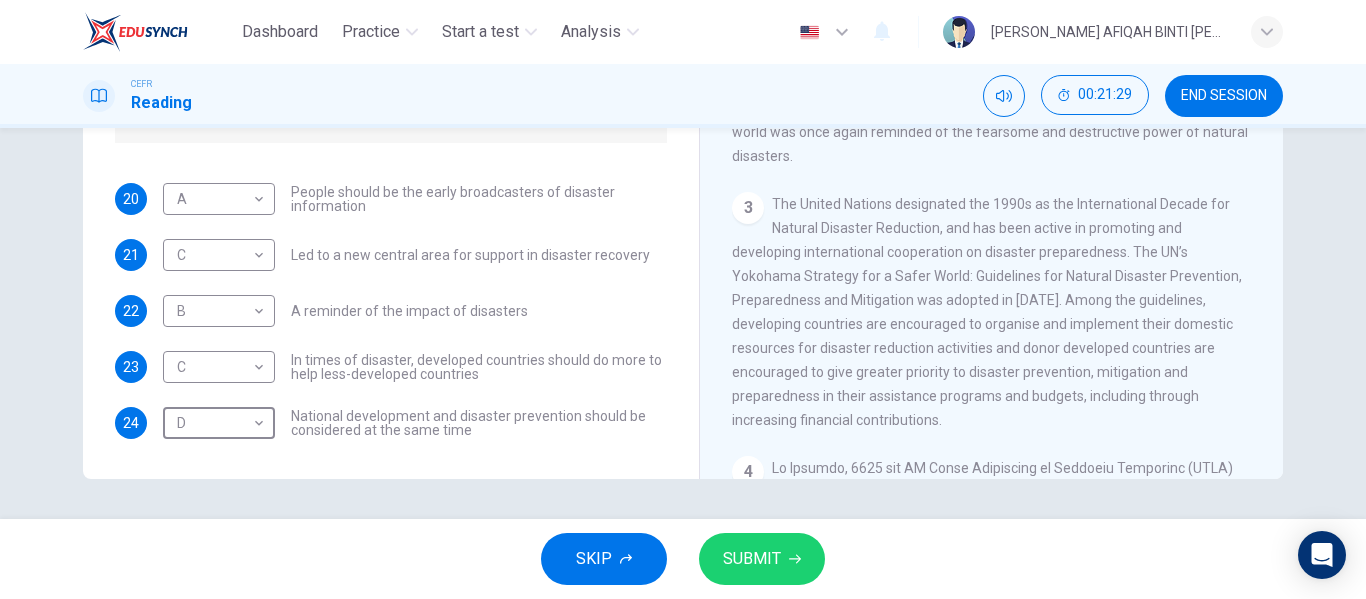 scroll, scrollTop: 0, scrollLeft: 0, axis: both 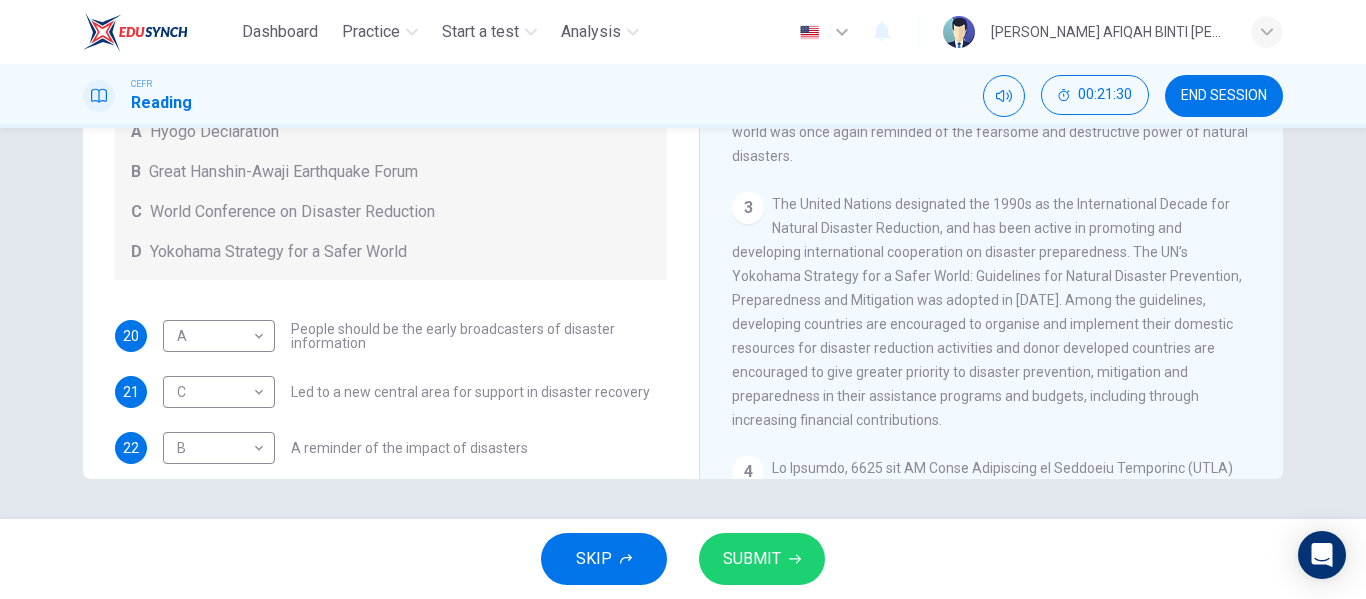 click on "SUBMIT" at bounding box center (762, 559) 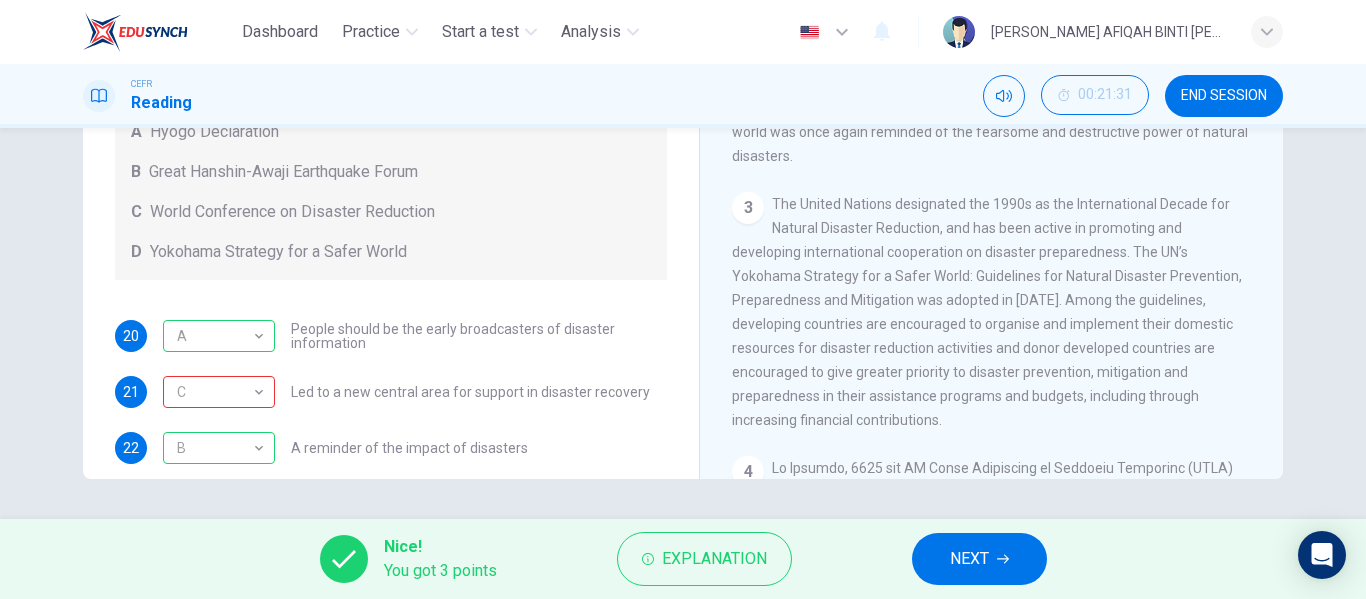 scroll, scrollTop: 137, scrollLeft: 0, axis: vertical 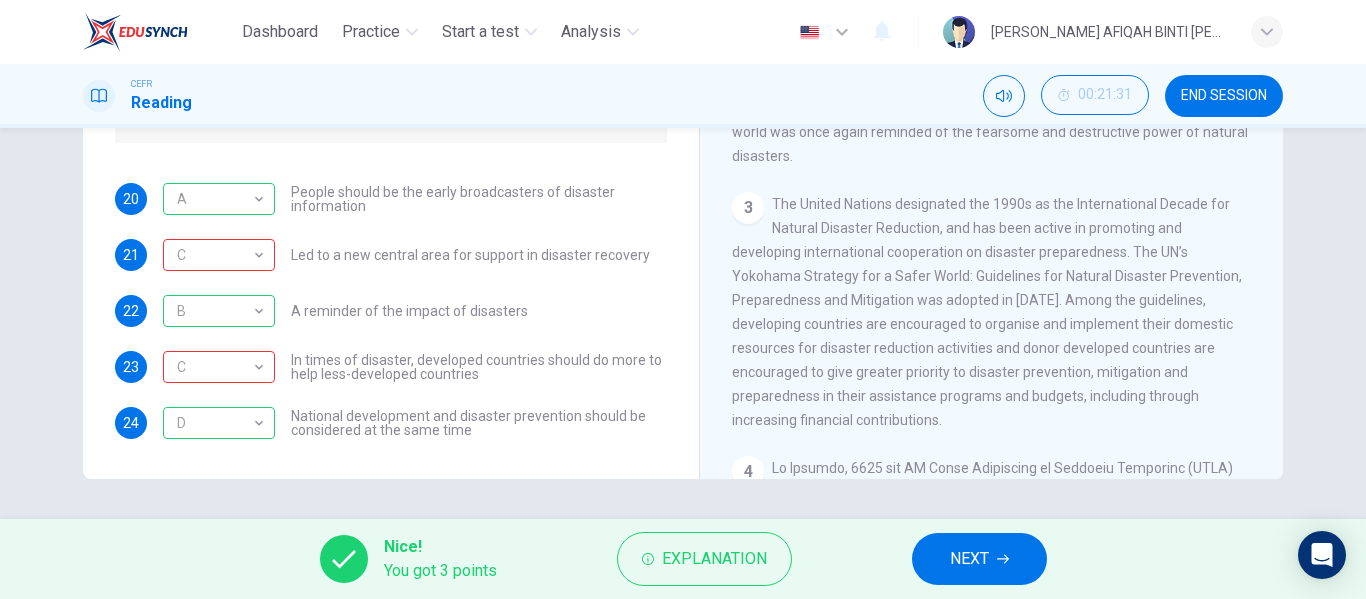 click on "Nice! You got 3
points Explanation NEXT" at bounding box center [683, 559] 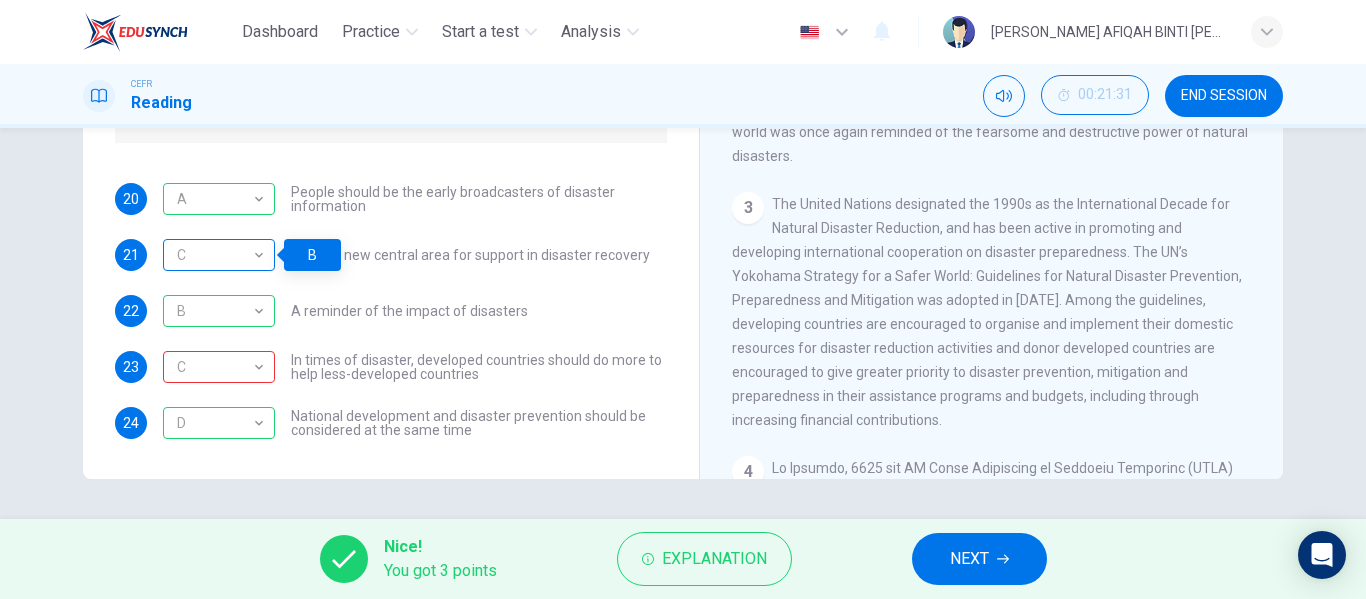 click on "C" at bounding box center (215, 255) 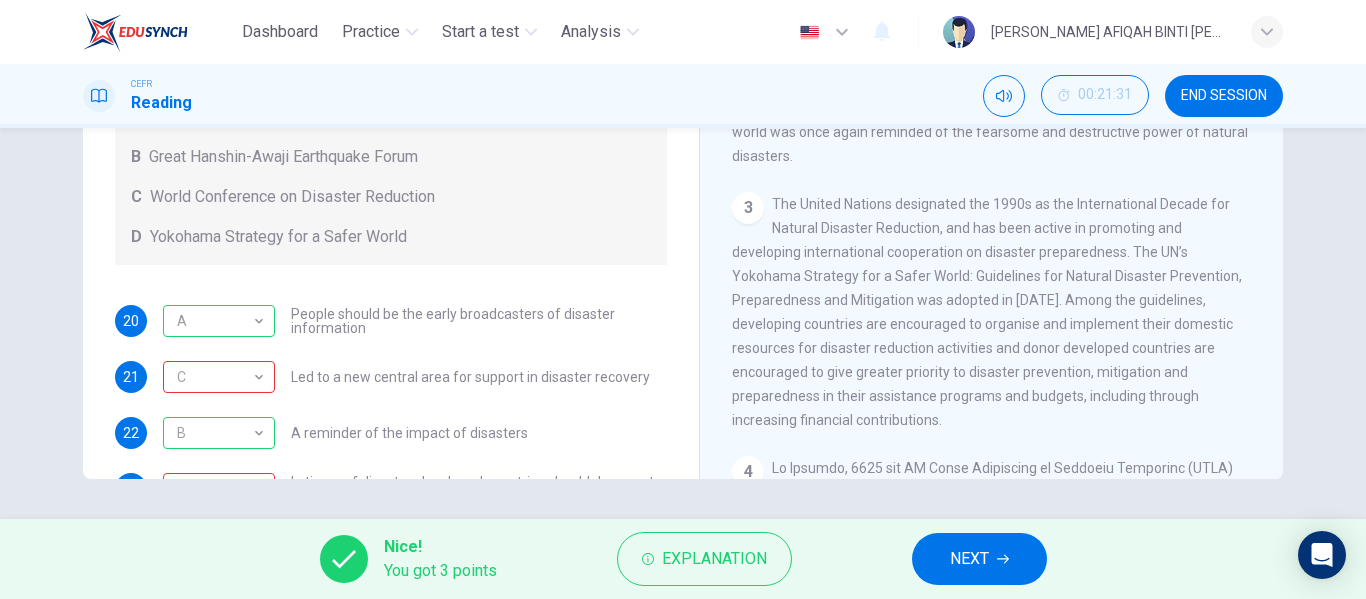 scroll, scrollTop: 0, scrollLeft: 0, axis: both 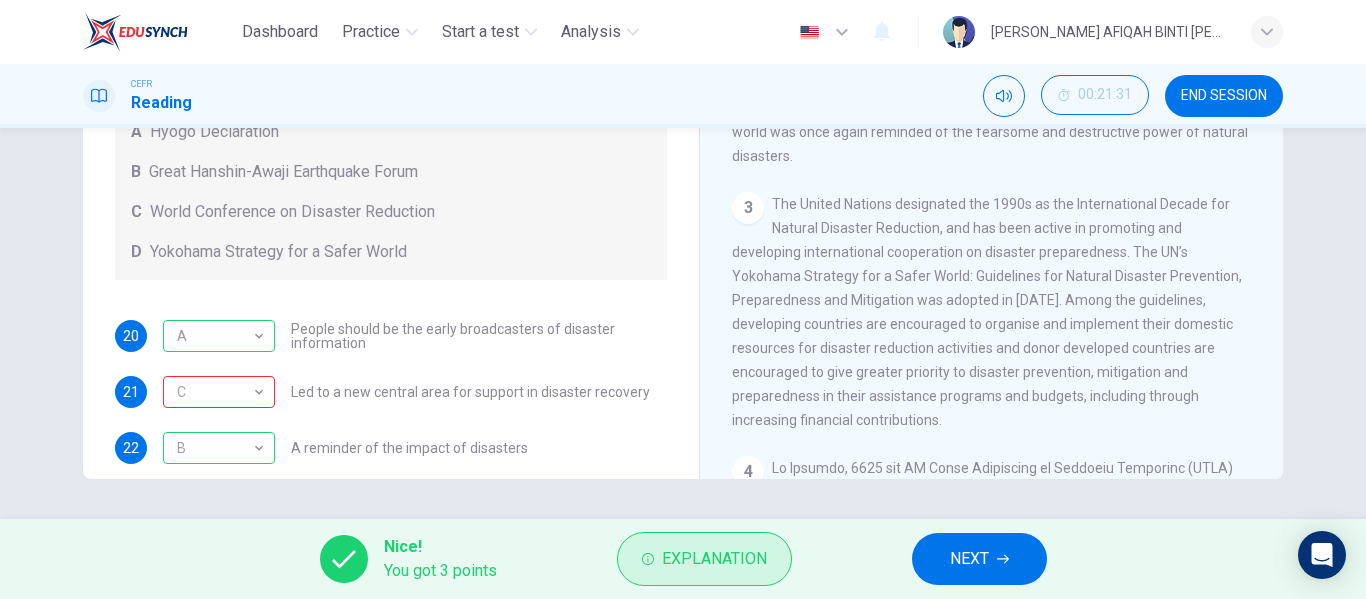 click on "Explanation" at bounding box center [714, 559] 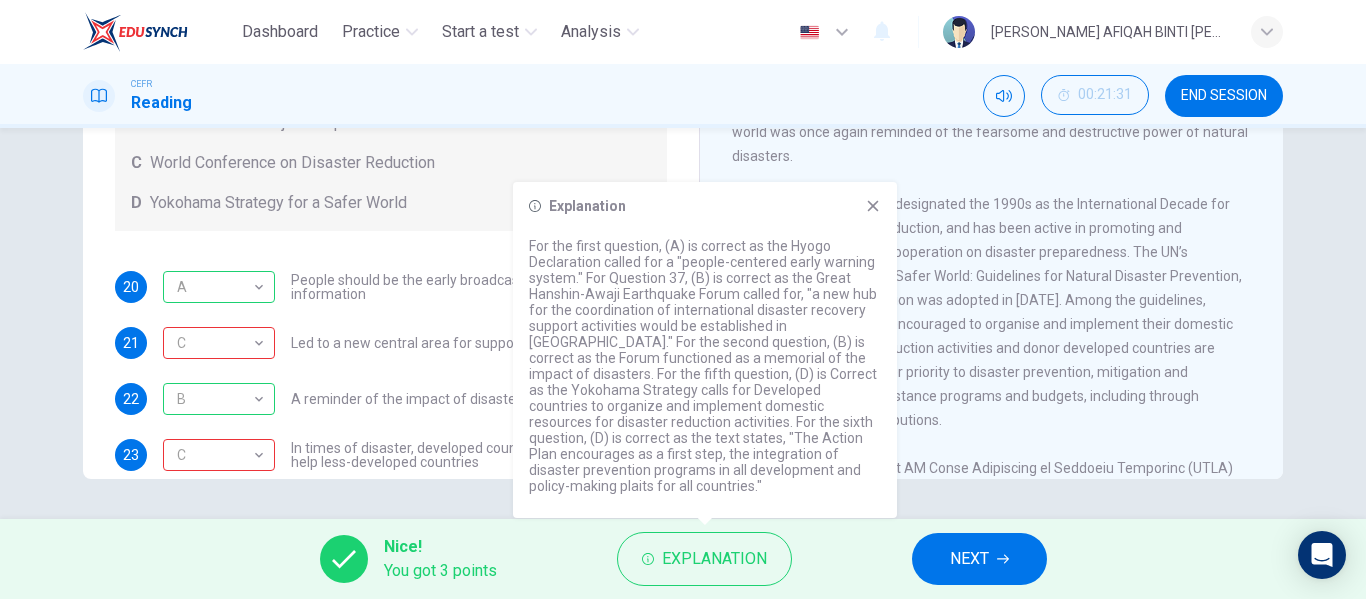 scroll, scrollTop: 137, scrollLeft: 0, axis: vertical 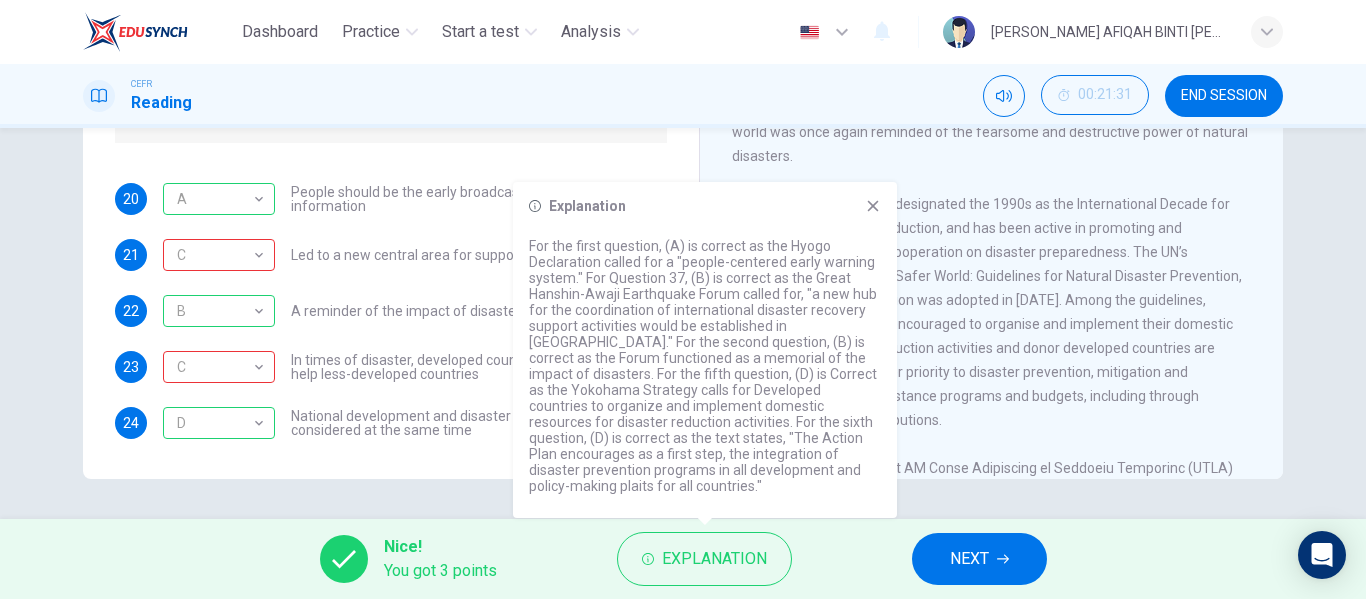 click 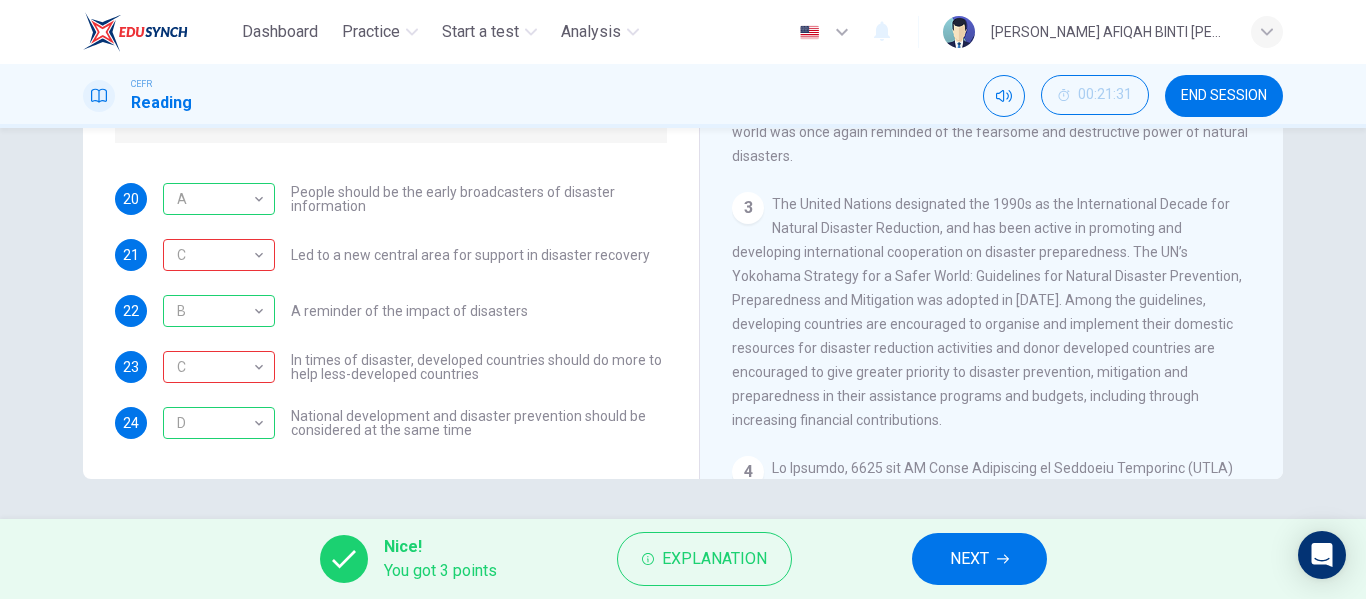 click on "END SESSION" at bounding box center (1224, 96) 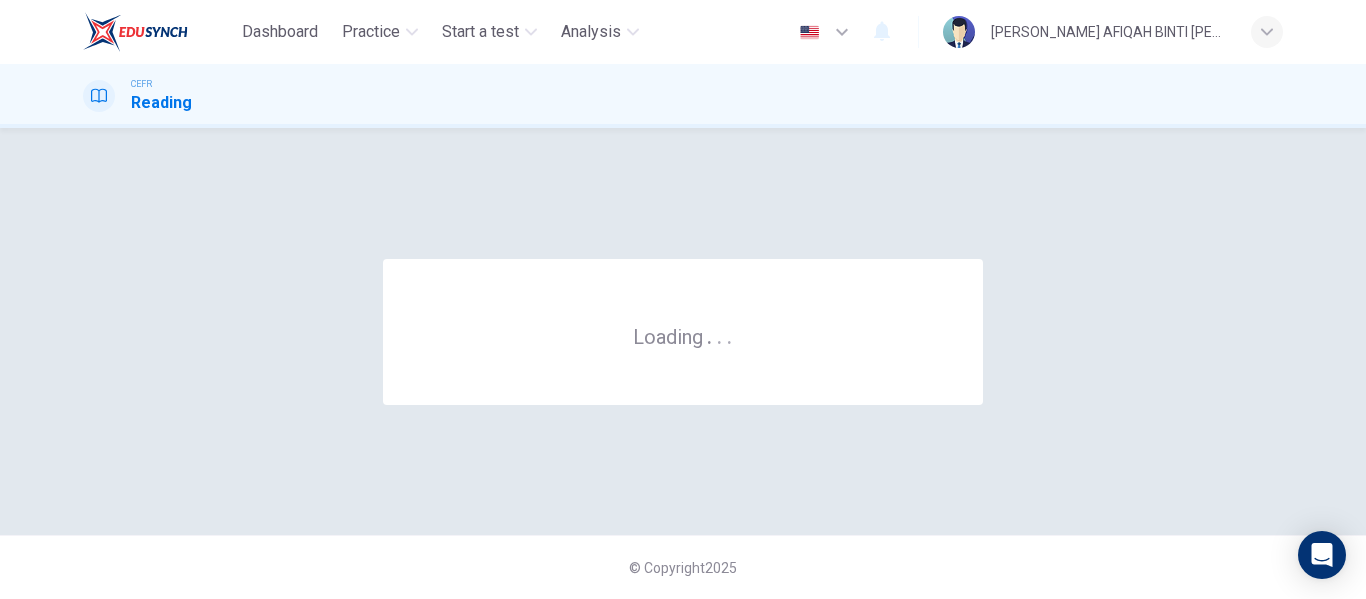 scroll, scrollTop: 0, scrollLeft: 0, axis: both 